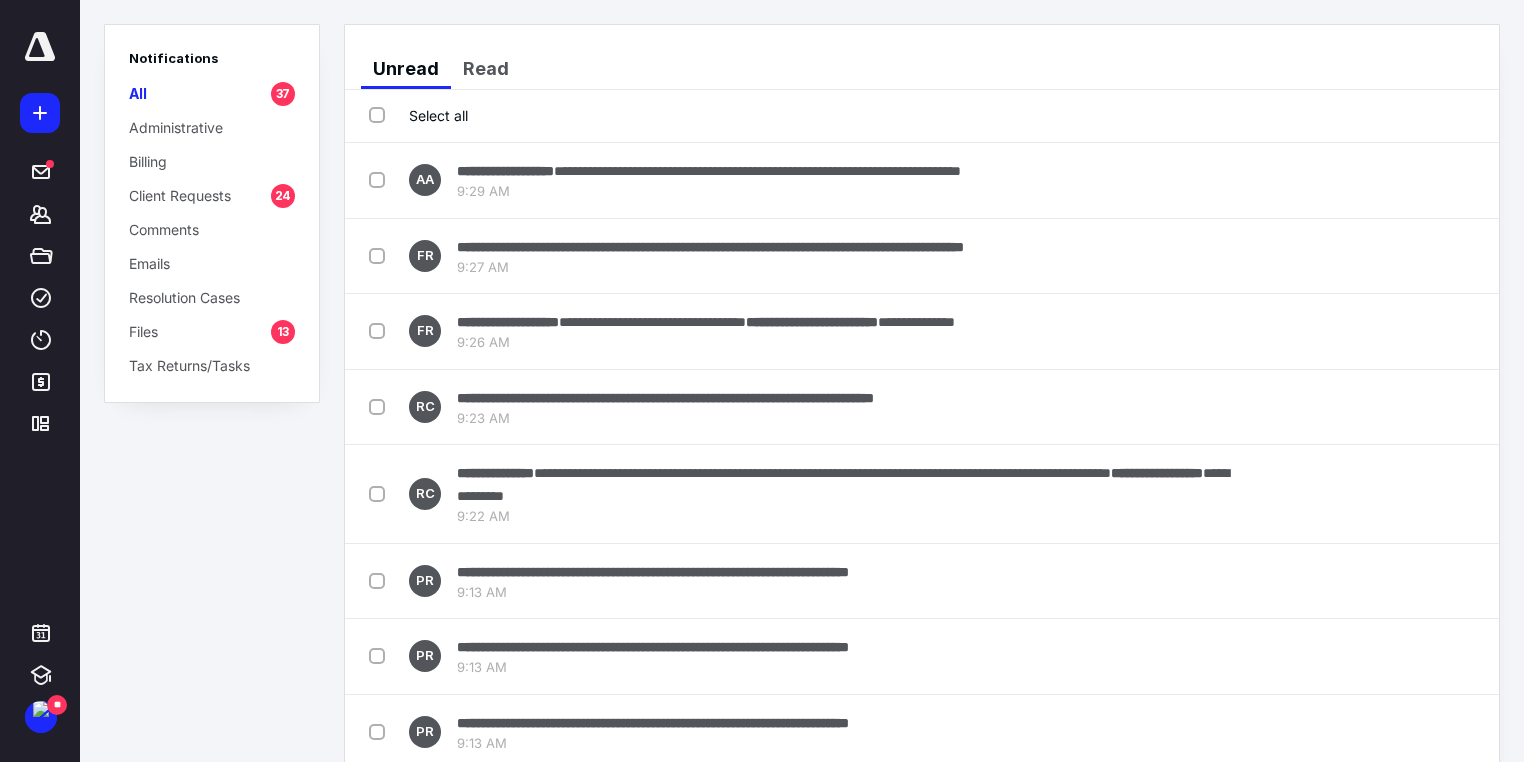 scroll, scrollTop: 0, scrollLeft: 0, axis: both 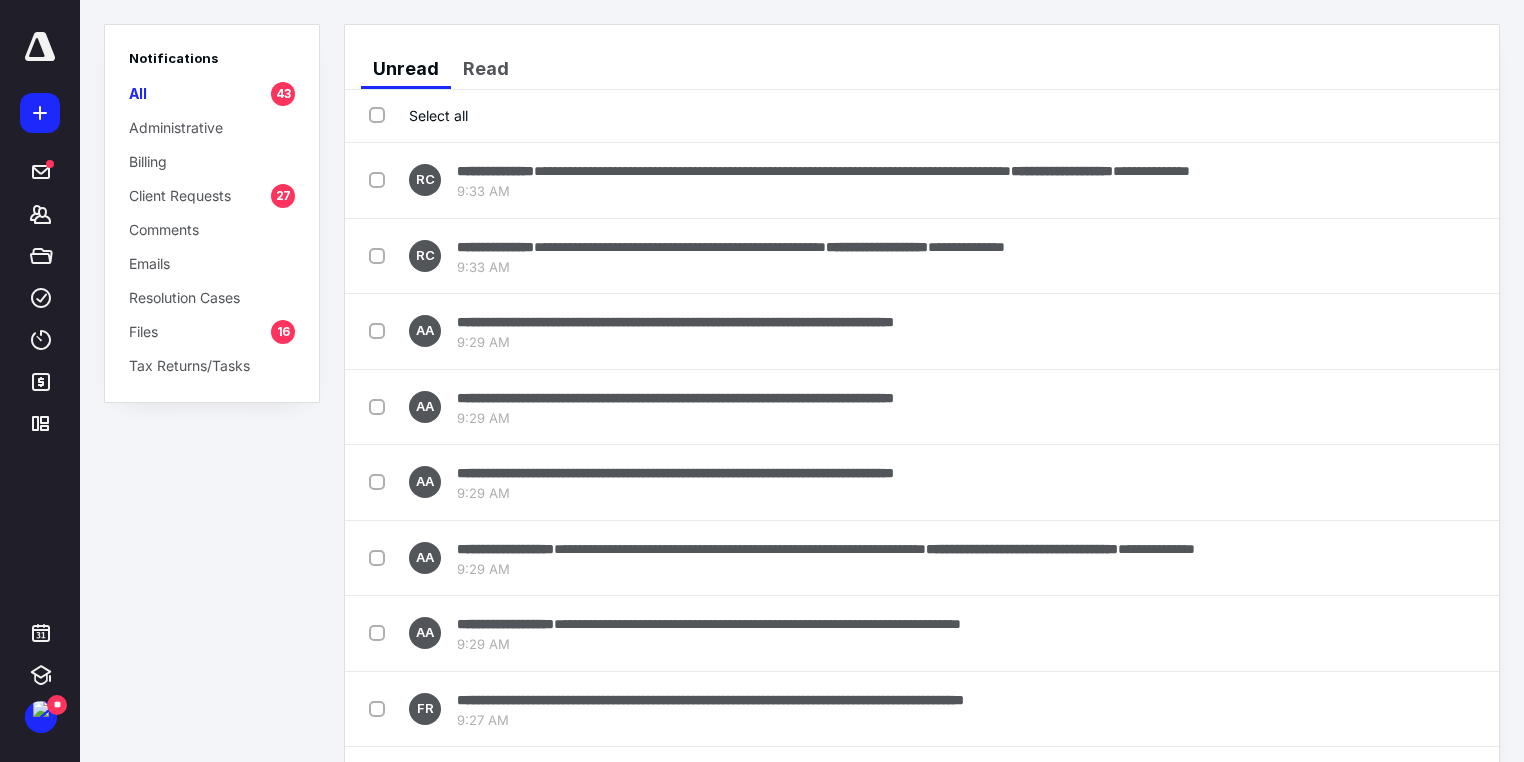 click on "Notifications All 43 Administrative Billing Client Requests 27 Comments Emails Resolution Cases Files 16 Tax Returns/Tasks" at bounding box center [212, 381] 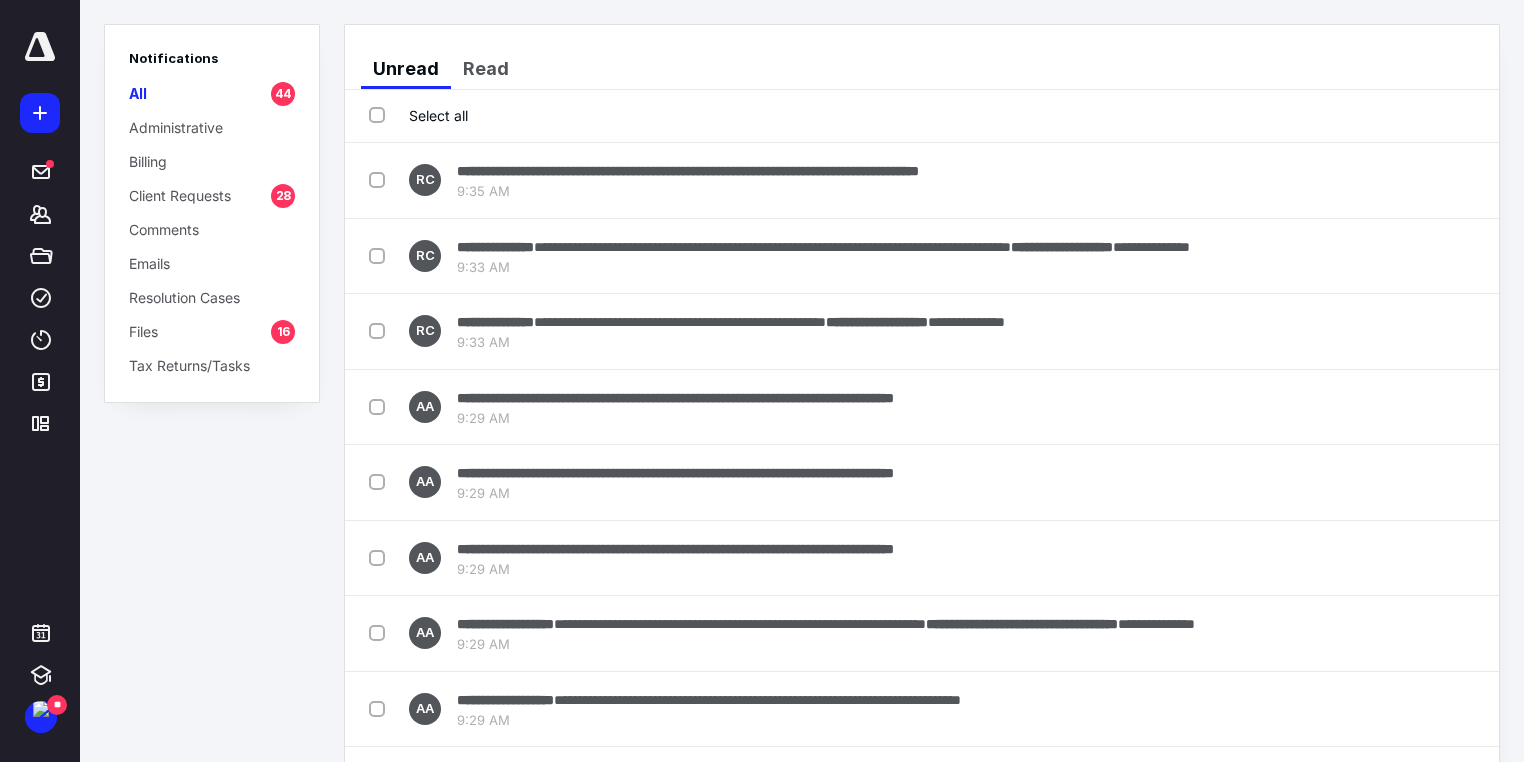 click on "Notifications All 44 Administrative Billing Client Requests 28 Comments Emails Resolution Cases Files 16 Tax Returns/Tasks" at bounding box center [212, 381] 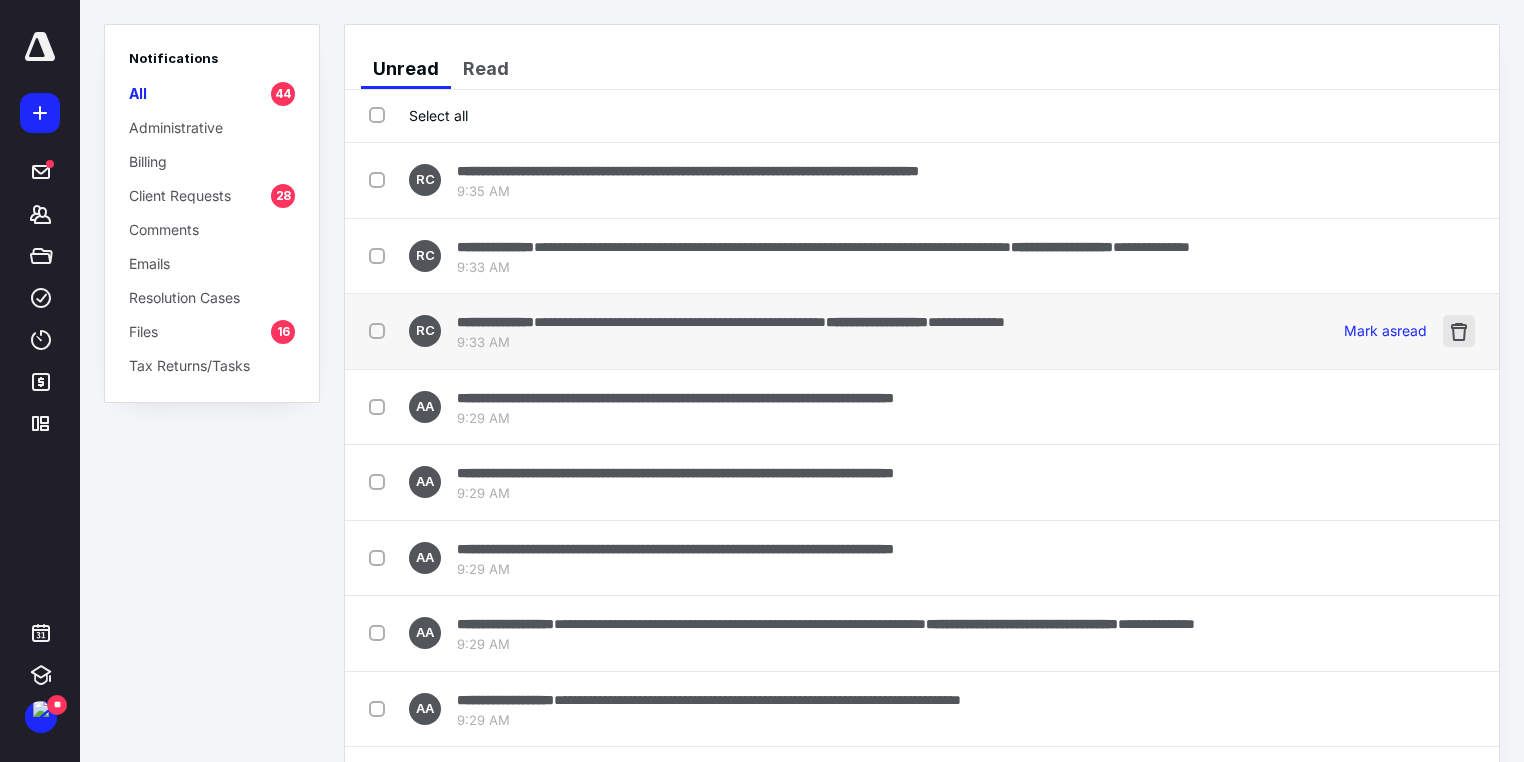 click at bounding box center (1459, 331) 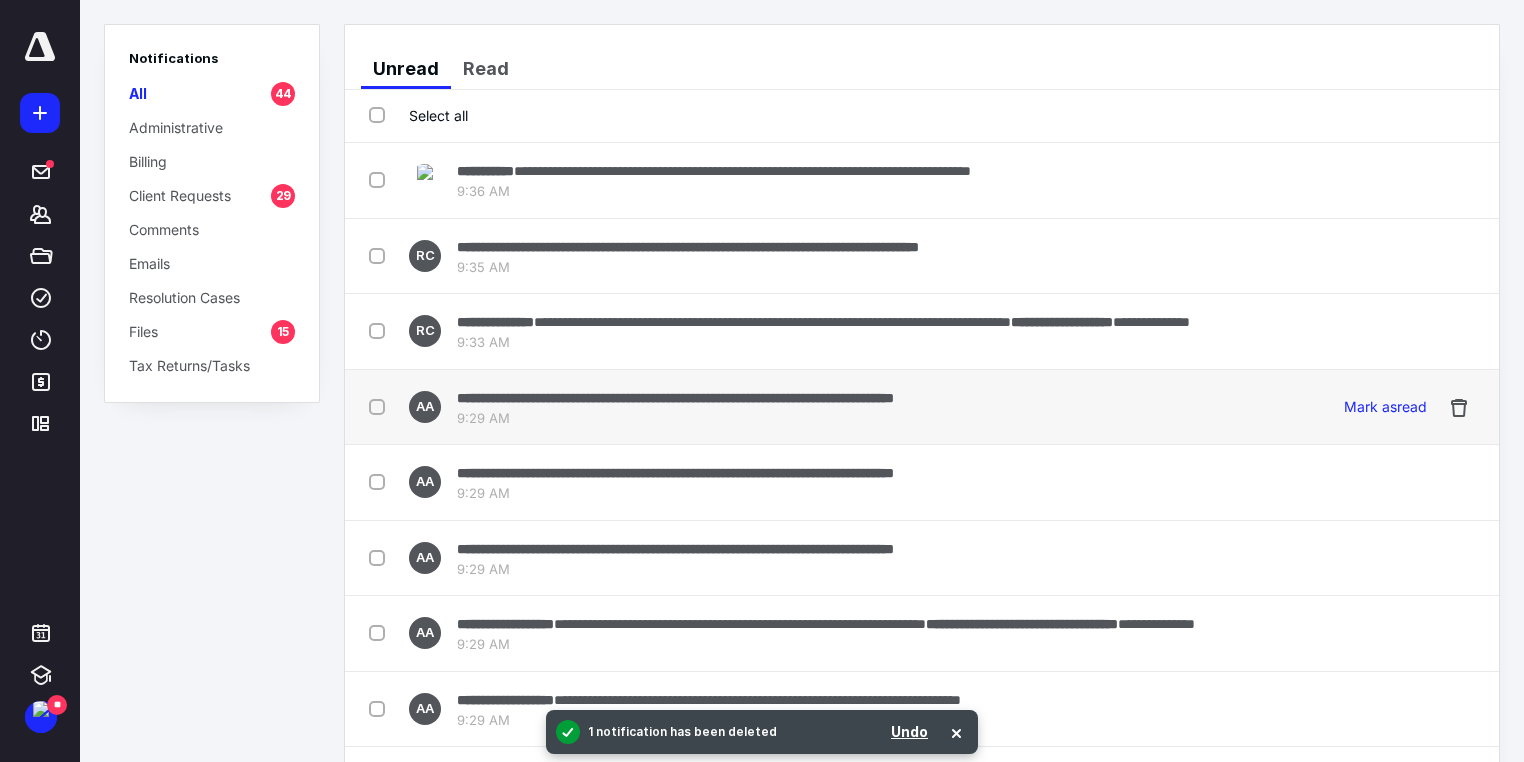 click on "**********" at bounding box center [675, 398] 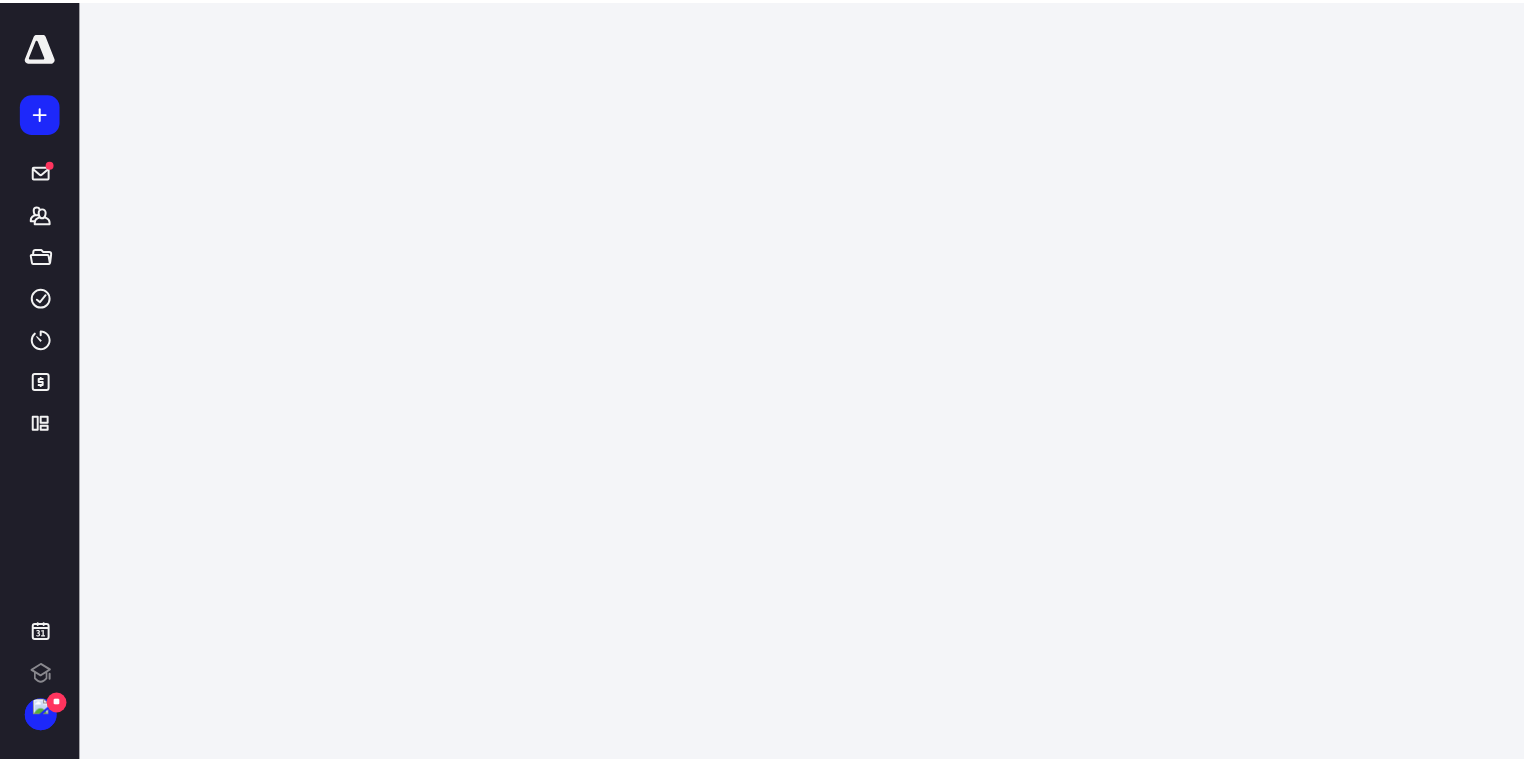 scroll, scrollTop: 0, scrollLeft: 0, axis: both 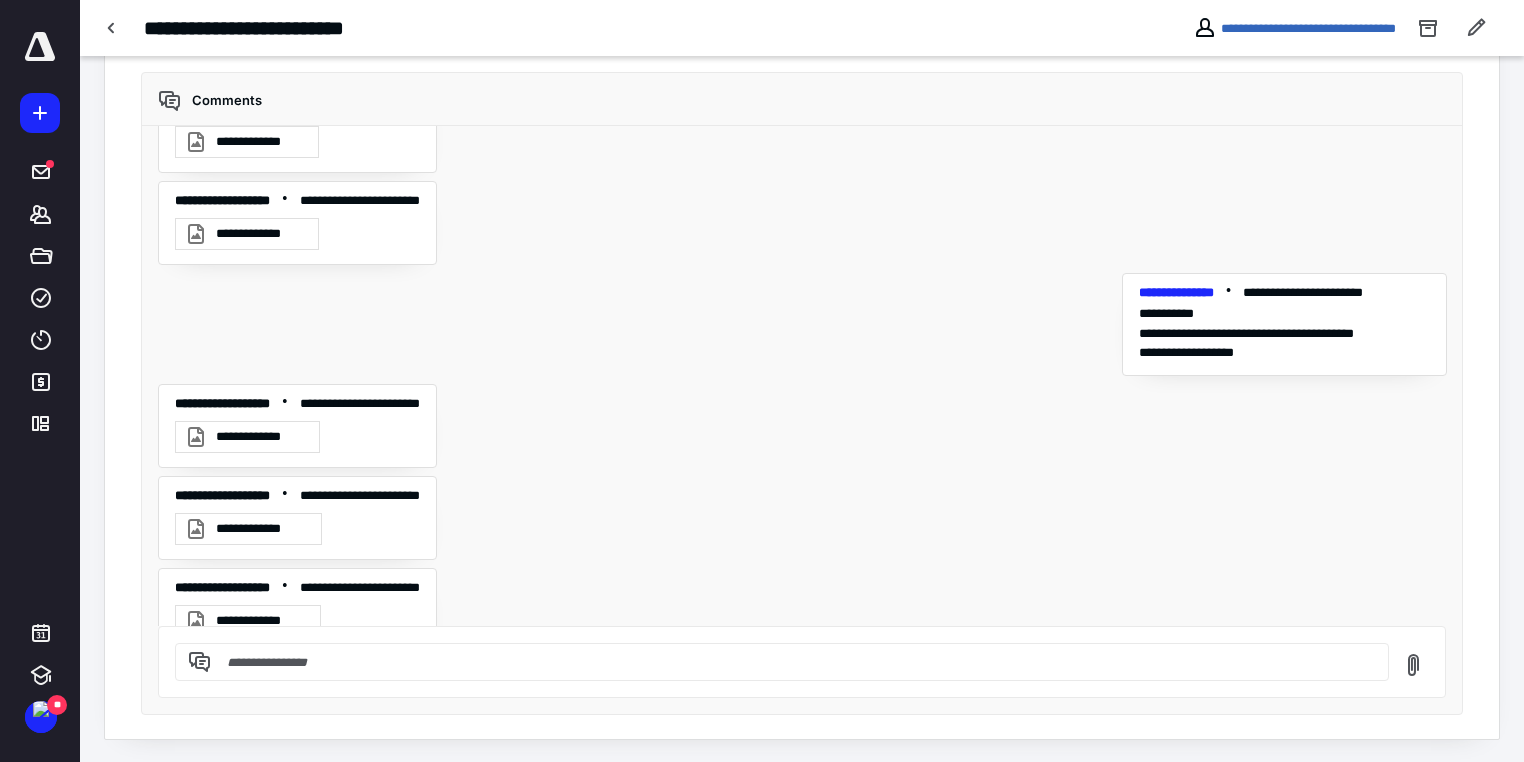 click on "**********" at bounding box center [261, 437] 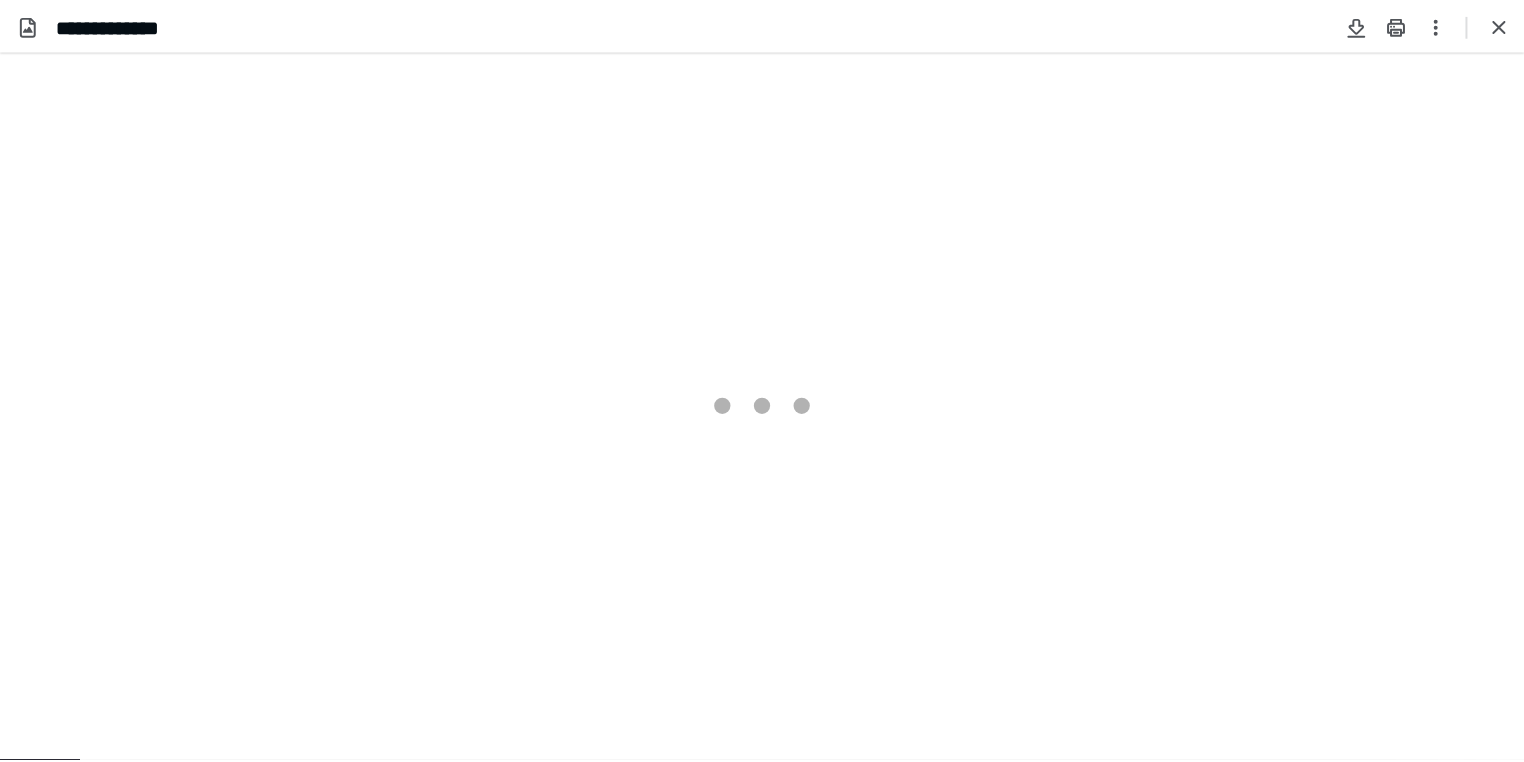 scroll, scrollTop: 0, scrollLeft: 0, axis: both 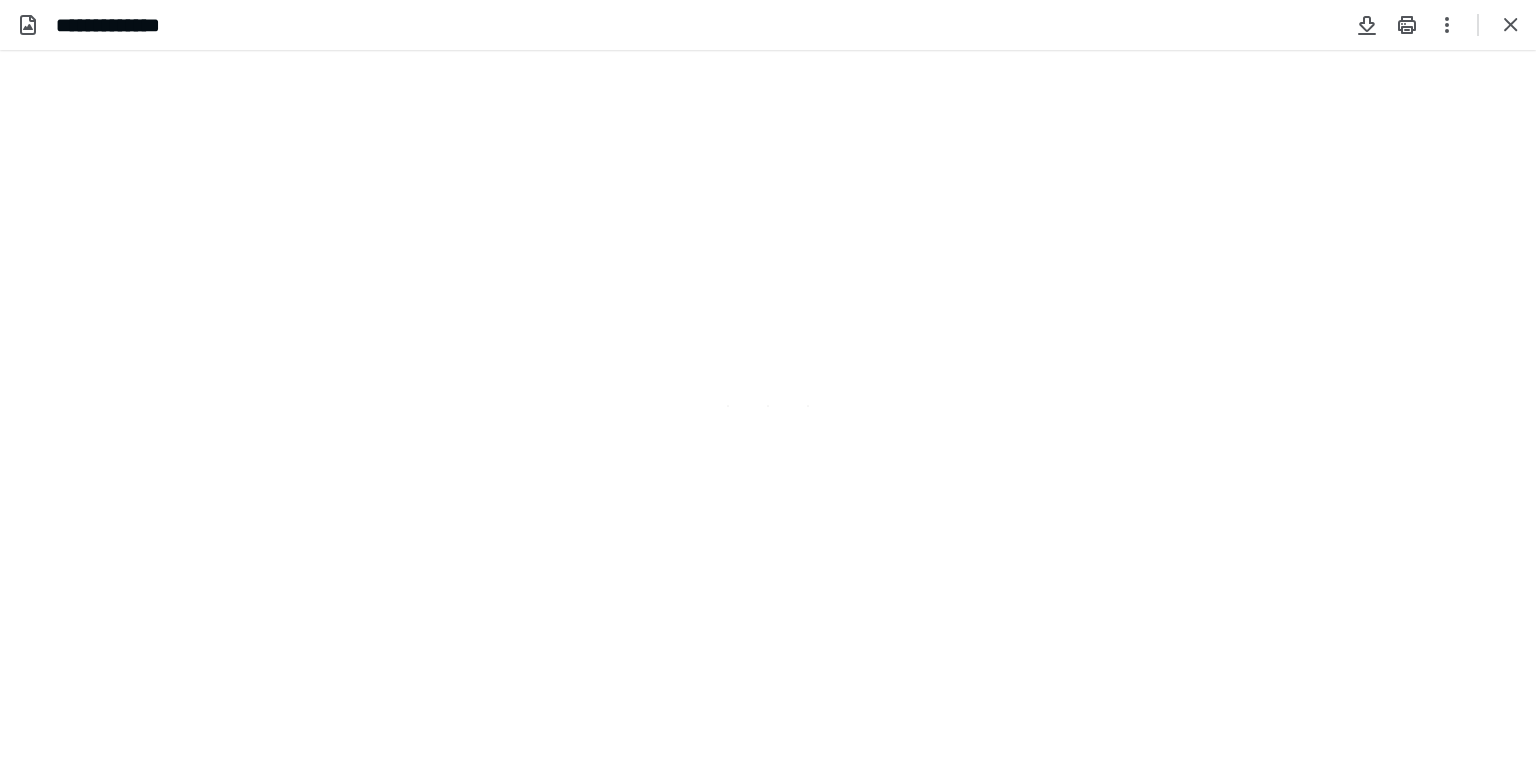 type on "236" 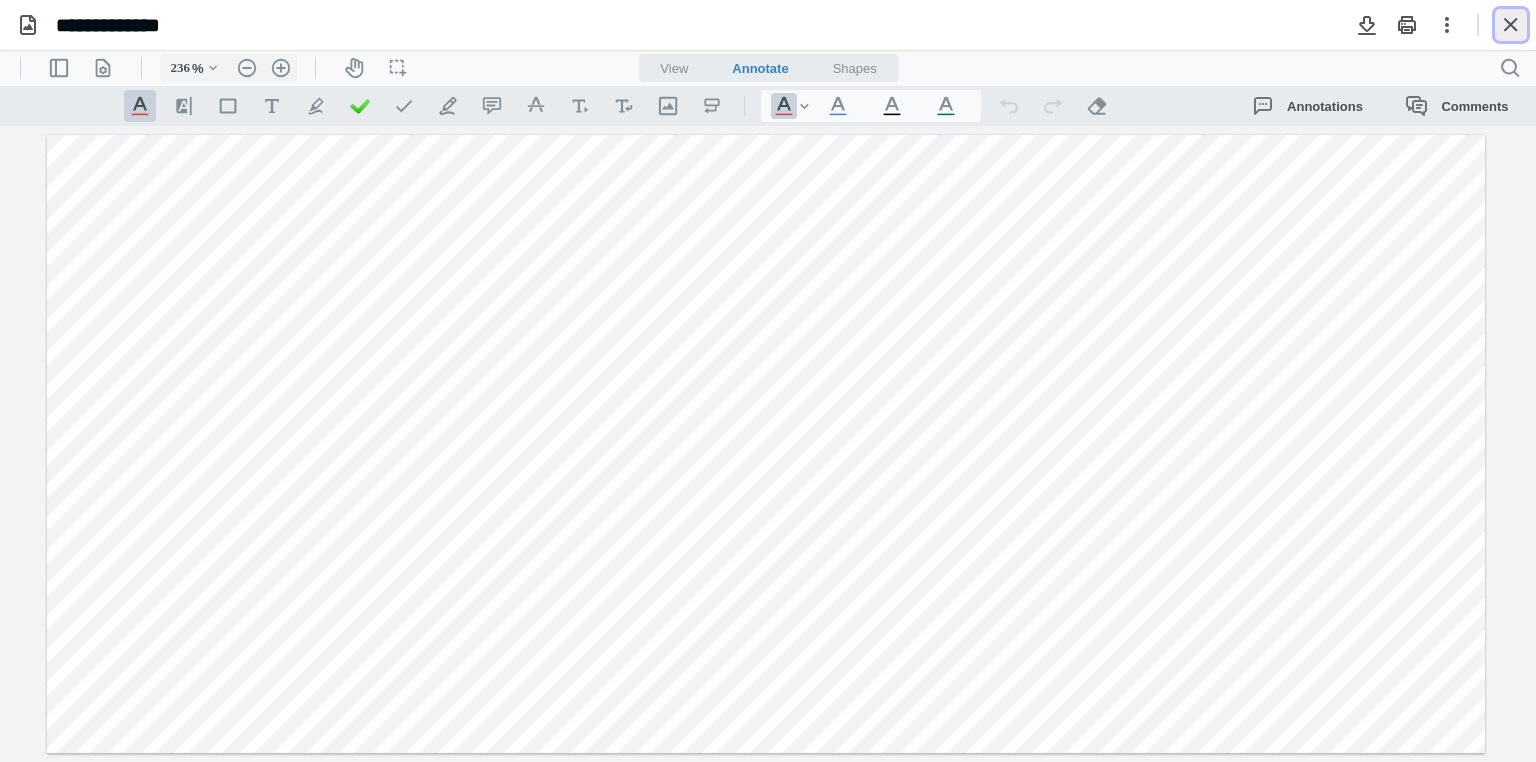 click at bounding box center [1511, 25] 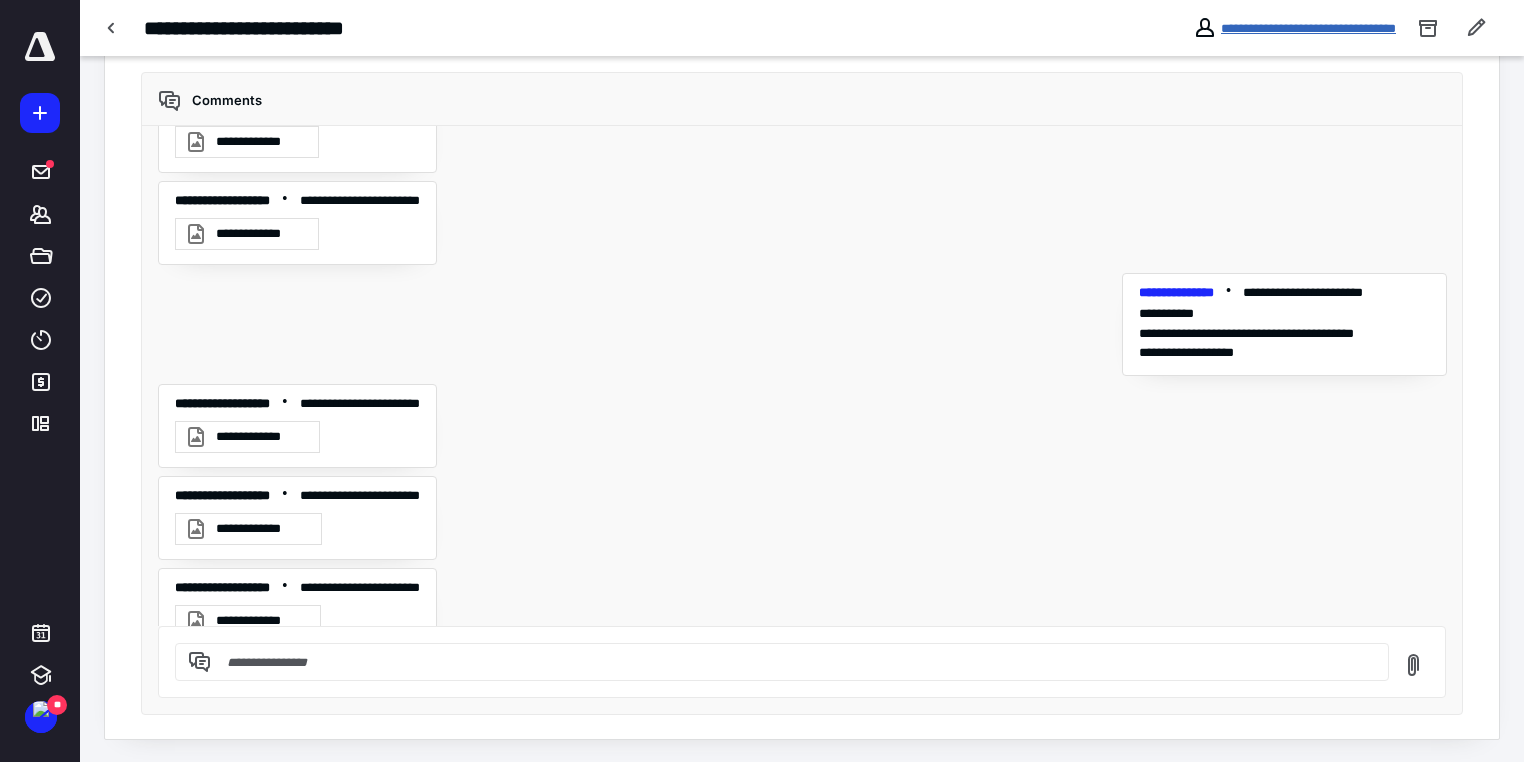 click on "**********" at bounding box center (1308, 28) 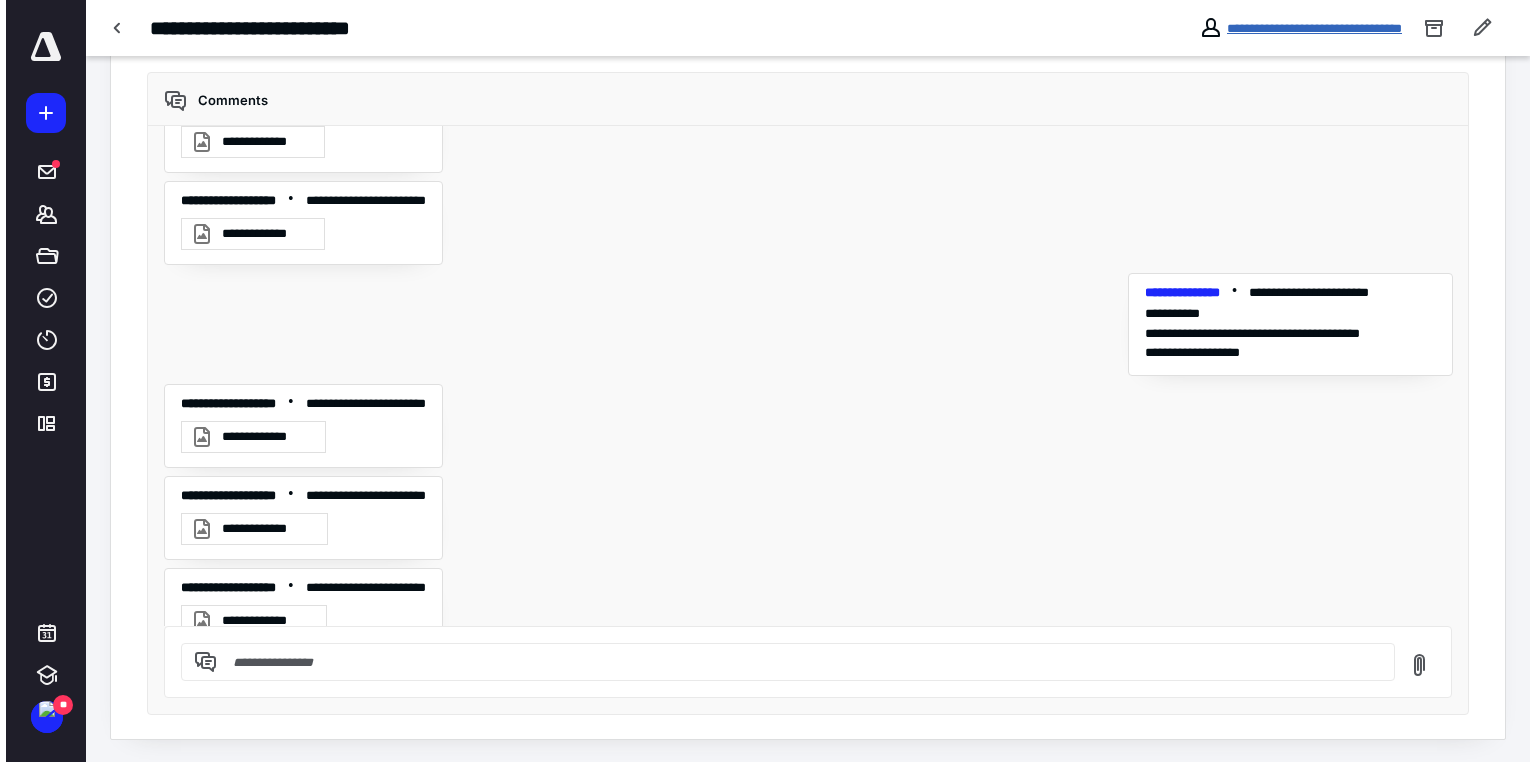 scroll, scrollTop: 0, scrollLeft: 0, axis: both 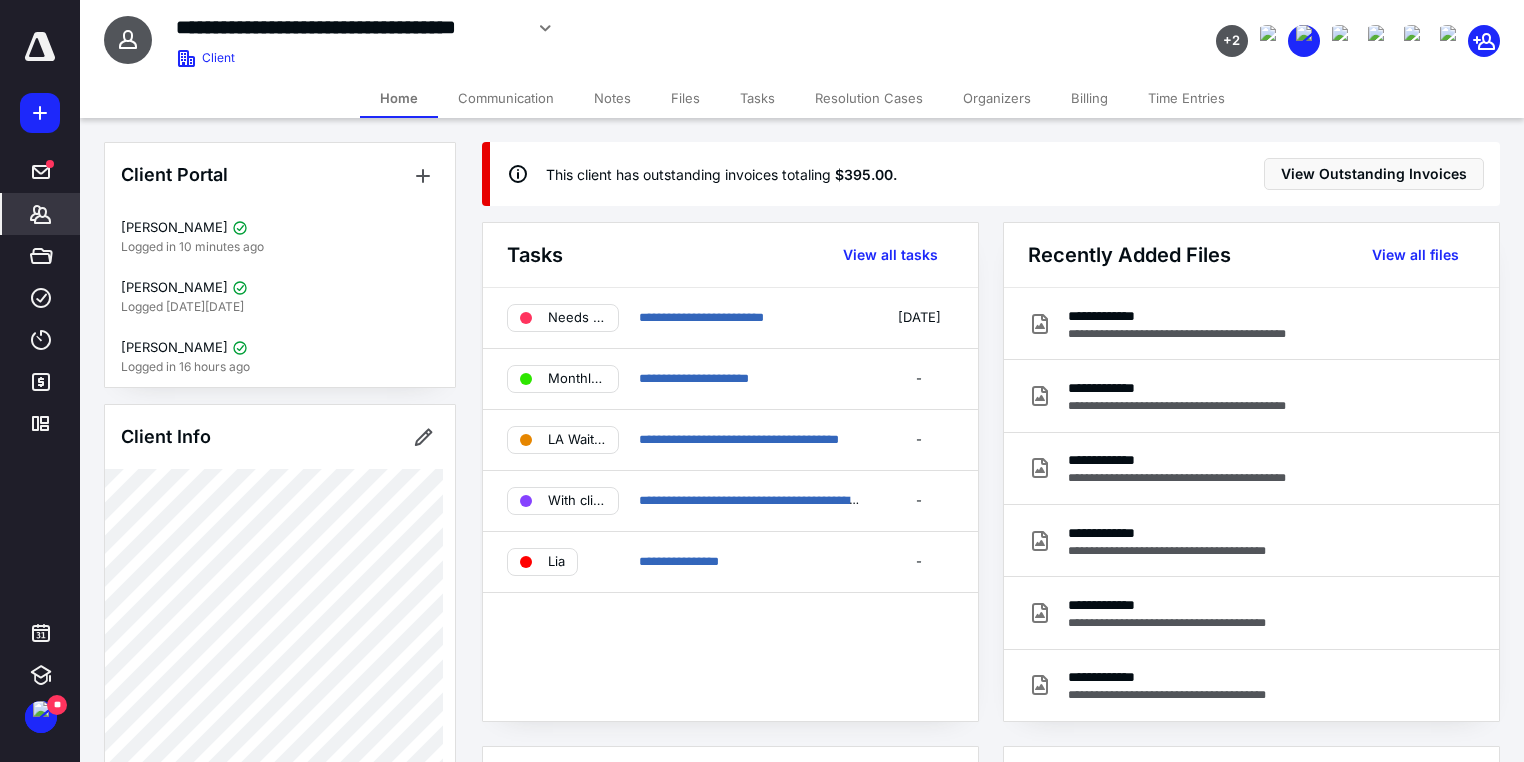 click on "Files" at bounding box center (685, 98) 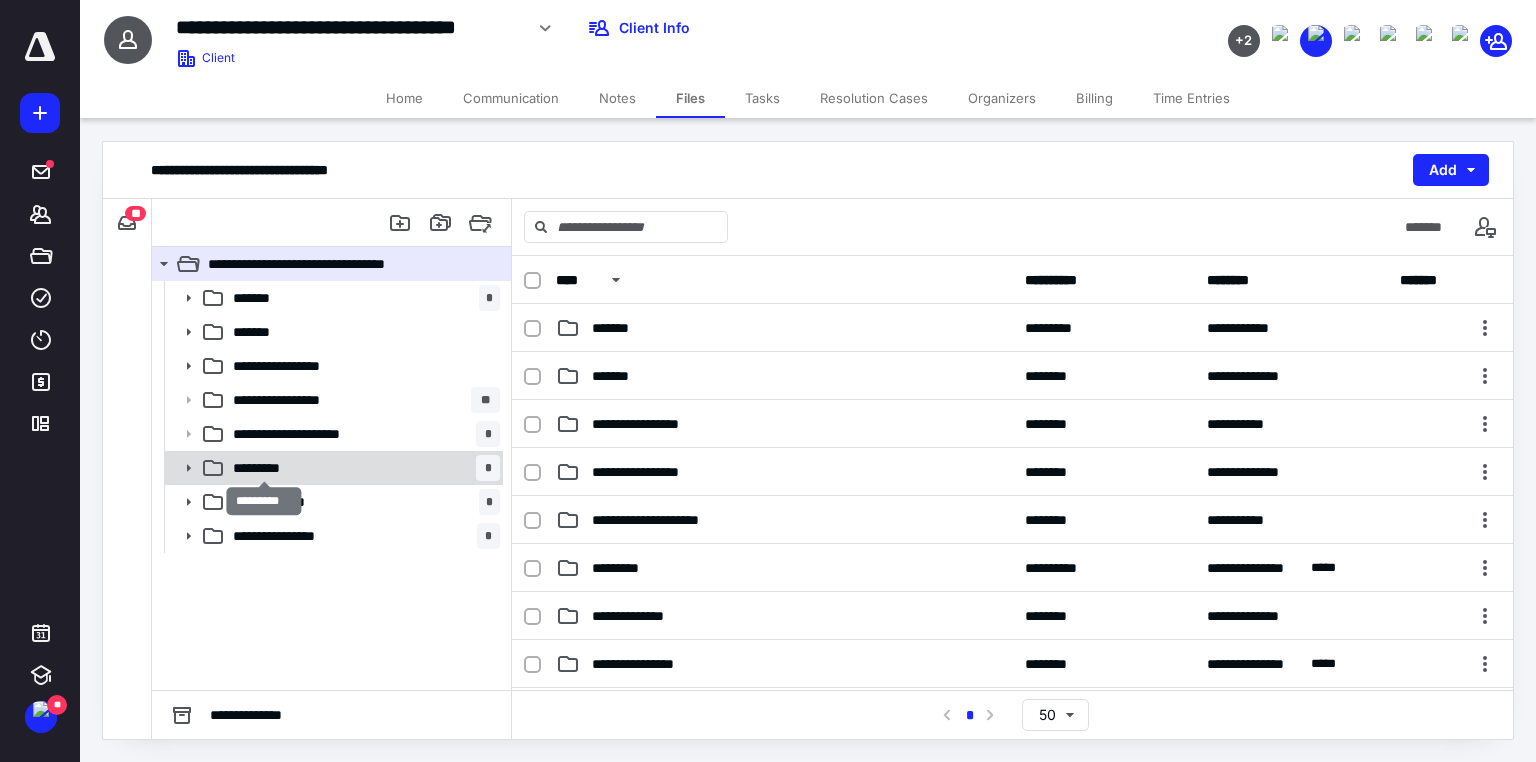 click on "*********" at bounding box center (264, 468) 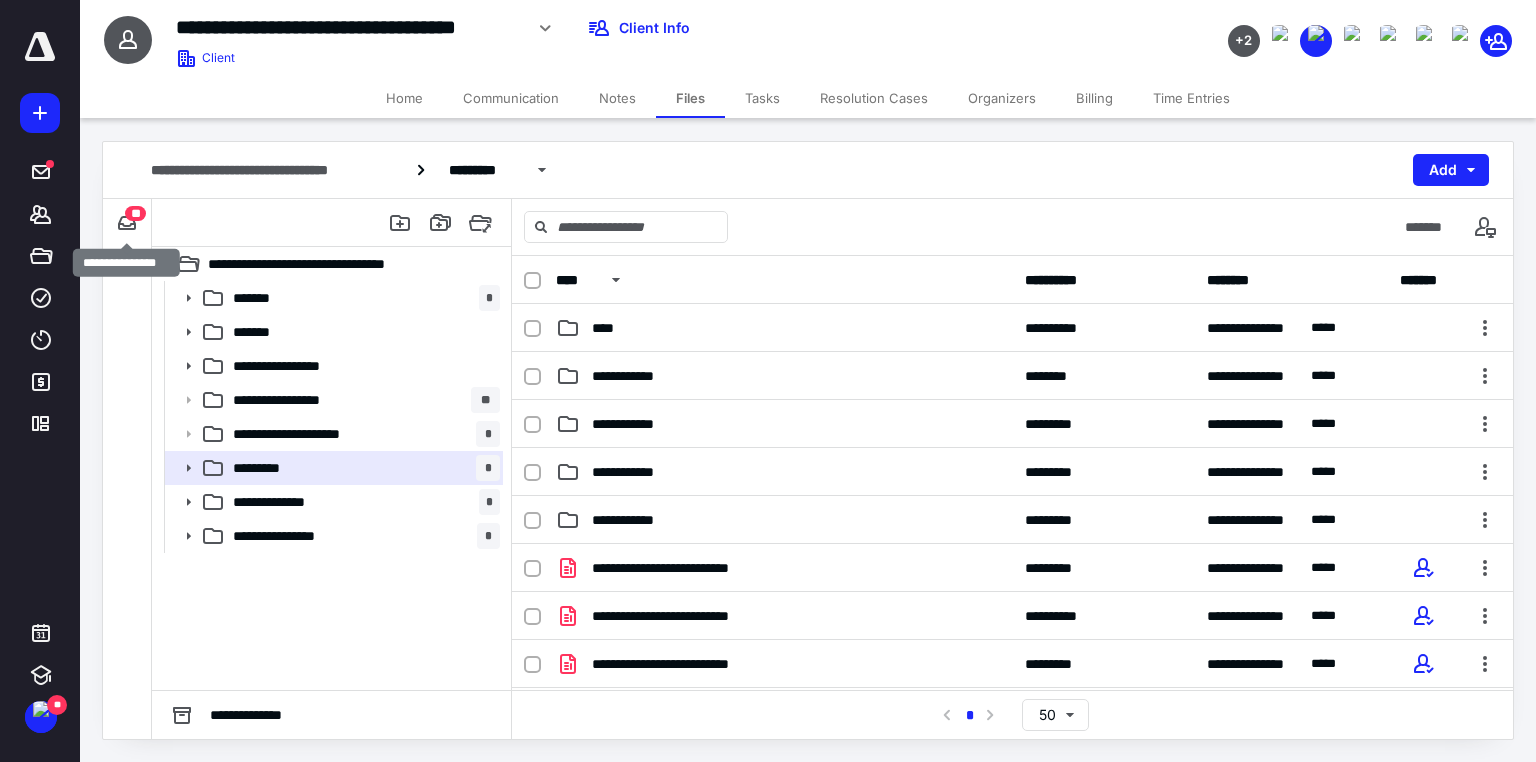 click on "**" at bounding box center [135, 213] 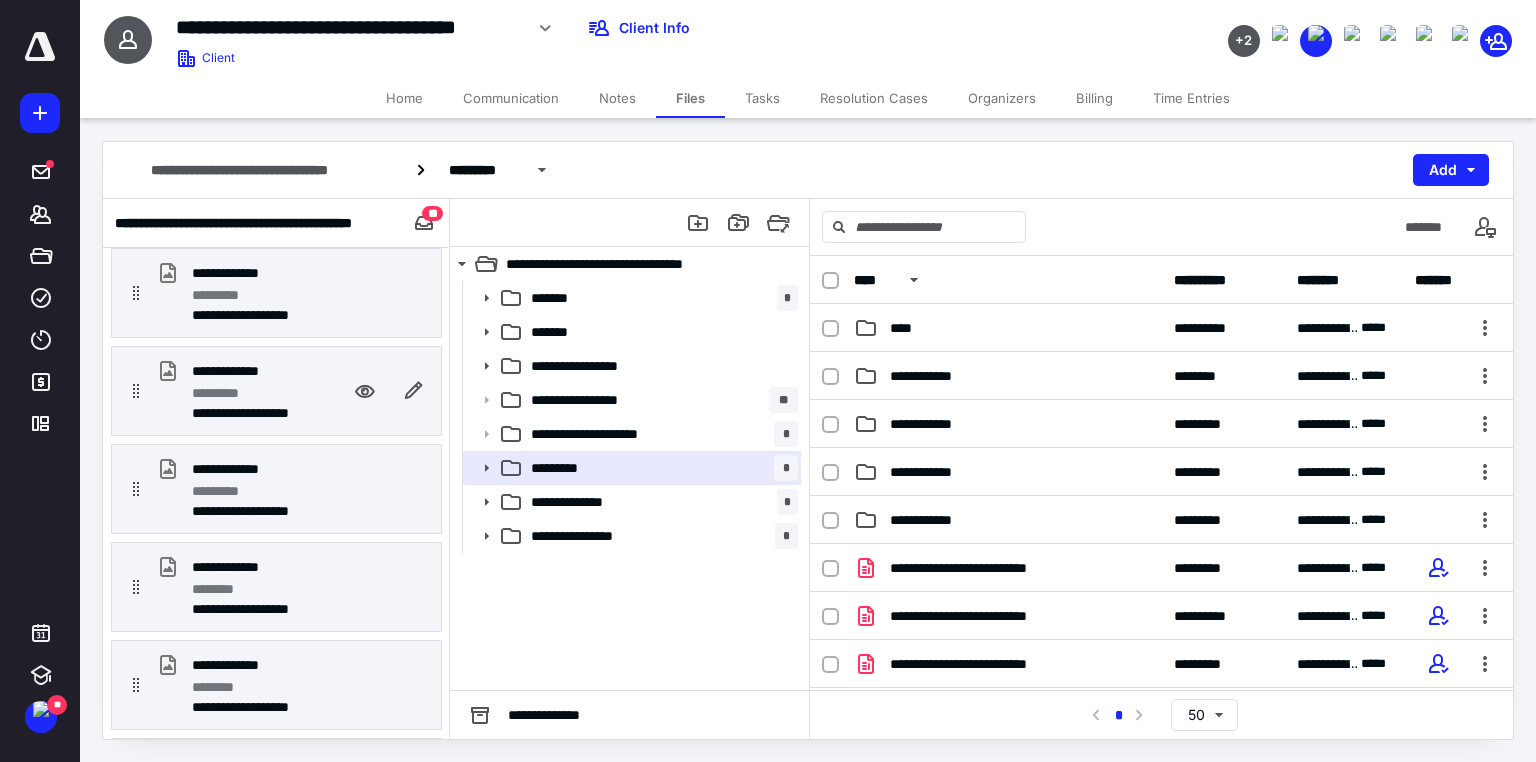 scroll, scrollTop: 240, scrollLeft: 0, axis: vertical 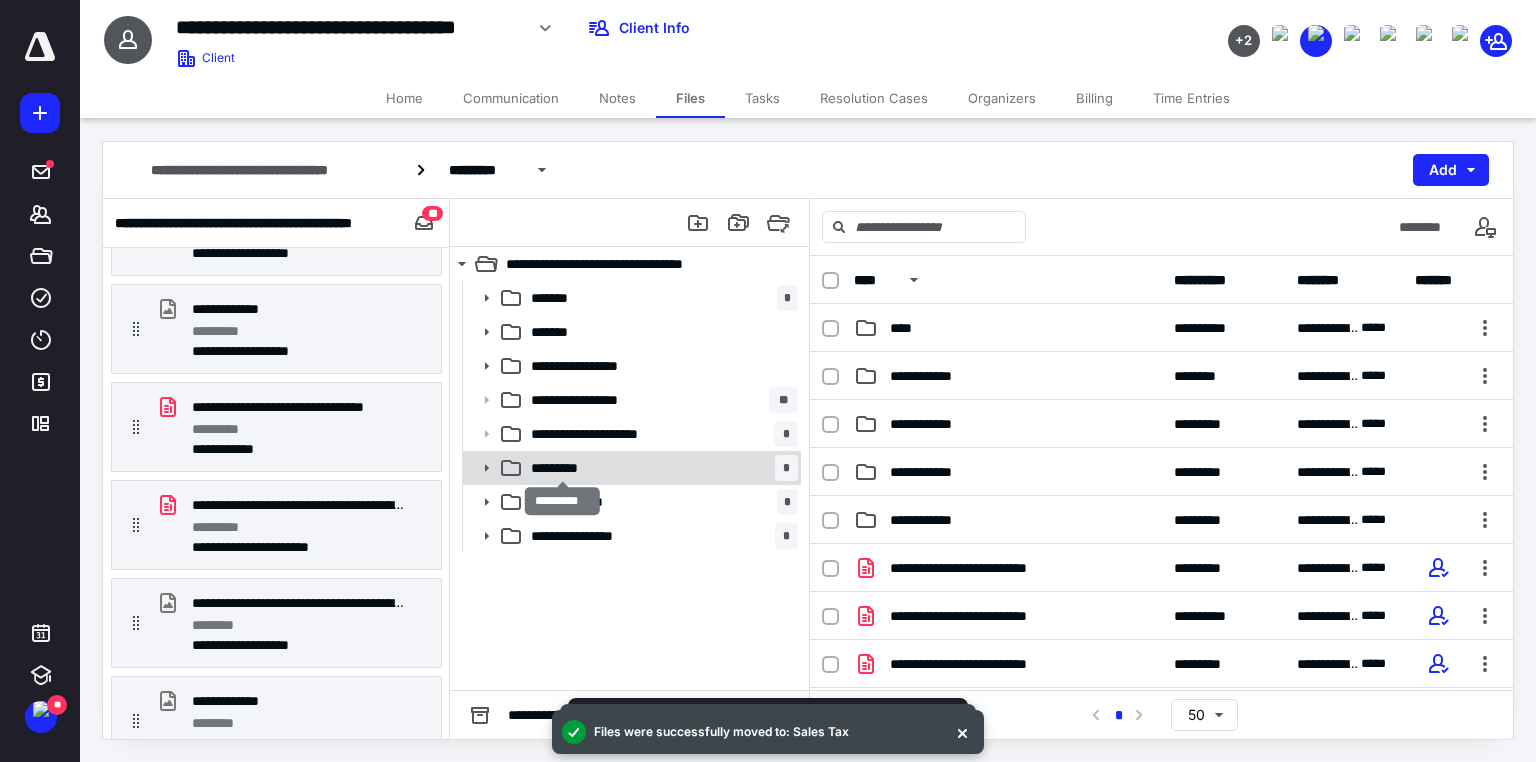 click on "*********" at bounding box center [562, 468] 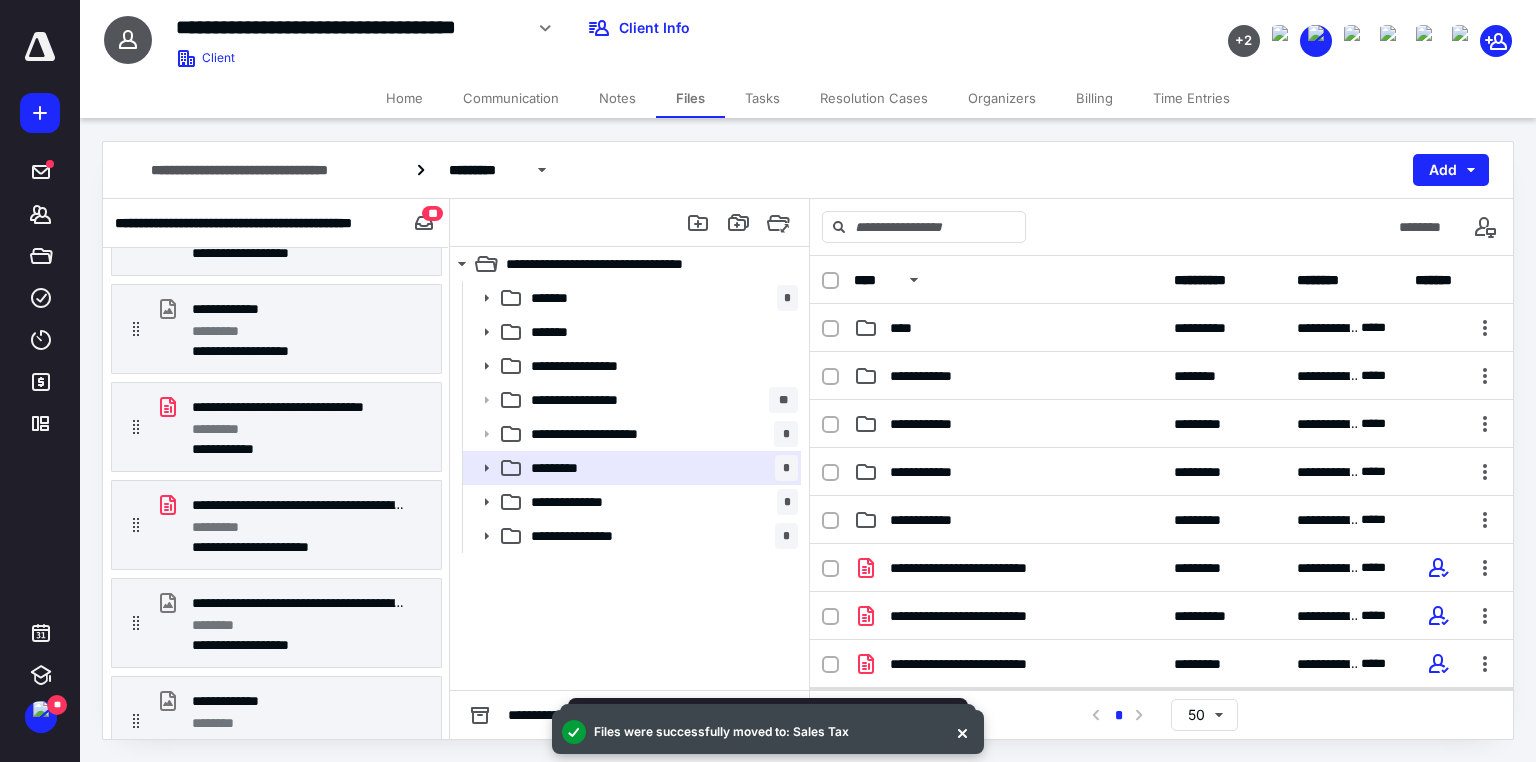 scroll, scrollTop: 186, scrollLeft: 0, axis: vertical 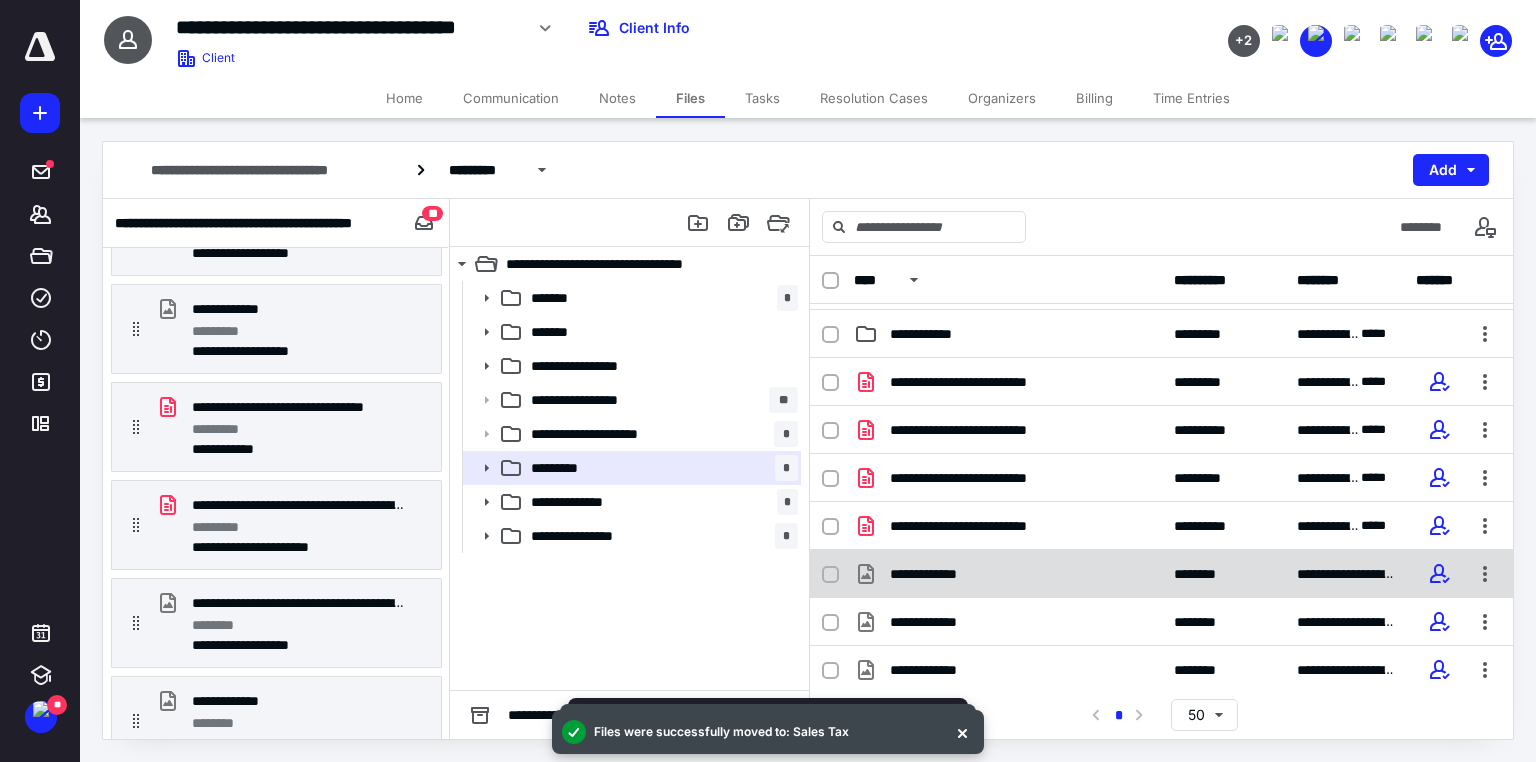 click 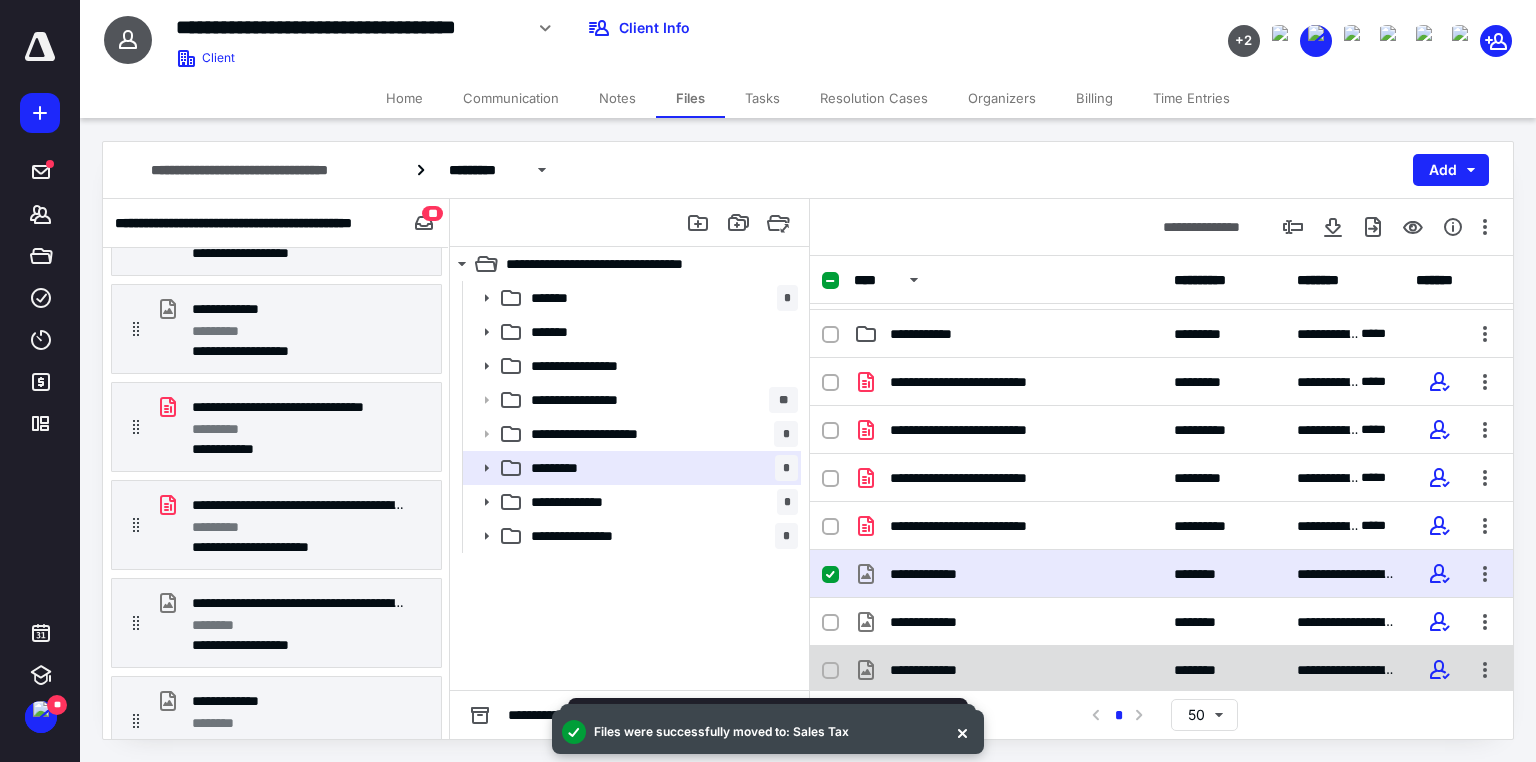 click 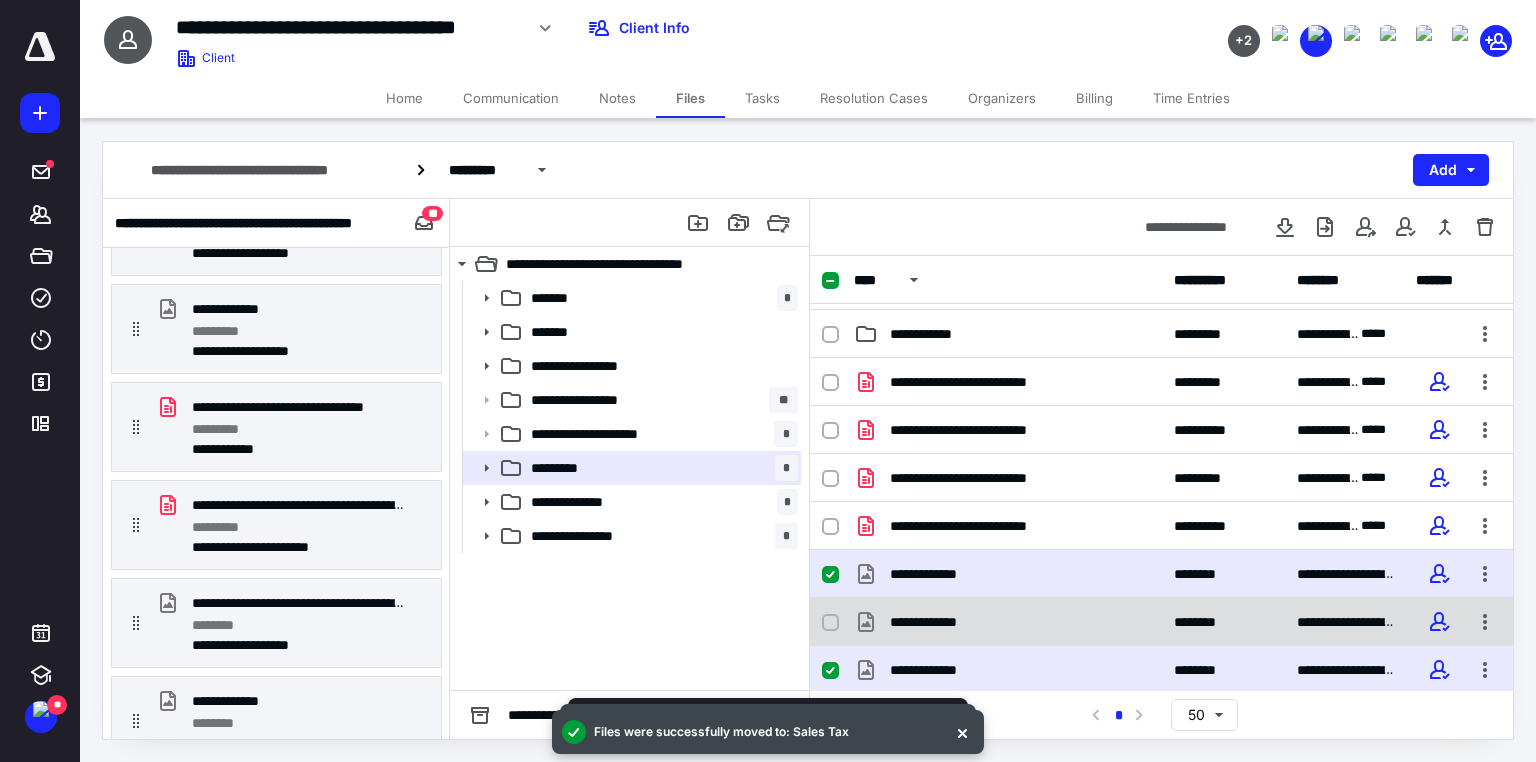 click 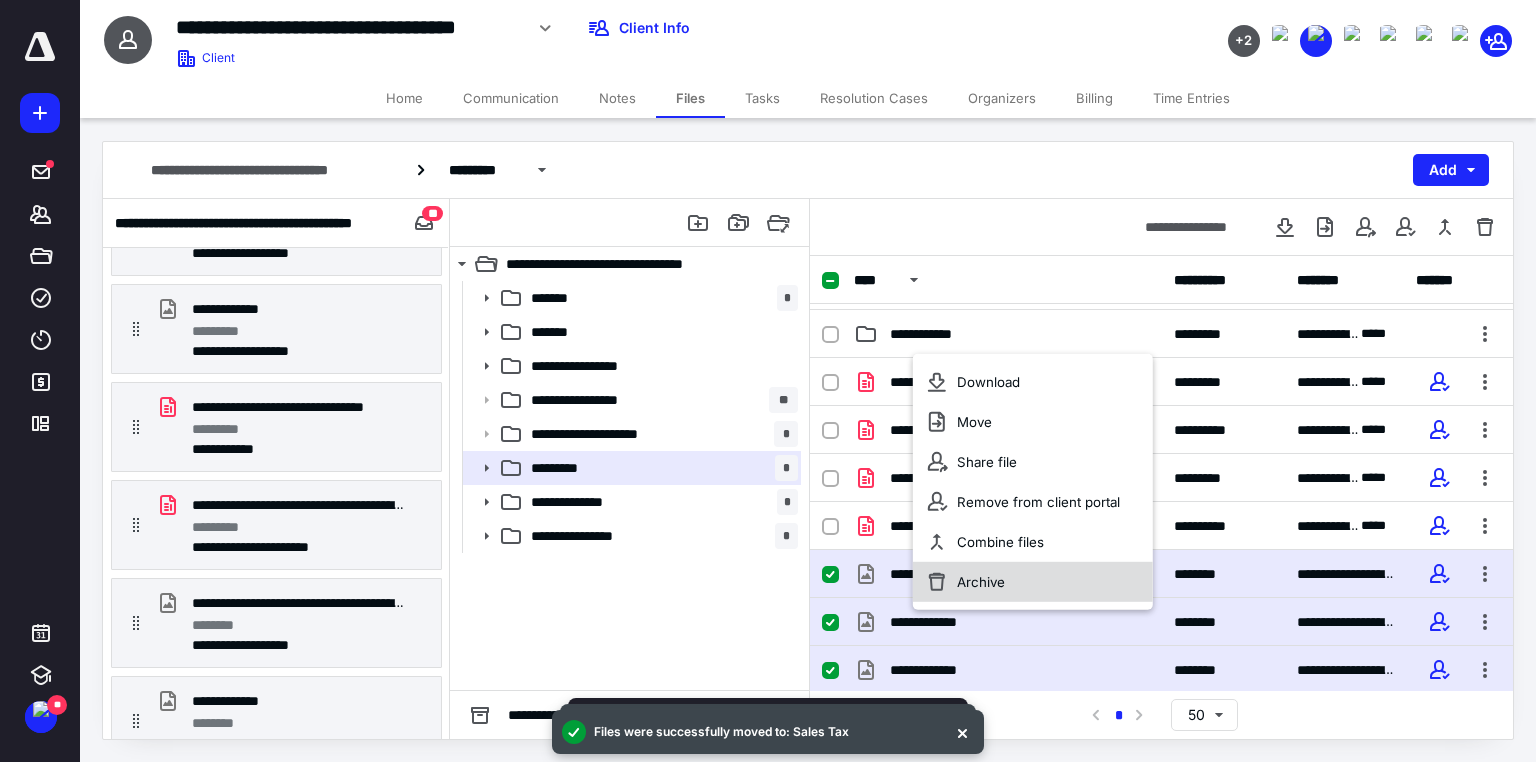 click on "Archive" at bounding box center [981, 582] 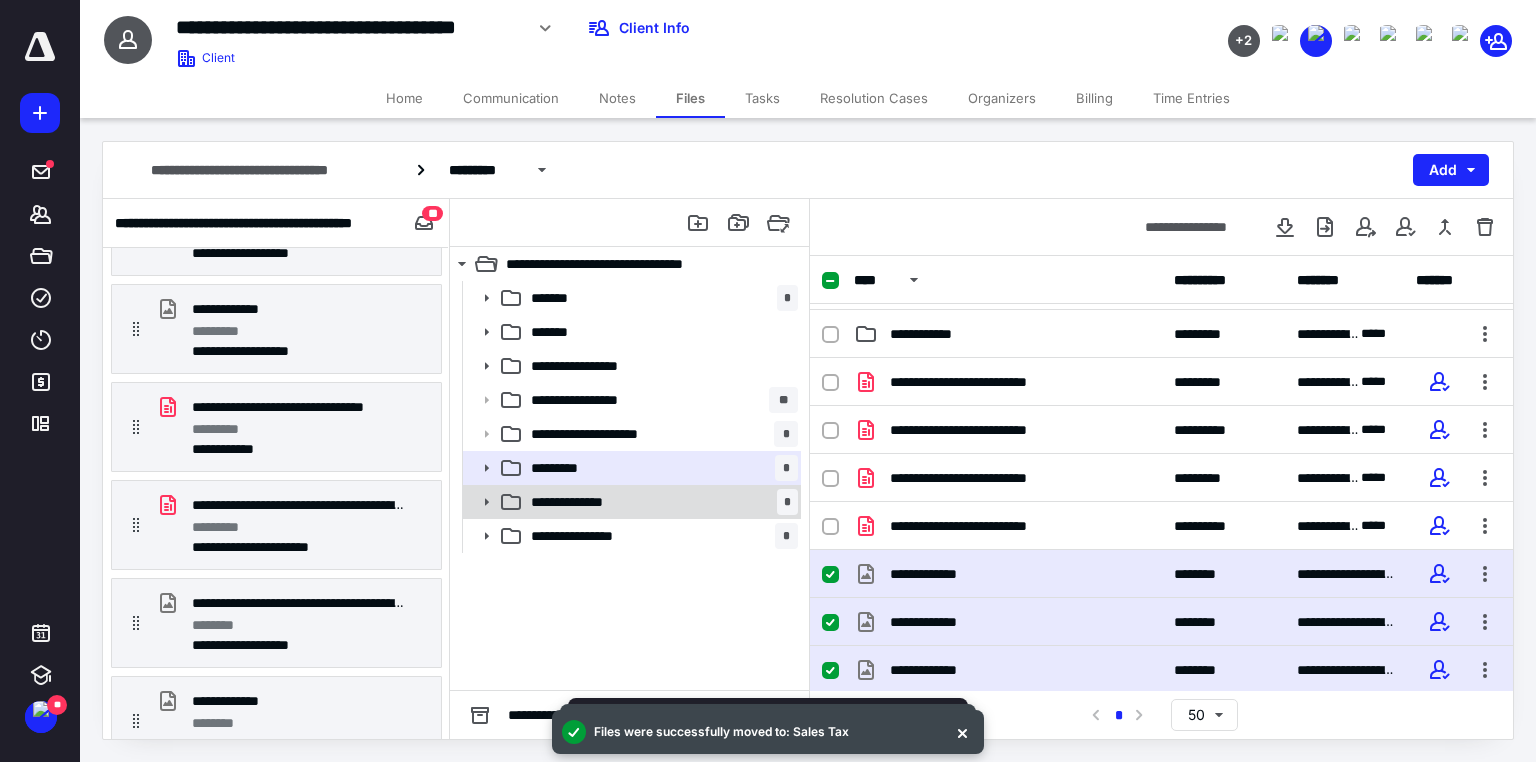 checkbox on "false" 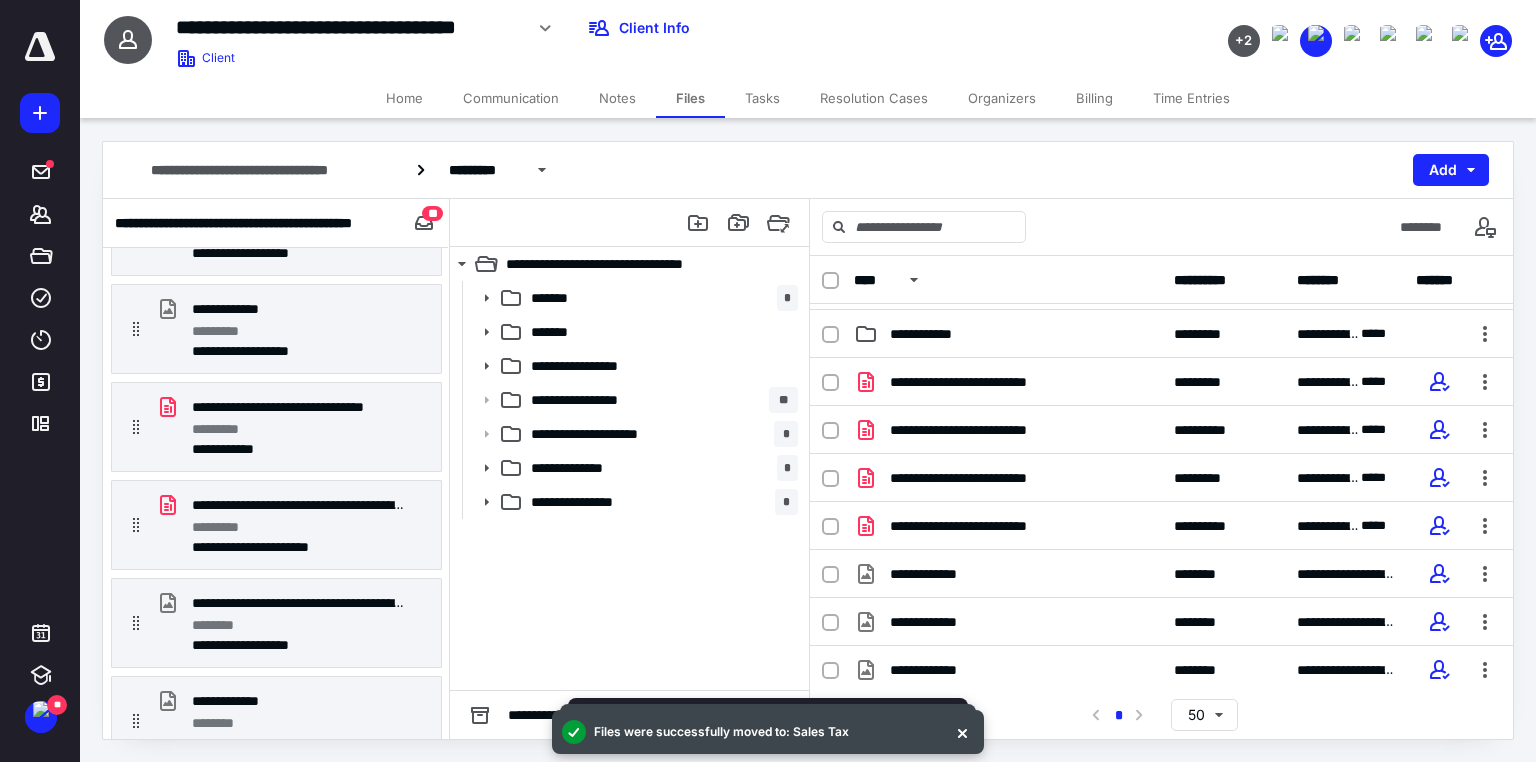 scroll, scrollTop: 152, scrollLeft: 0, axis: vertical 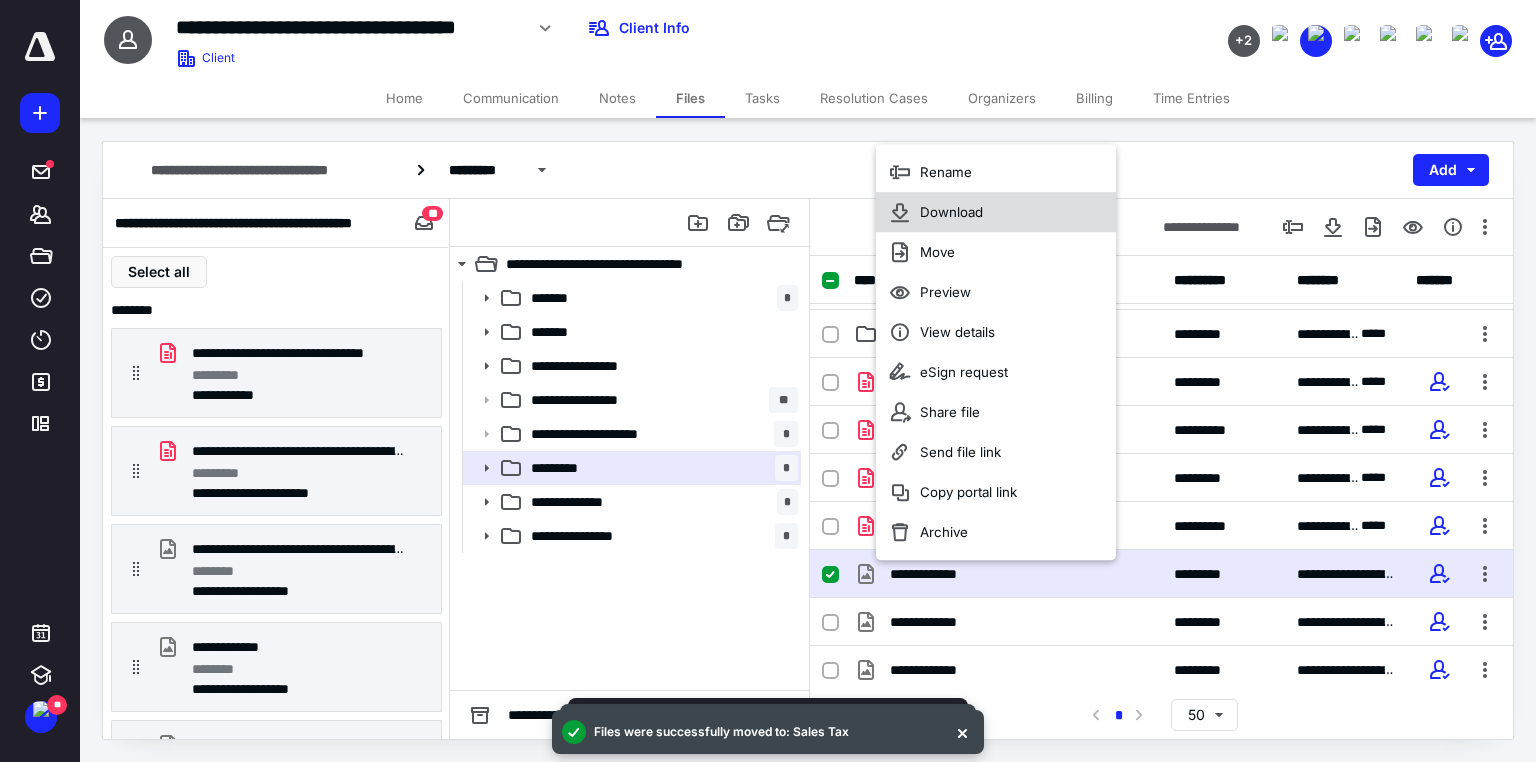 click on "Download" at bounding box center [951, 213] 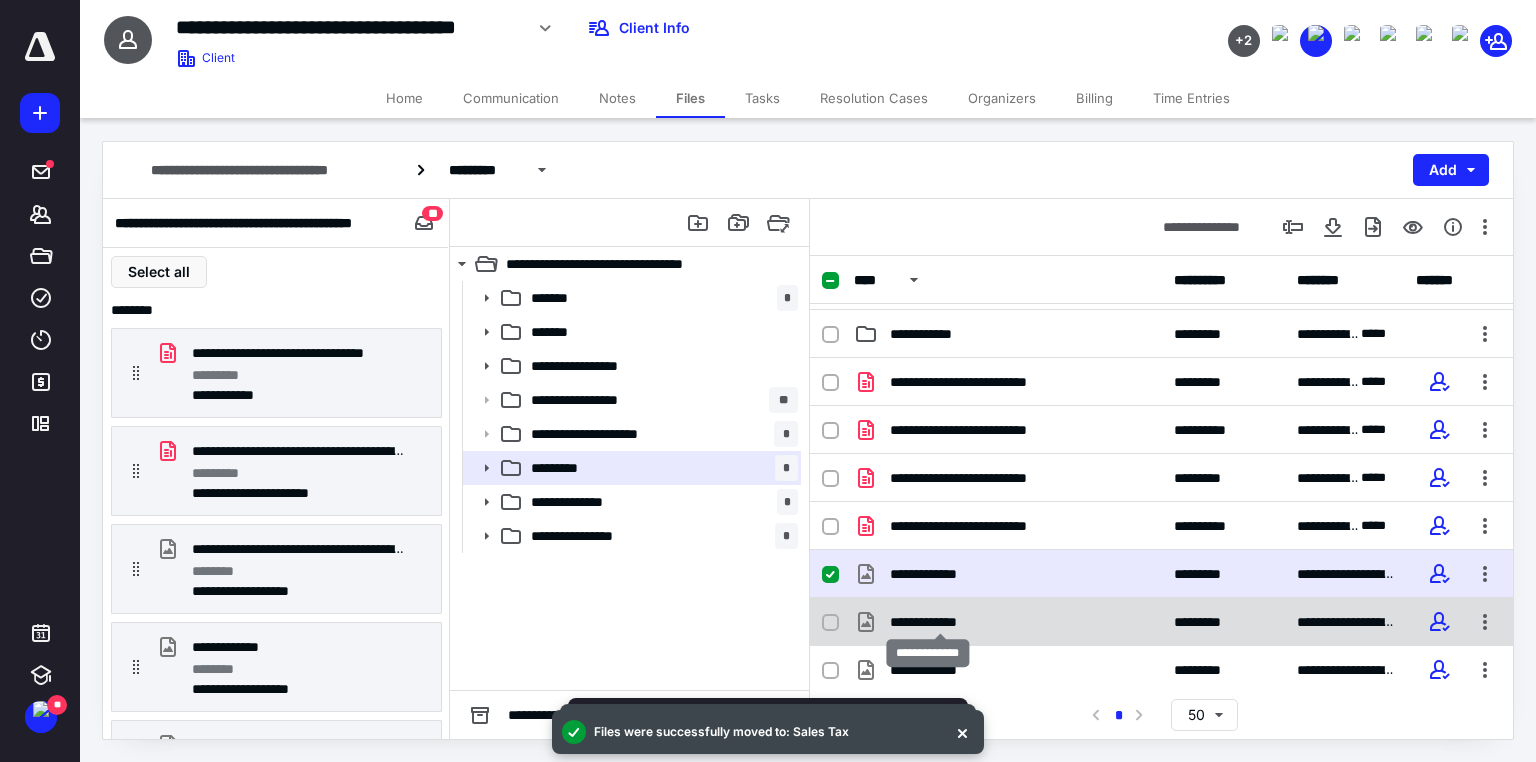checkbox on "false" 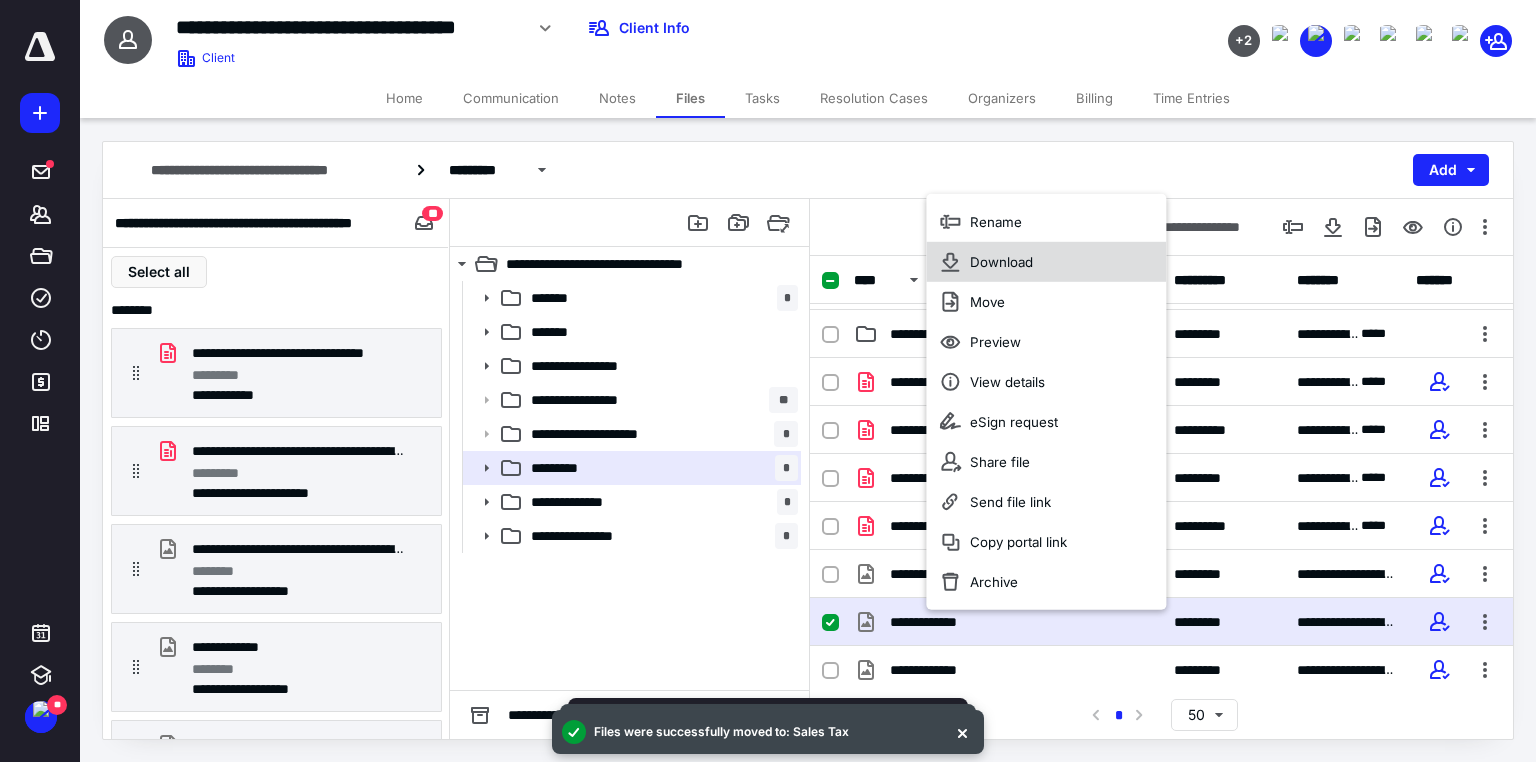 click on "Download" at bounding box center (1001, 262) 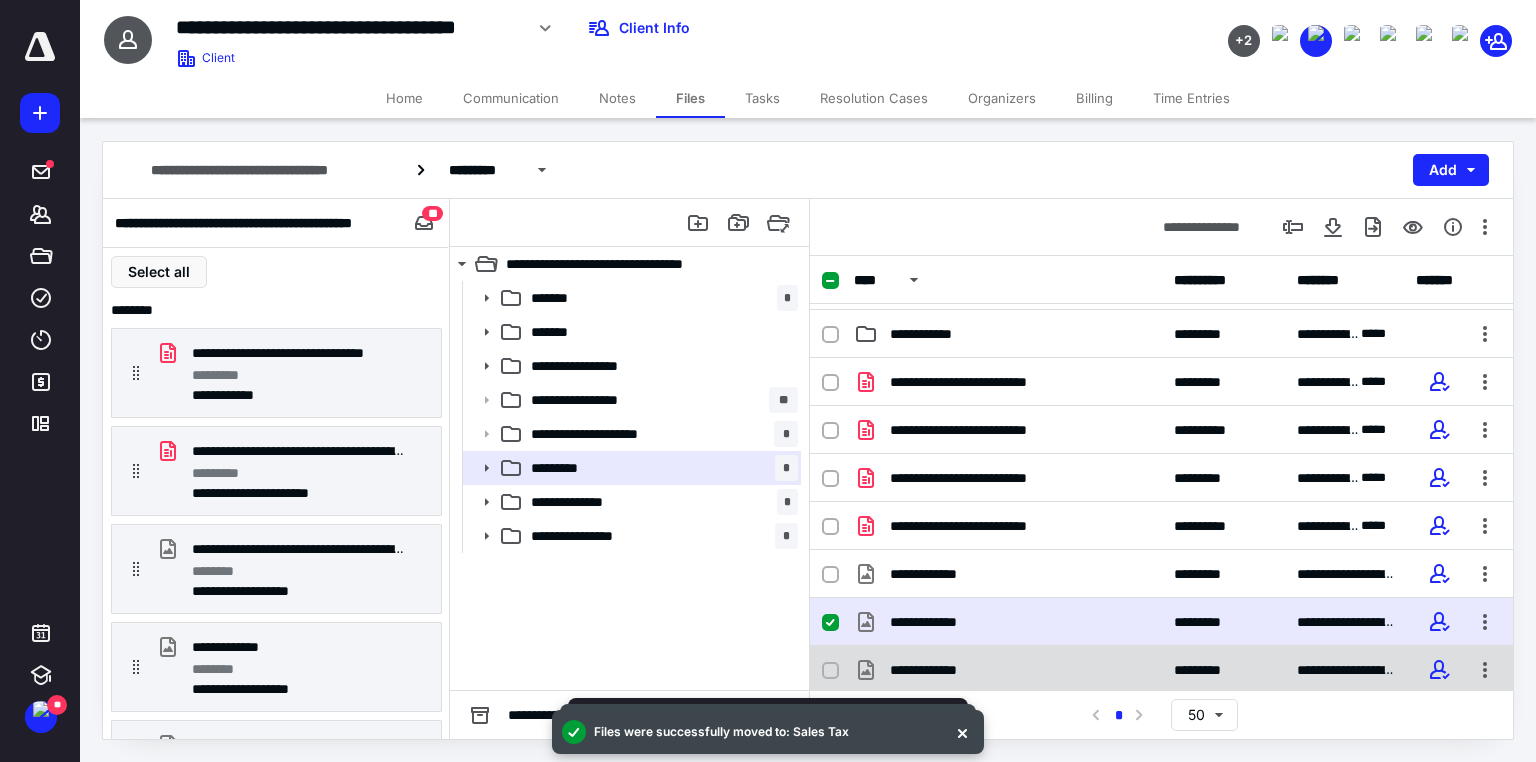 checkbox on "false" 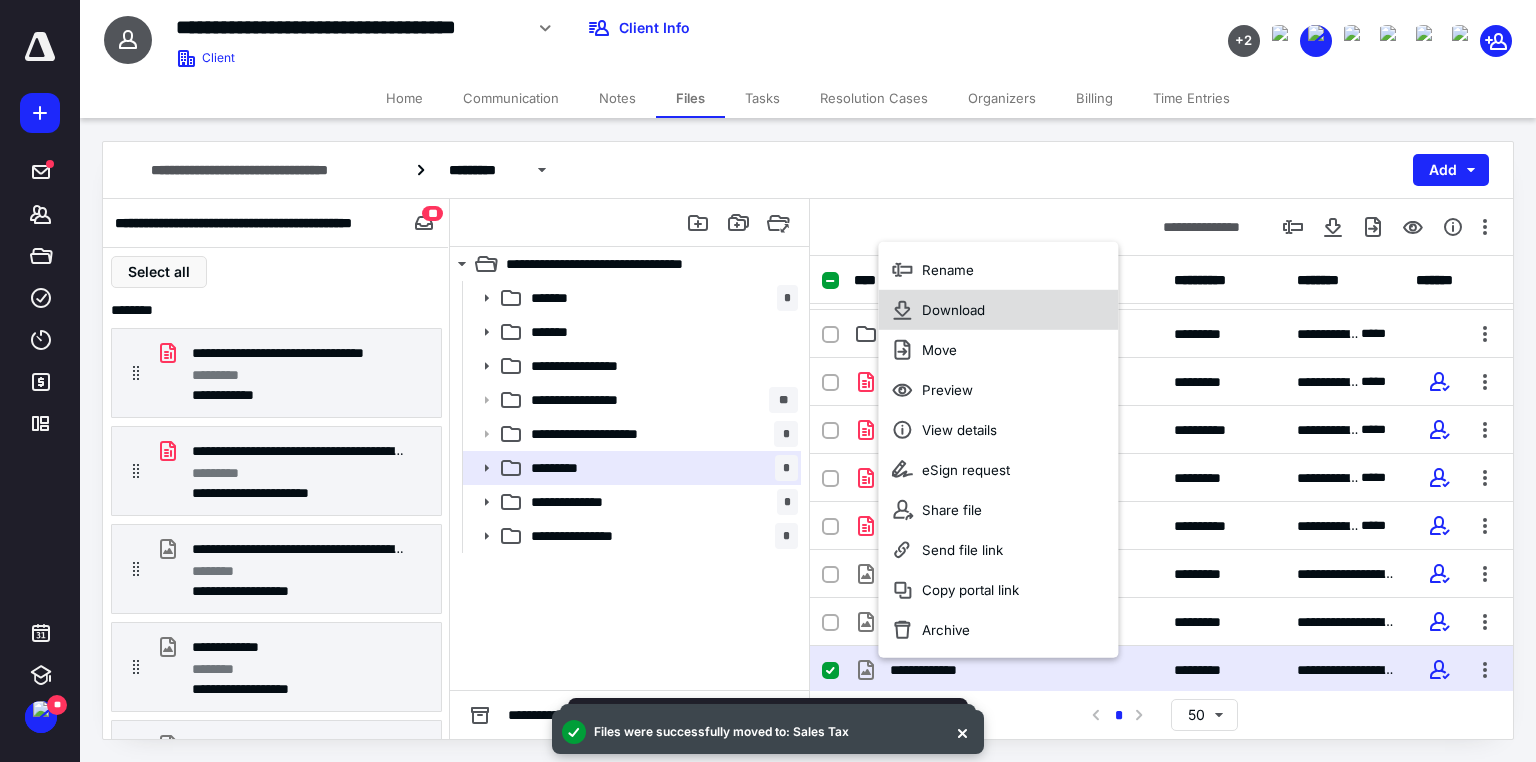 click on "Download" at bounding box center (953, 310) 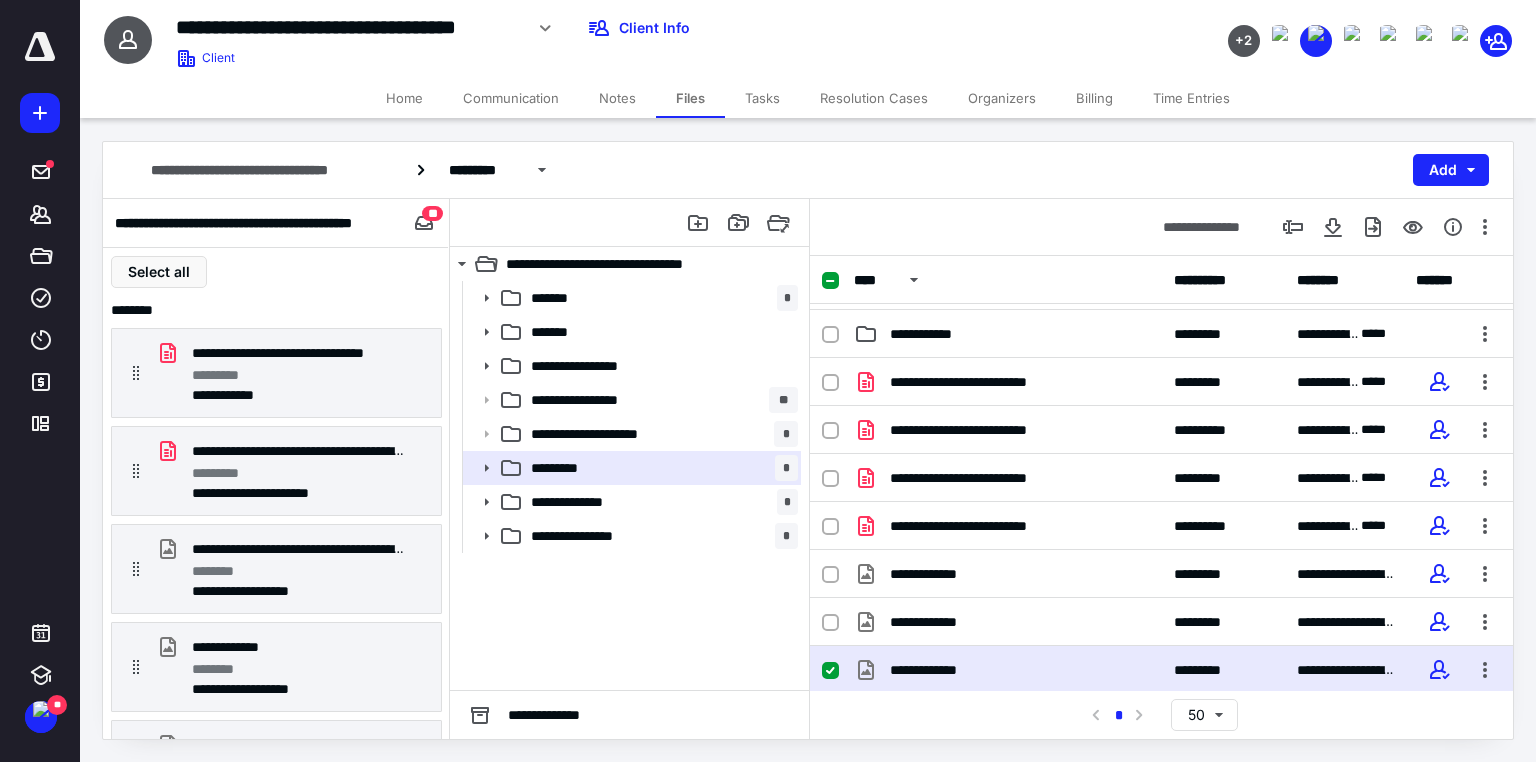click on "Tasks" at bounding box center (762, 98) 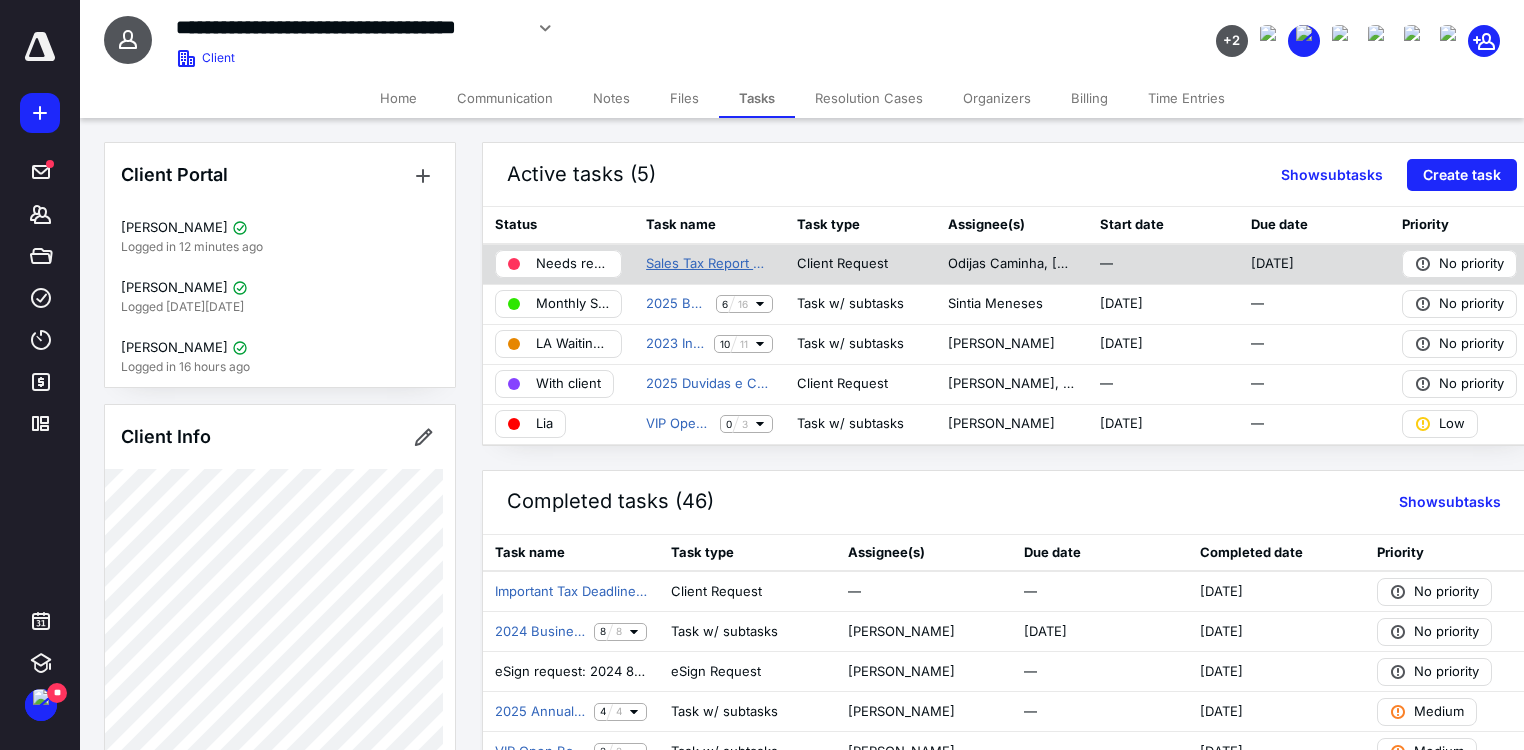 click on "Sales Tax Report Quartely" at bounding box center (709, 264) 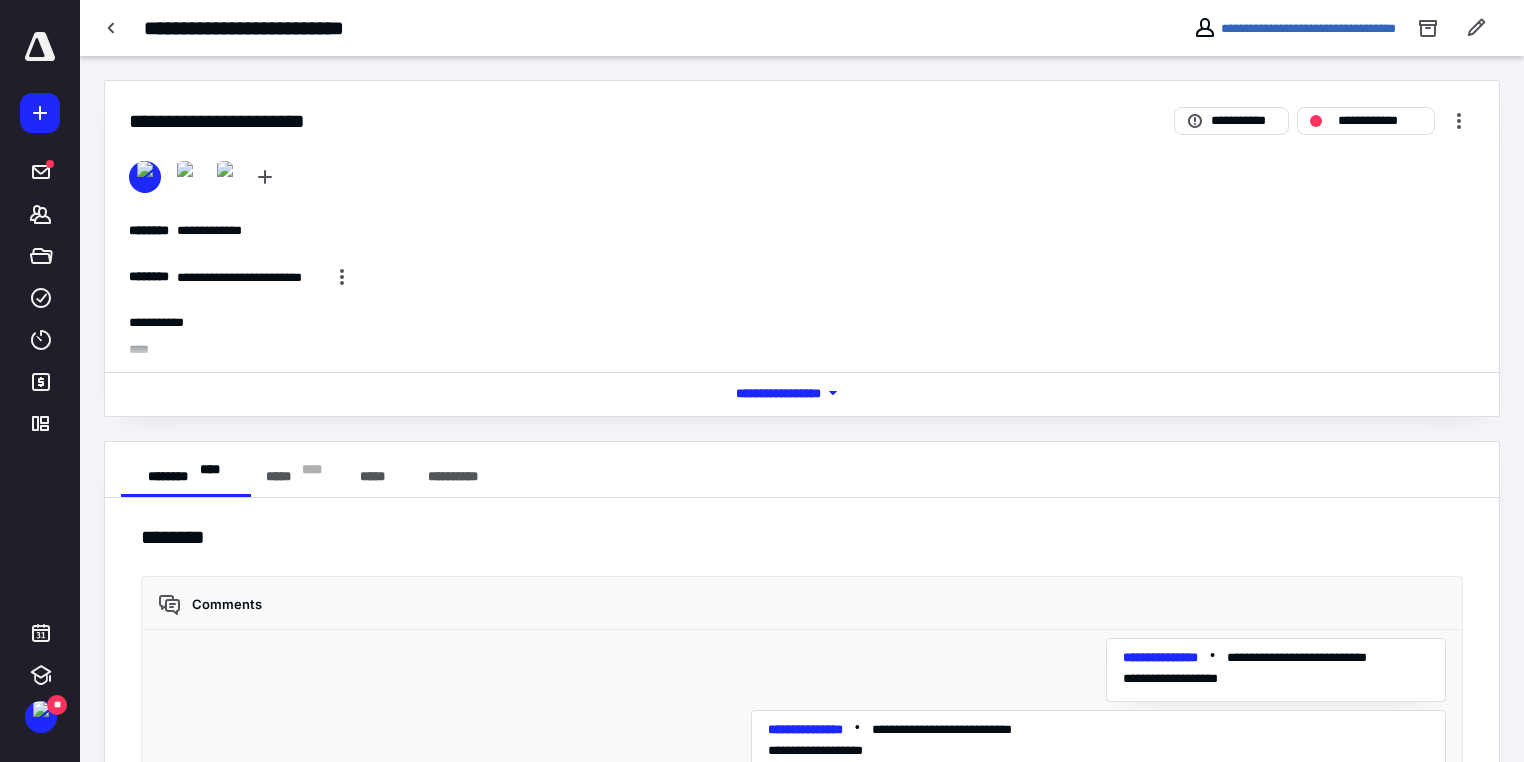 scroll, scrollTop: 22006, scrollLeft: 0, axis: vertical 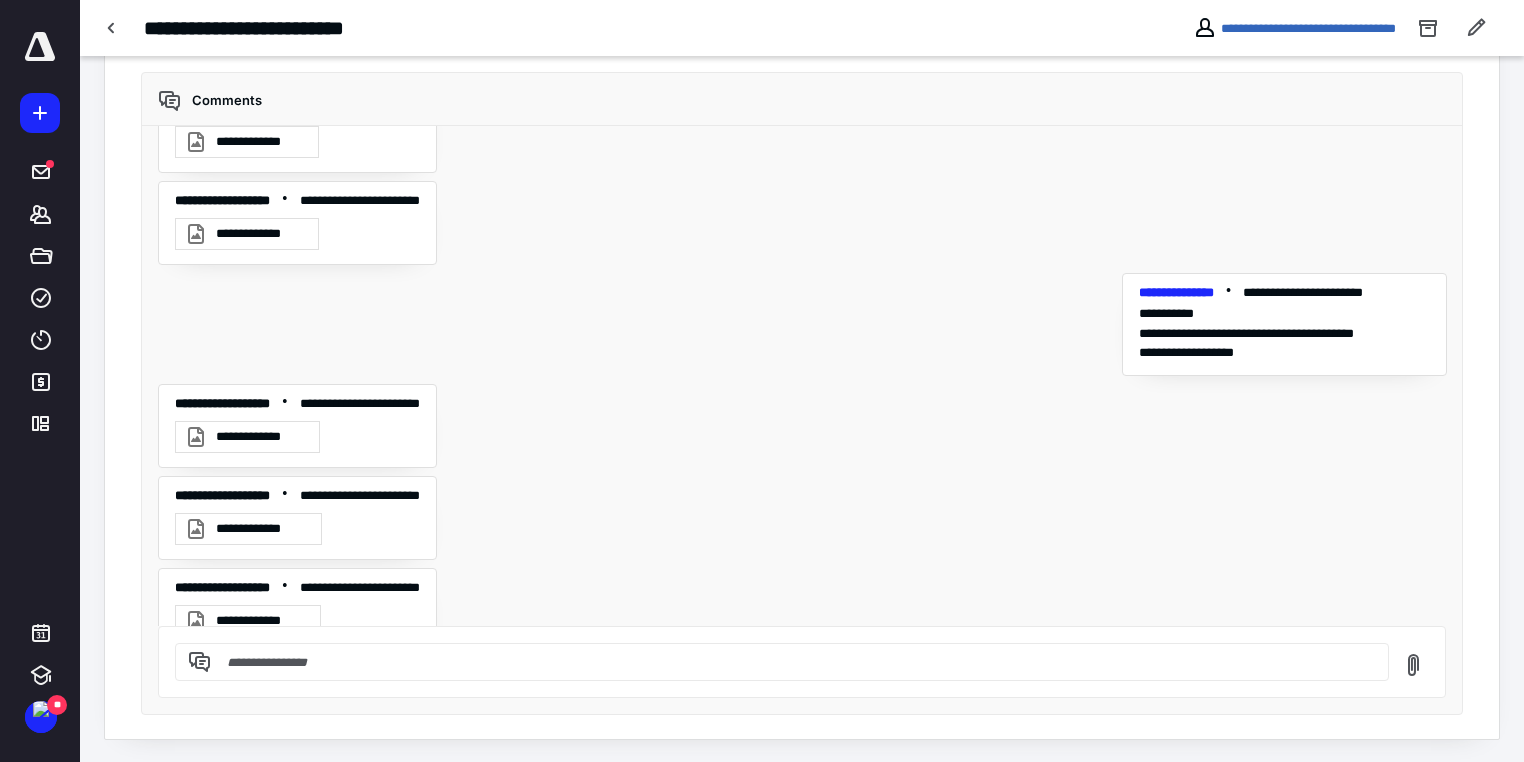click at bounding box center [794, 662] 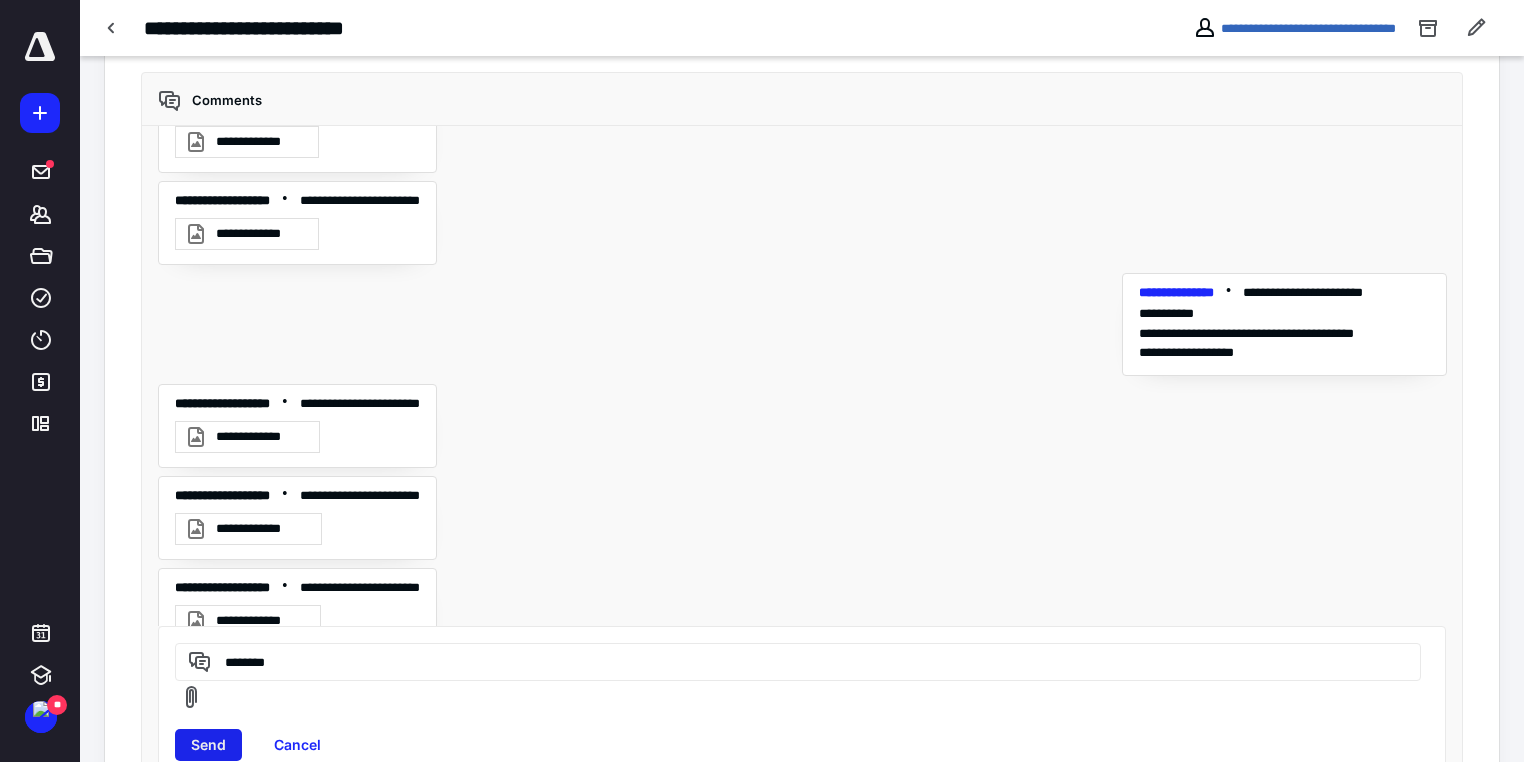 type on "********" 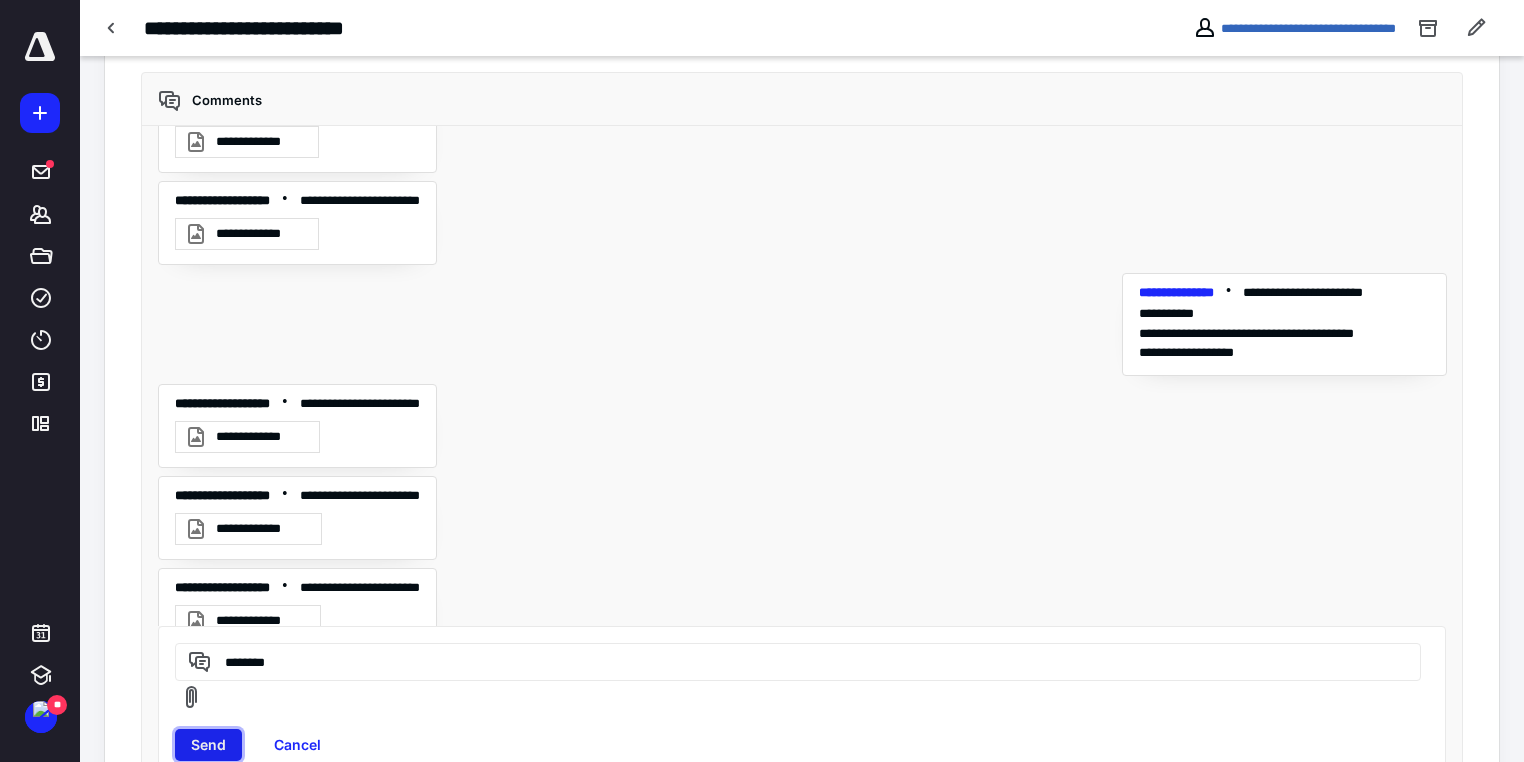 click on "Send" at bounding box center (208, 745) 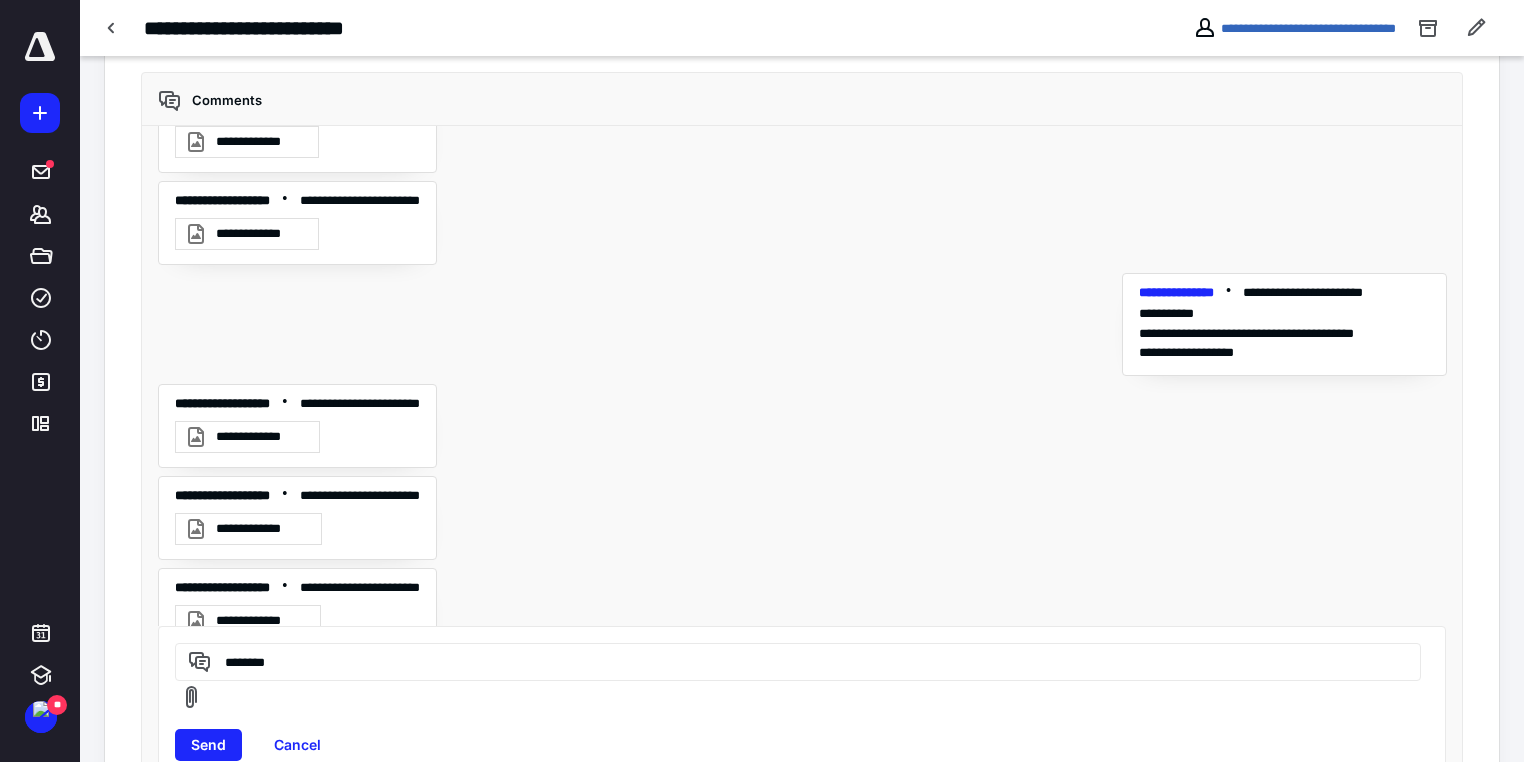 type 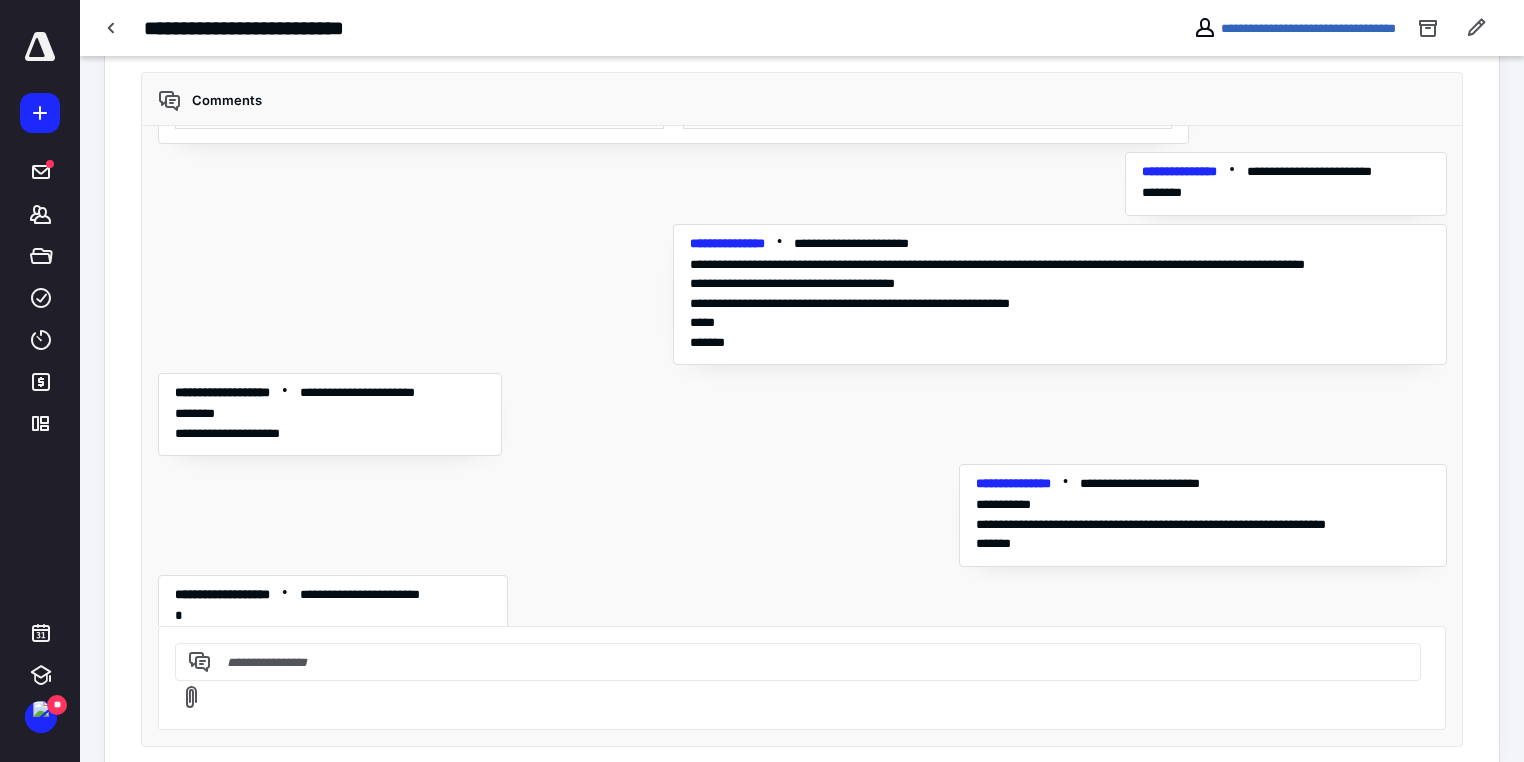 scroll, scrollTop: 20957, scrollLeft: 0, axis: vertical 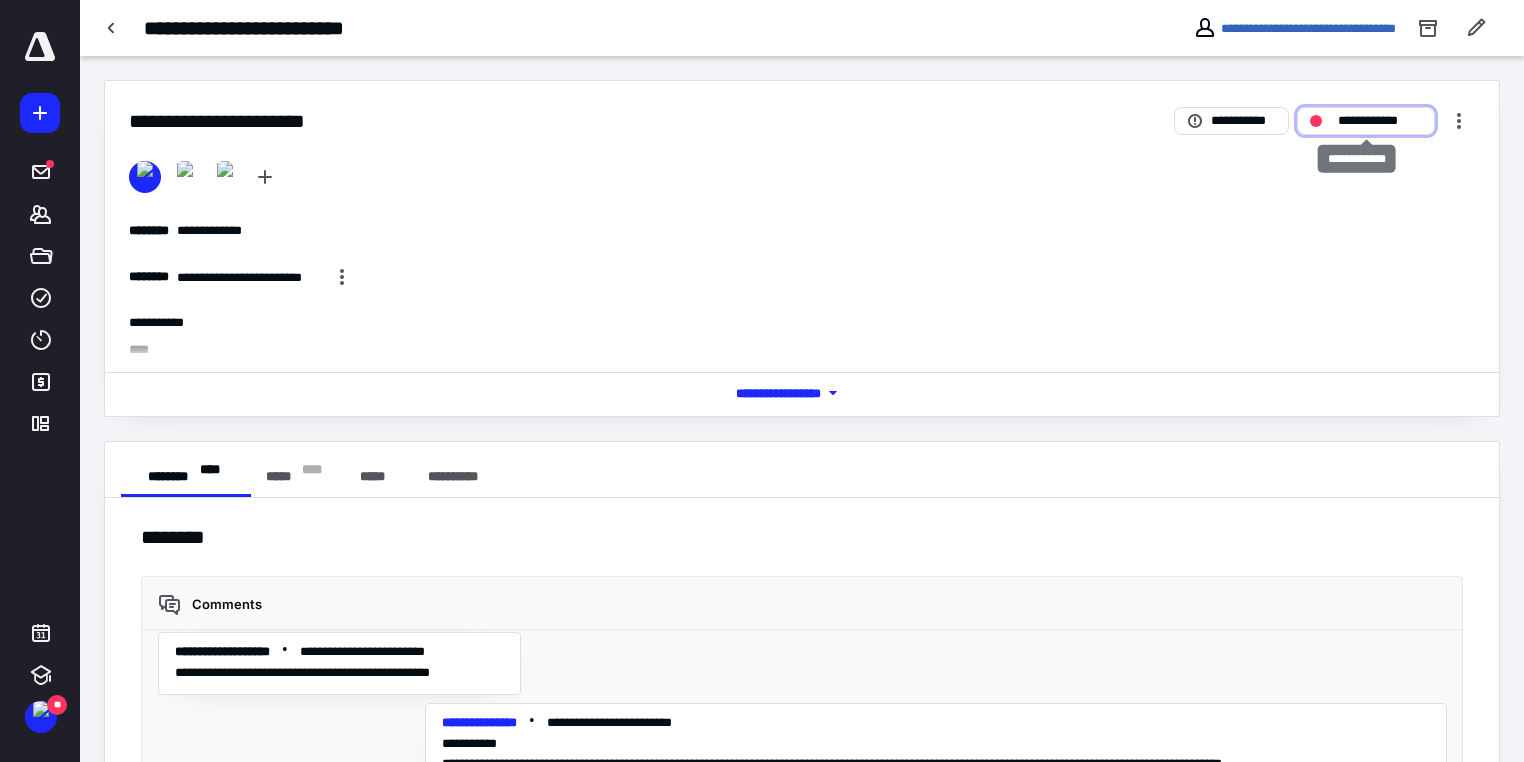 click on "**********" at bounding box center [1380, 121] 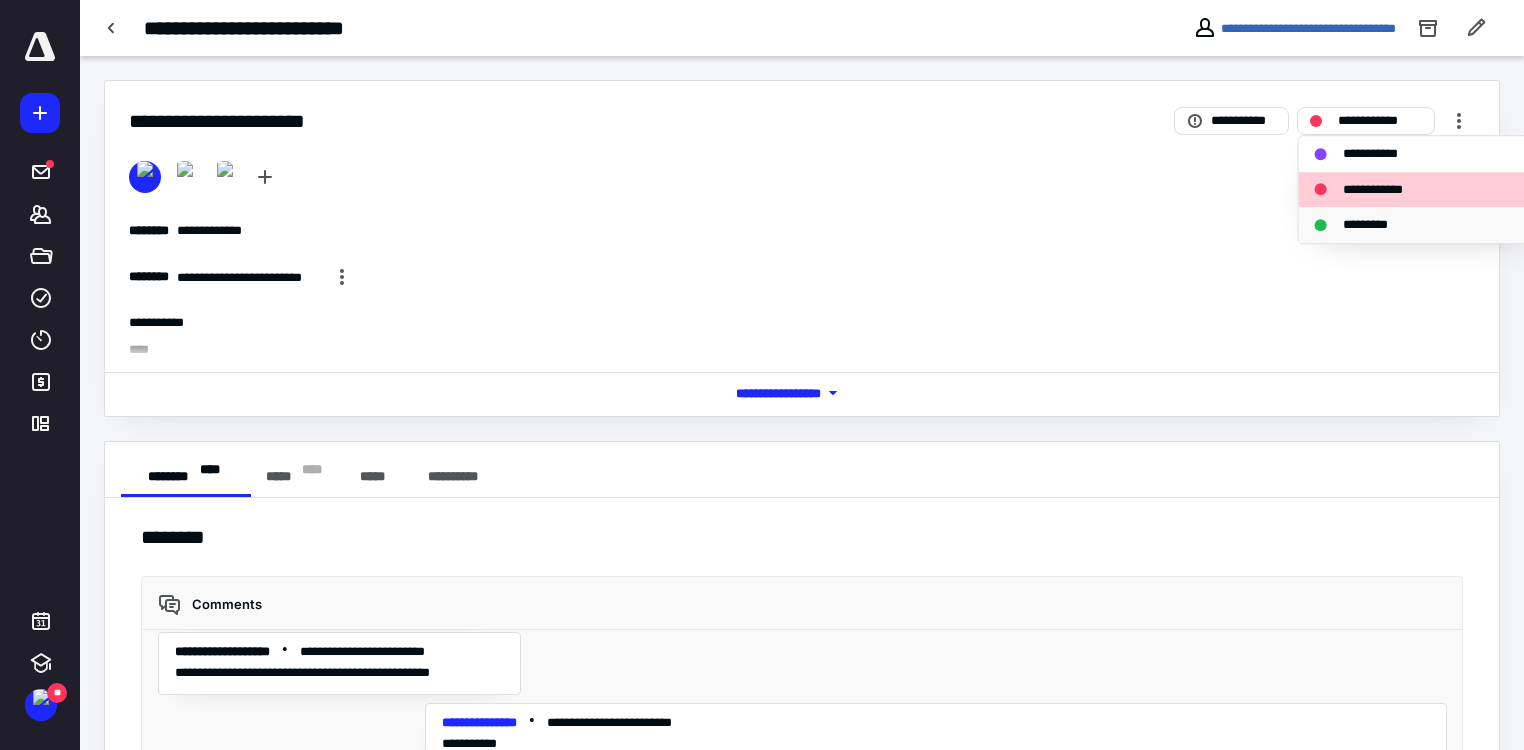 click on "*********" at bounding box center [1376, 225] 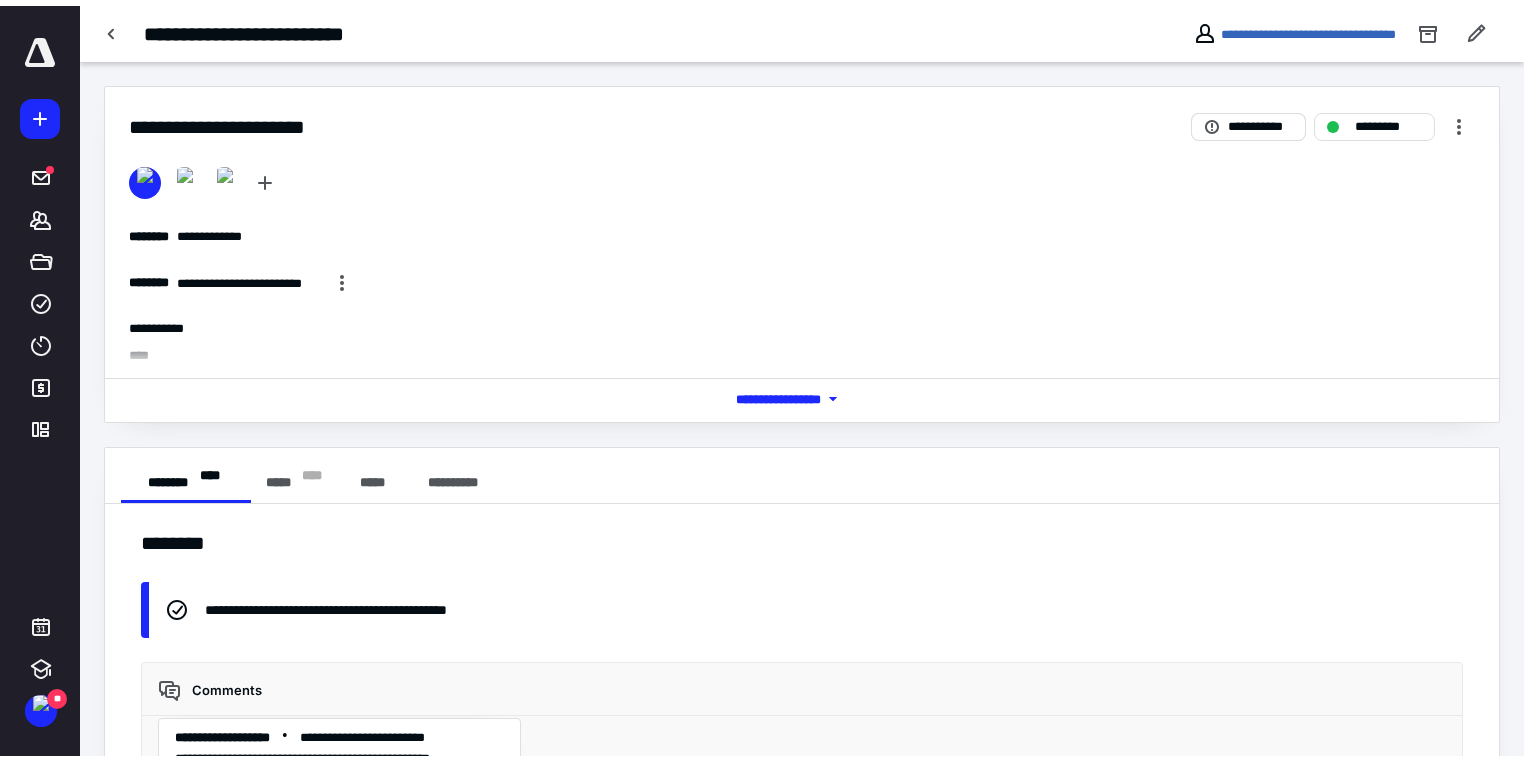 scroll, scrollTop: 22077, scrollLeft: 0, axis: vertical 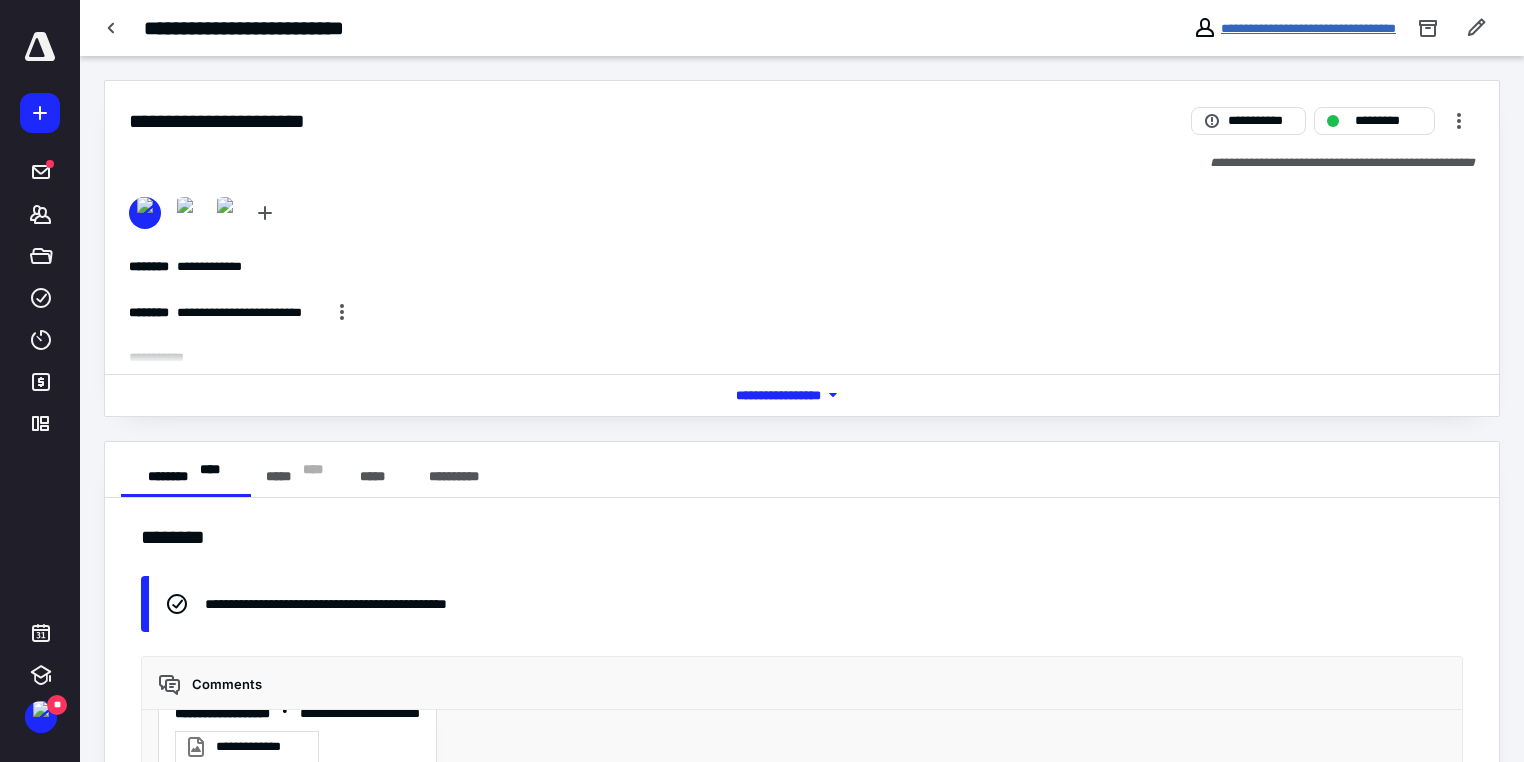 click on "**********" at bounding box center (1308, 28) 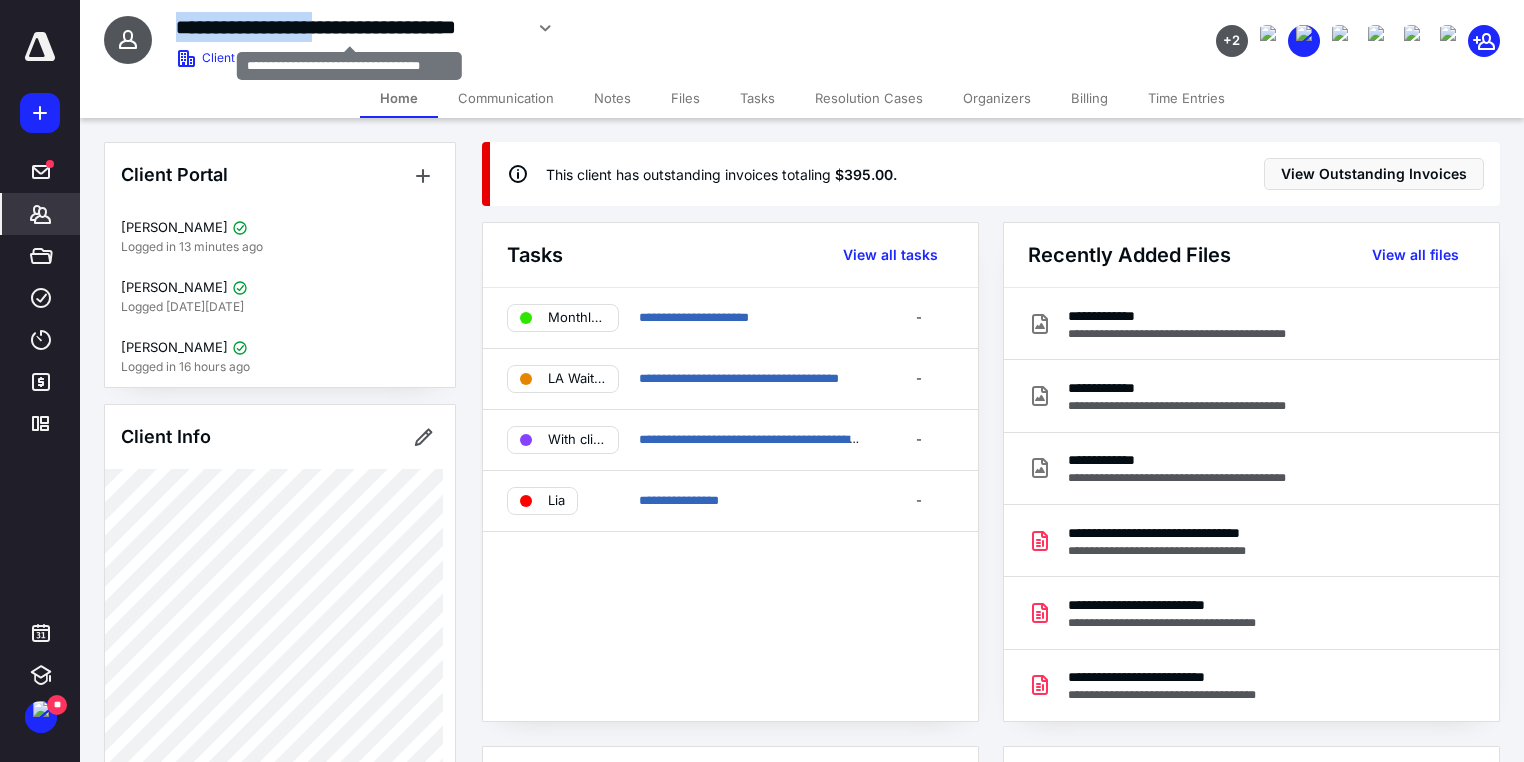 drag, startPoint x: 351, startPoint y: 24, endPoint x: 172, endPoint y: 32, distance: 179.17868 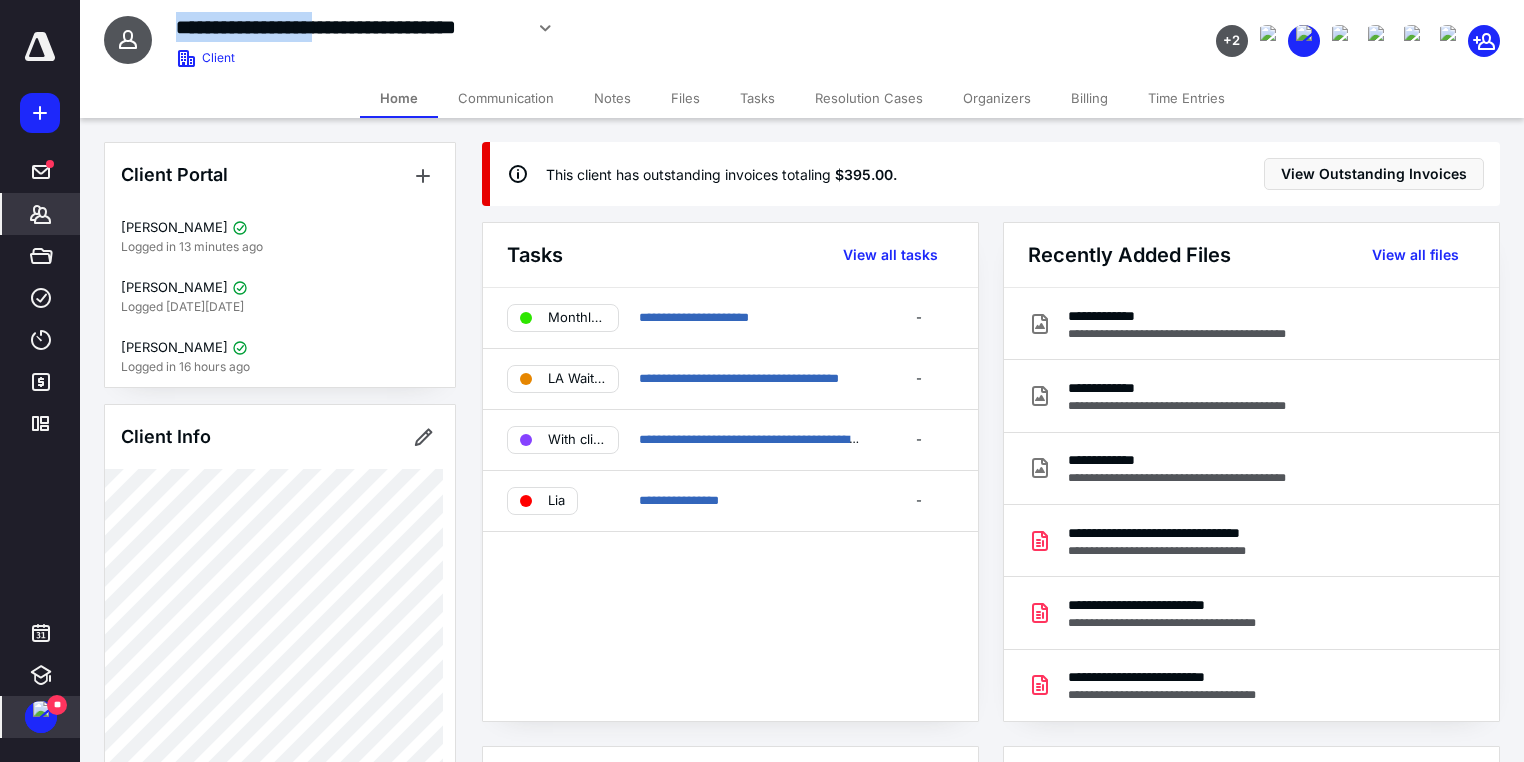 click at bounding box center (41, 709) 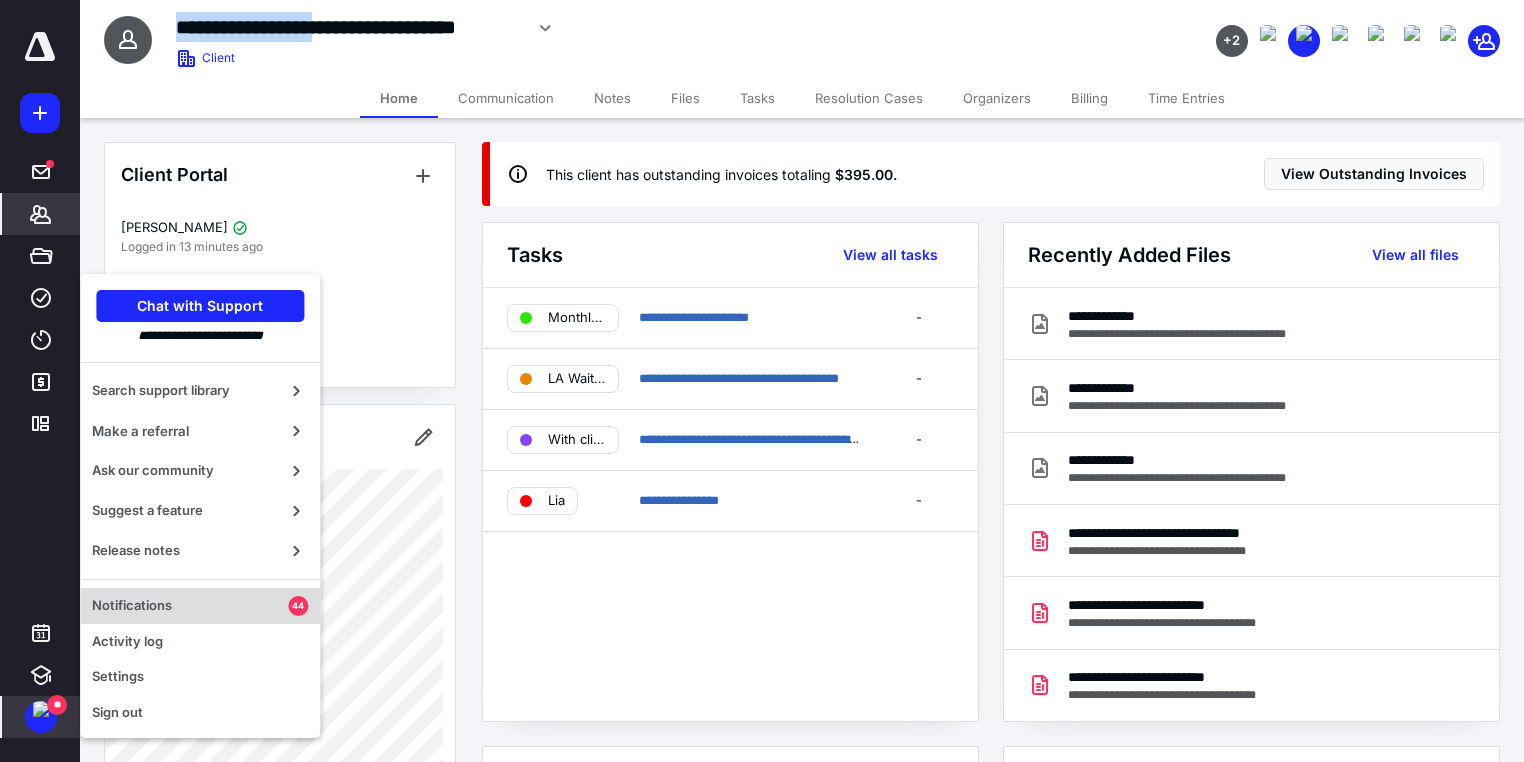 click on "Notifications" at bounding box center [190, 606] 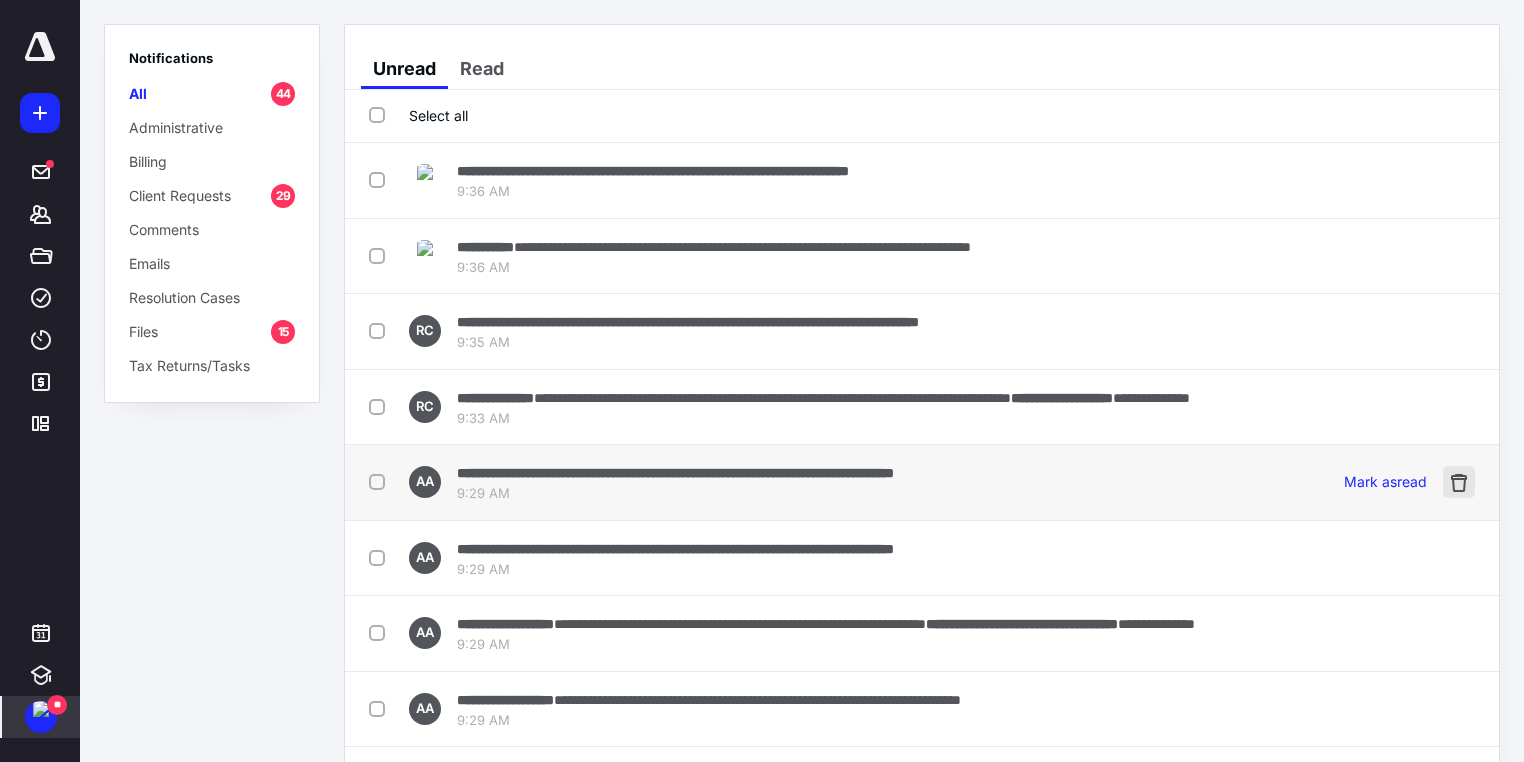 click at bounding box center (1459, 482) 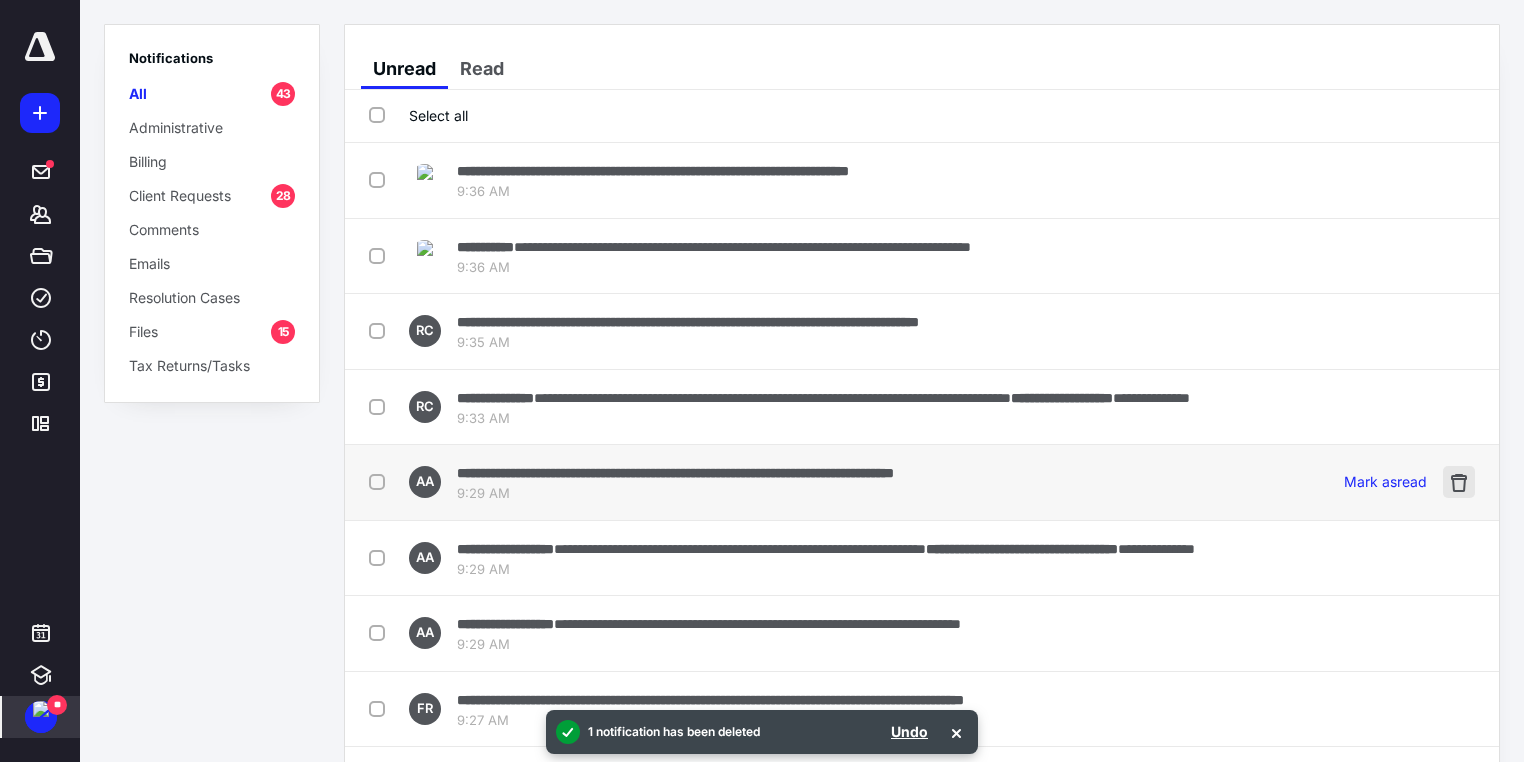 click at bounding box center (1459, 482) 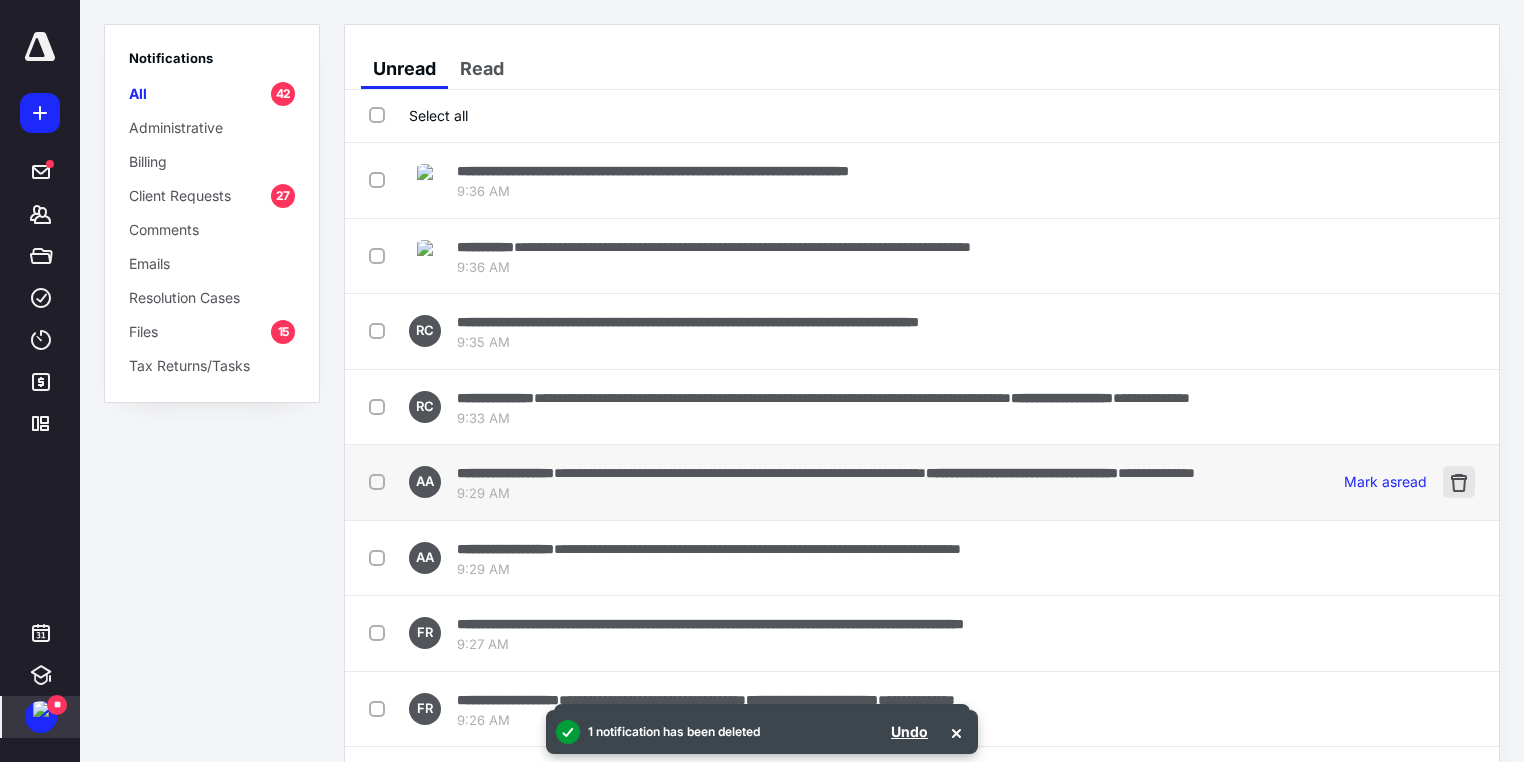 click at bounding box center [1459, 482] 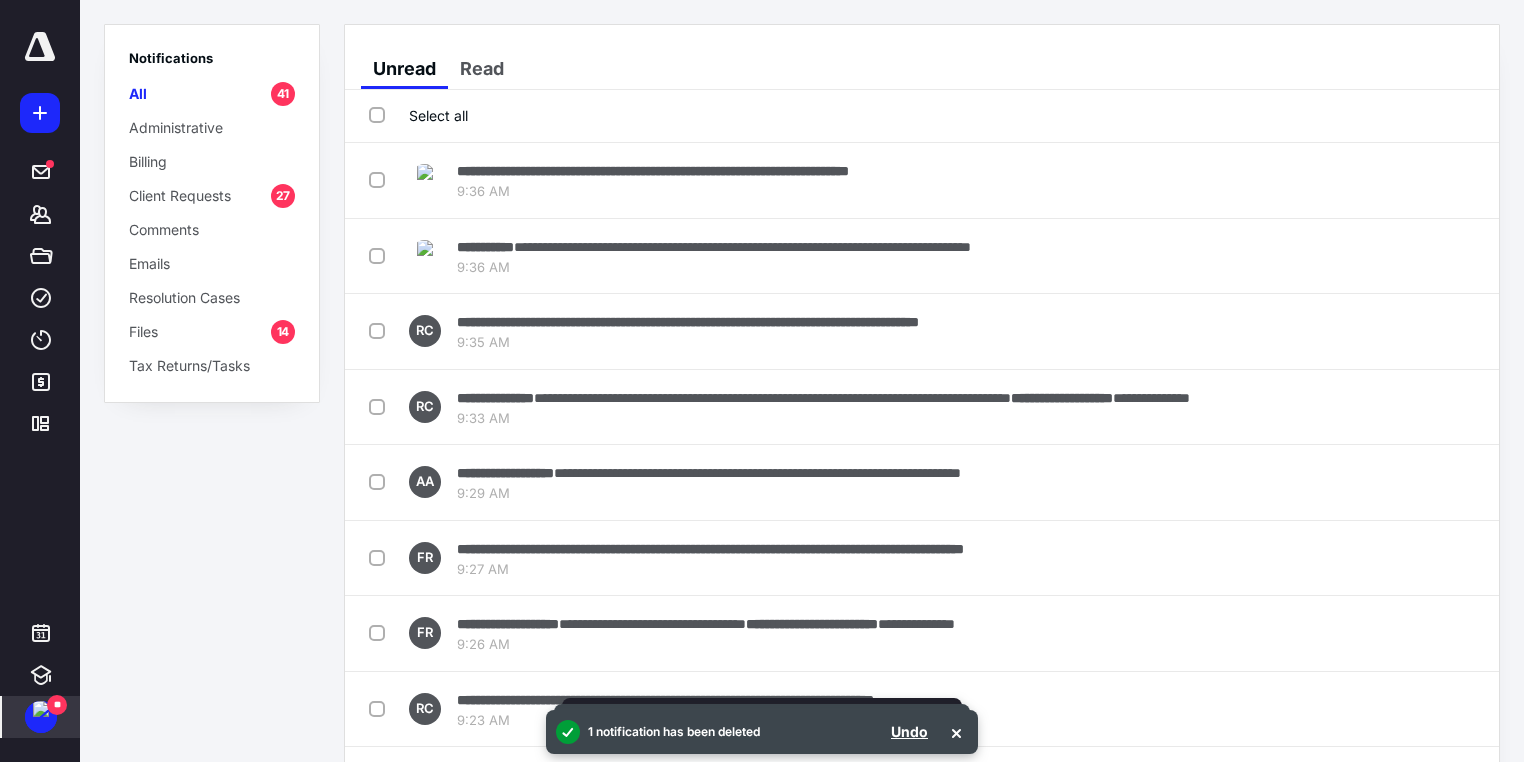 click at bounding box center (1459, 482) 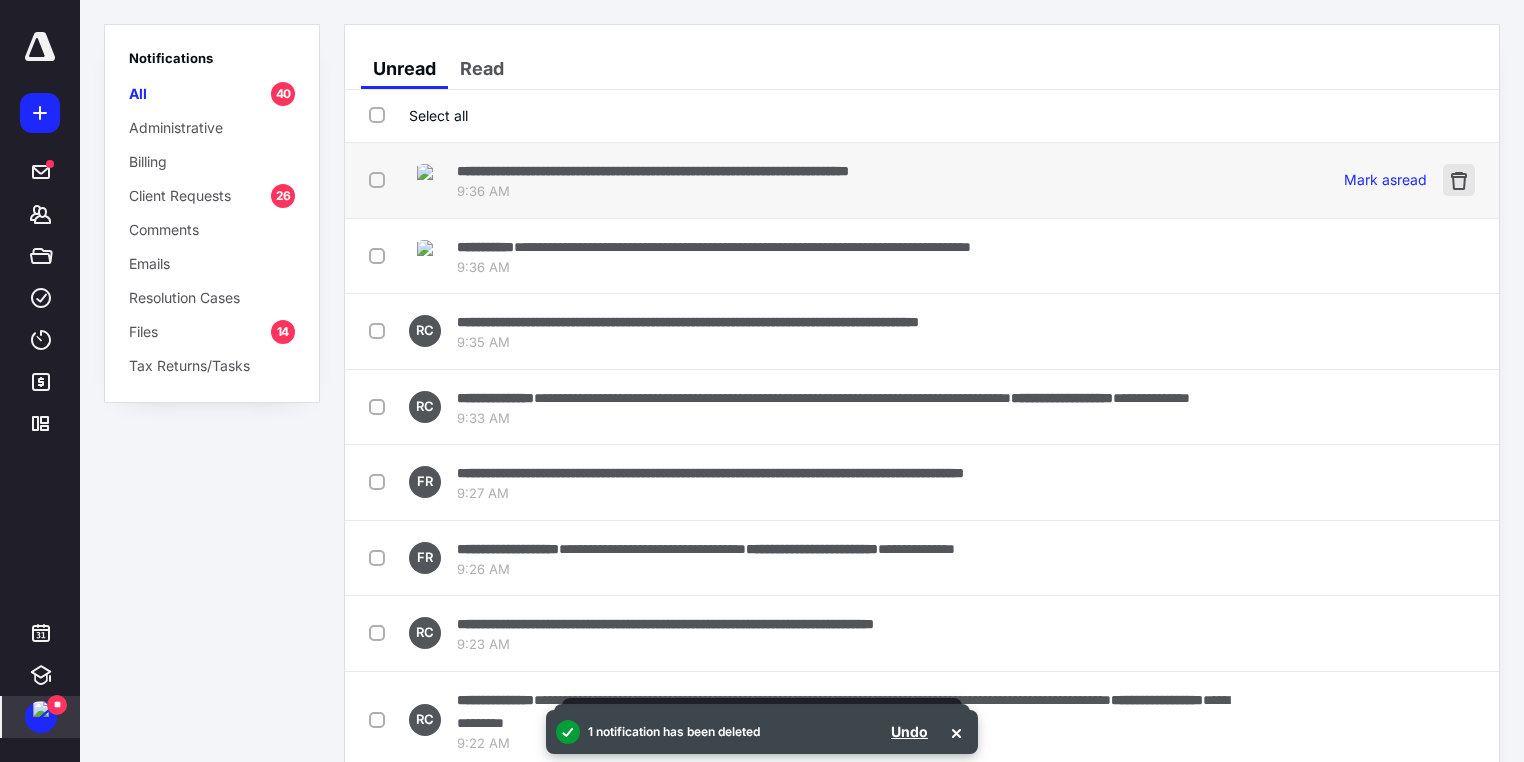 click at bounding box center (1459, 180) 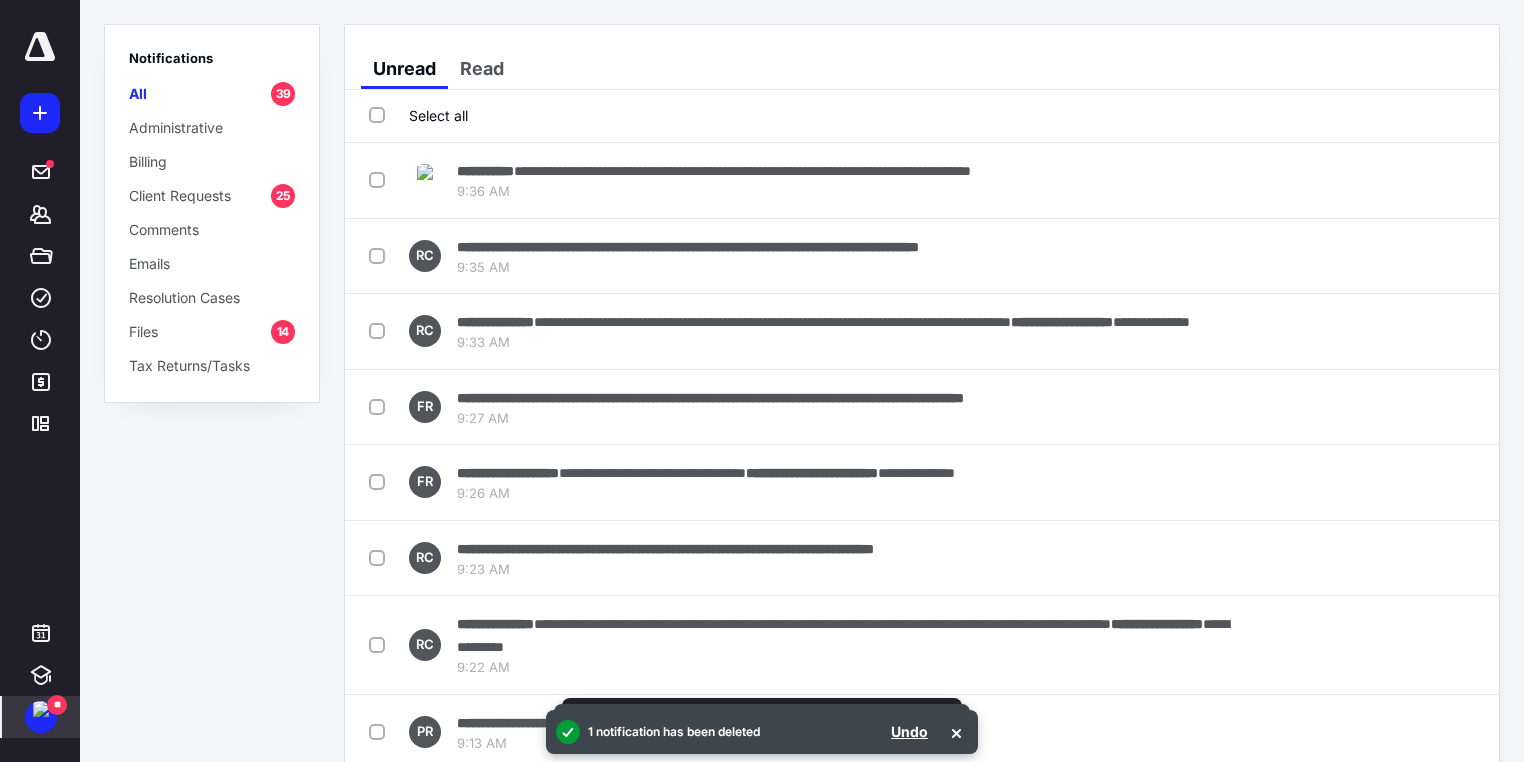 click at bounding box center (1459, 180) 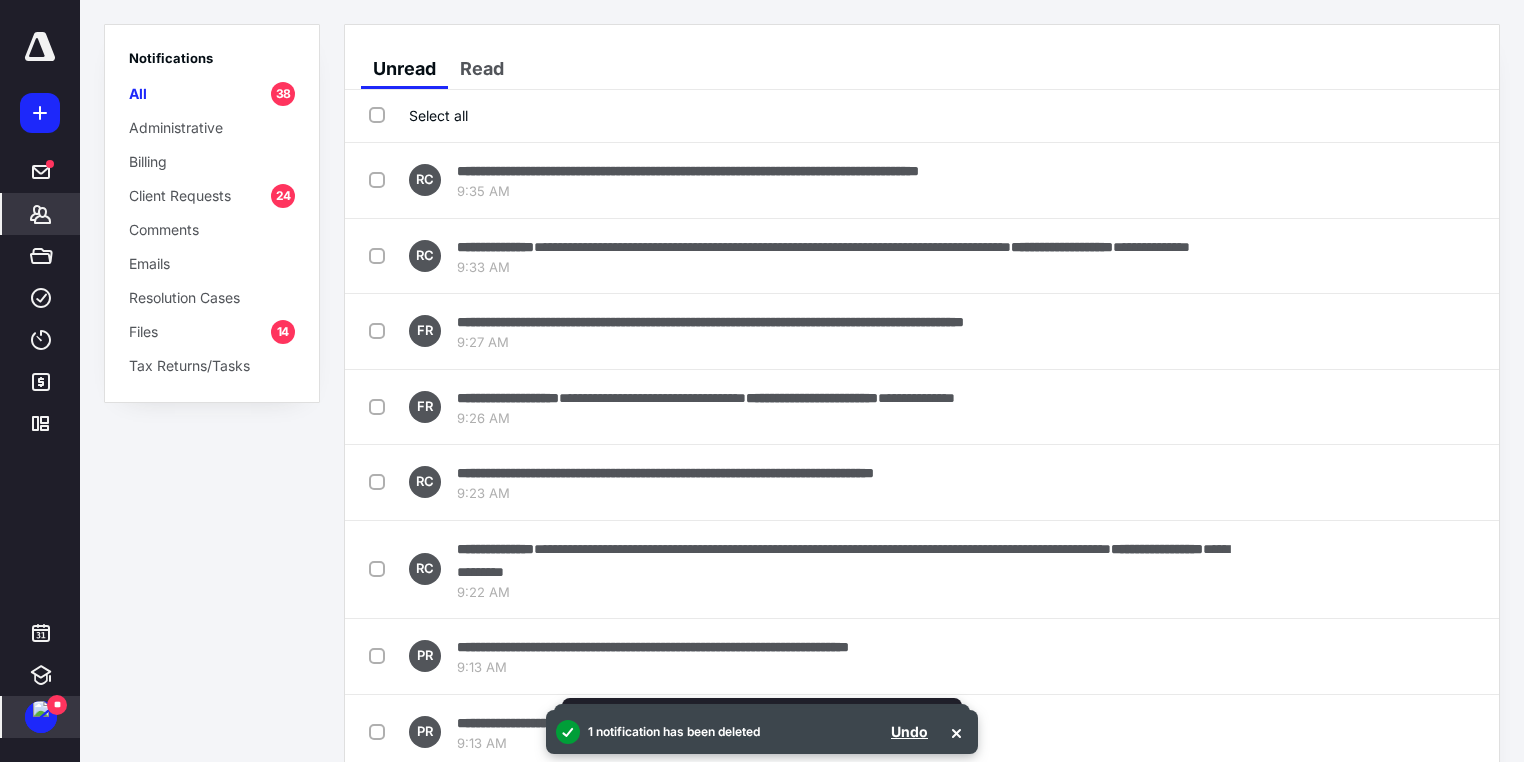 click 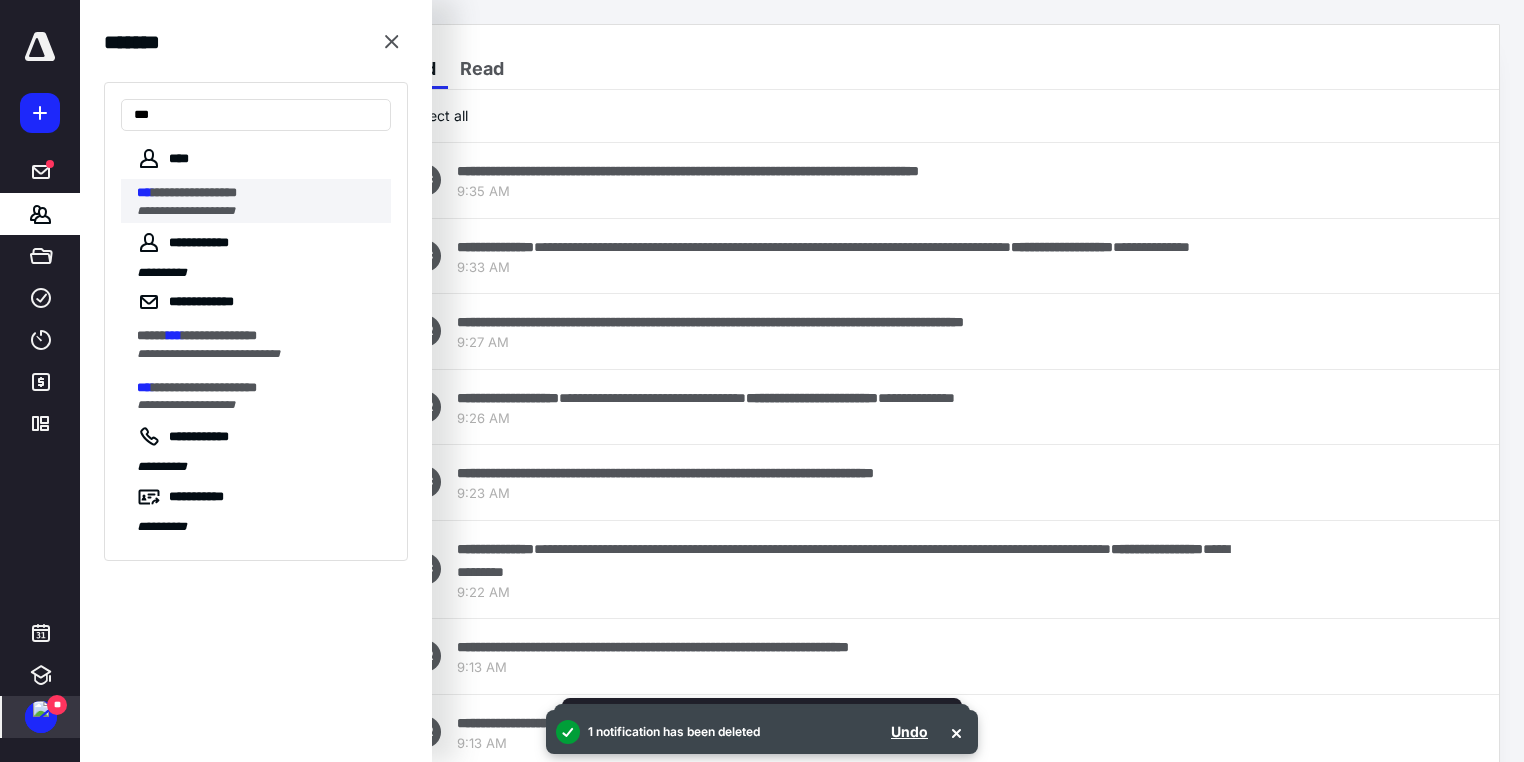 type on "***" 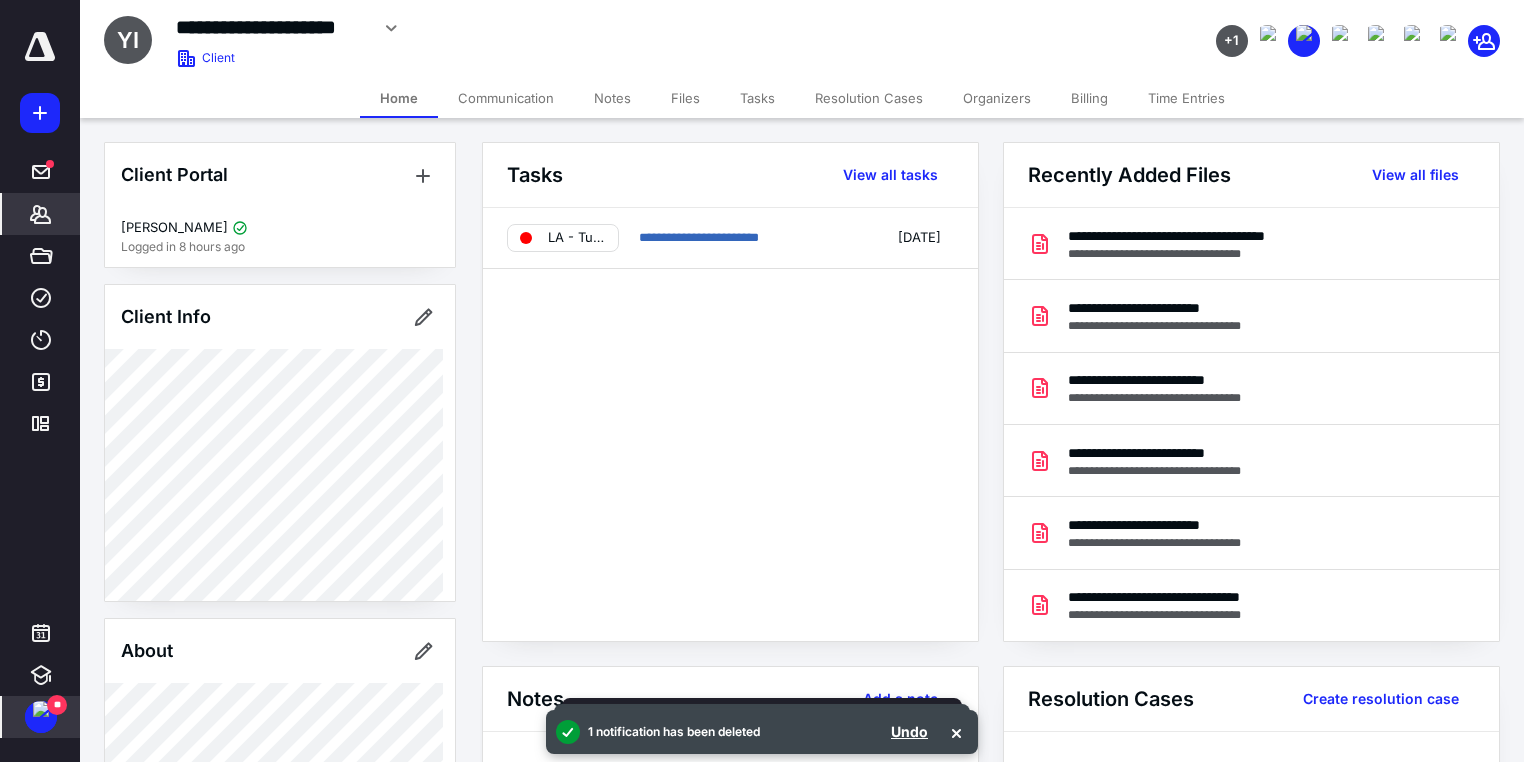 click on "Tasks" at bounding box center (757, 98) 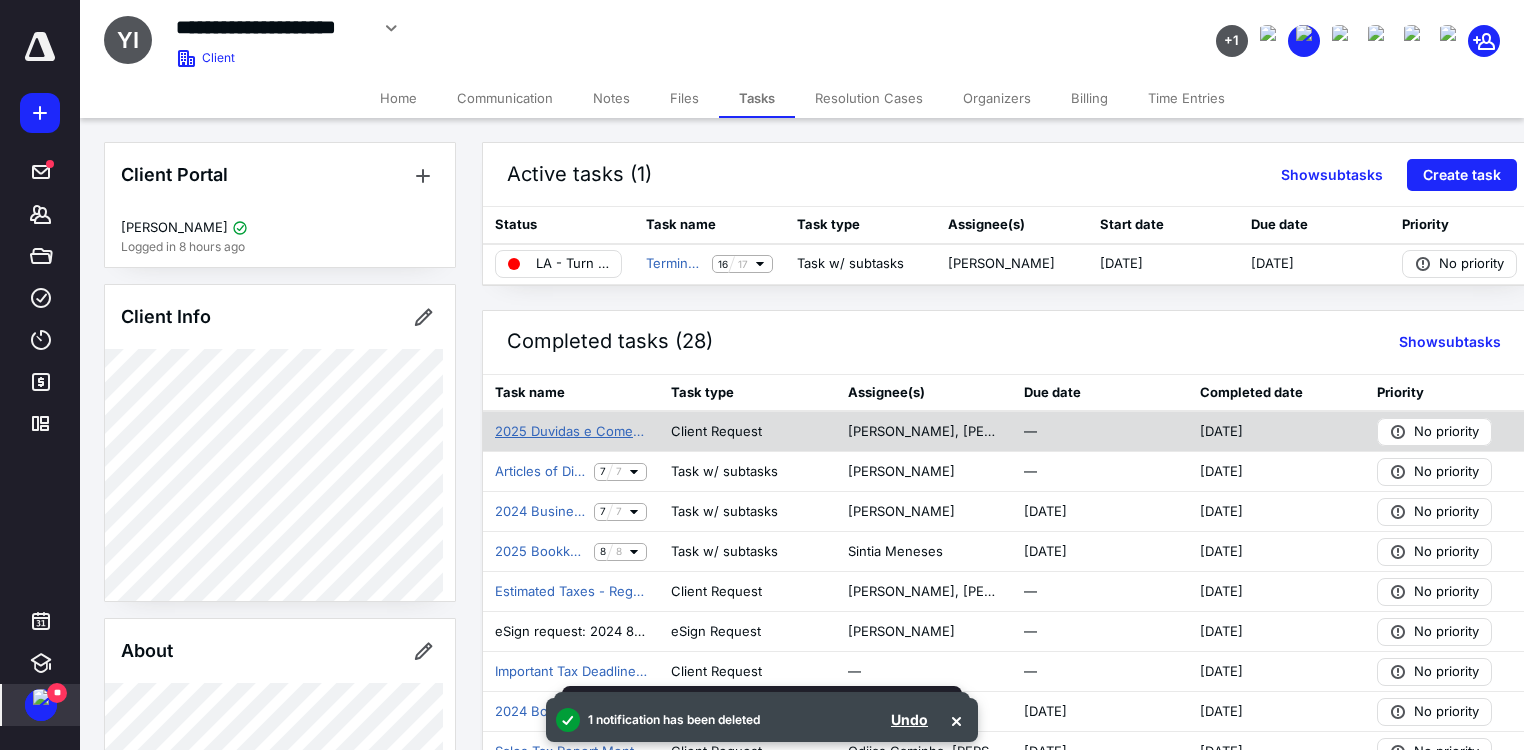 click on "2025 Duvidas e Comentarios - Yelp Cars" at bounding box center [571, 432] 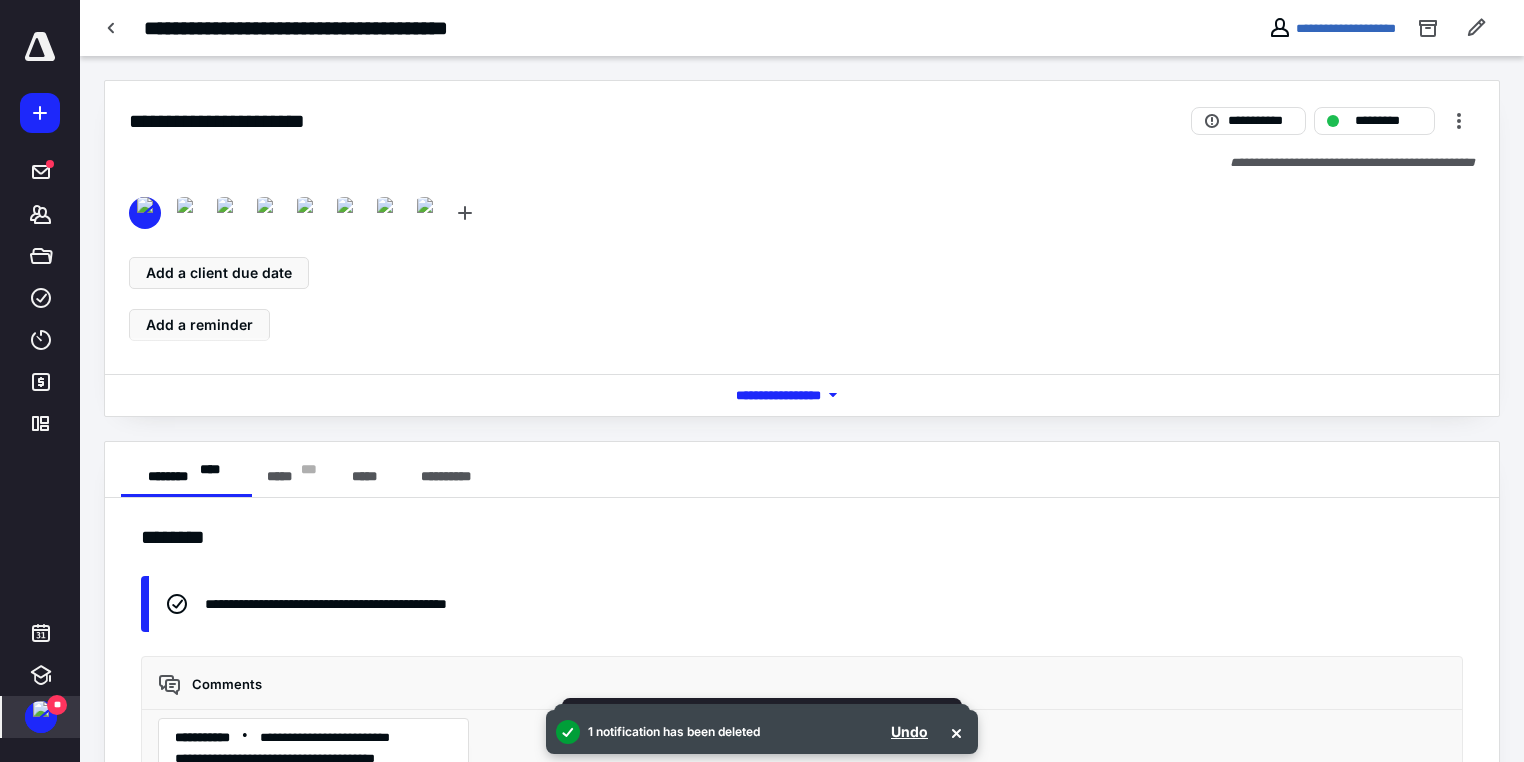 scroll, scrollTop: 4460, scrollLeft: 0, axis: vertical 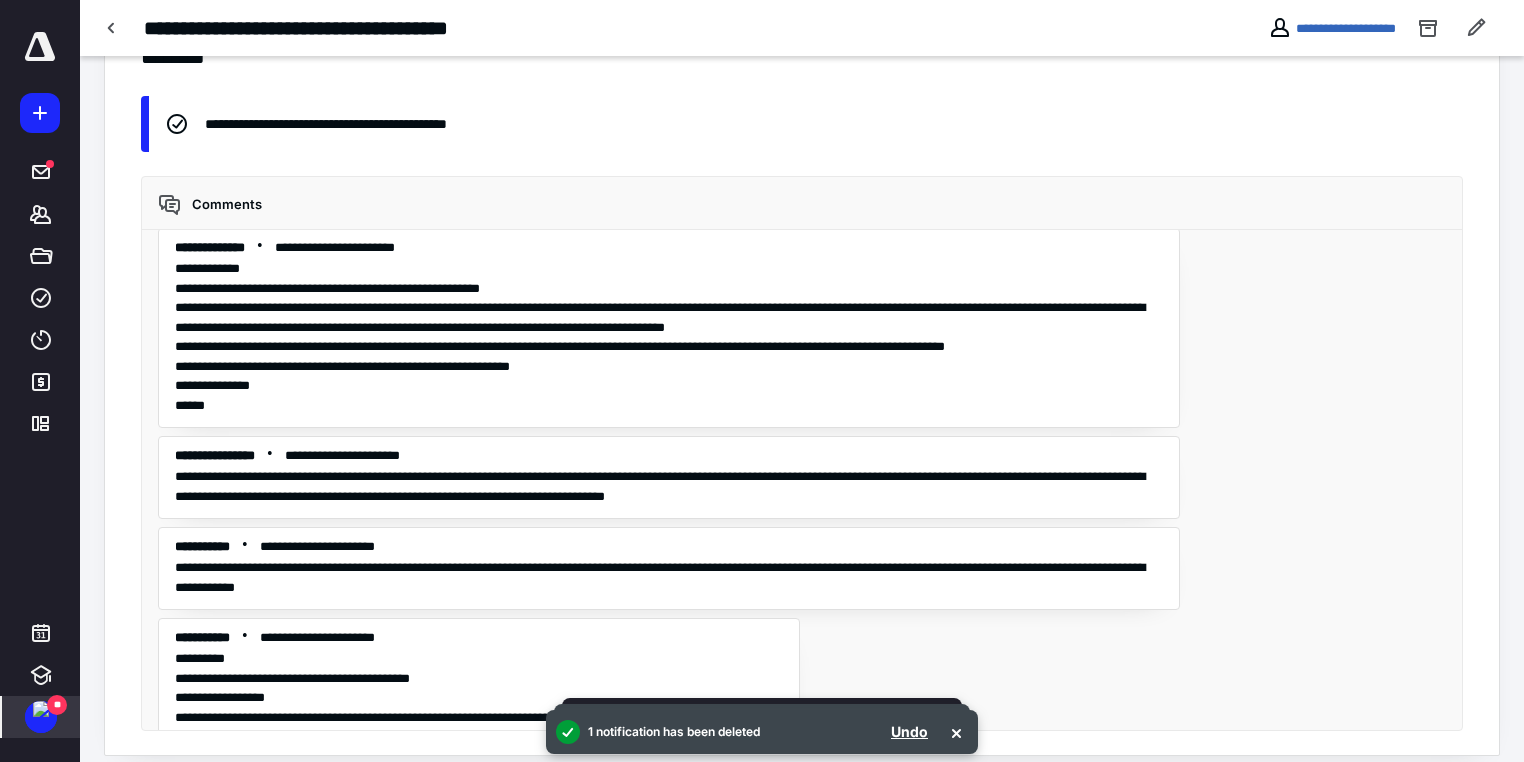 click on "**" at bounding box center (57, 705) 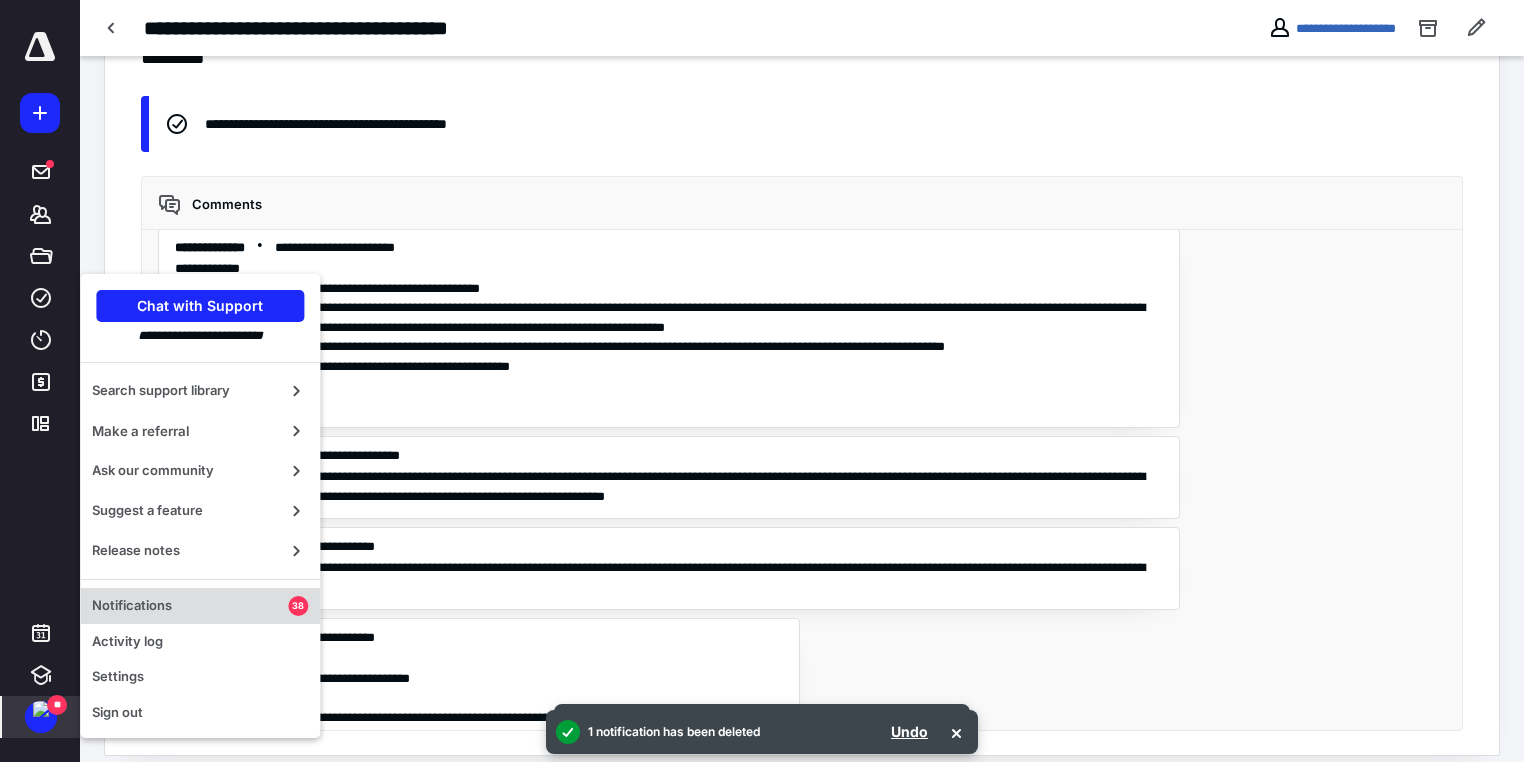 click on "Notifications" at bounding box center (190, 606) 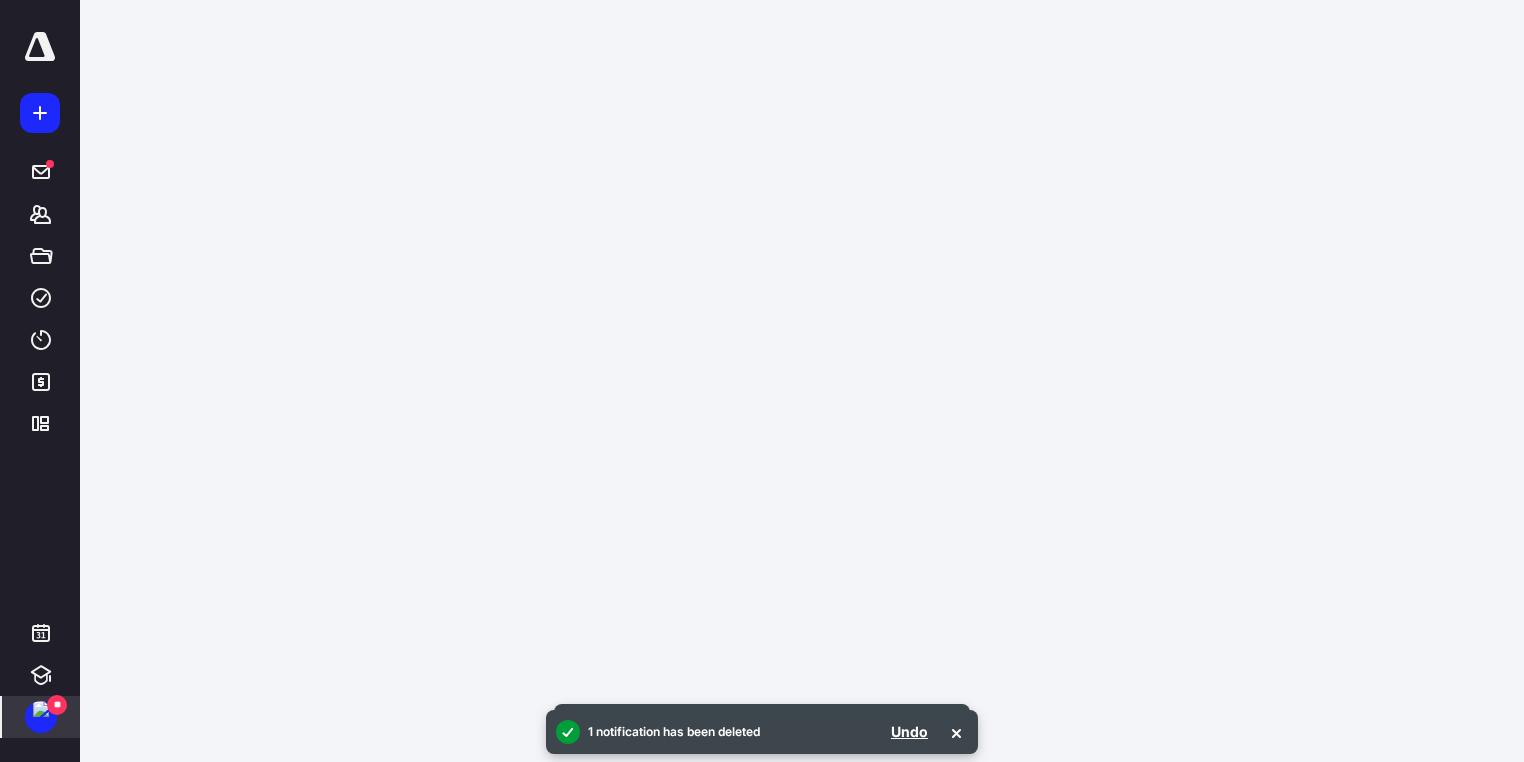 scroll, scrollTop: 0, scrollLeft: 0, axis: both 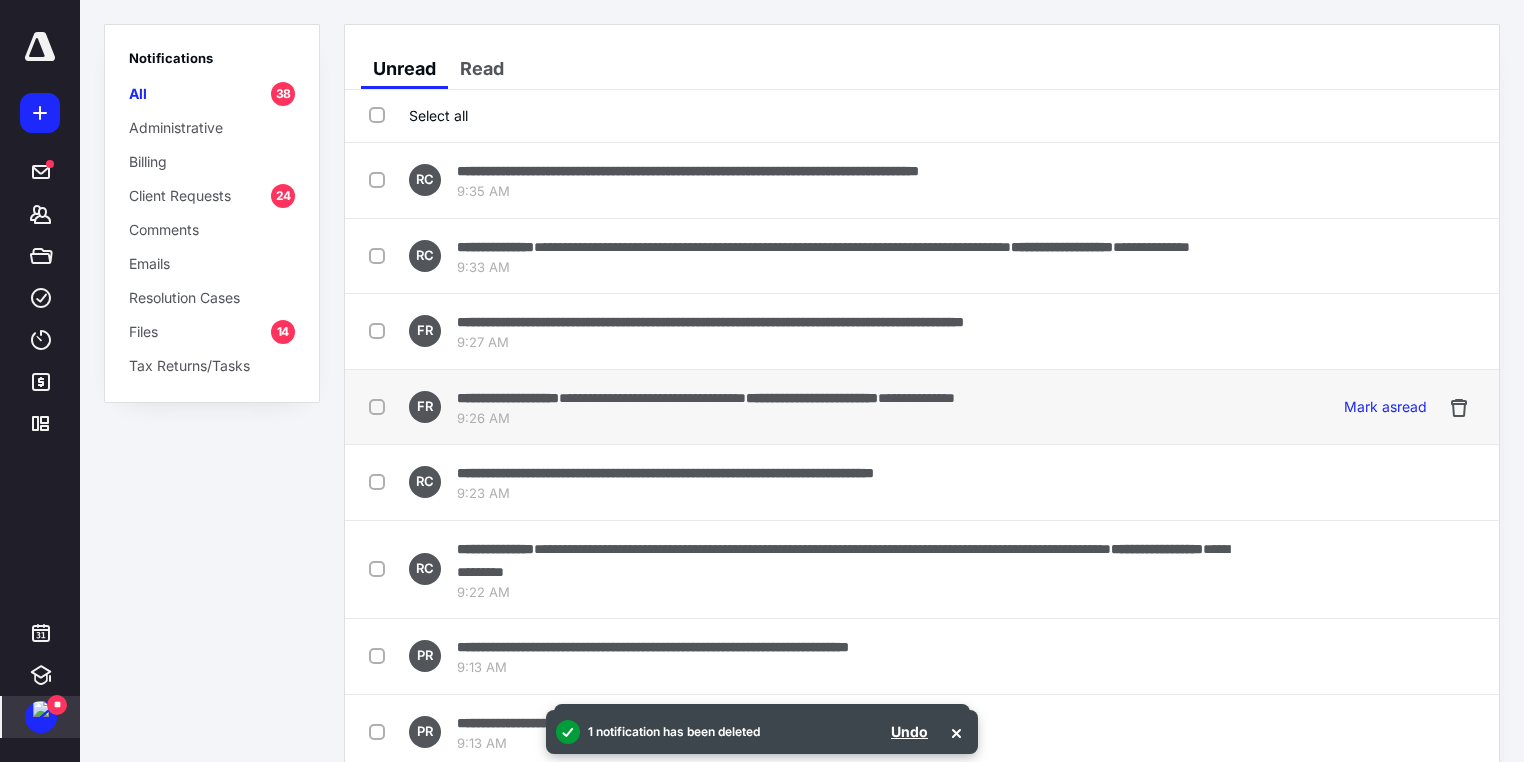 click on "**********" at bounding box center (812, 398) 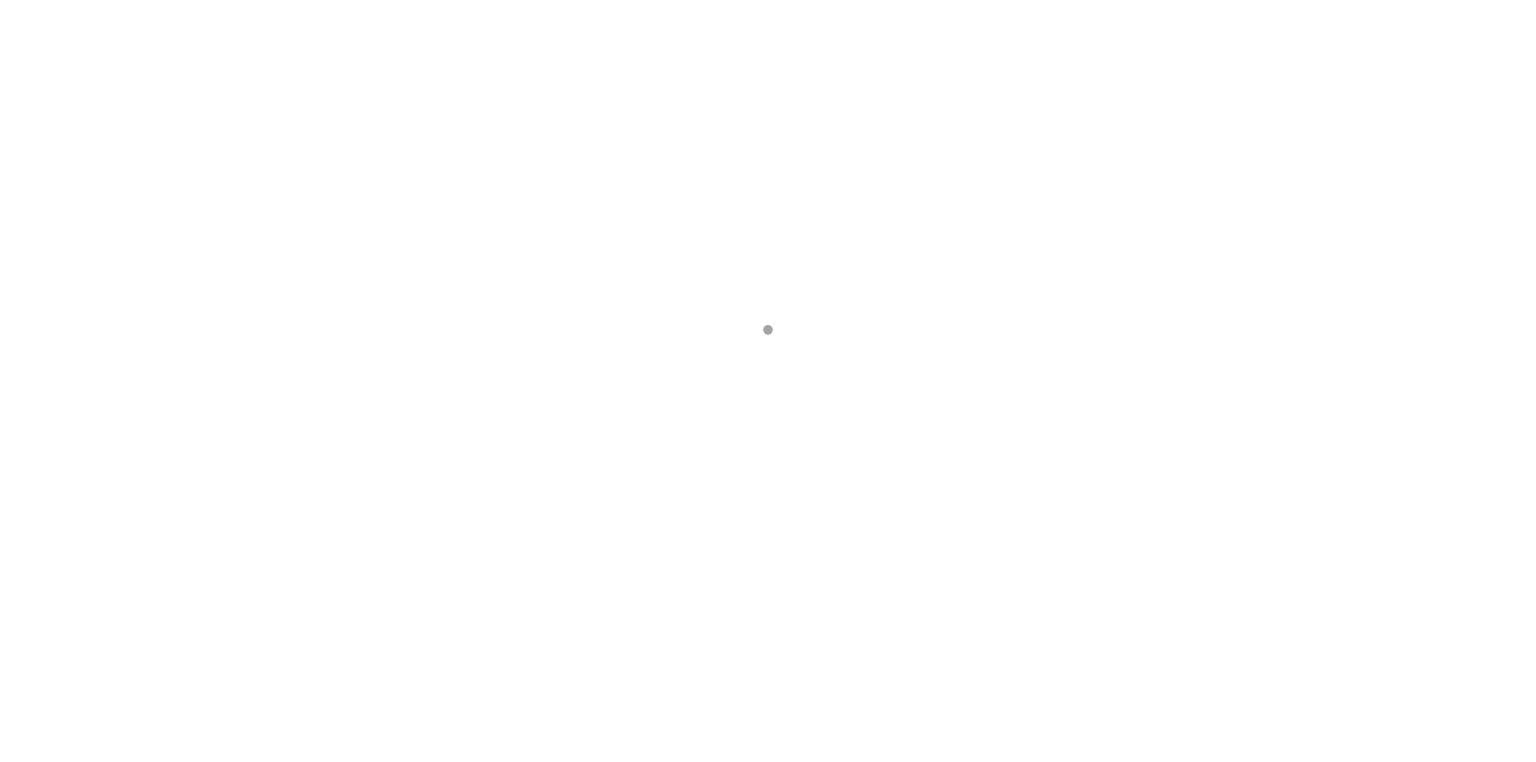 scroll, scrollTop: 0, scrollLeft: 0, axis: both 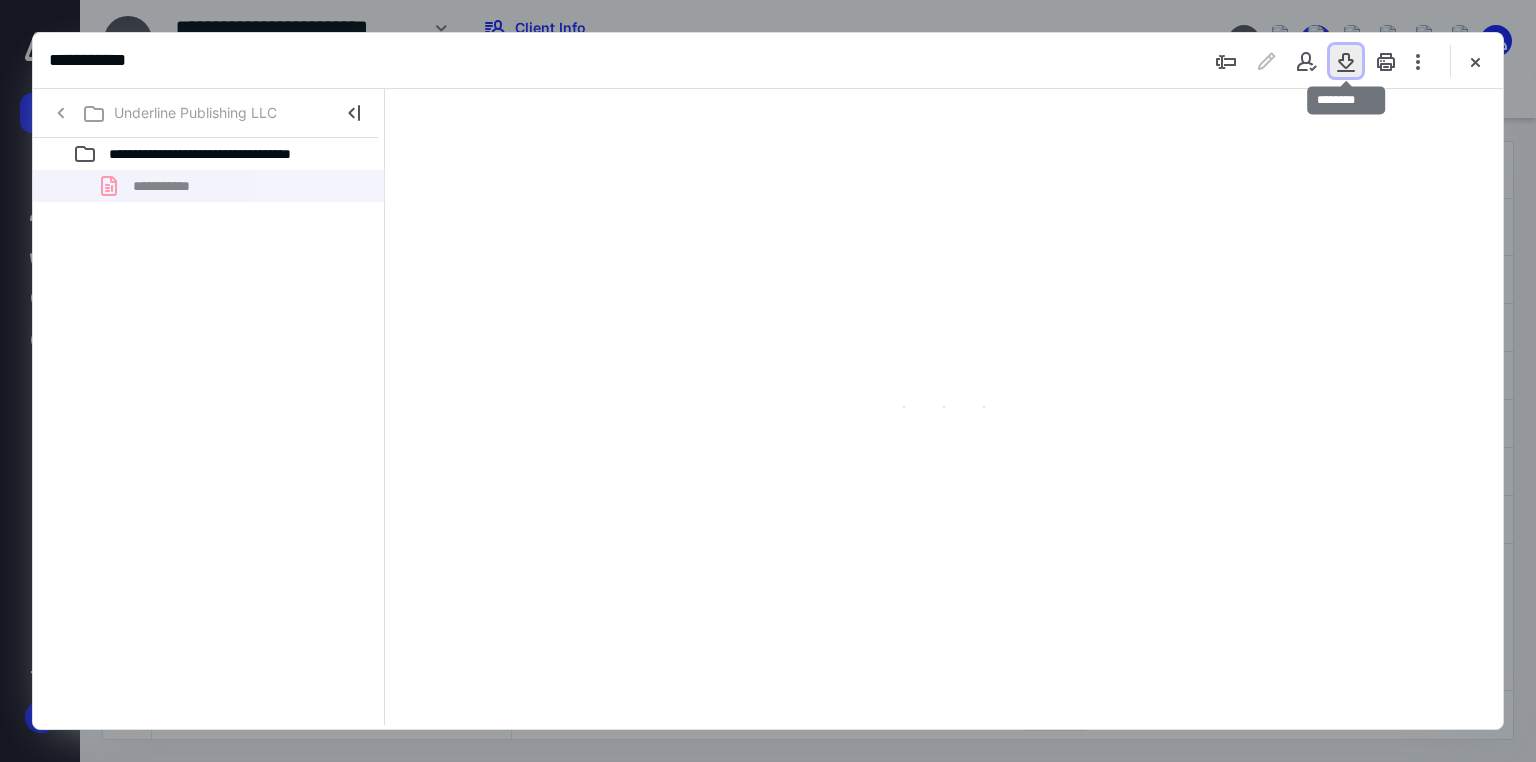 click at bounding box center (1346, 61) 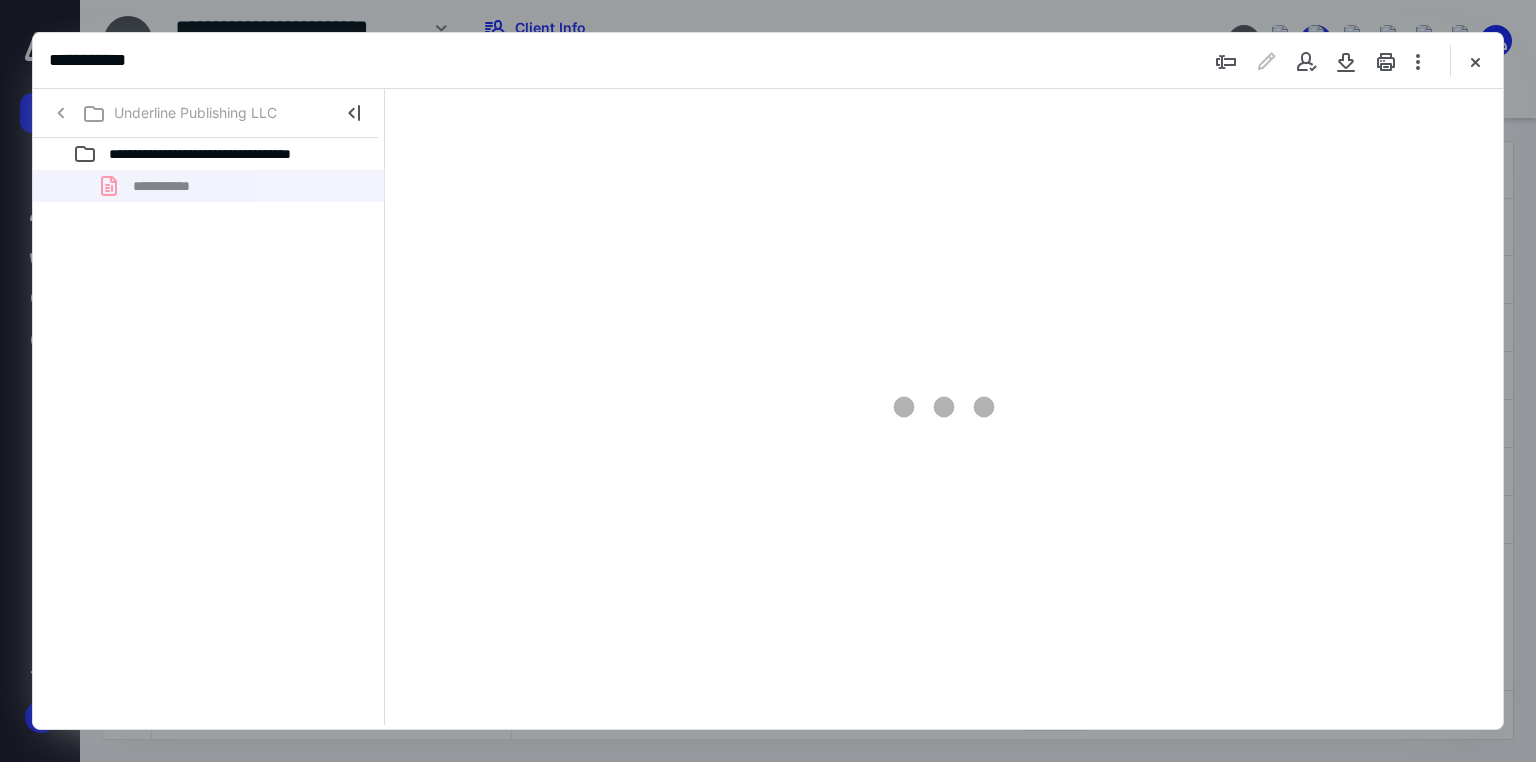 type on "71" 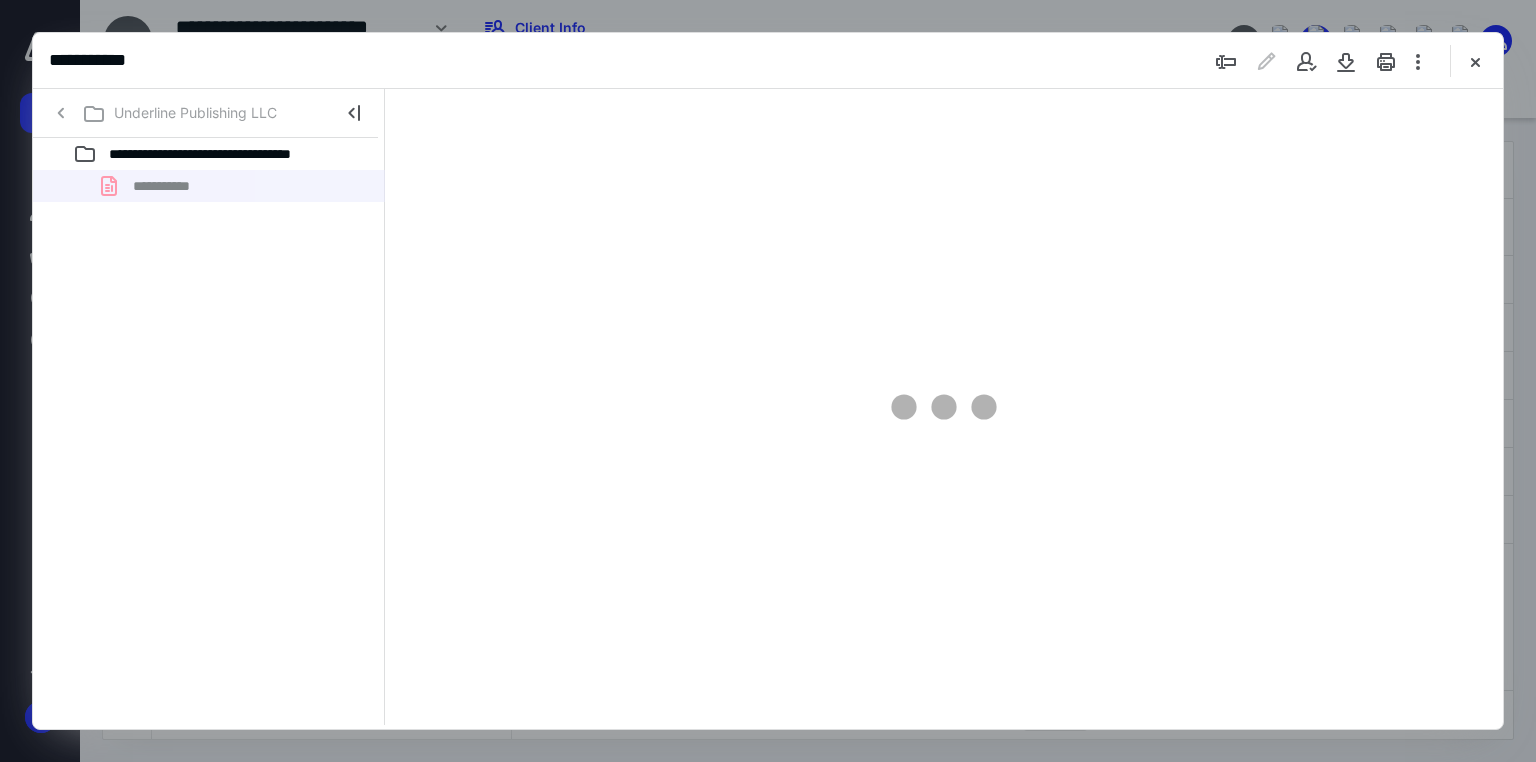 scroll, scrollTop: 79, scrollLeft: 0, axis: vertical 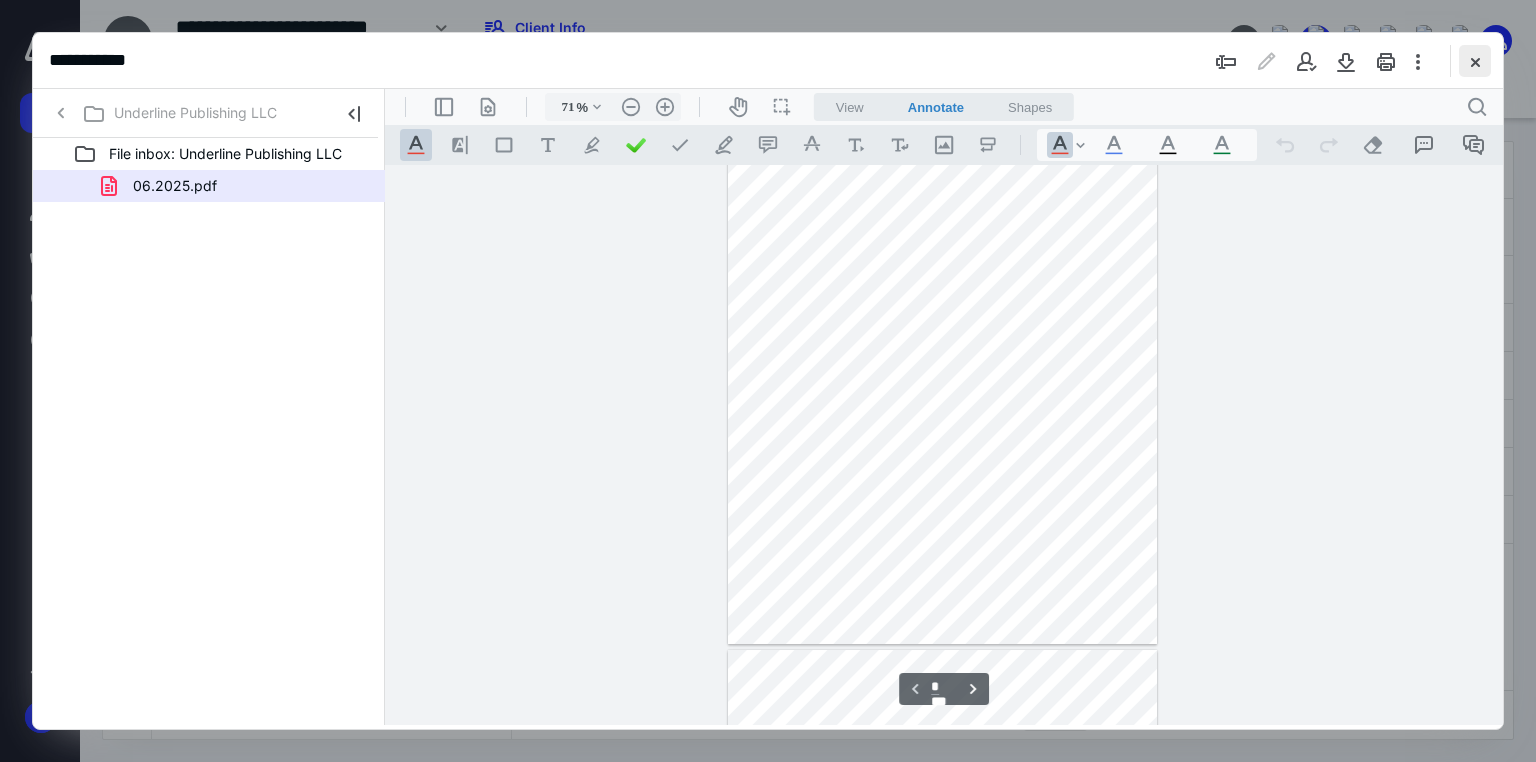 click at bounding box center (1475, 61) 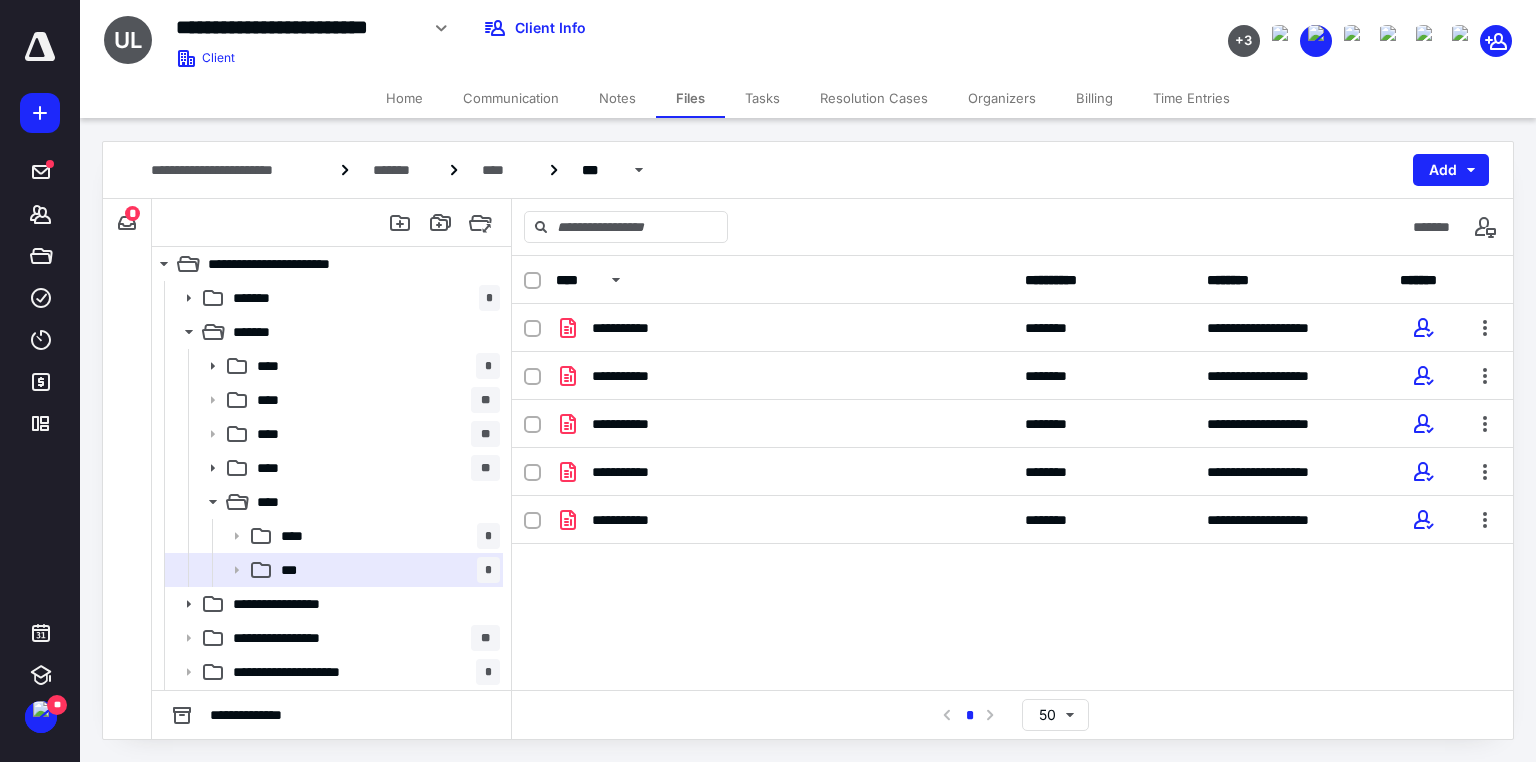 click on "*" at bounding box center [132, 213] 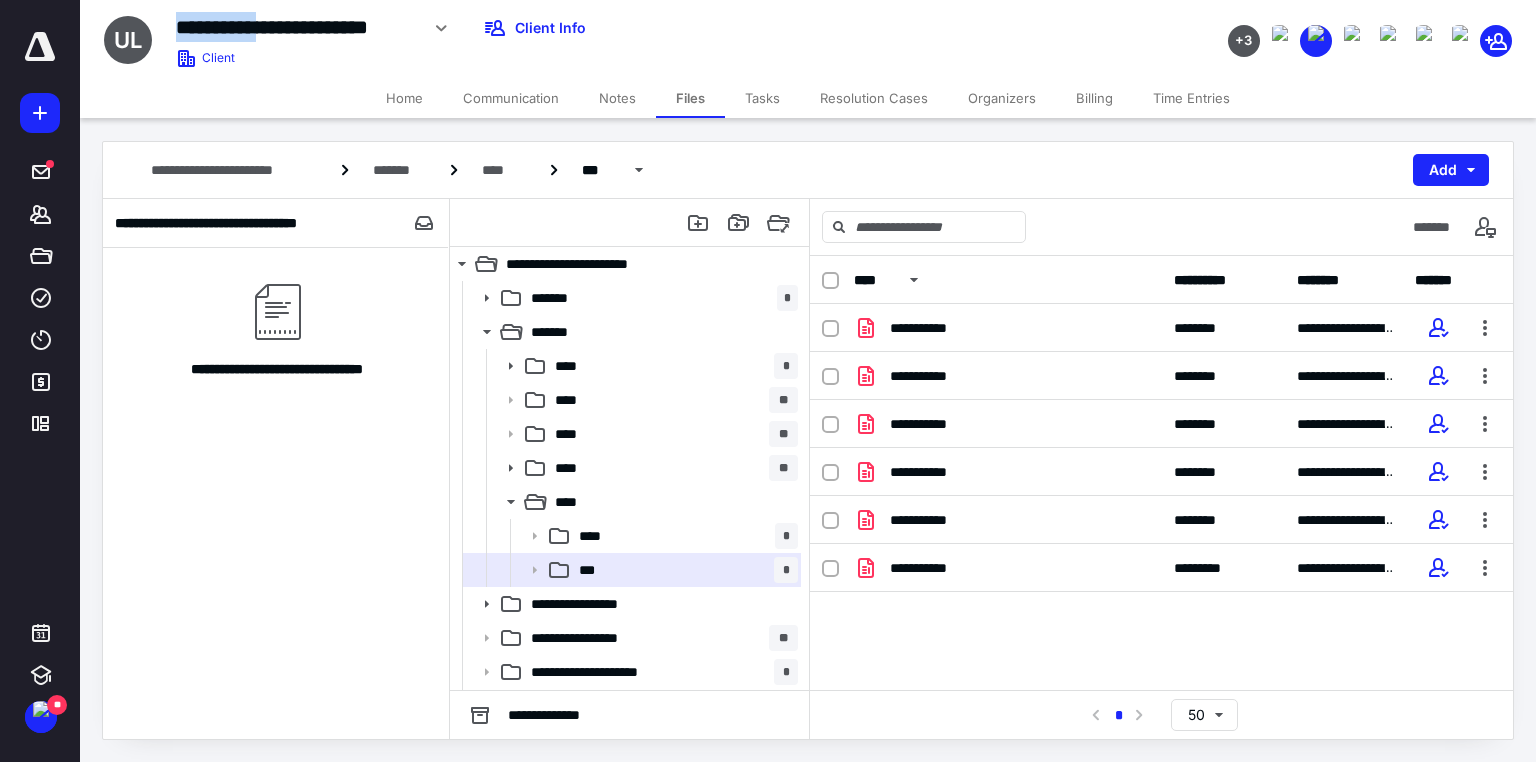 drag, startPoint x: 272, startPoint y: 24, endPoint x: 180, endPoint y: 22, distance: 92.021736 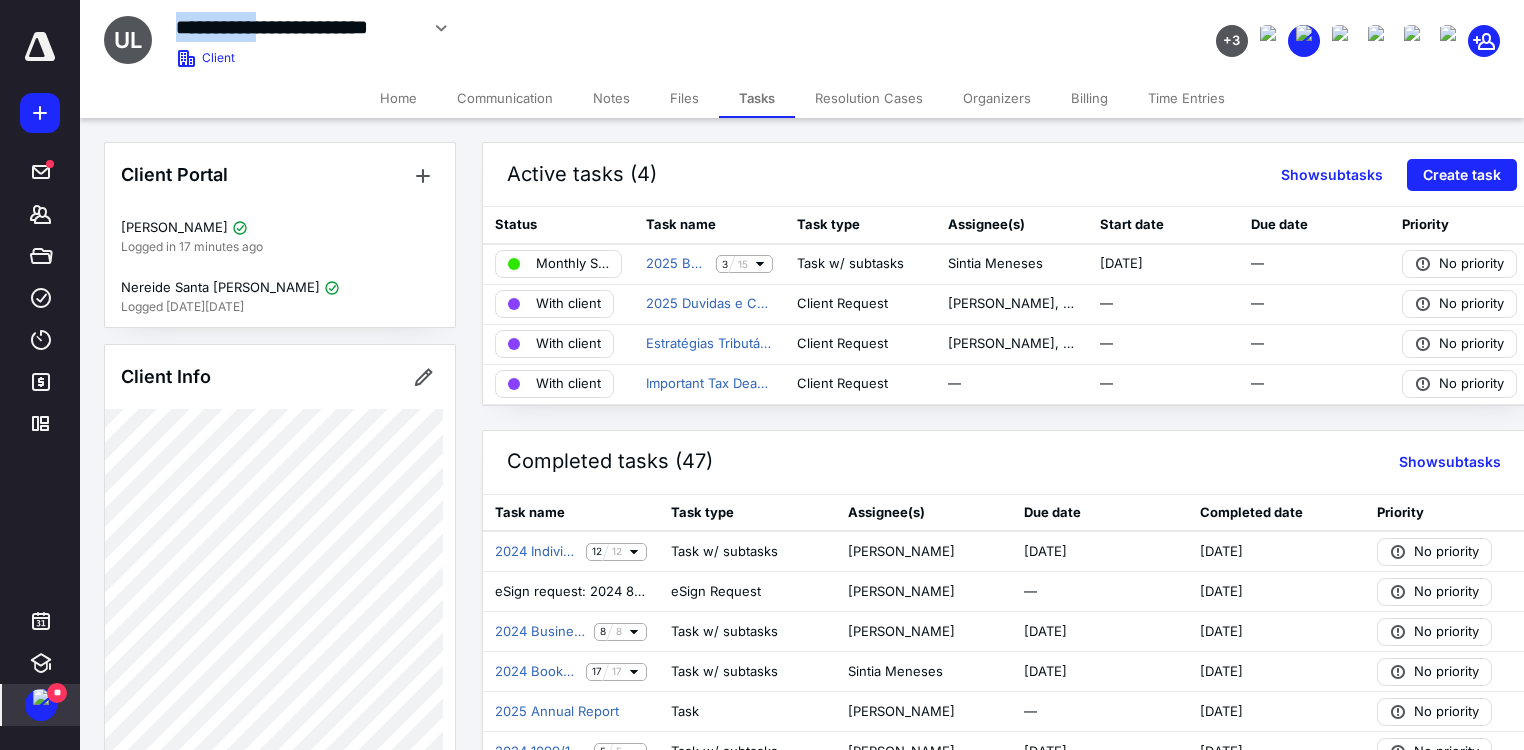click at bounding box center (41, 697) 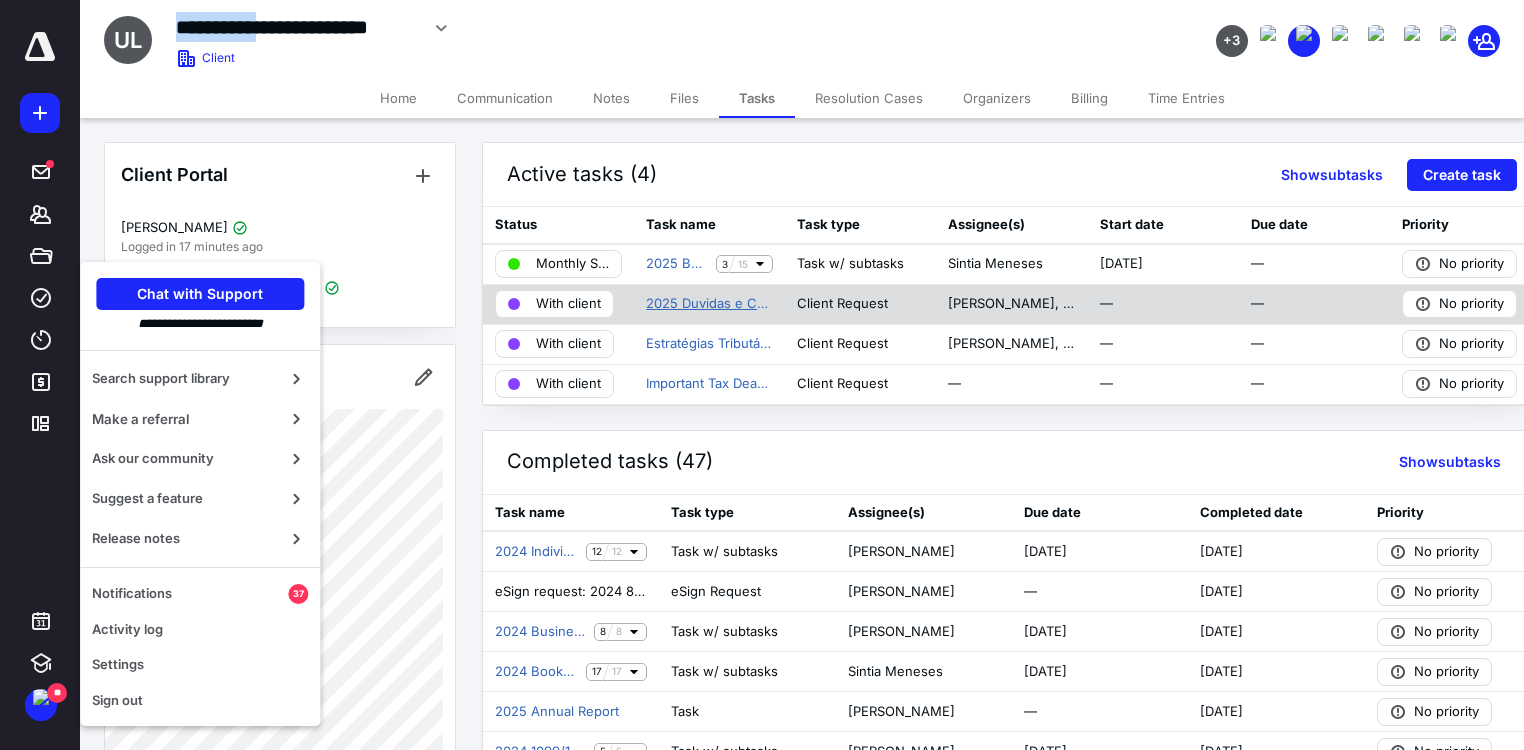 click on "2025 Duvidas e Comentarios - Underline" at bounding box center (709, 304) 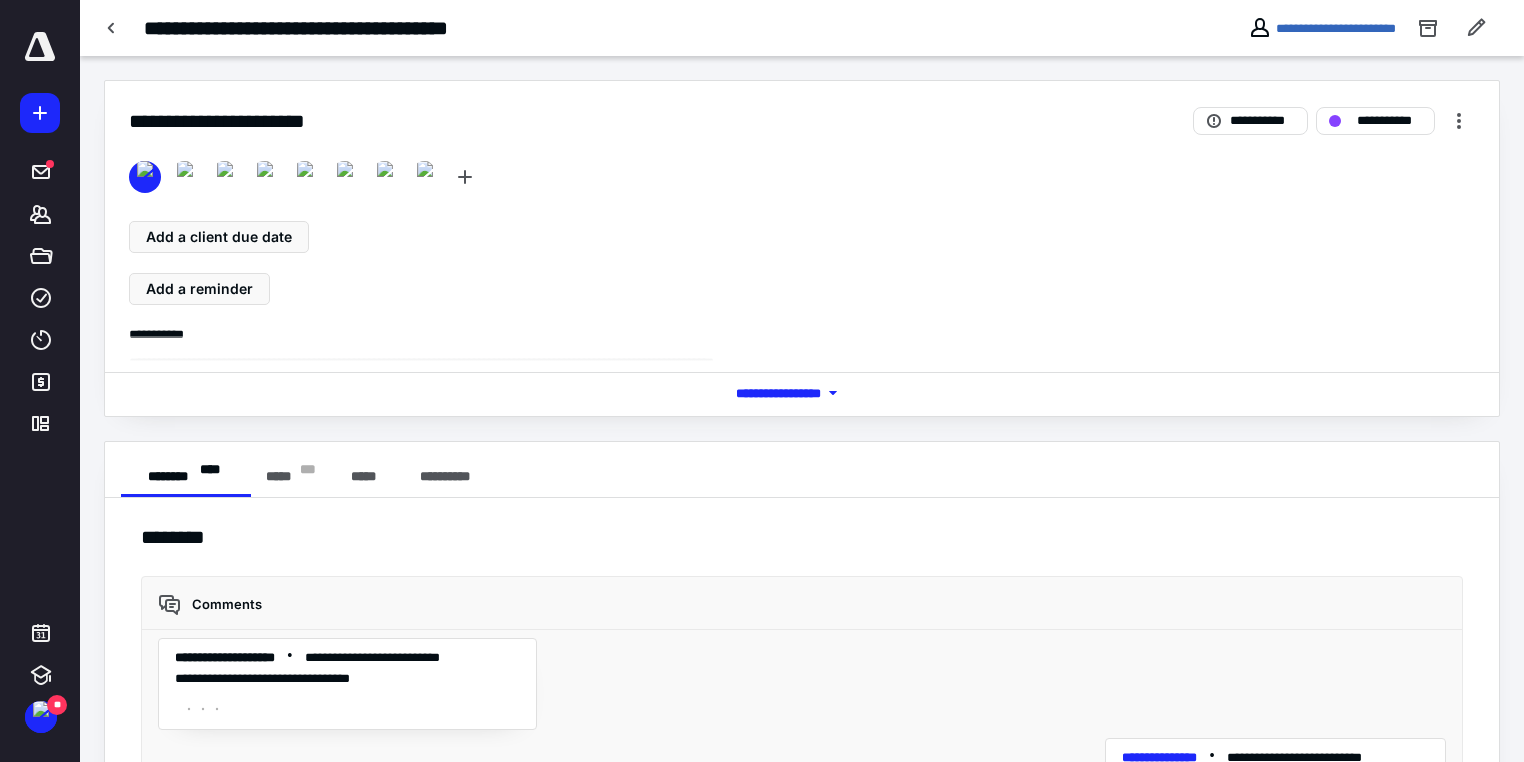 scroll, scrollTop: 2267, scrollLeft: 0, axis: vertical 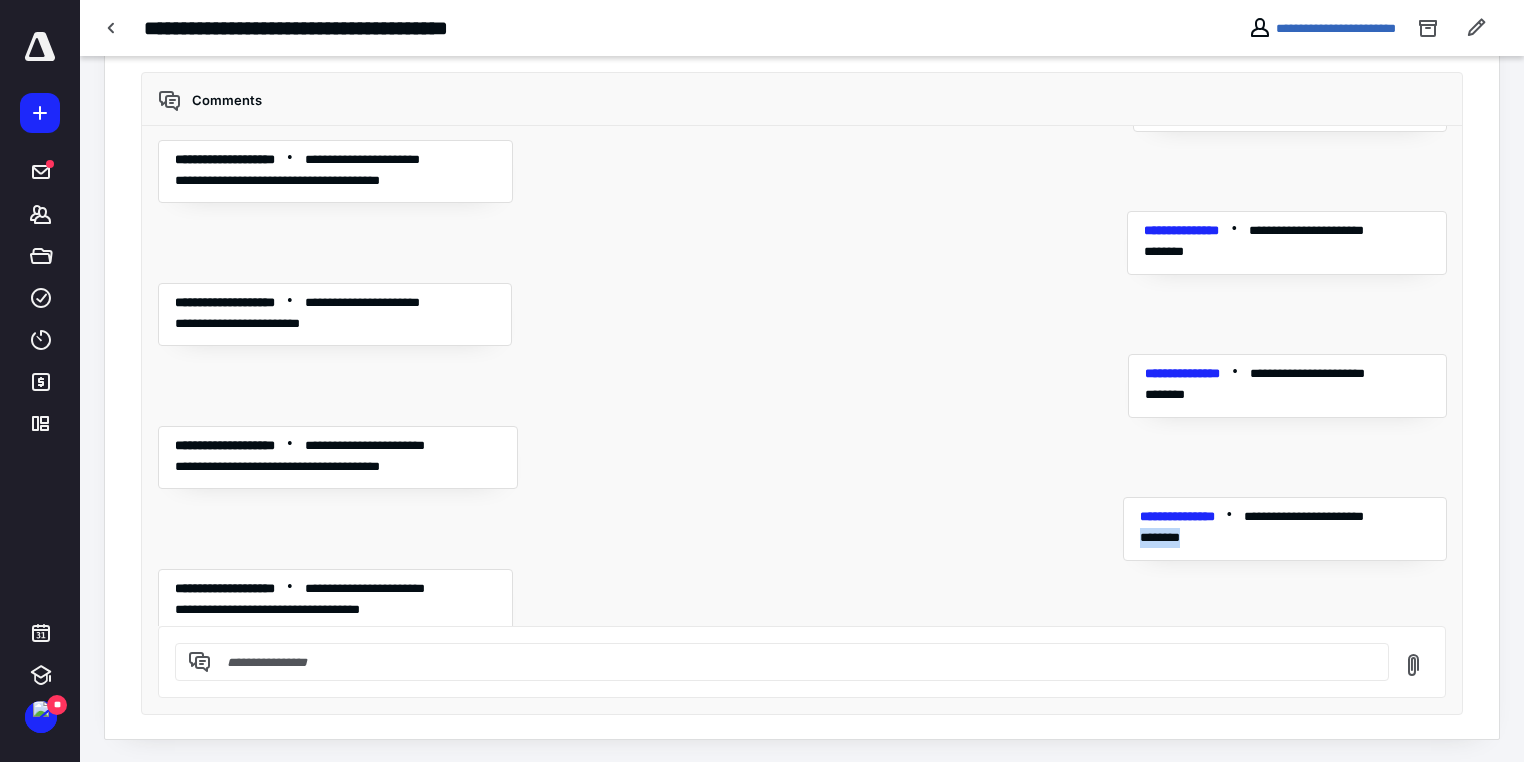 drag, startPoint x: 1189, startPoint y: 528, endPoint x: 1132, endPoint y: 527, distance: 57.00877 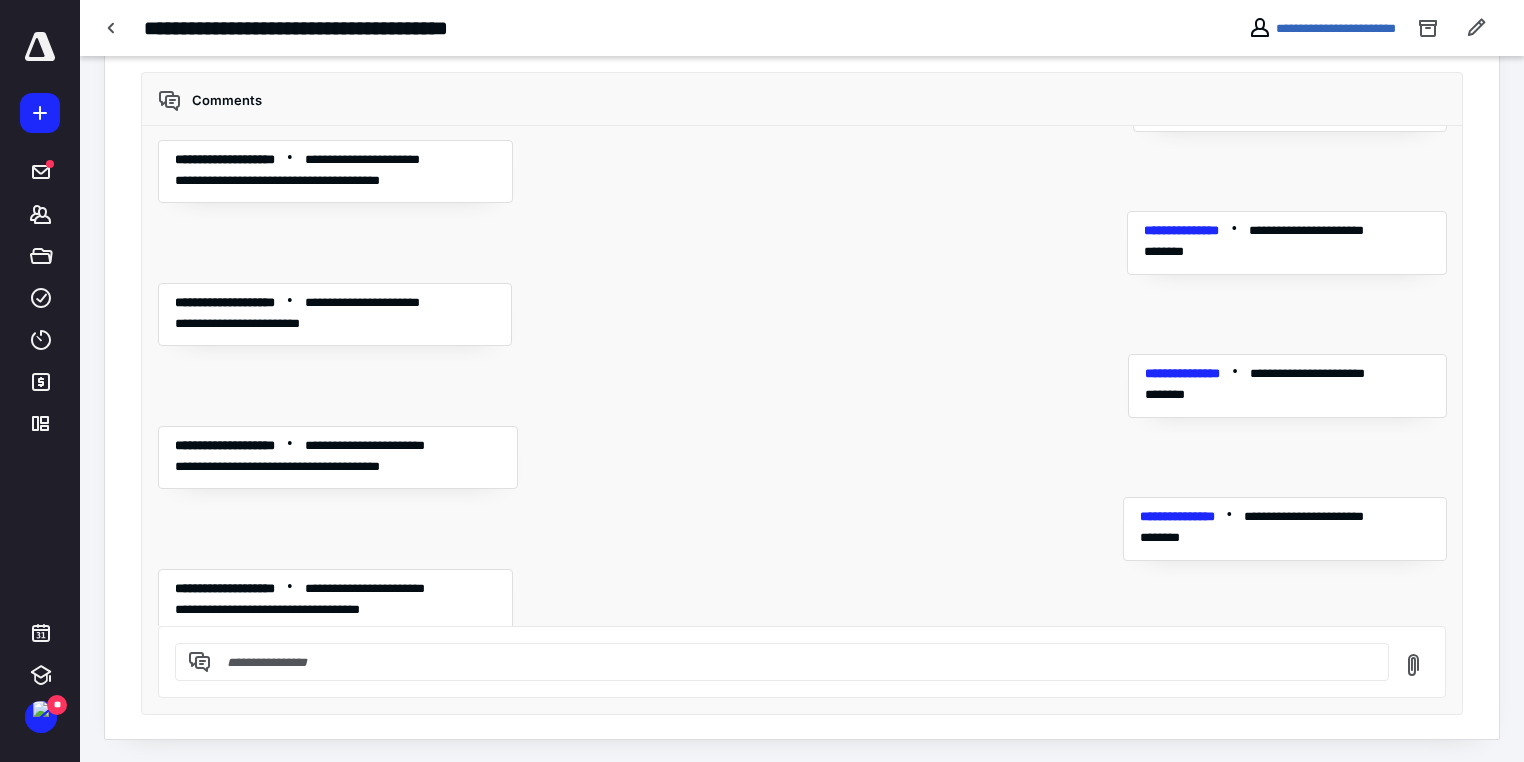 click at bounding box center [794, 662] 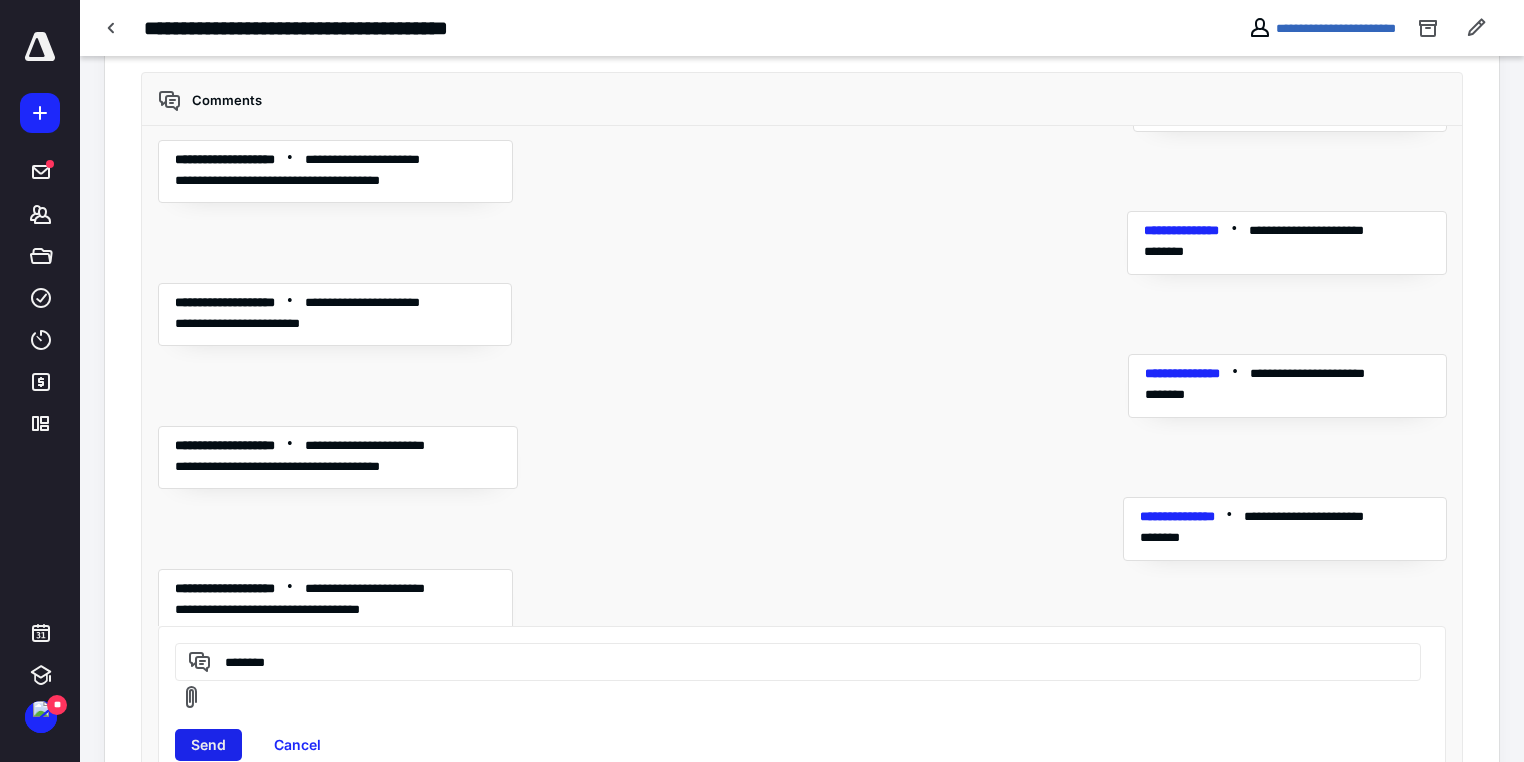 type on "********" 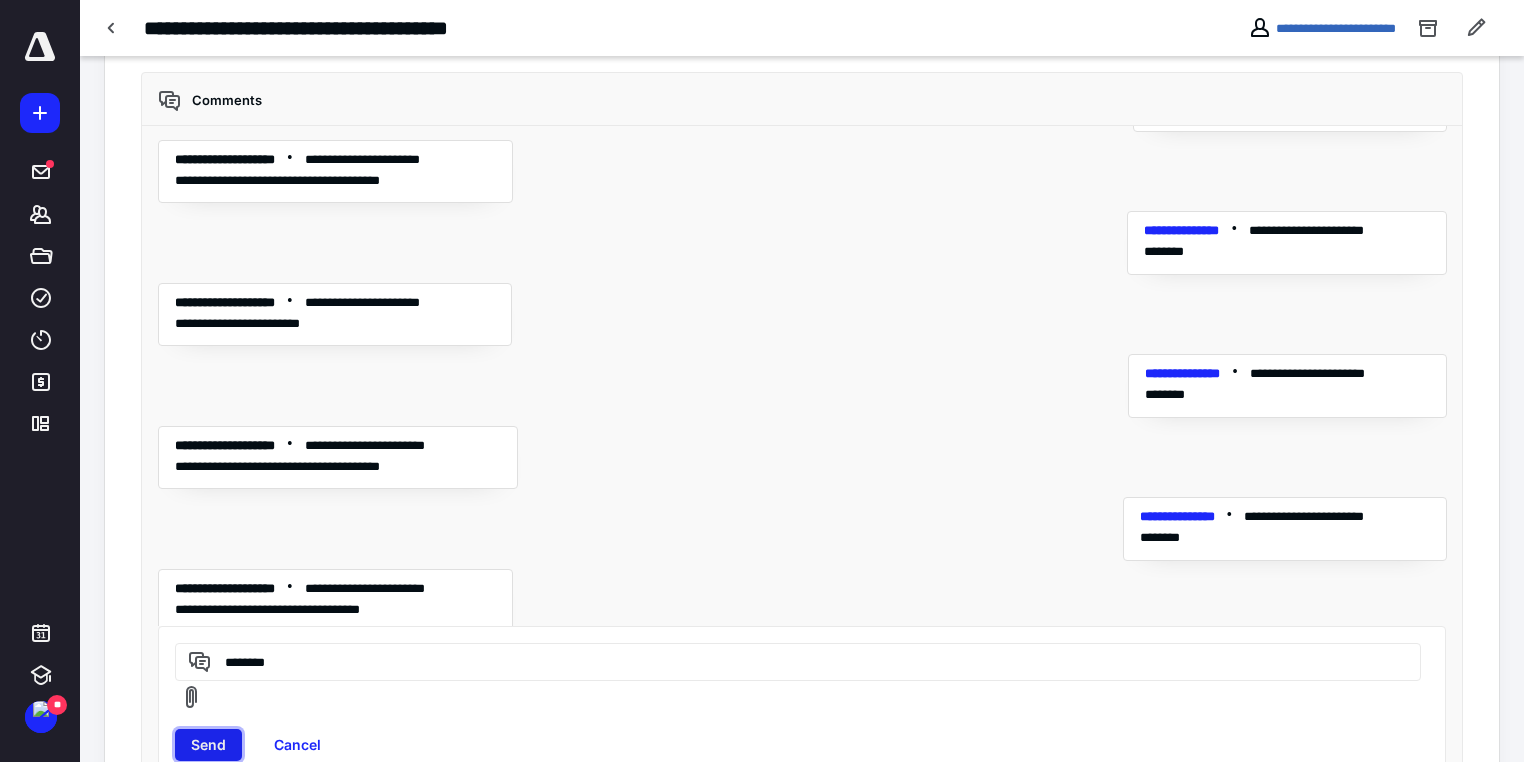click on "Send" at bounding box center (208, 745) 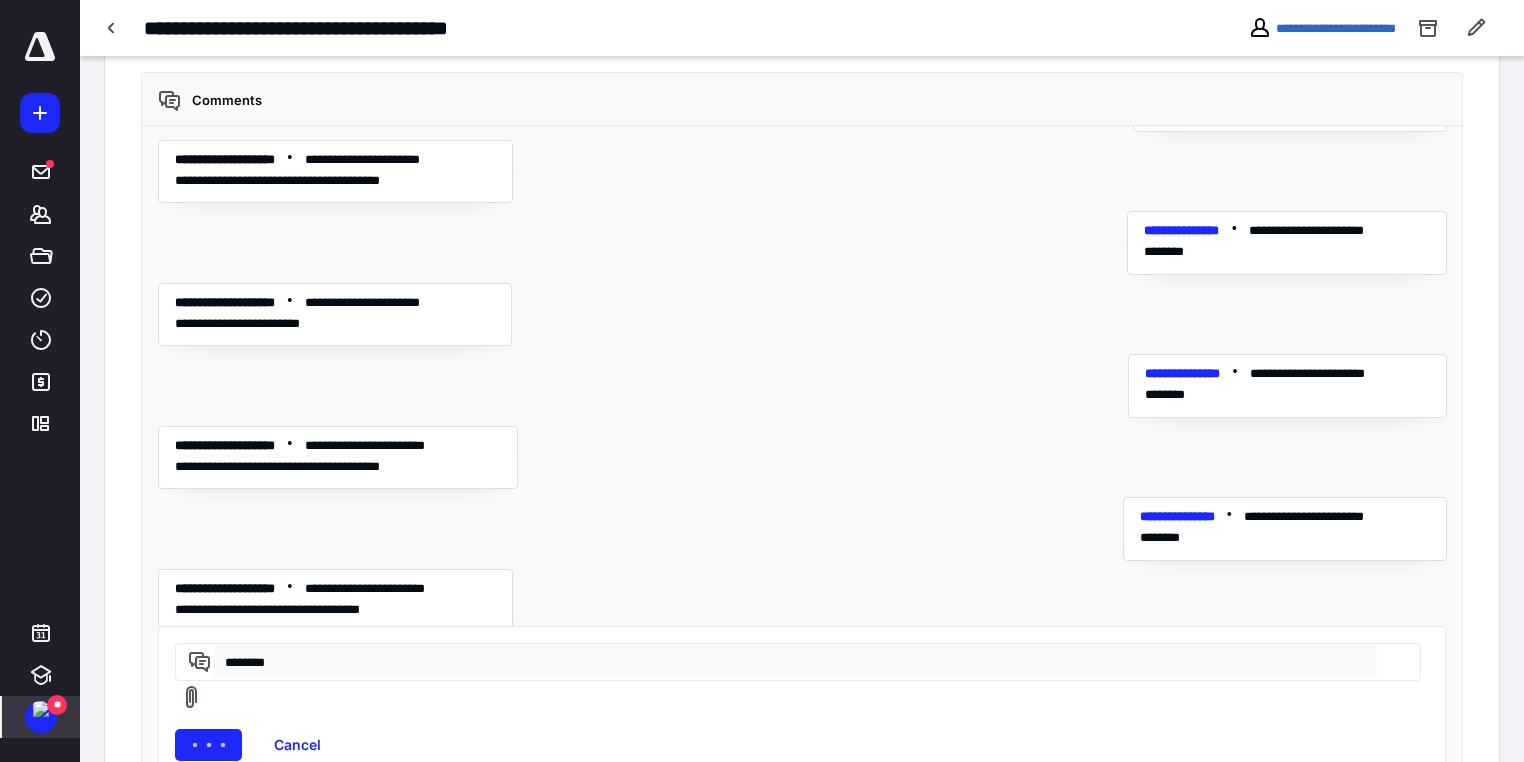 type 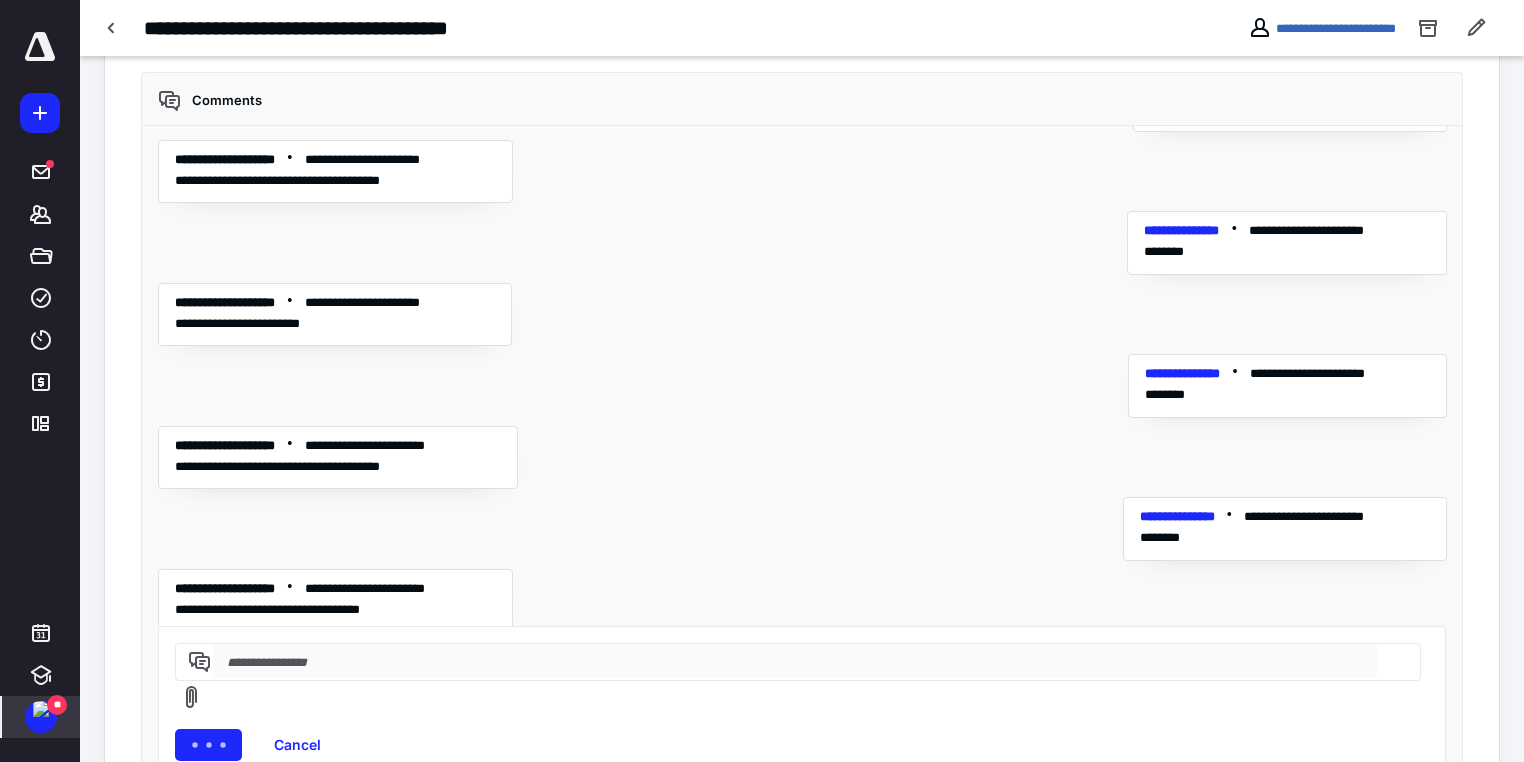 scroll, scrollTop: 2337, scrollLeft: 0, axis: vertical 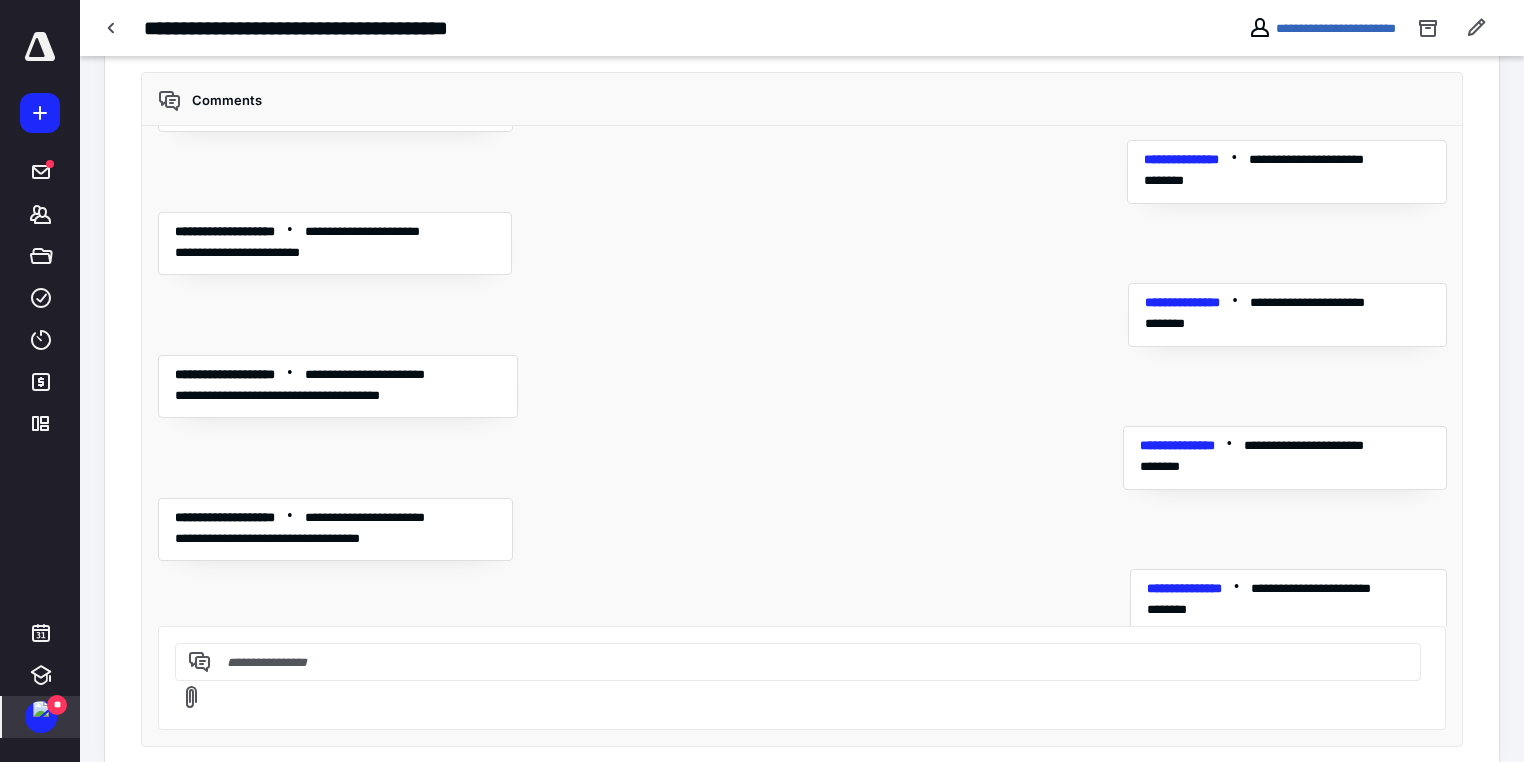 click at bounding box center (41, 709) 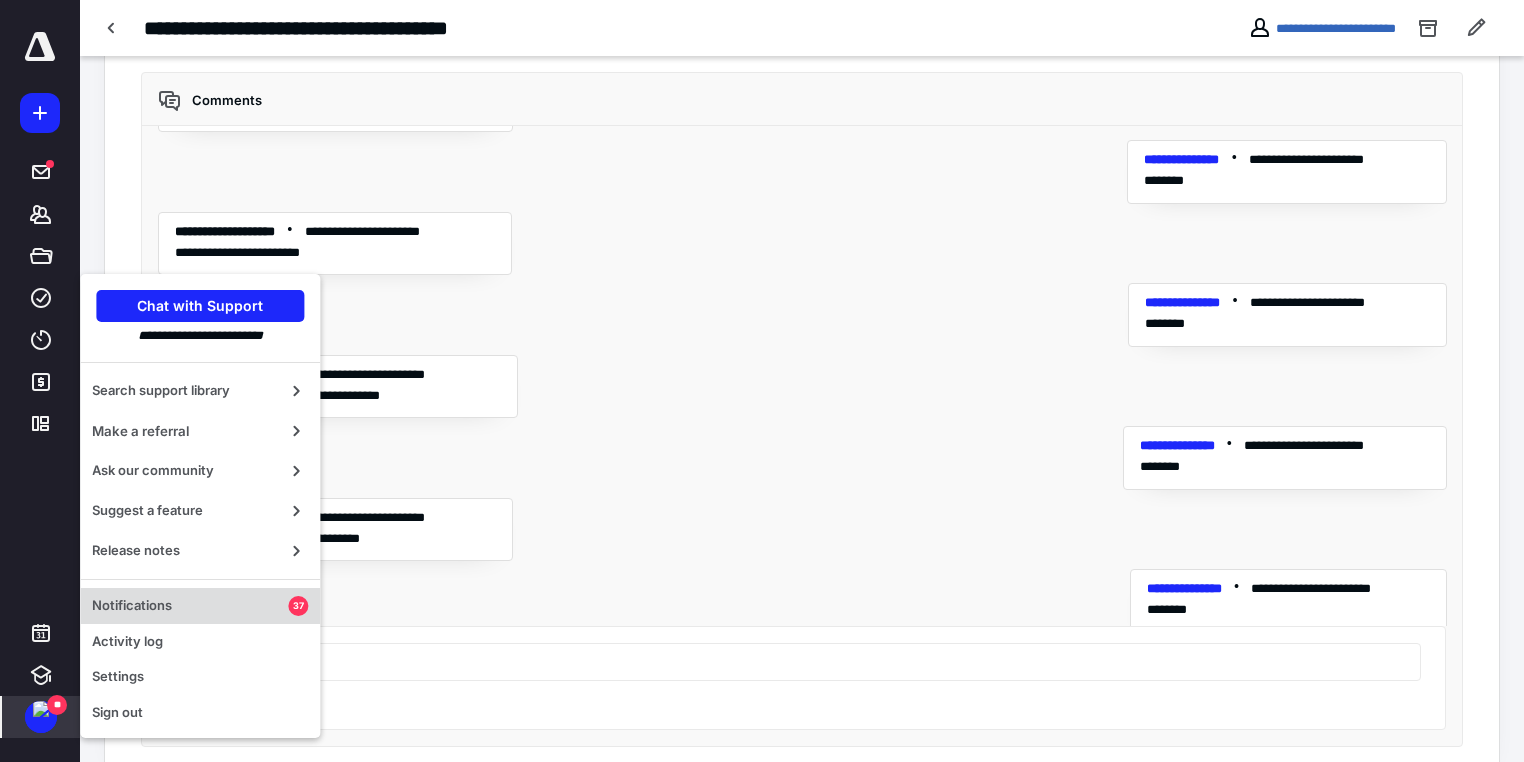 click on "Notifications" at bounding box center (190, 606) 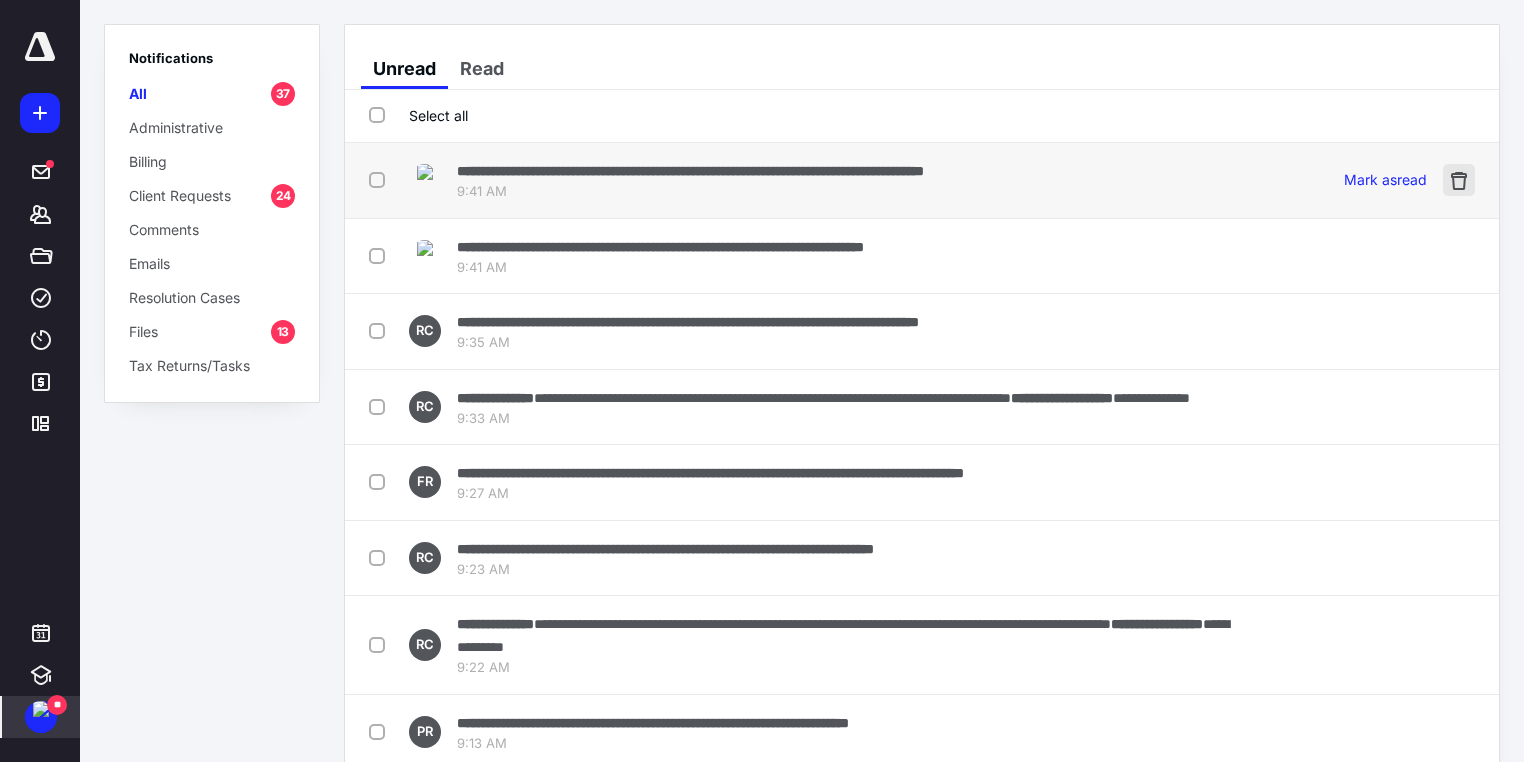 click at bounding box center (1459, 180) 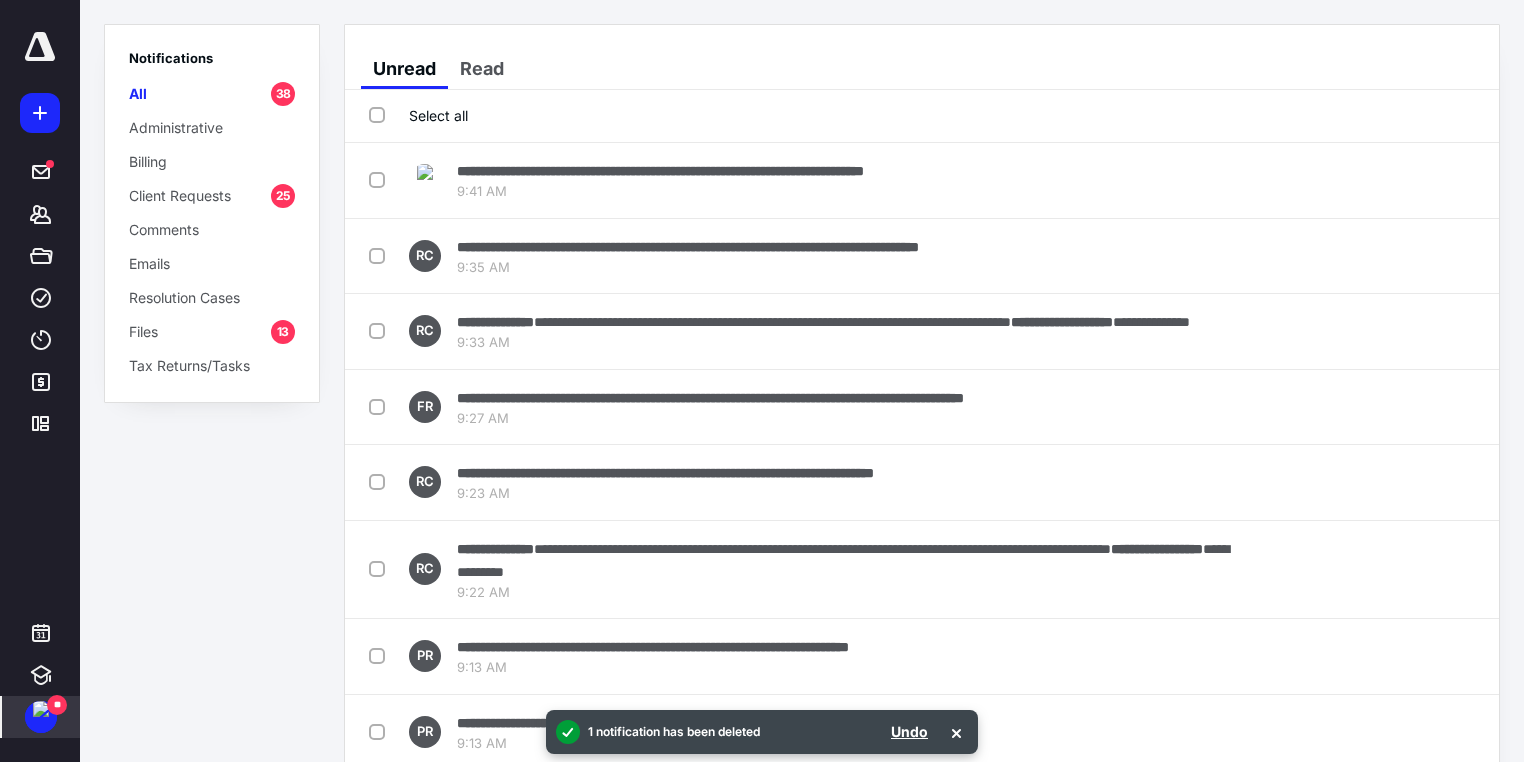 click at bounding box center [1459, 180] 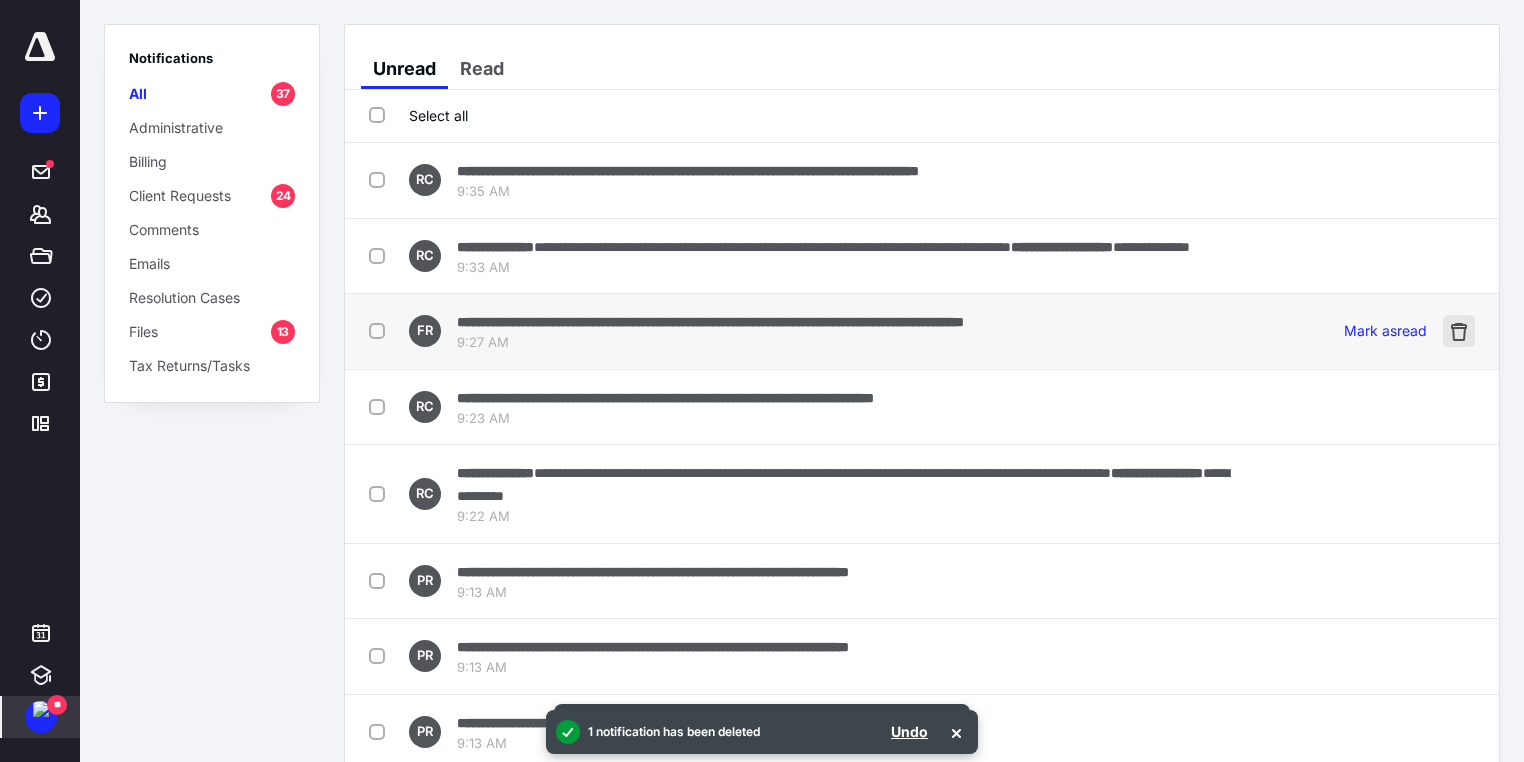 click at bounding box center [1459, 331] 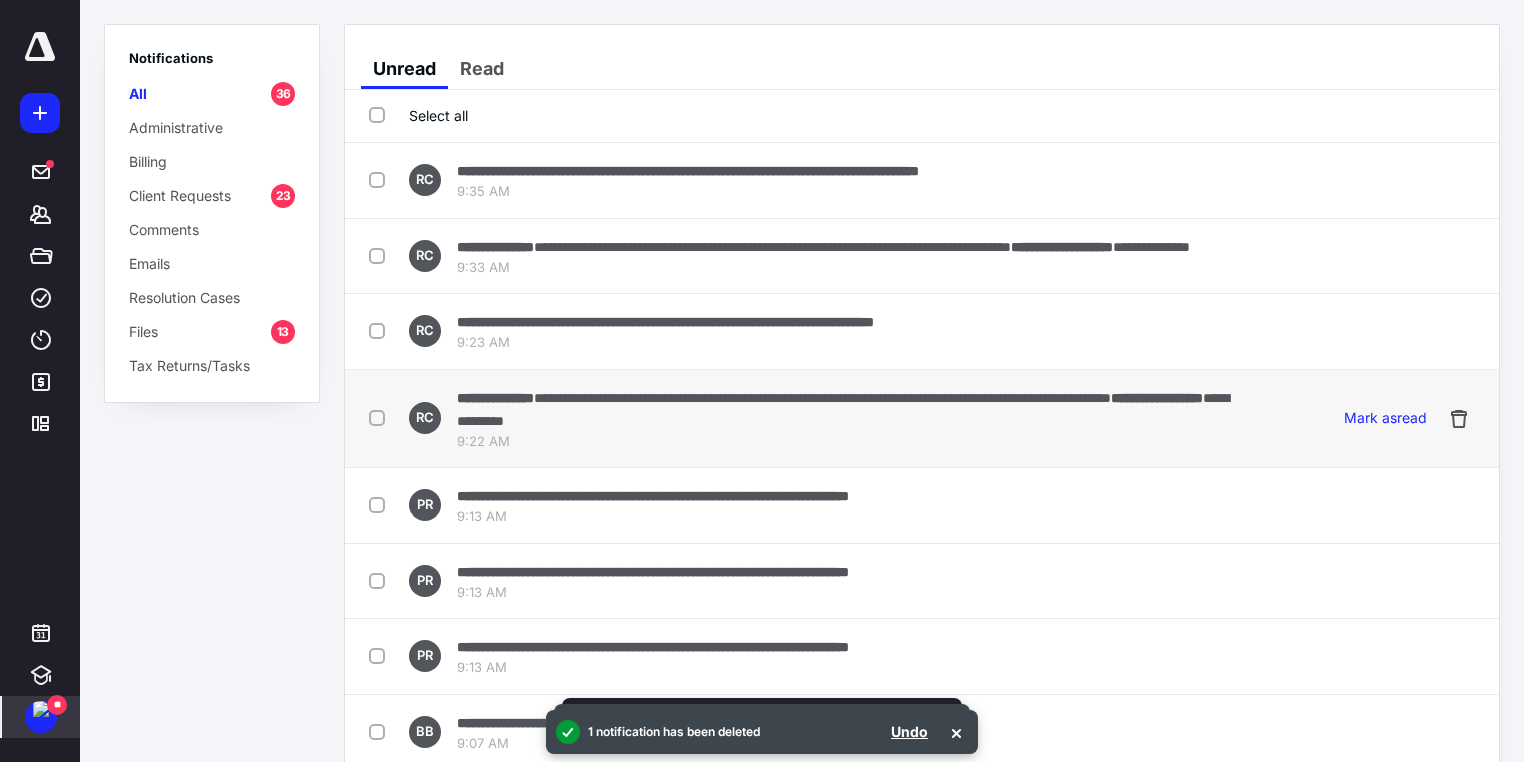 click on "**********" at bounding box center (855, 409) 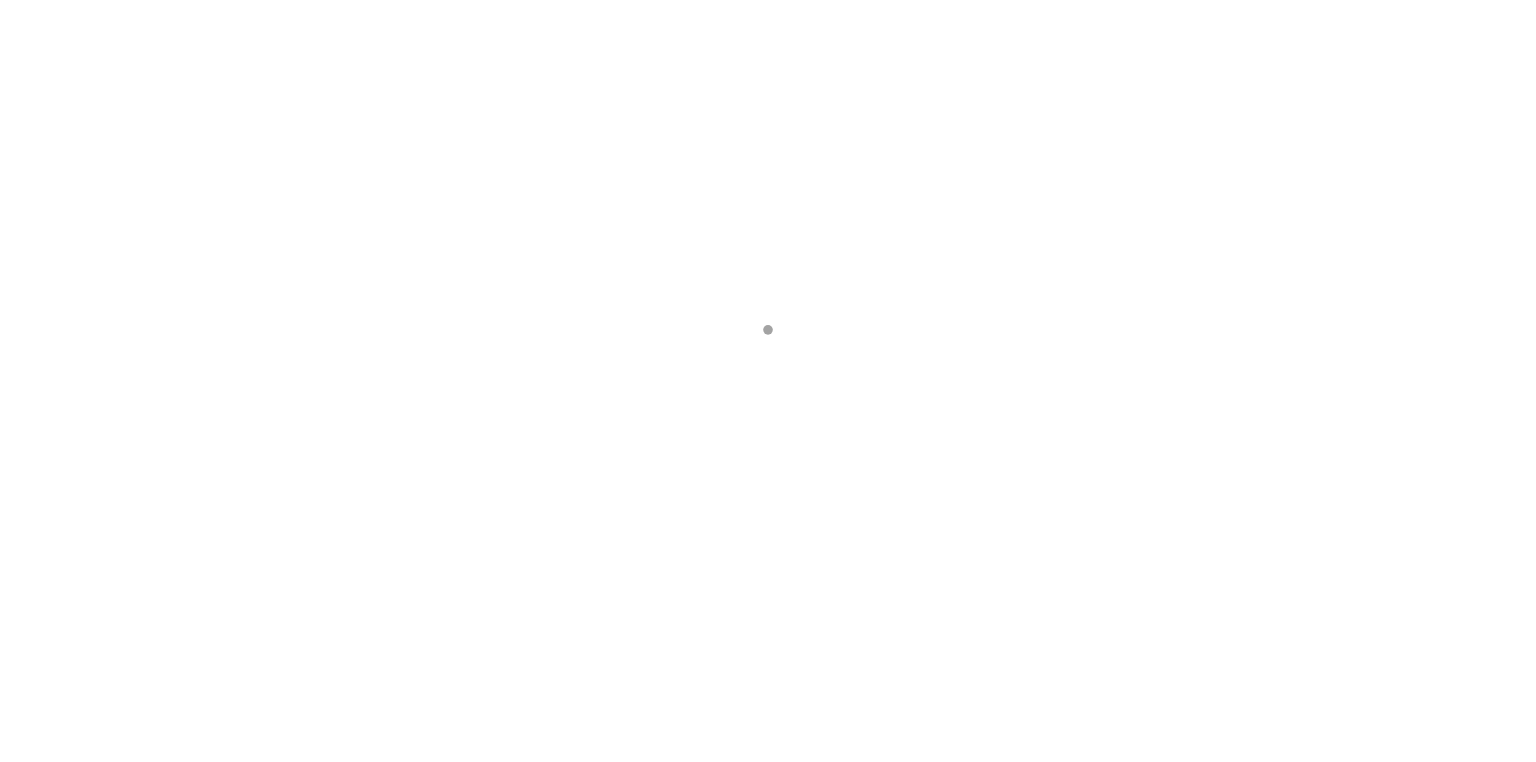 scroll, scrollTop: 0, scrollLeft: 0, axis: both 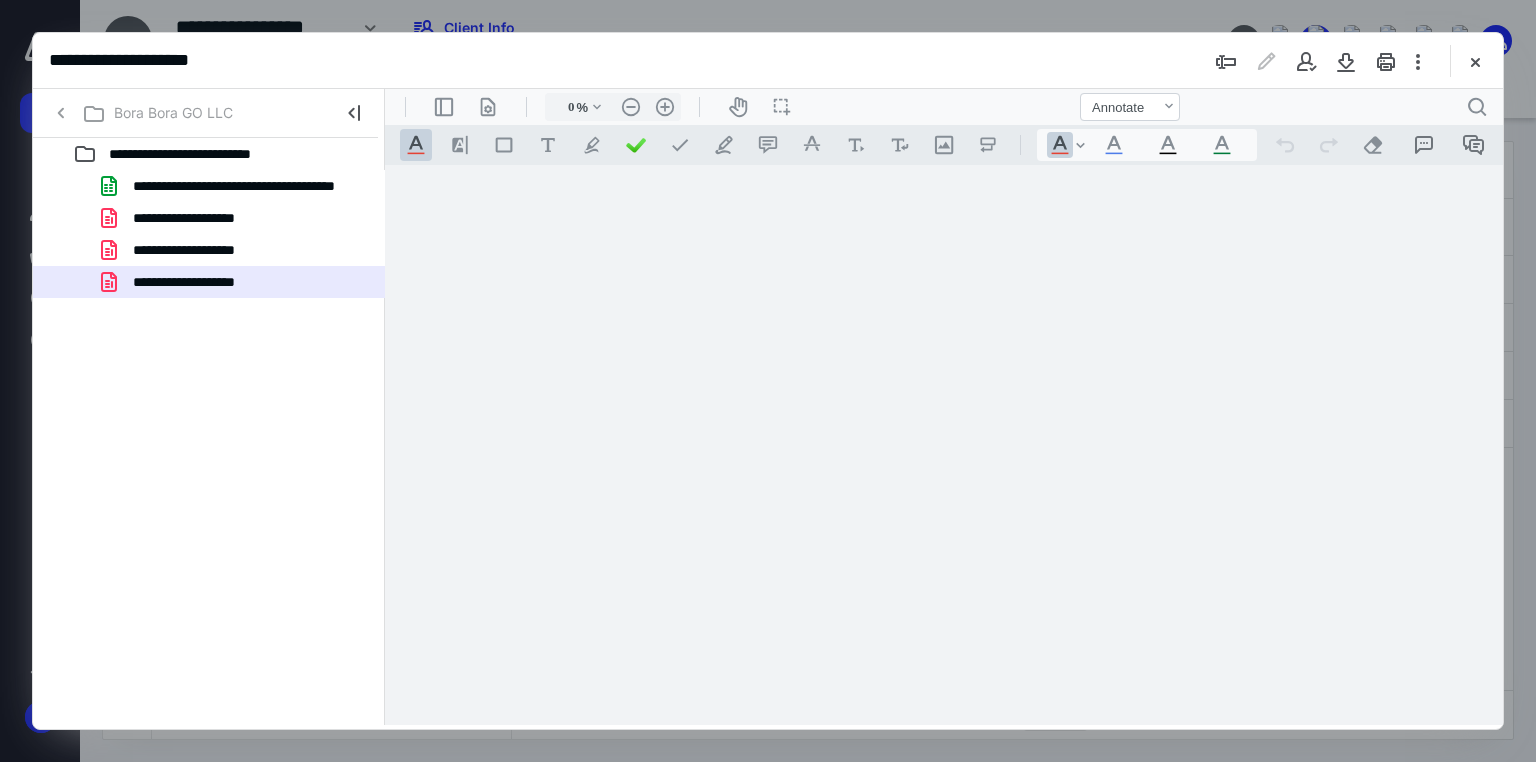 type on "71" 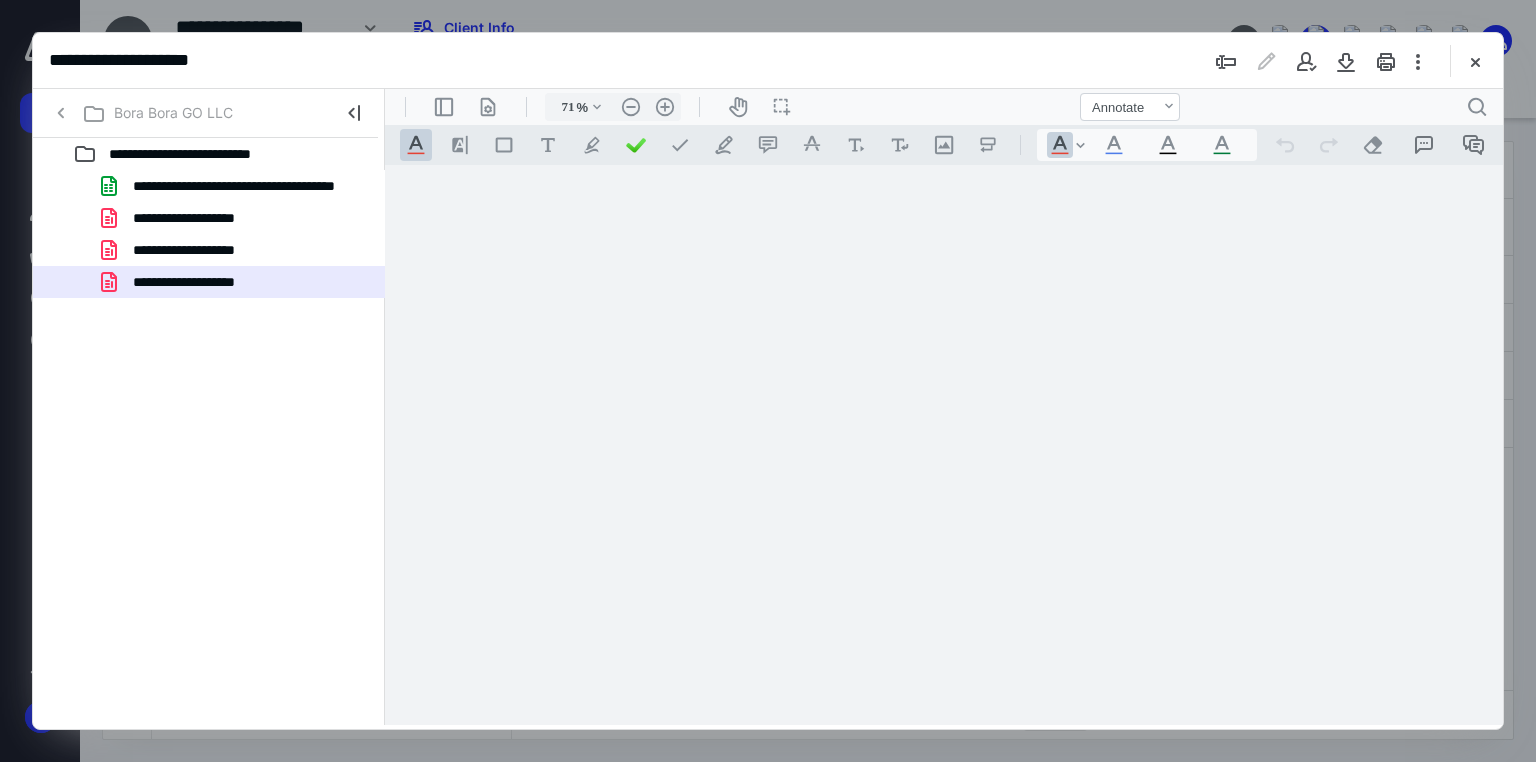 scroll, scrollTop: 79, scrollLeft: 0, axis: vertical 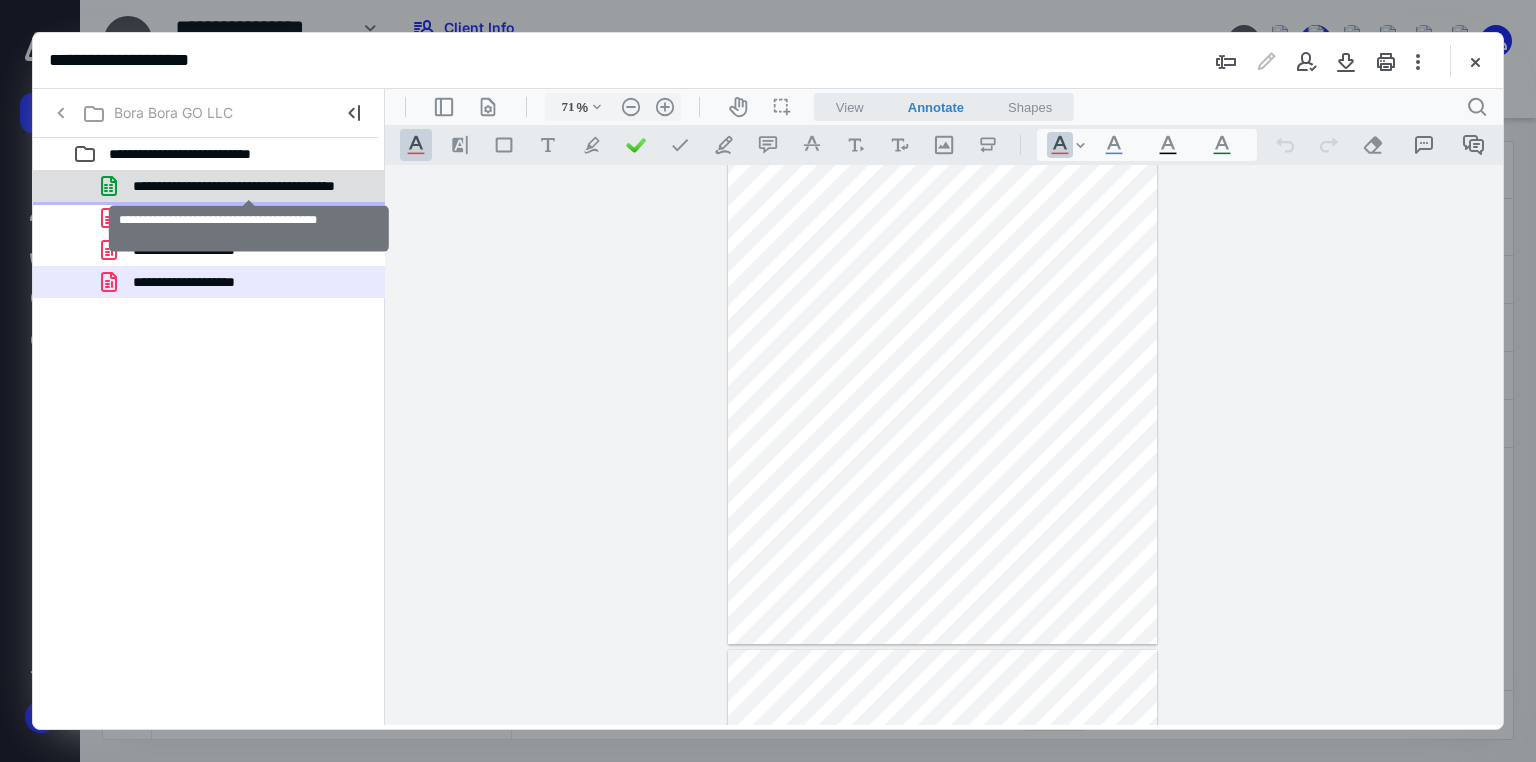 click on "**********" at bounding box center (249, 186) 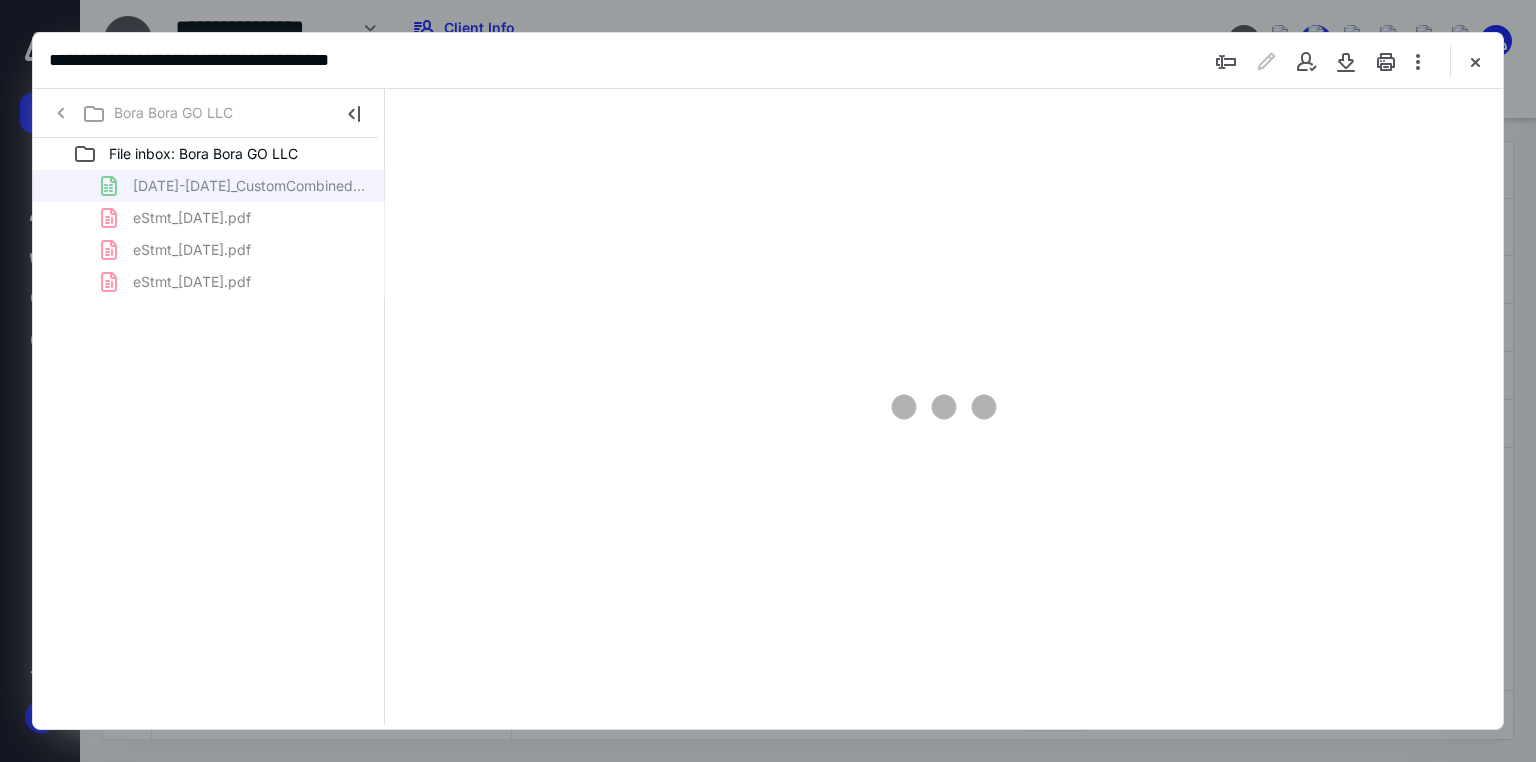 scroll, scrollTop: 0, scrollLeft: 0, axis: both 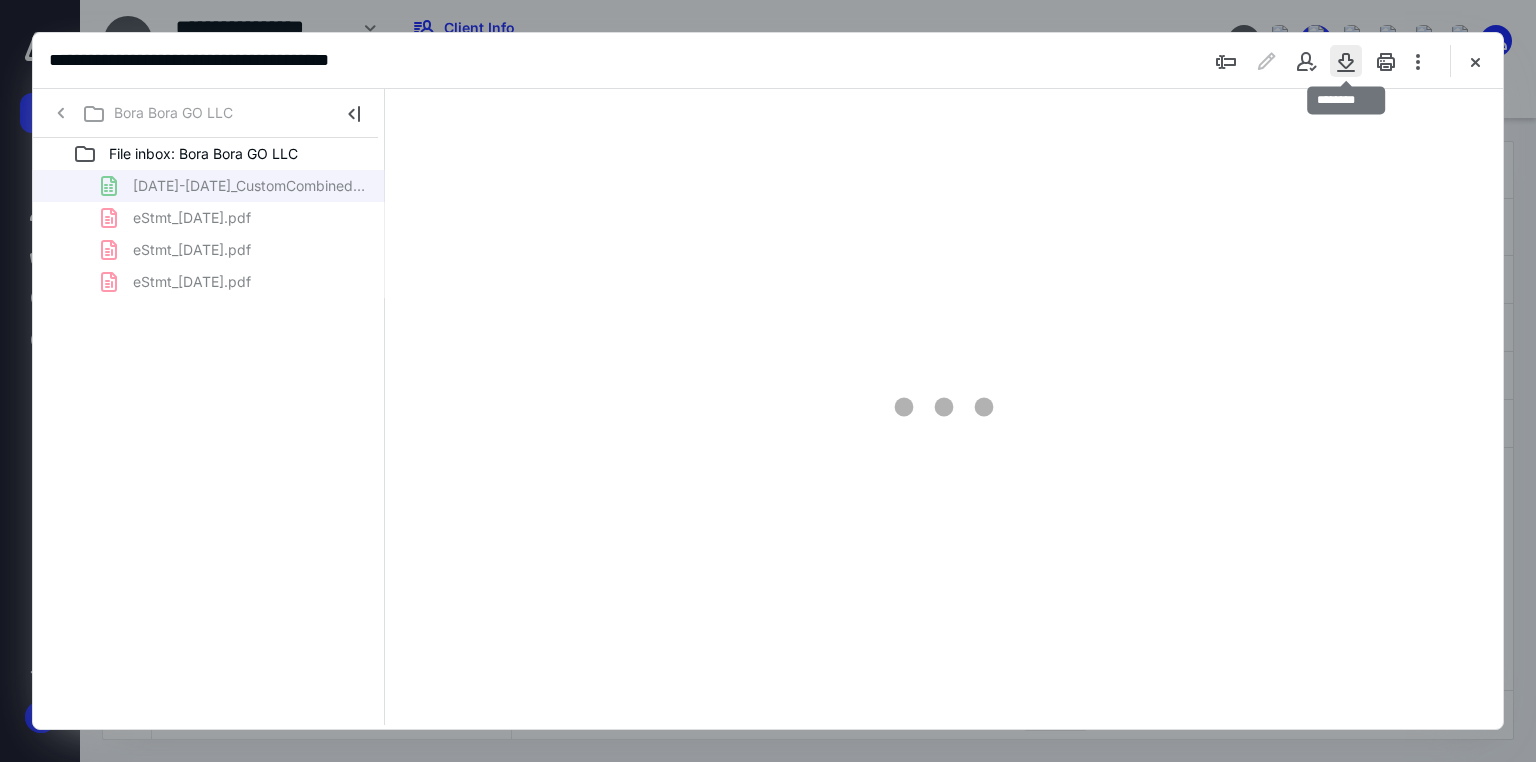 click at bounding box center [1346, 61] 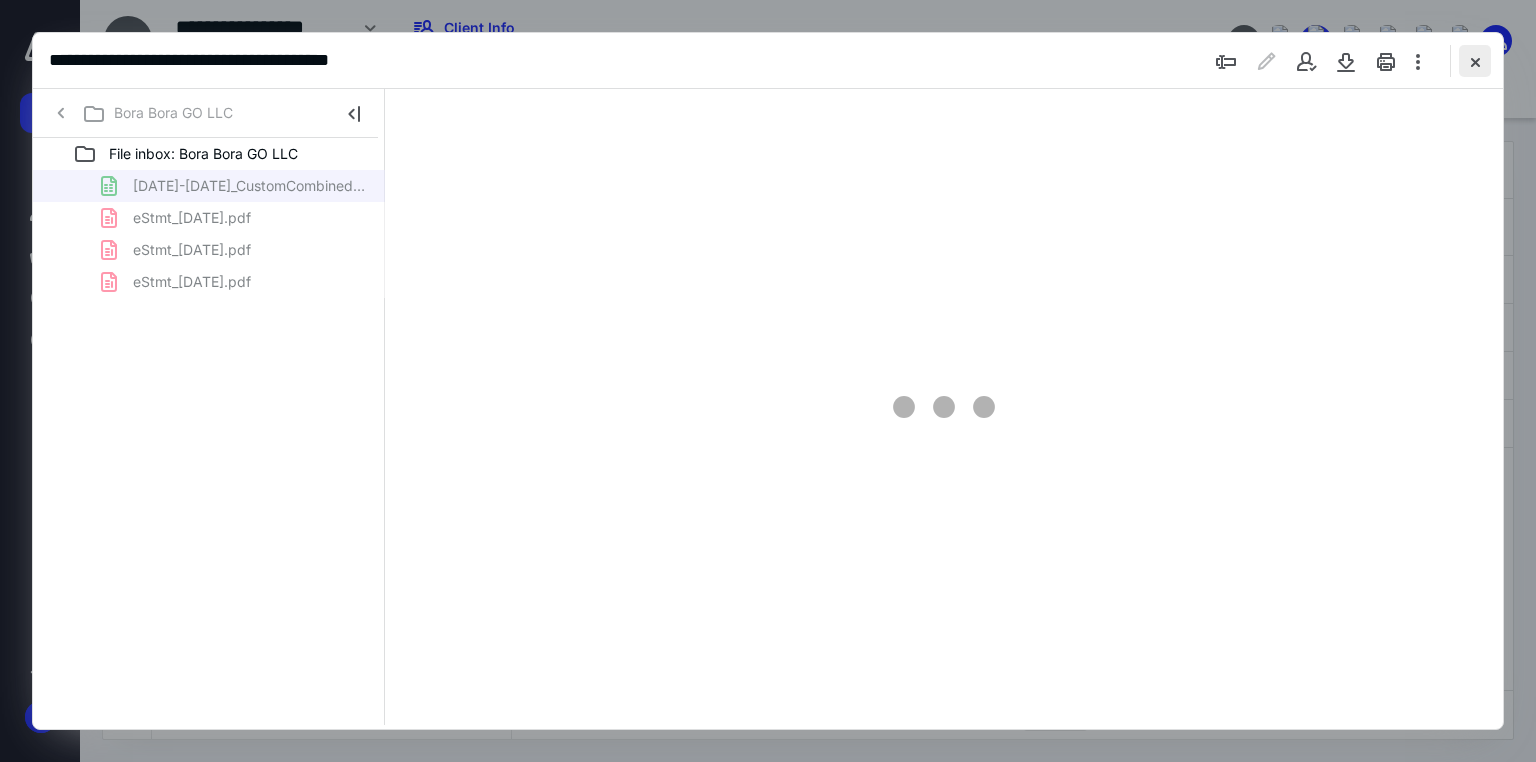type on "35" 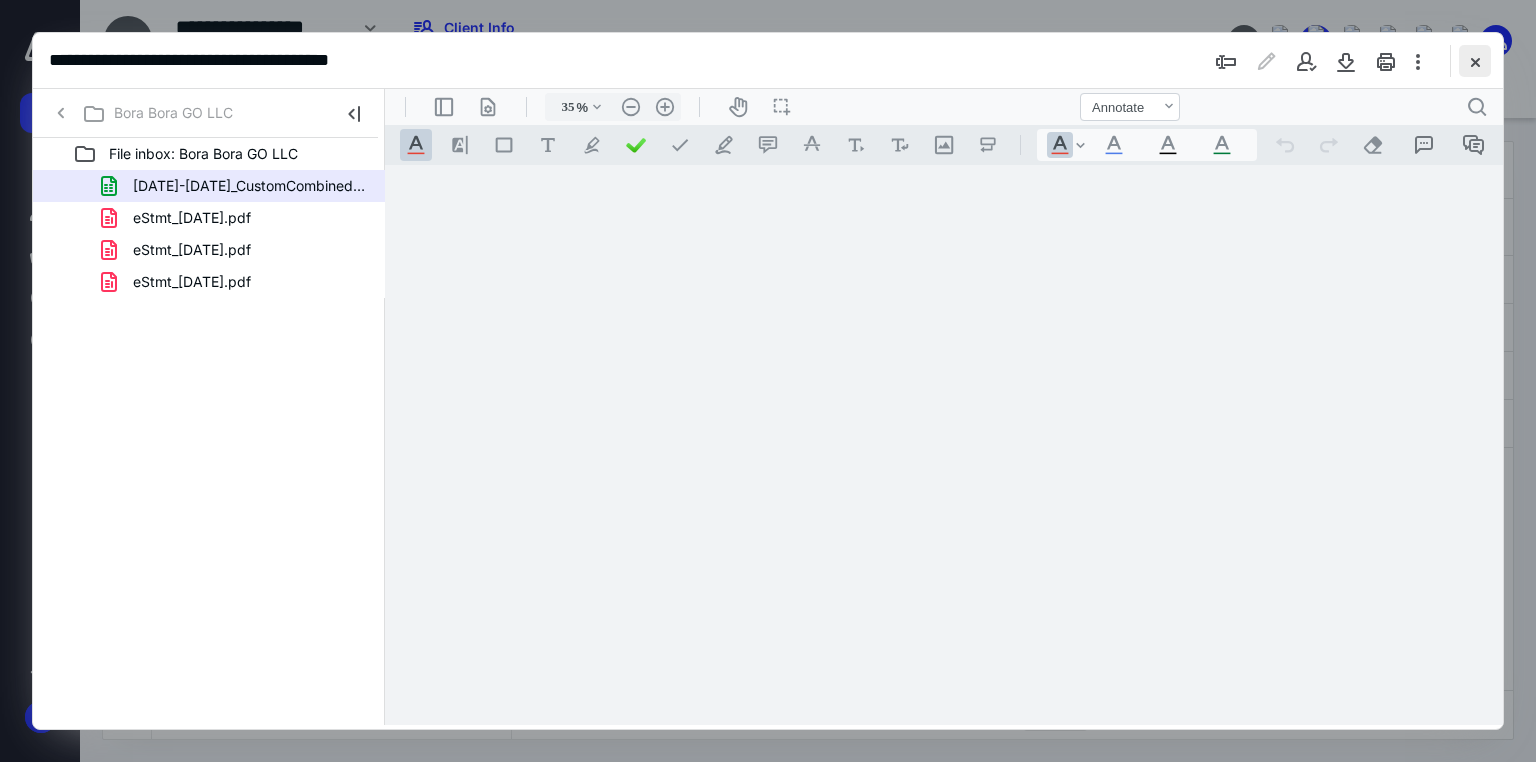 scroll, scrollTop: 0, scrollLeft: 0, axis: both 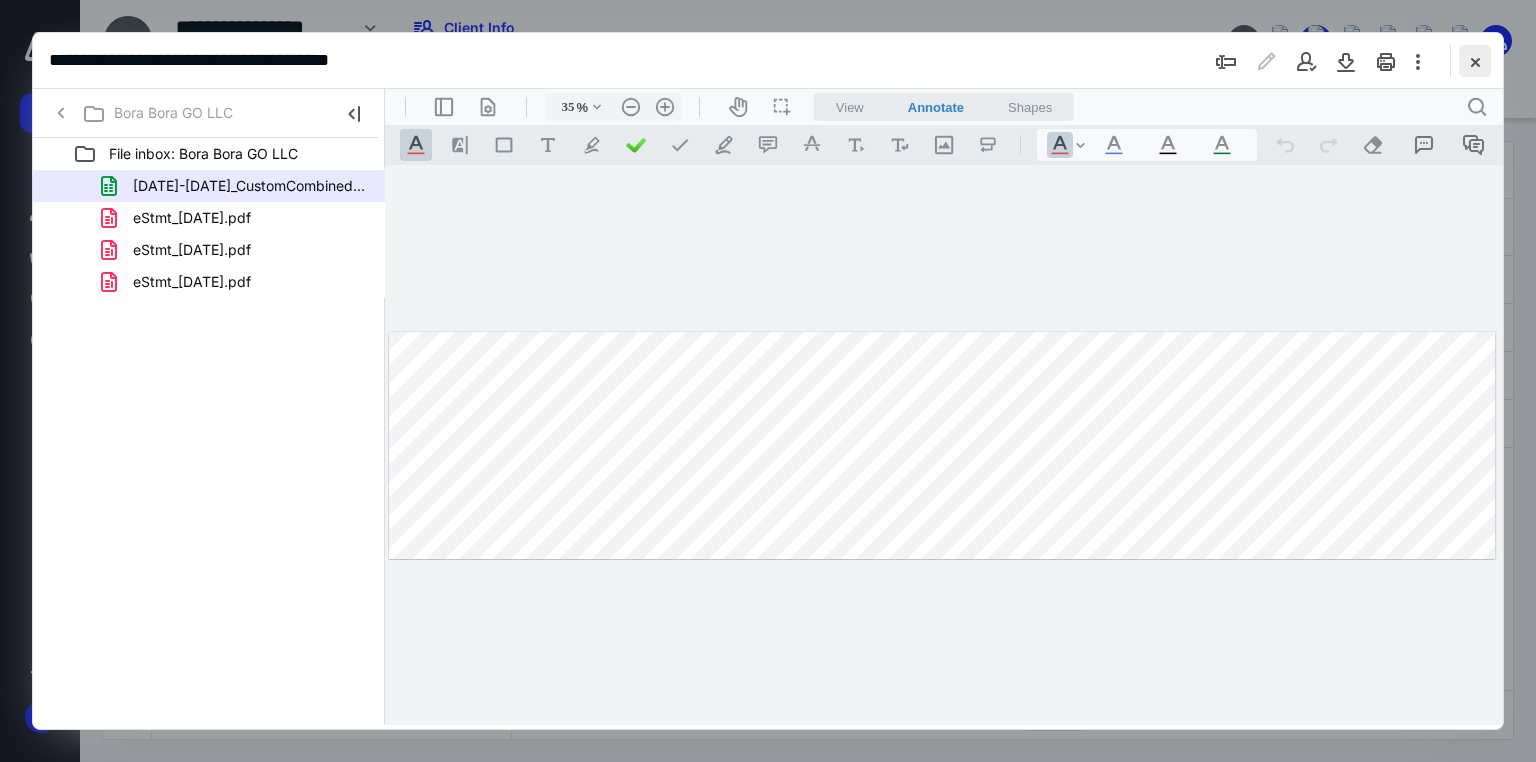 click at bounding box center [1475, 61] 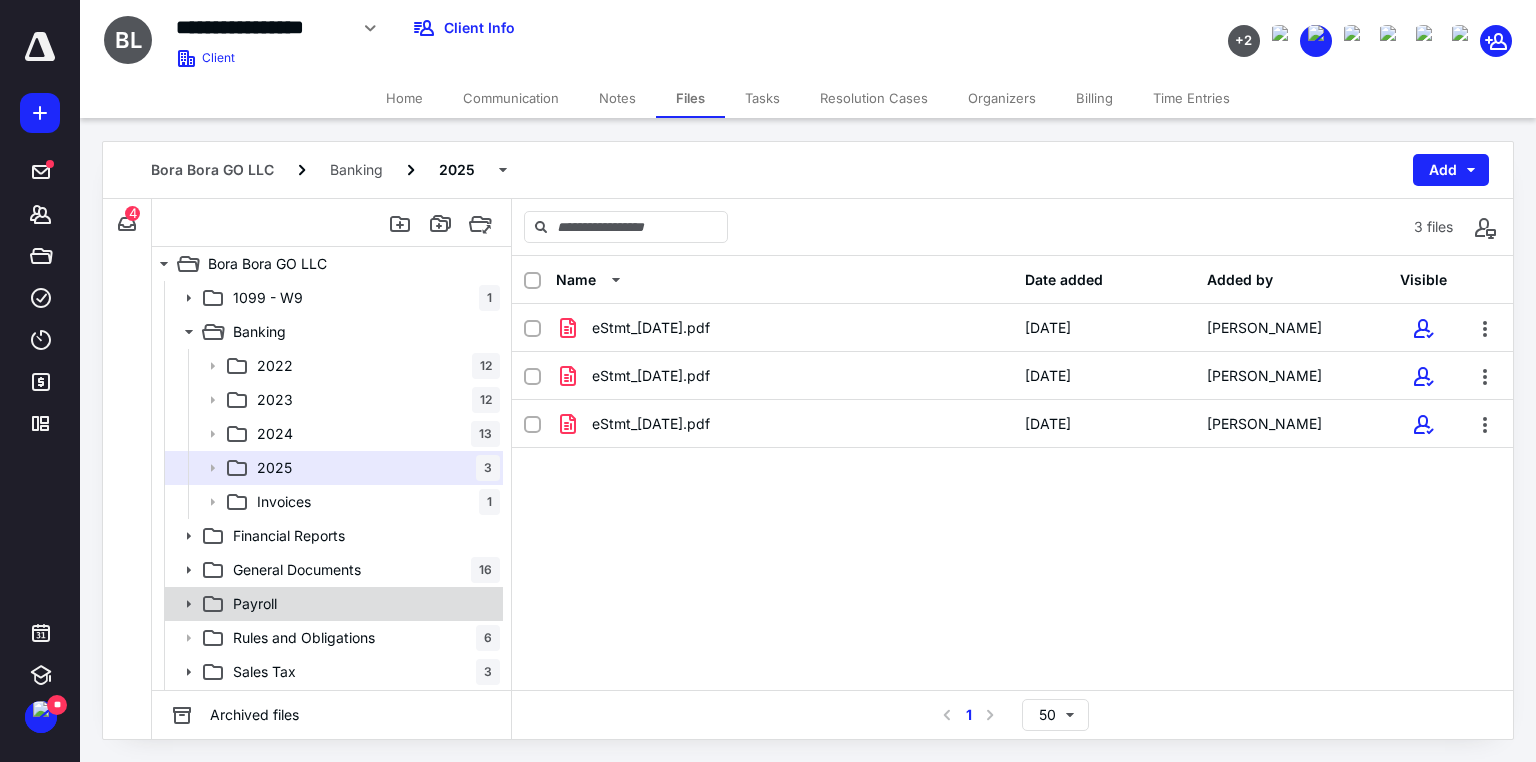 scroll, scrollTop: 65, scrollLeft: 0, axis: vertical 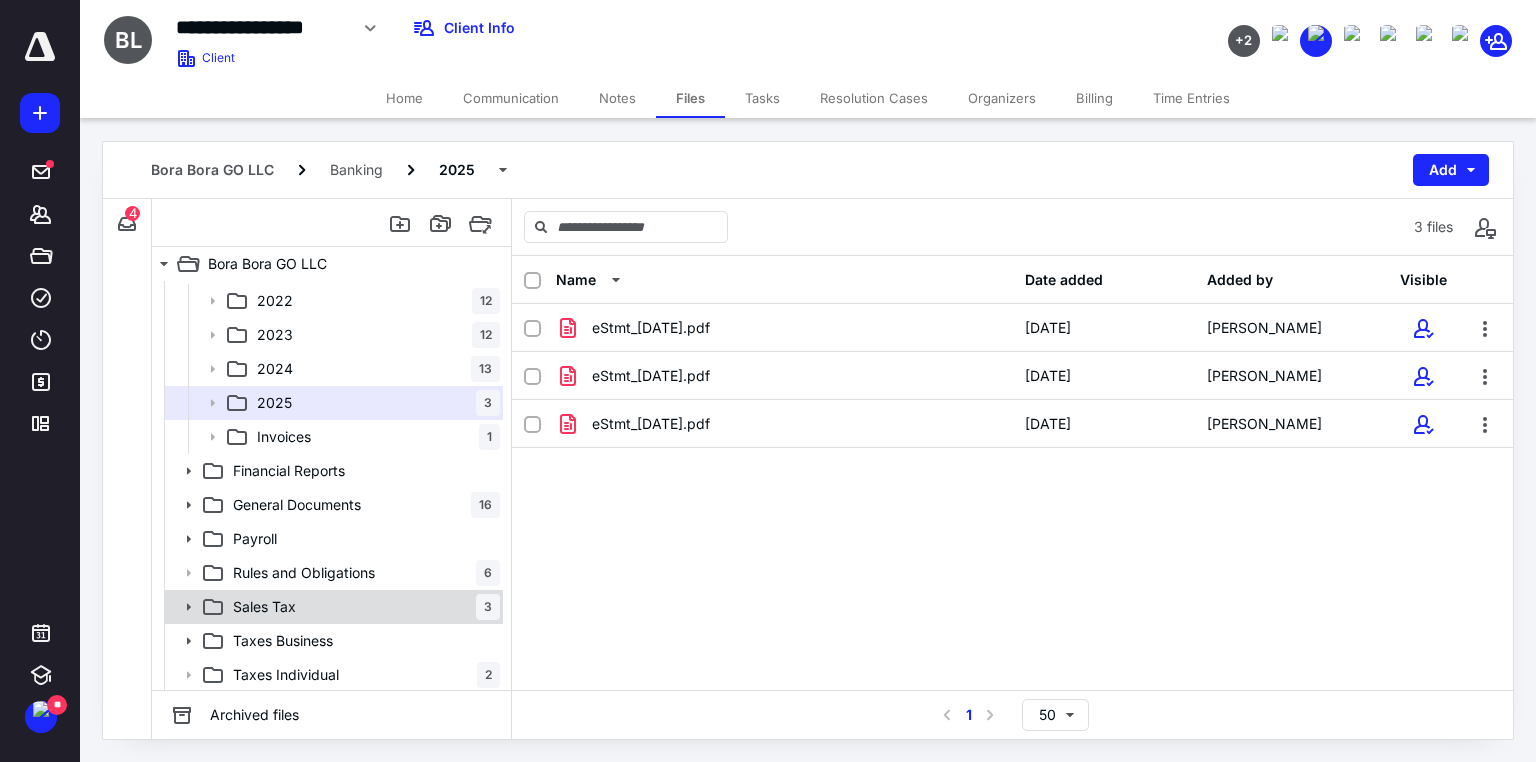 click on "Sales Tax" at bounding box center [264, 607] 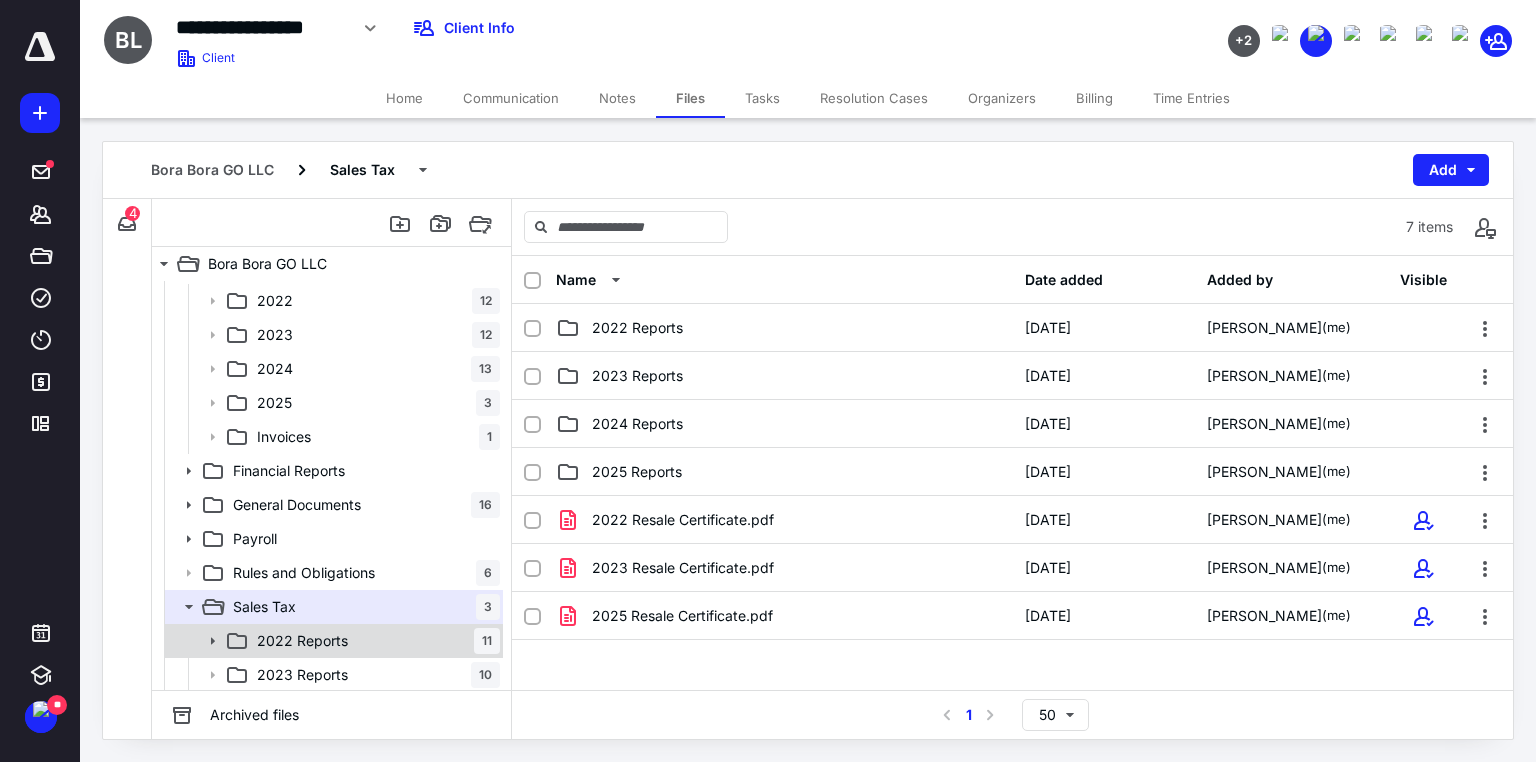 scroll, scrollTop: 201, scrollLeft: 0, axis: vertical 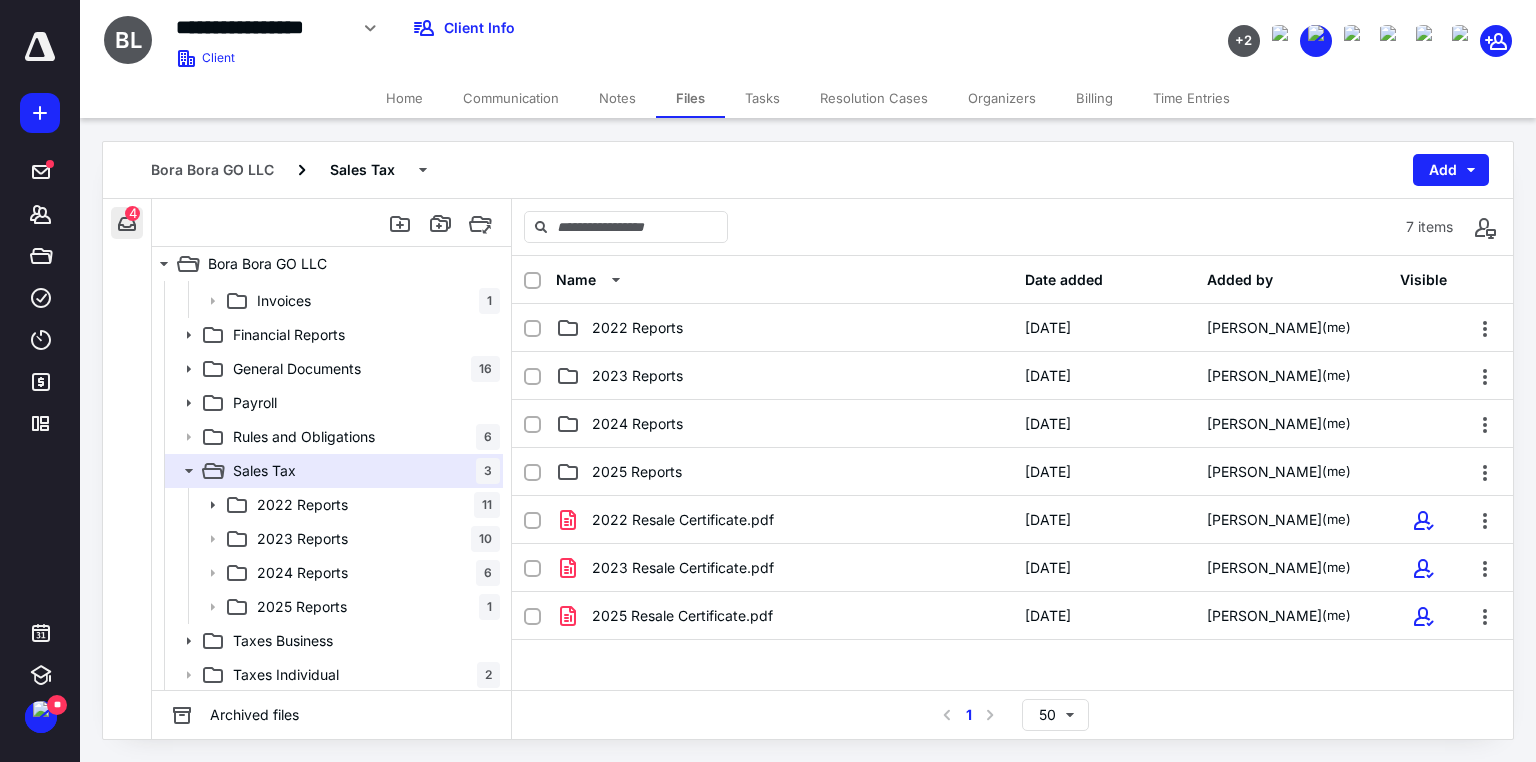 click at bounding box center [127, 223] 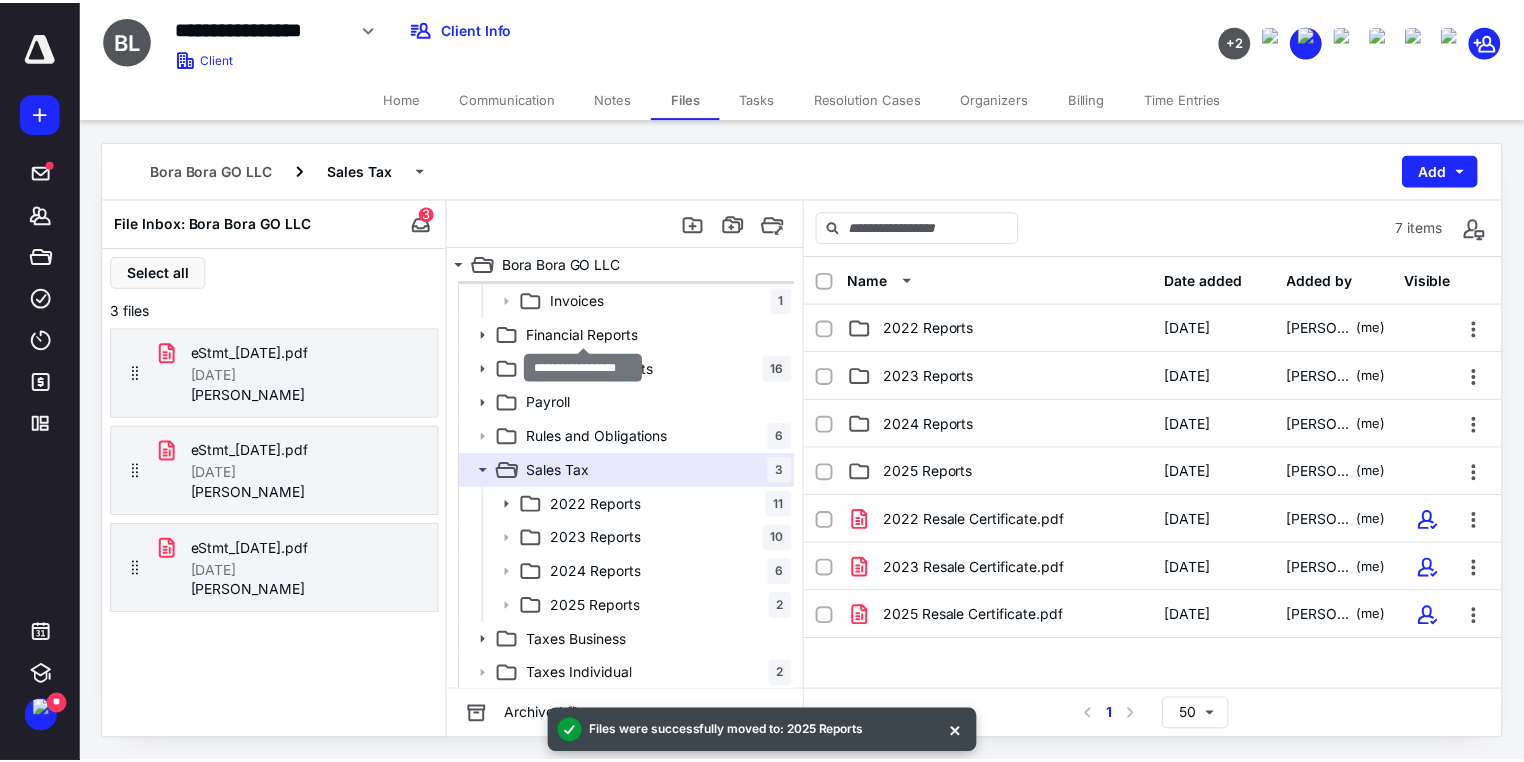 scroll, scrollTop: 41, scrollLeft: 0, axis: vertical 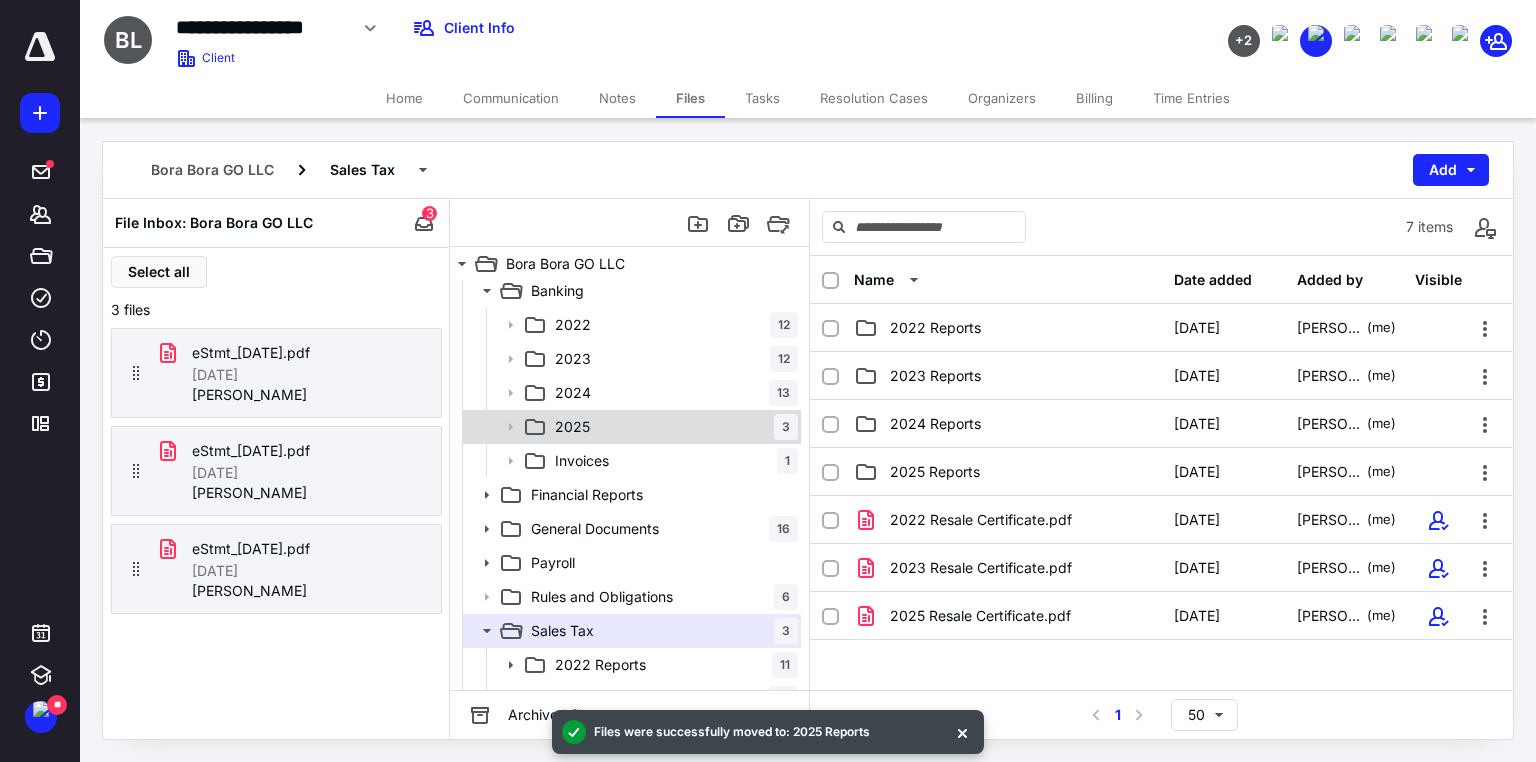 click on "2025" at bounding box center (572, 427) 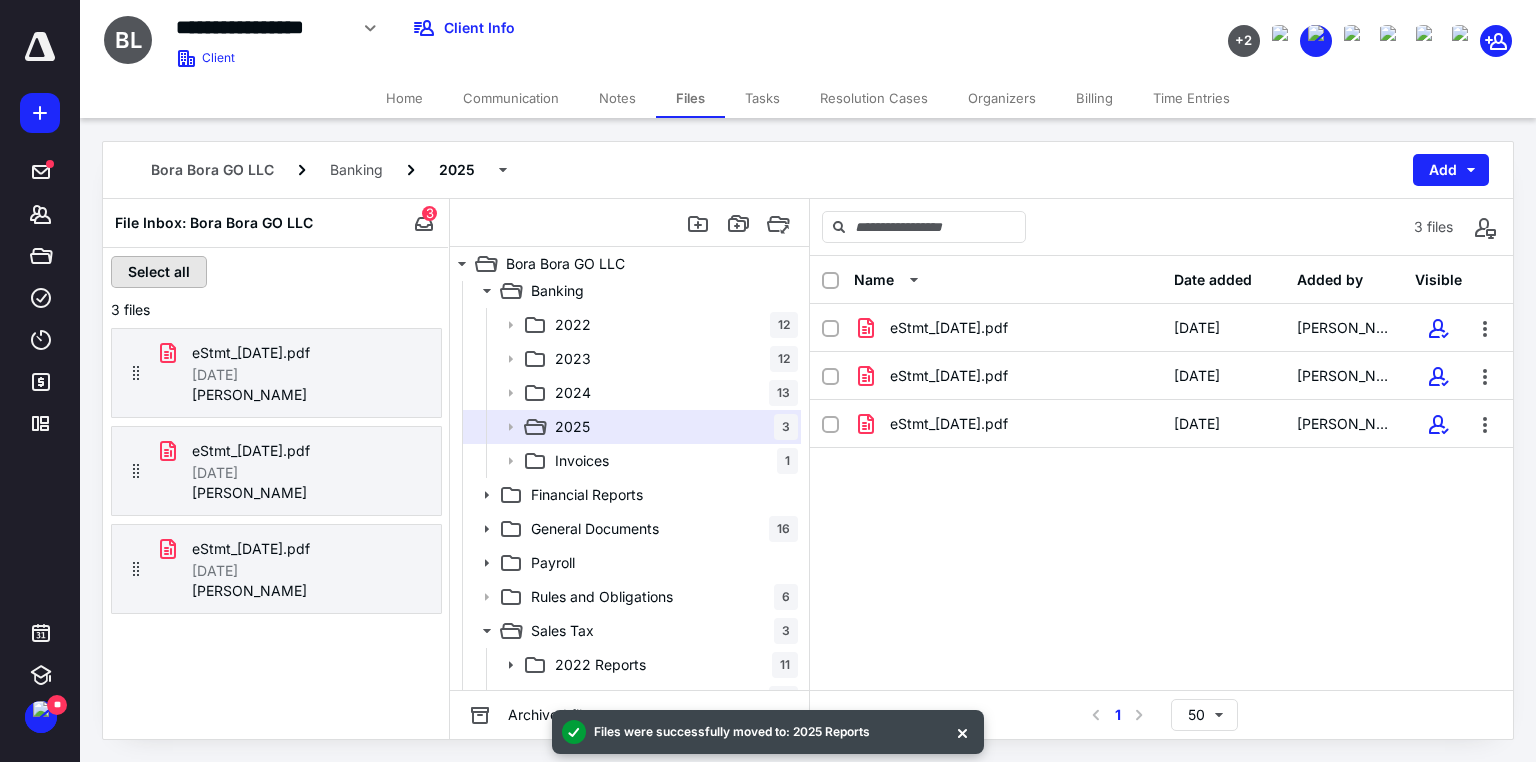 click on "Select all" at bounding box center (159, 272) 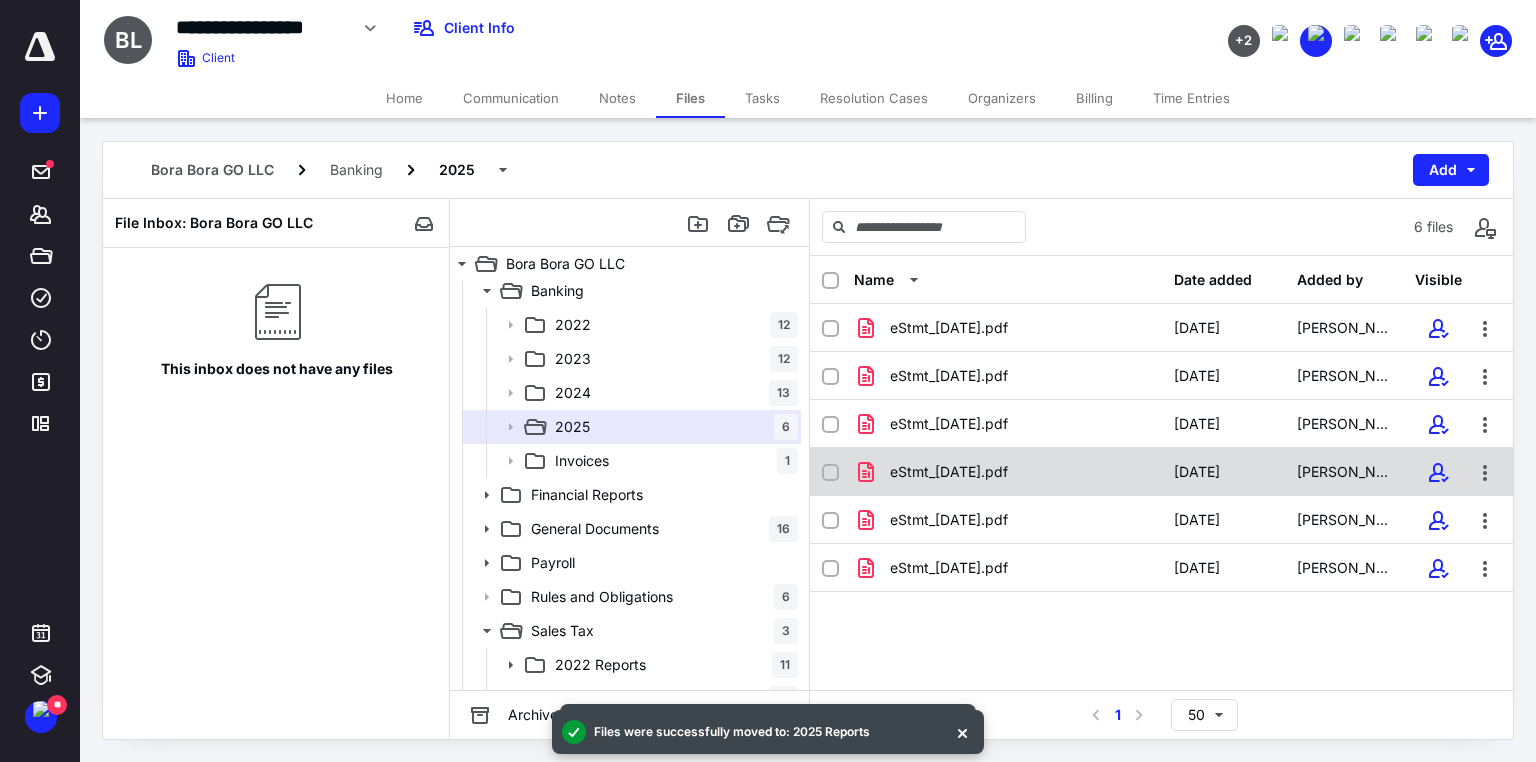 click 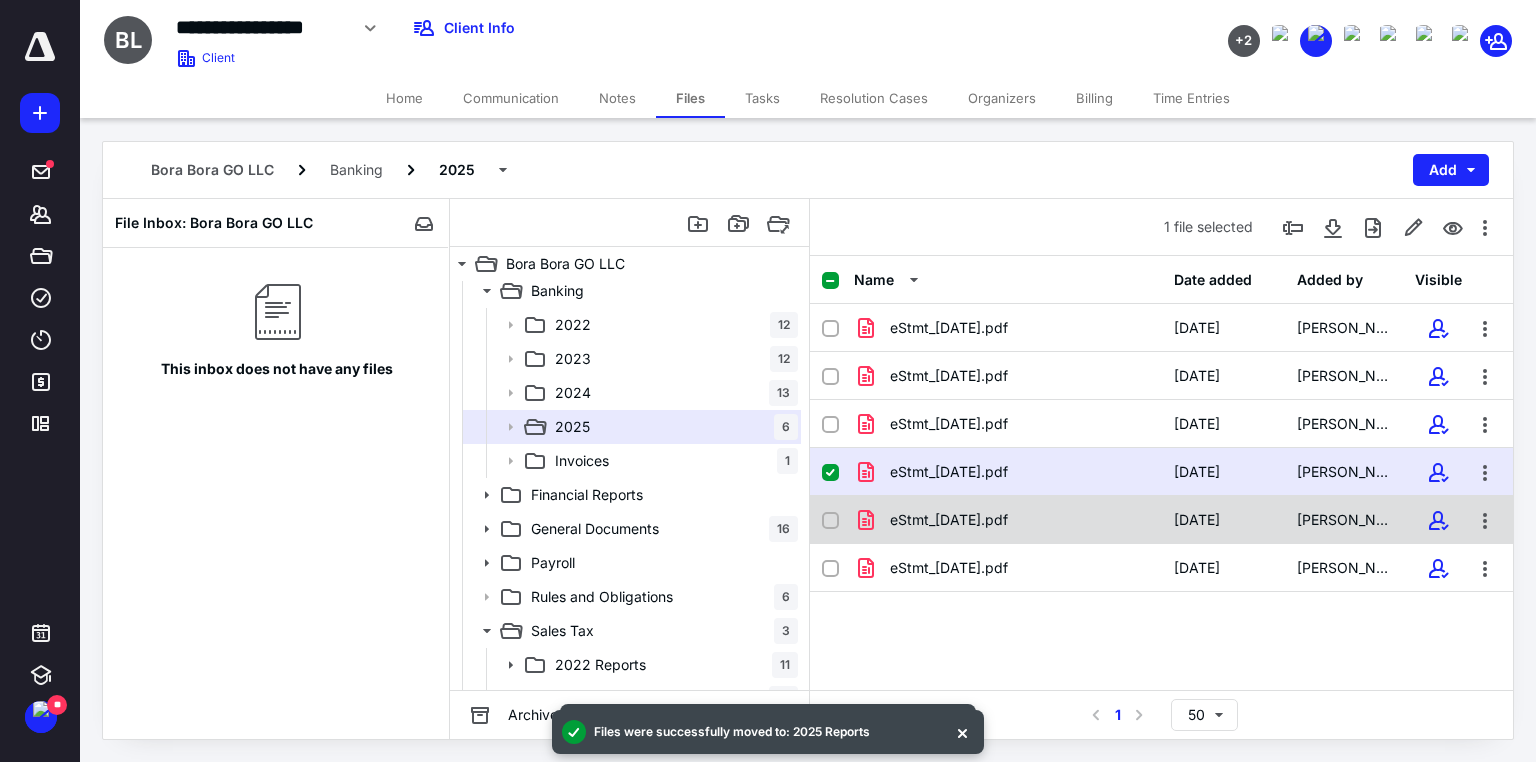 click 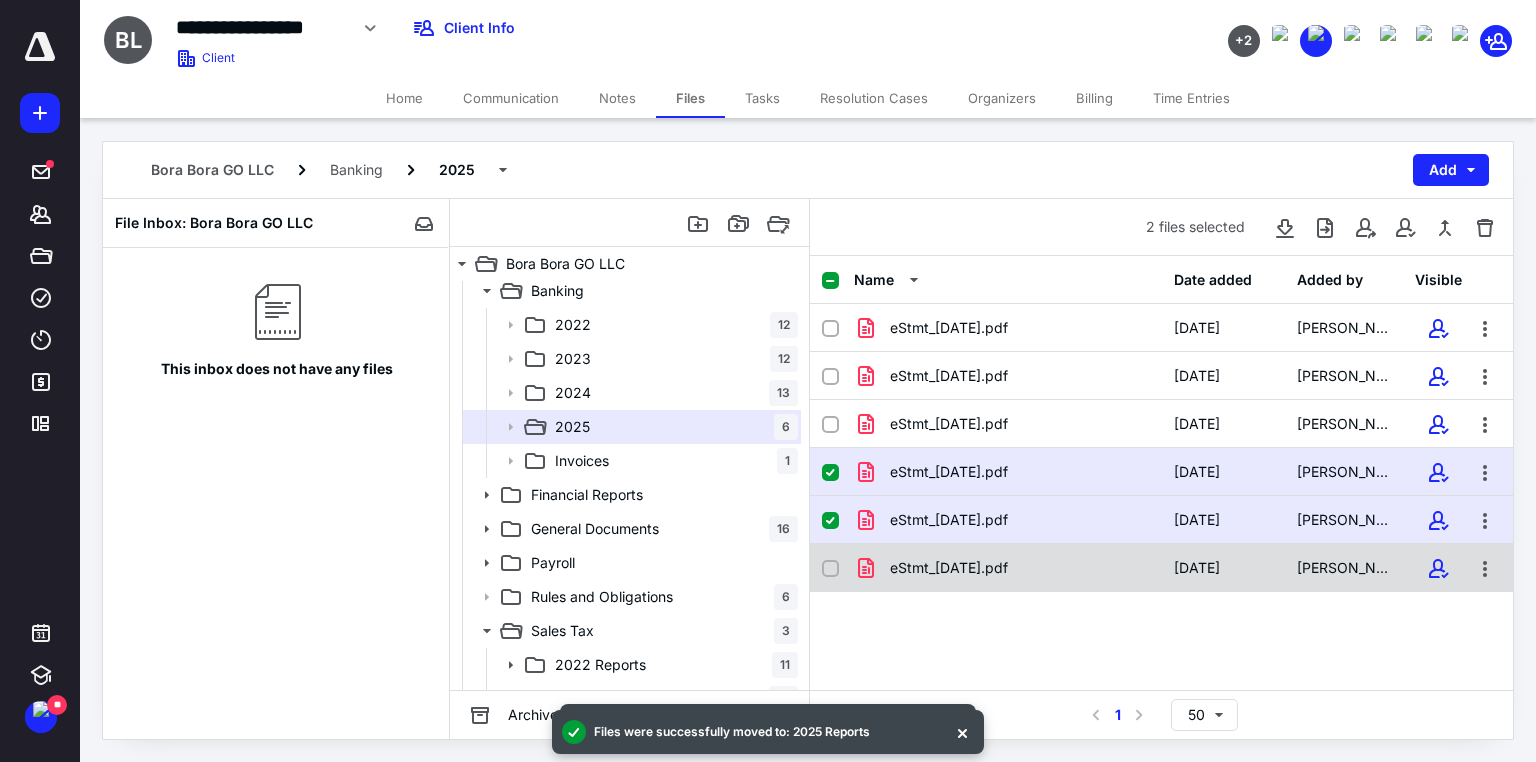 checkbox on "true" 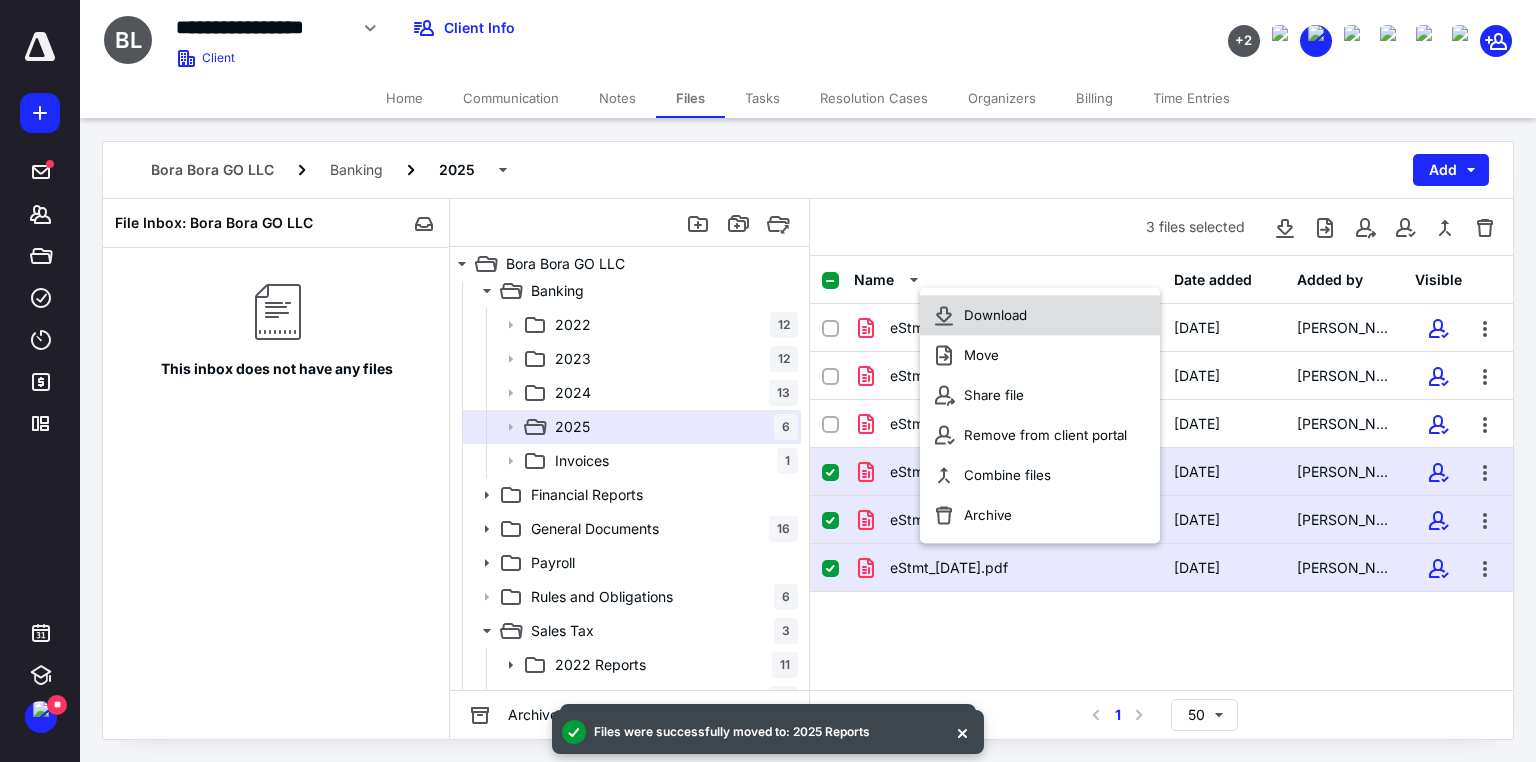 click on "Download" at bounding box center (995, 316) 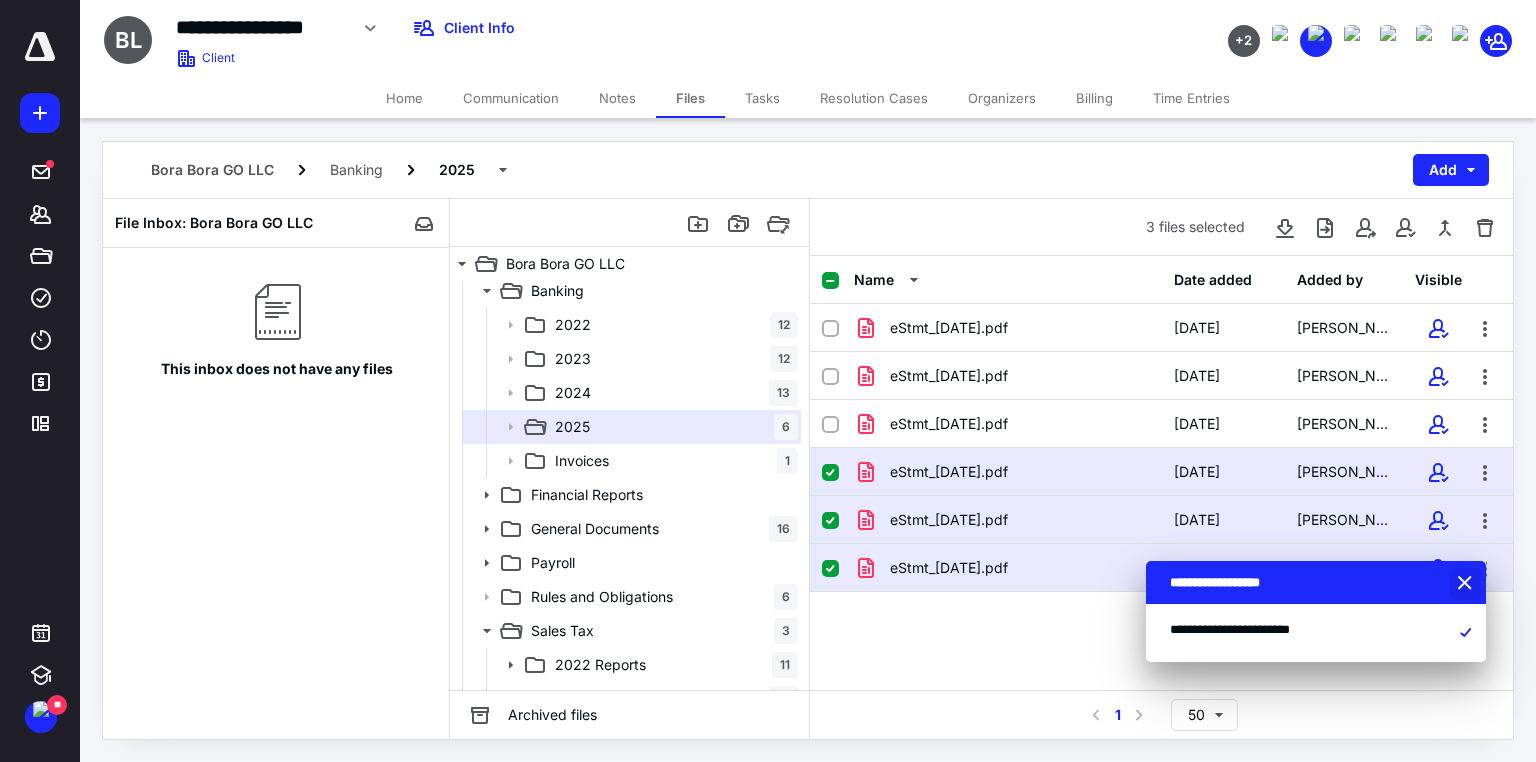 click at bounding box center [1467, 584] 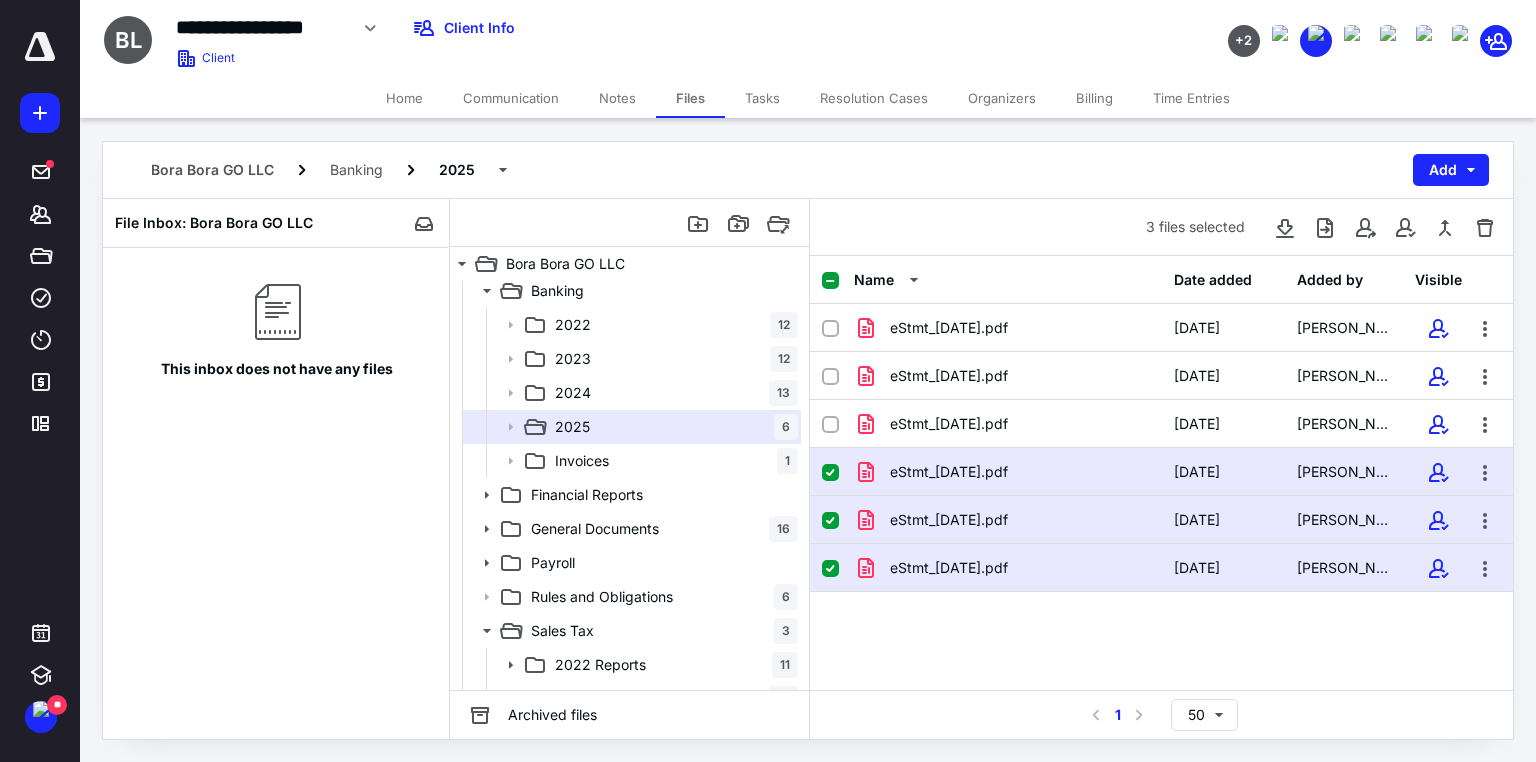drag, startPoint x: 767, startPoint y: 93, endPoint x: 697, endPoint y: 116, distance: 73.68175 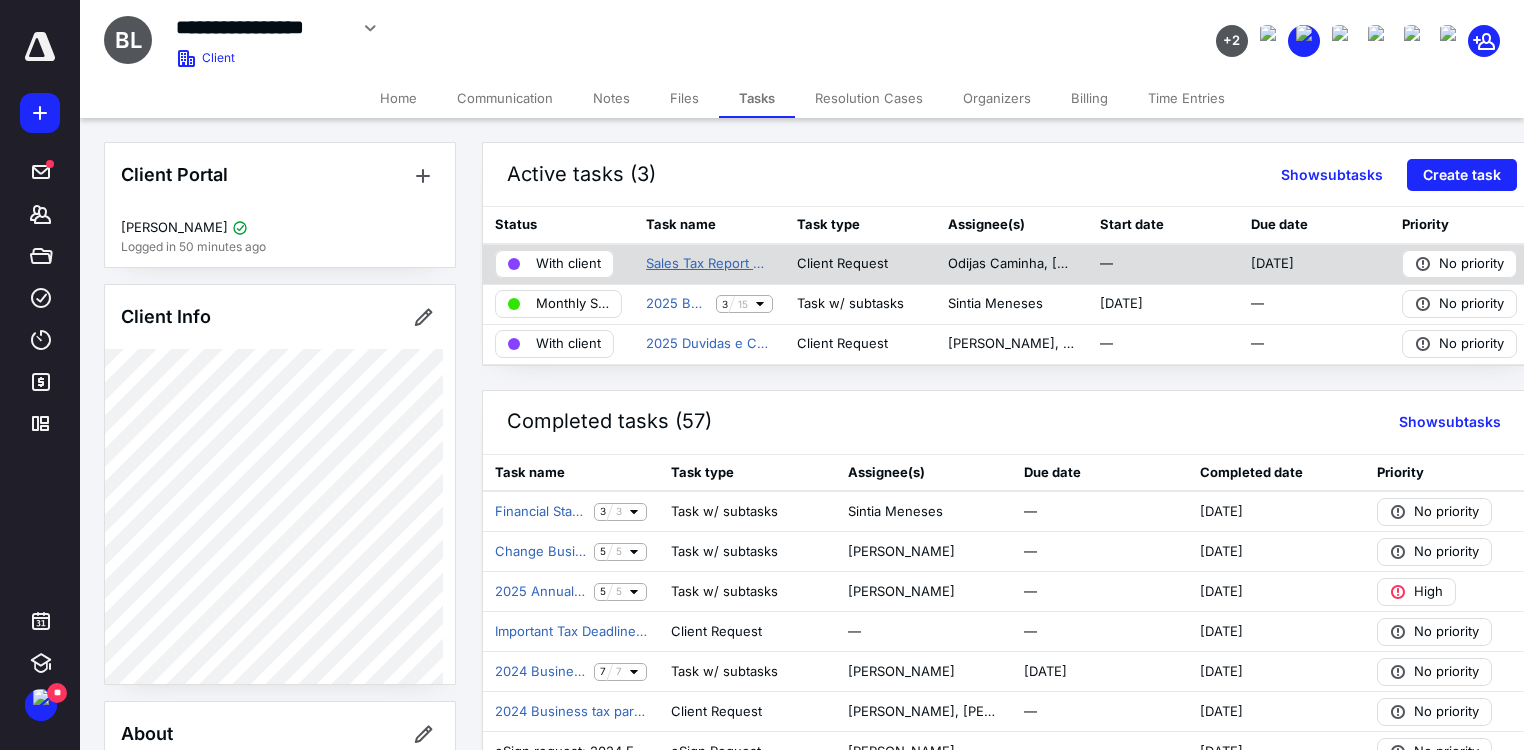 click on "Sales Tax Report Quartely" at bounding box center (709, 264) 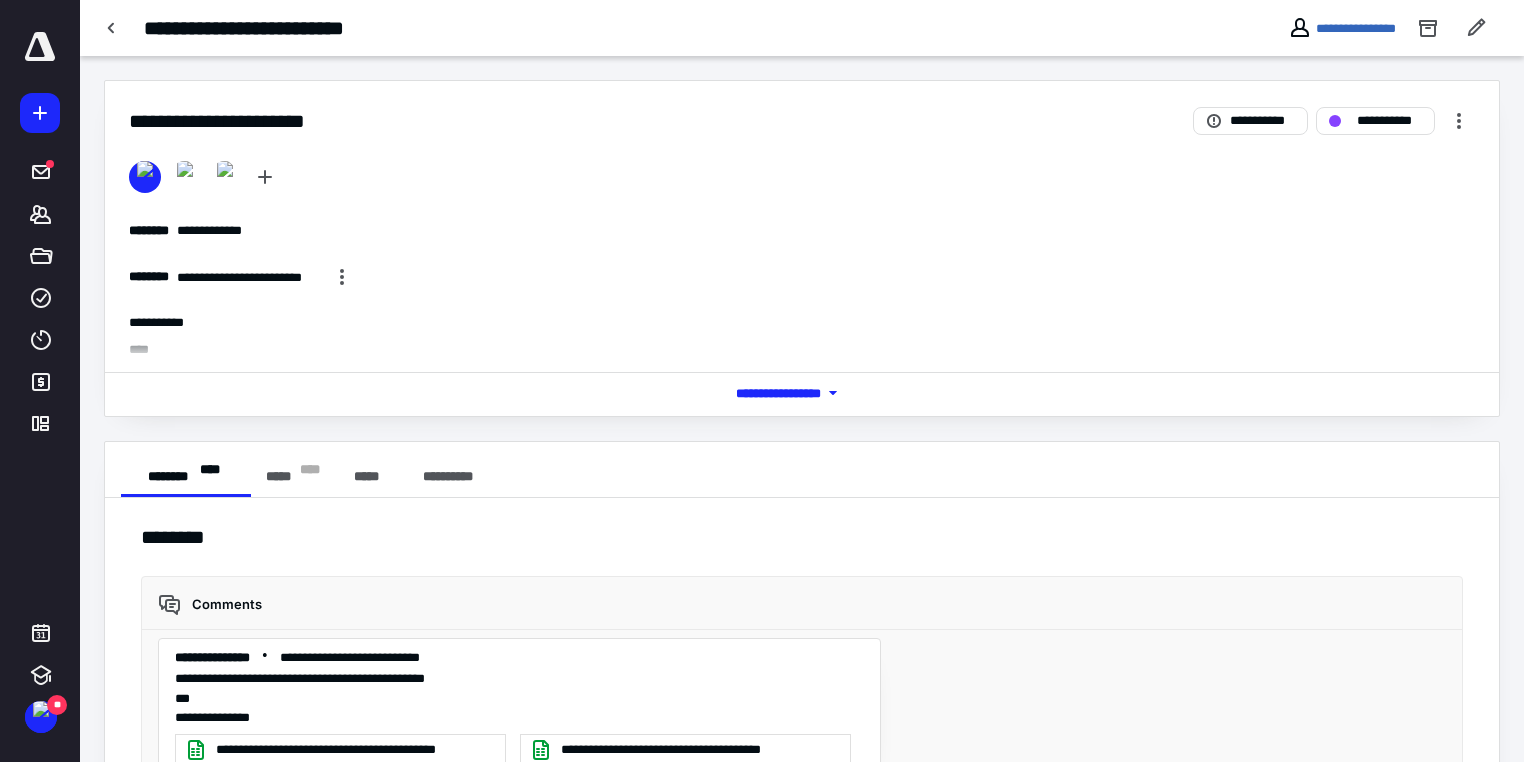 scroll, scrollTop: 3867, scrollLeft: 0, axis: vertical 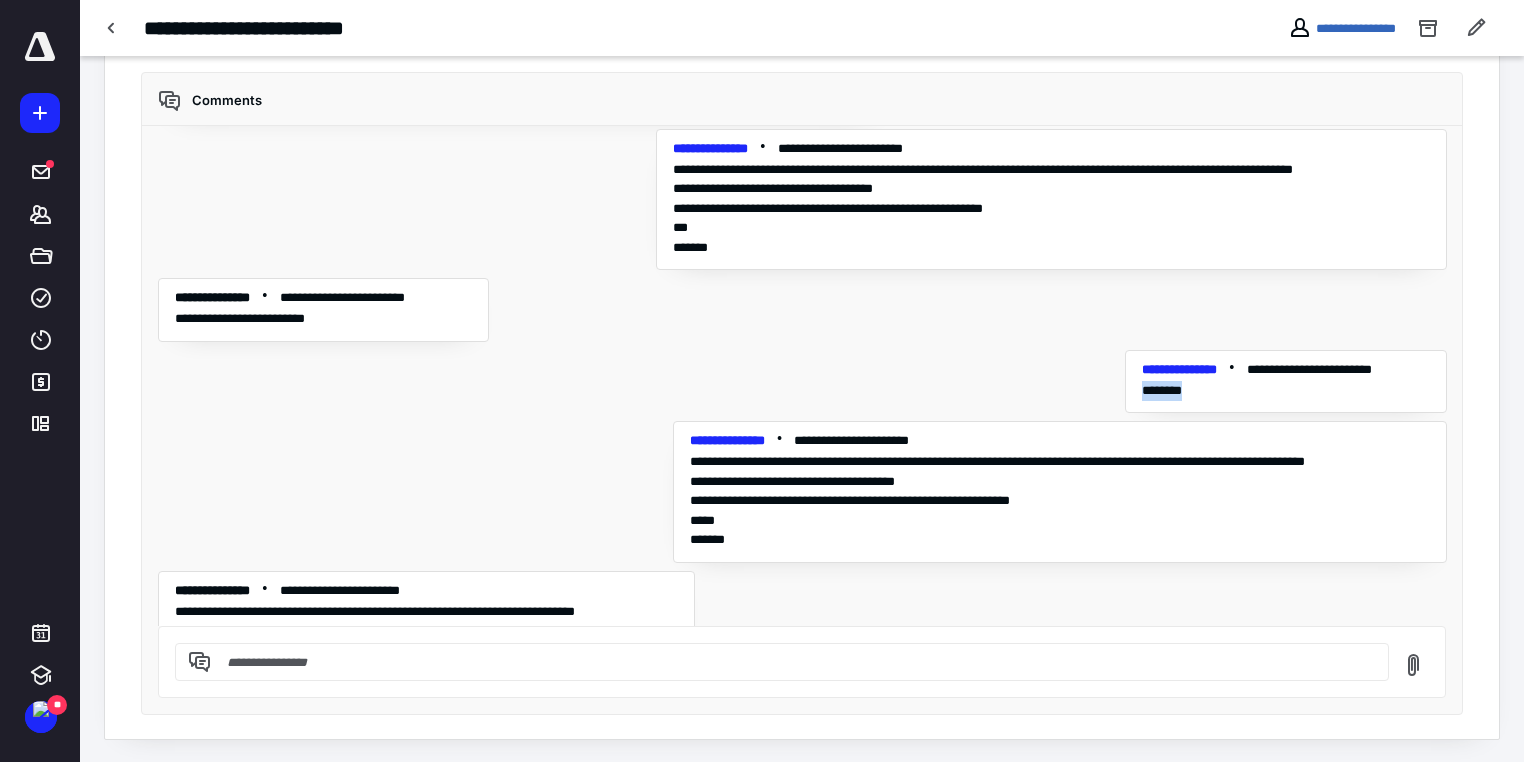 drag, startPoint x: 1233, startPoint y: 379, endPoint x: 1127, endPoint y: 386, distance: 106.23088 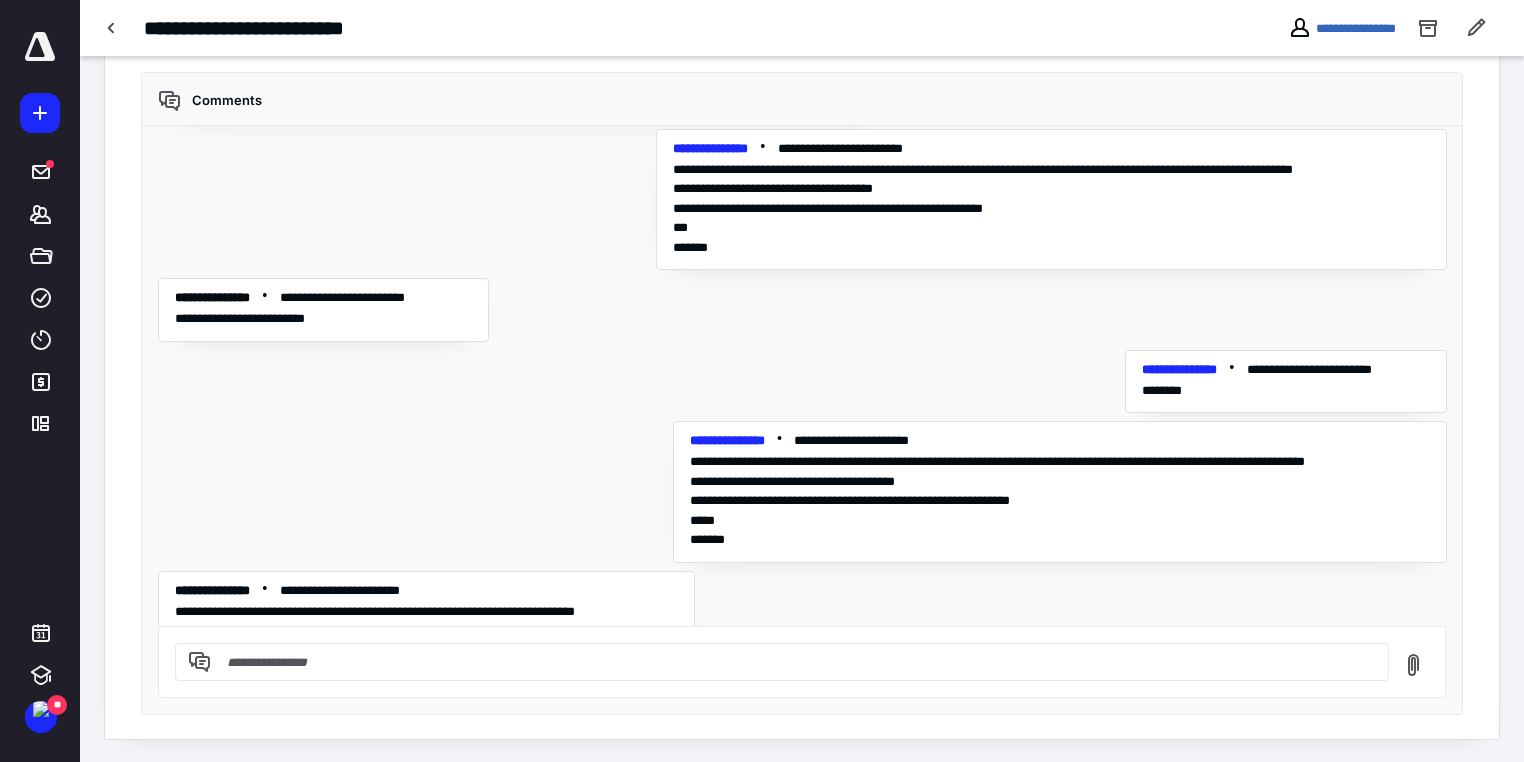 click at bounding box center (794, 662) 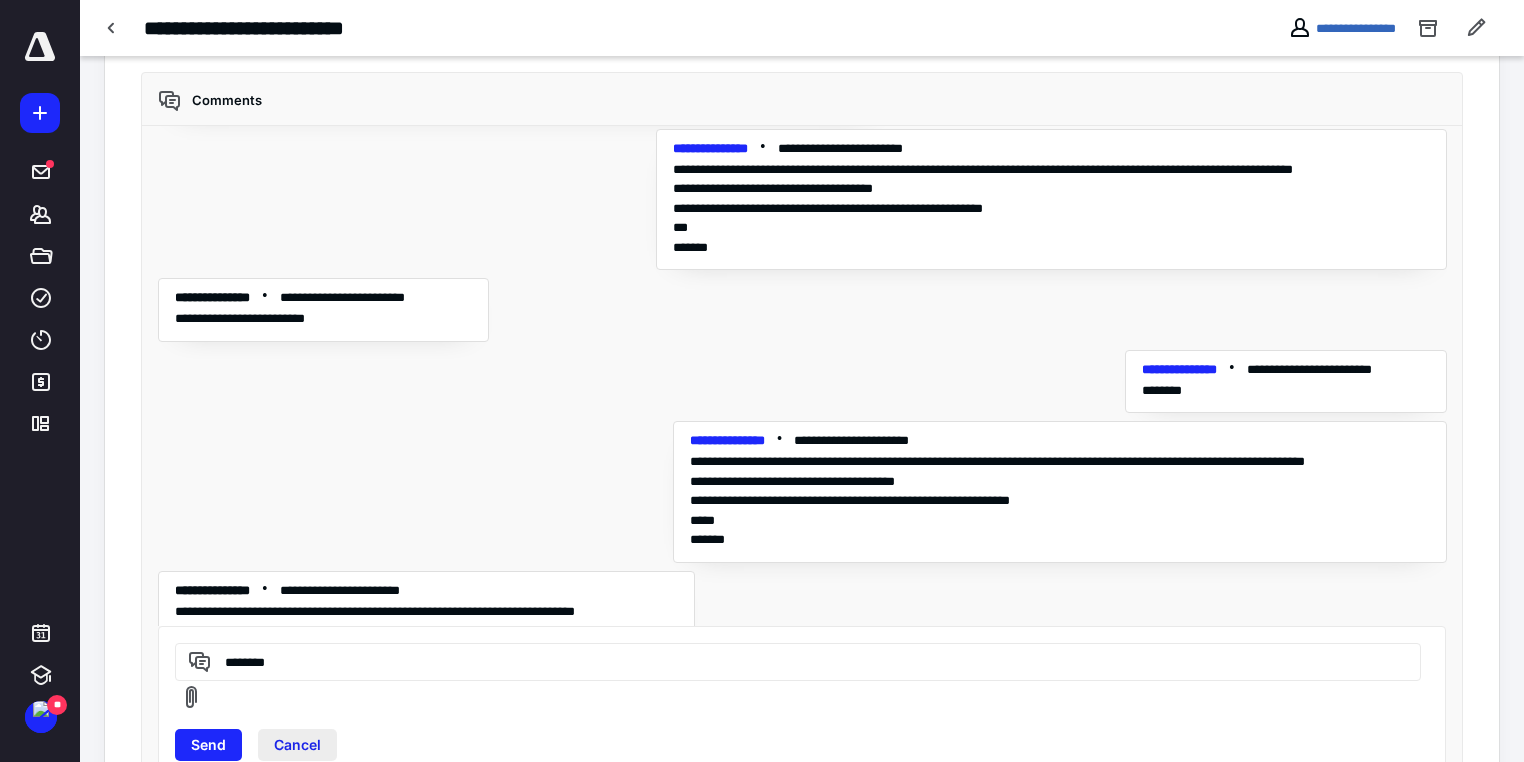 scroll, scrollTop: 552, scrollLeft: 0, axis: vertical 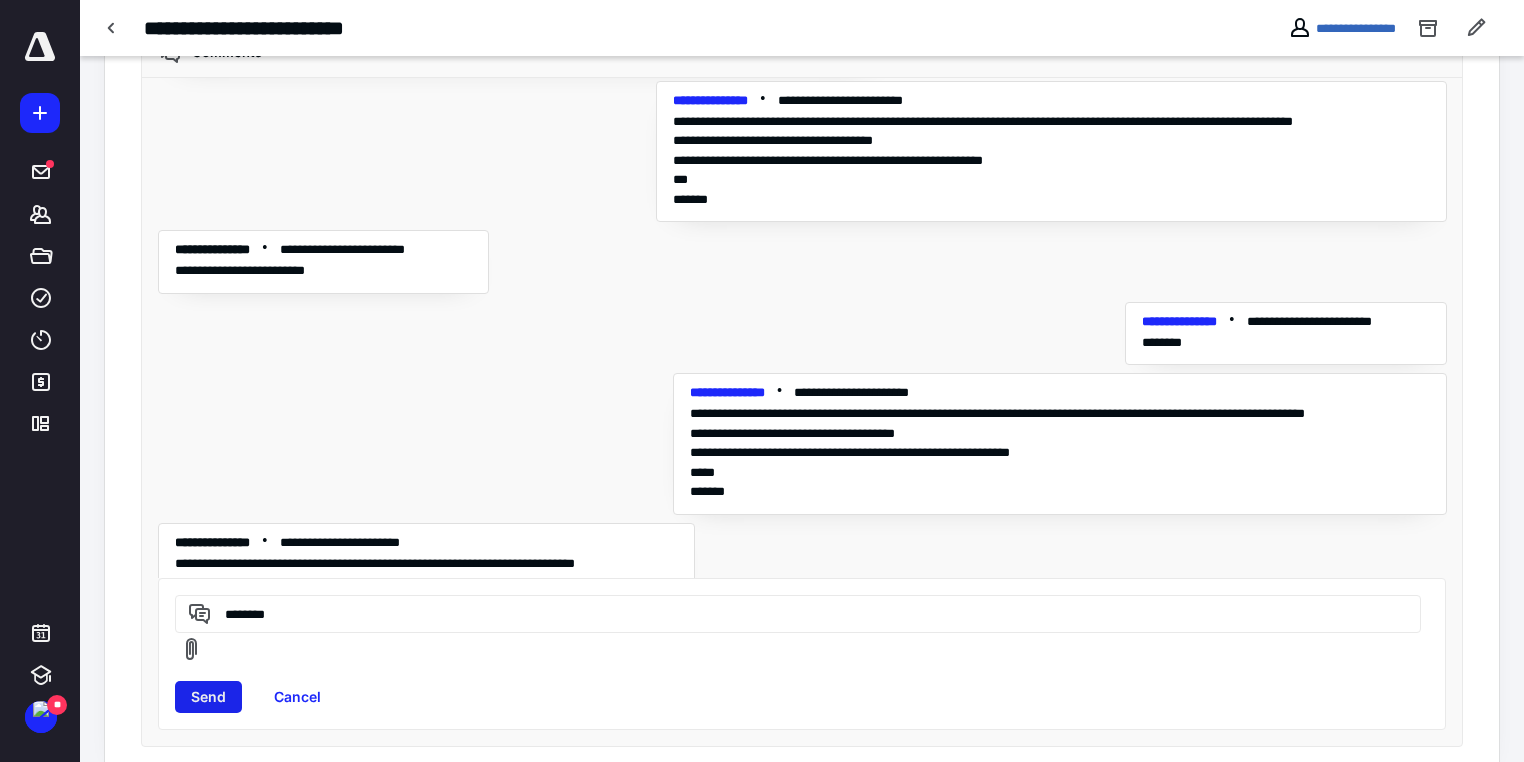 type on "********" 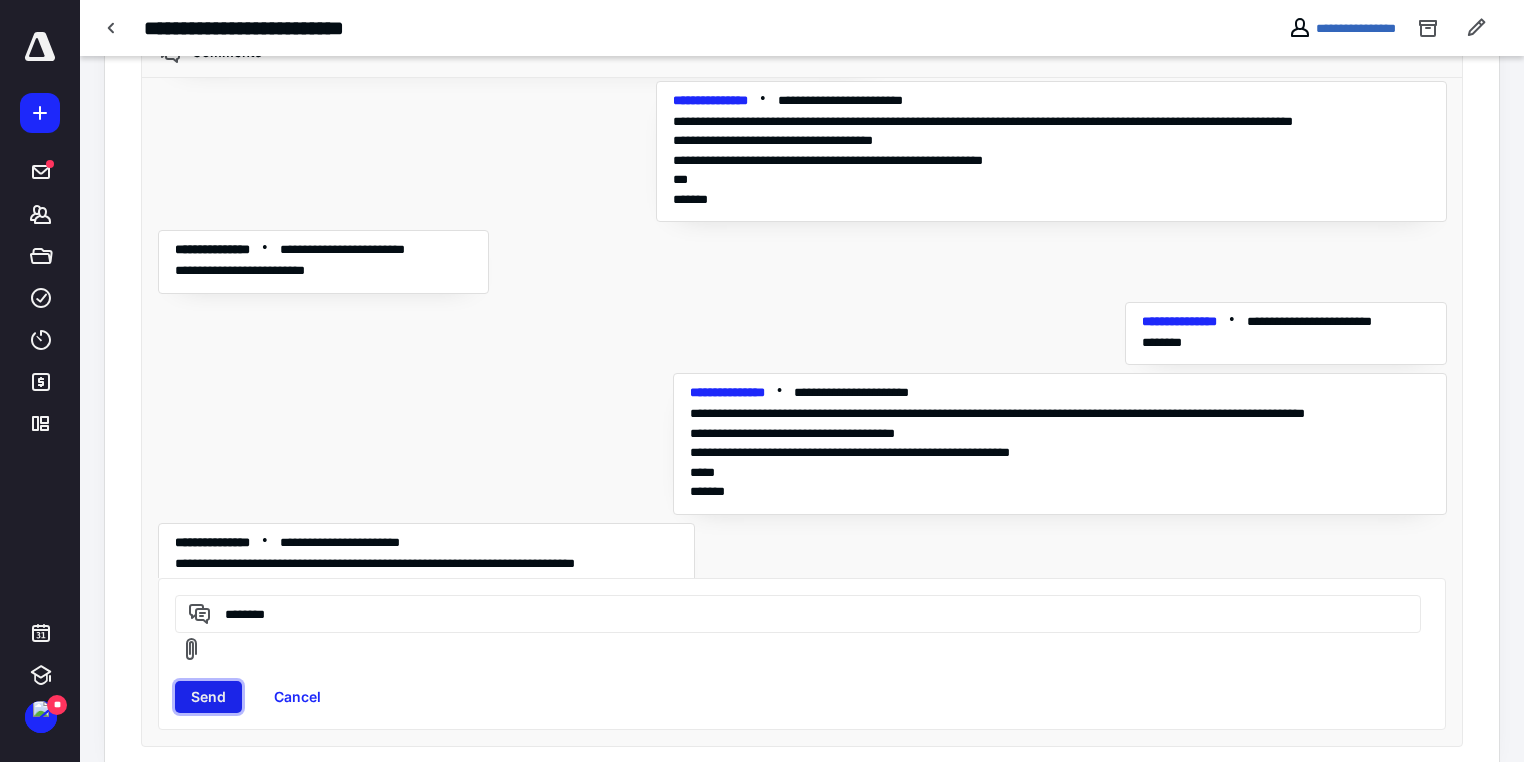 click on "Send" at bounding box center (208, 697) 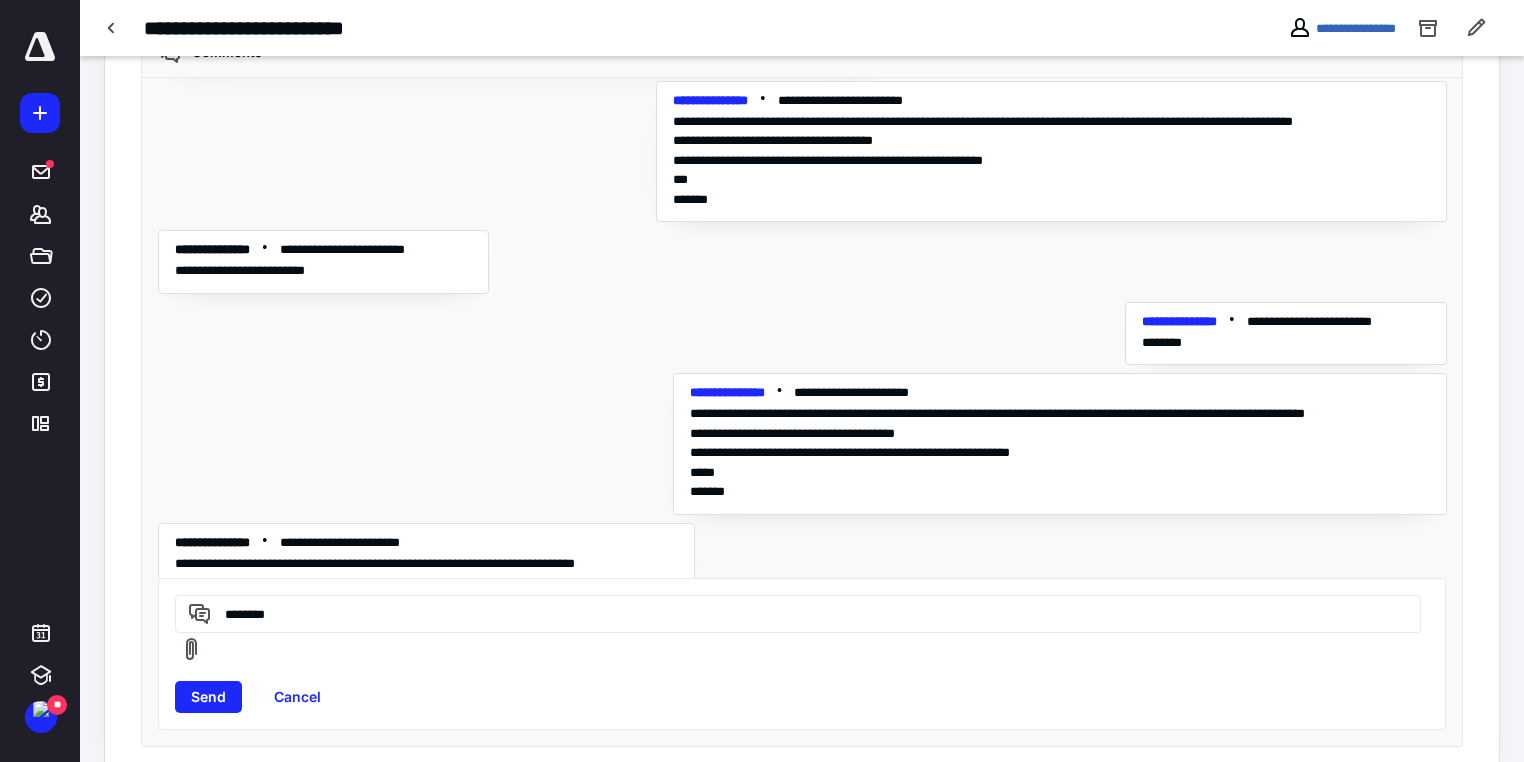 type 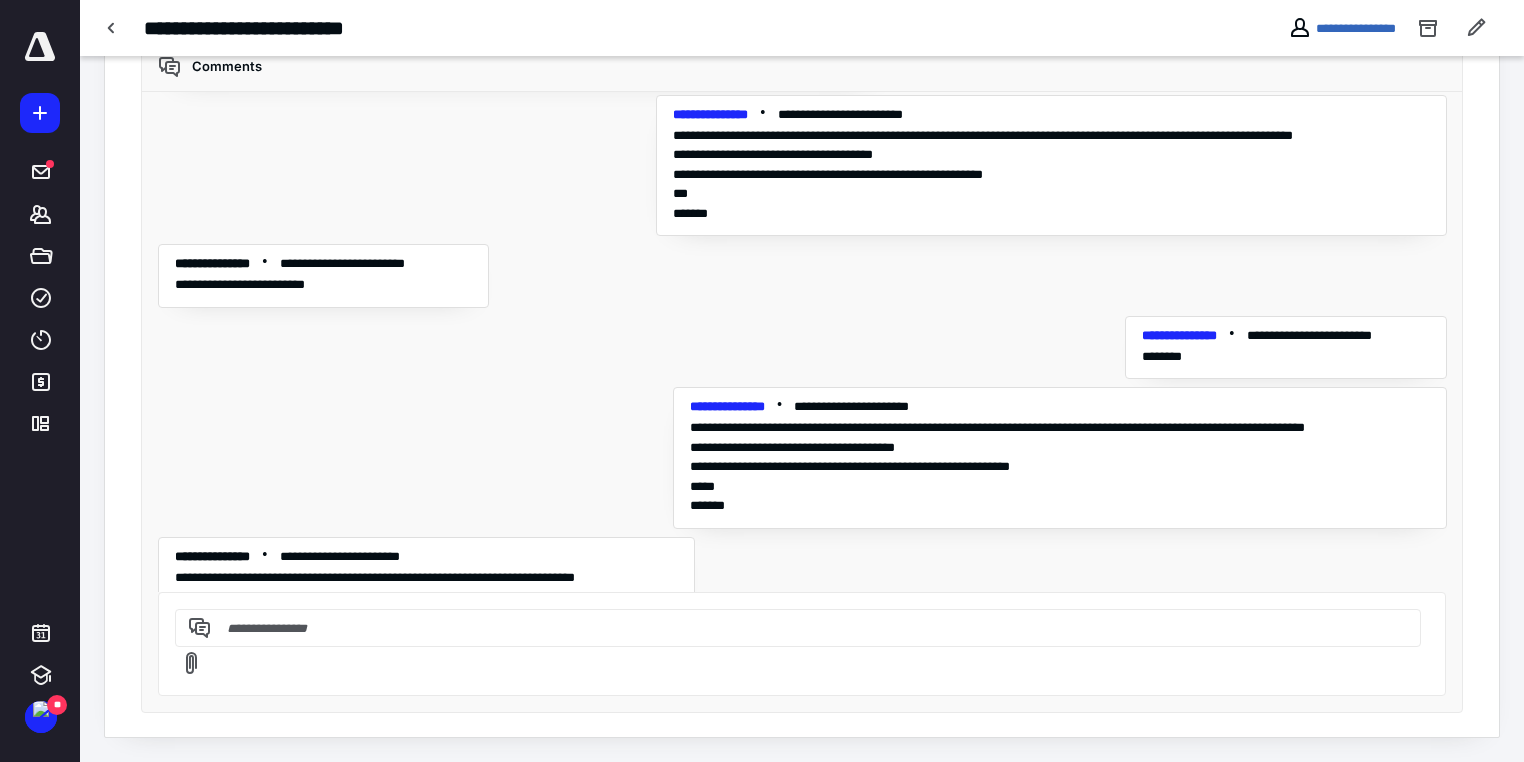 scroll, scrollTop: 504, scrollLeft: 0, axis: vertical 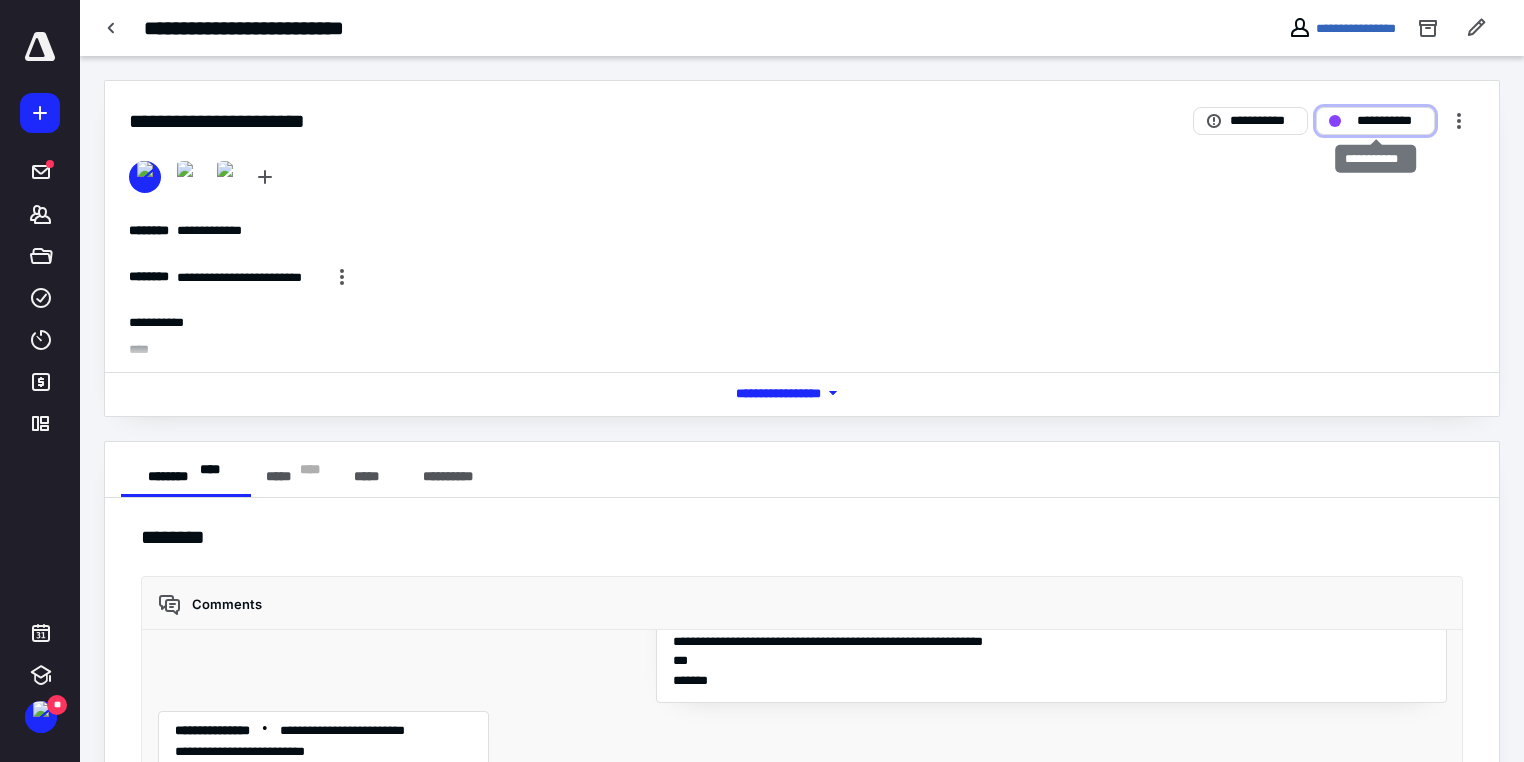 click on "**********" at bounding box center (1389, 121) 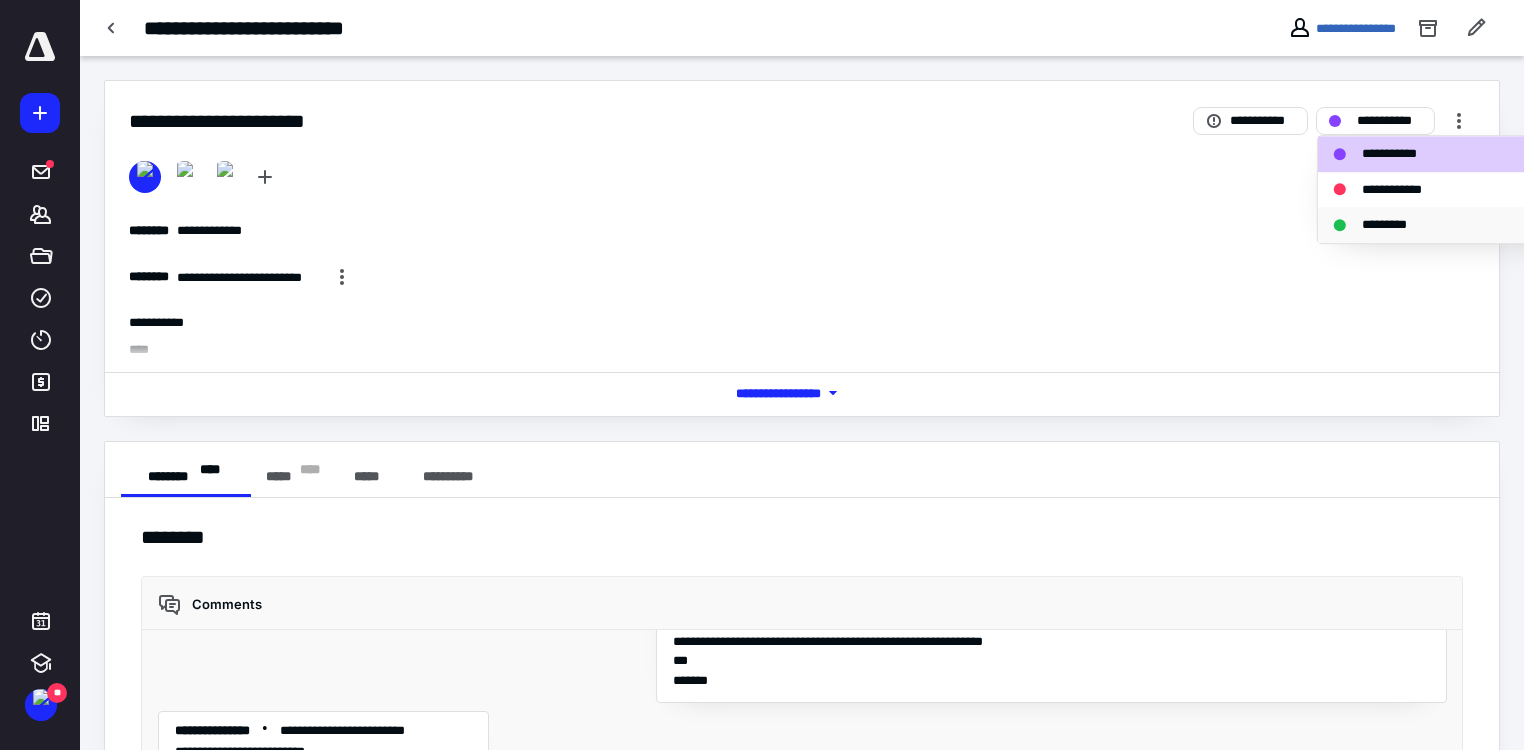 click on "*********" at bounding box center [1395, 225] 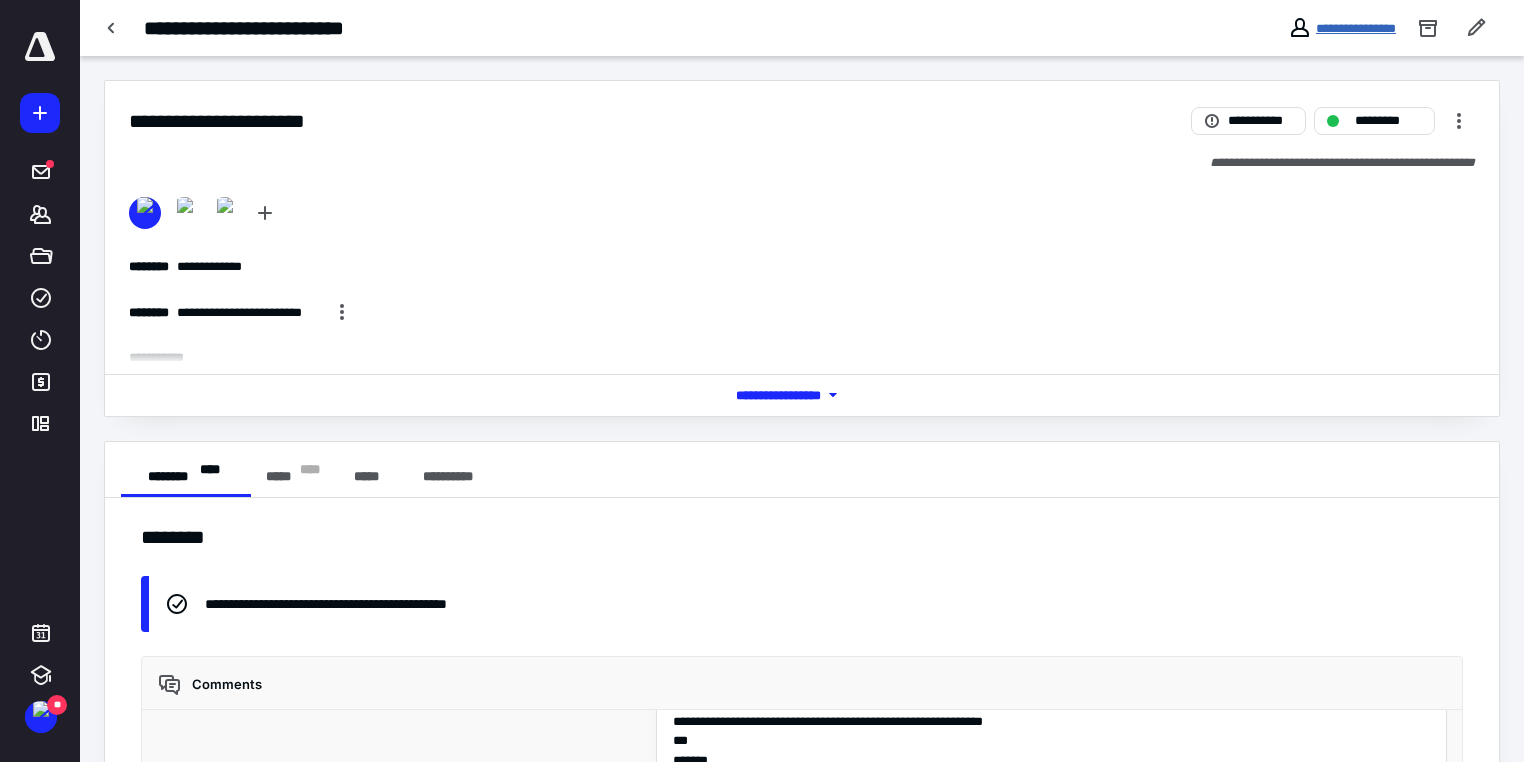 click on "**********" at bounding box center [1356, 28] 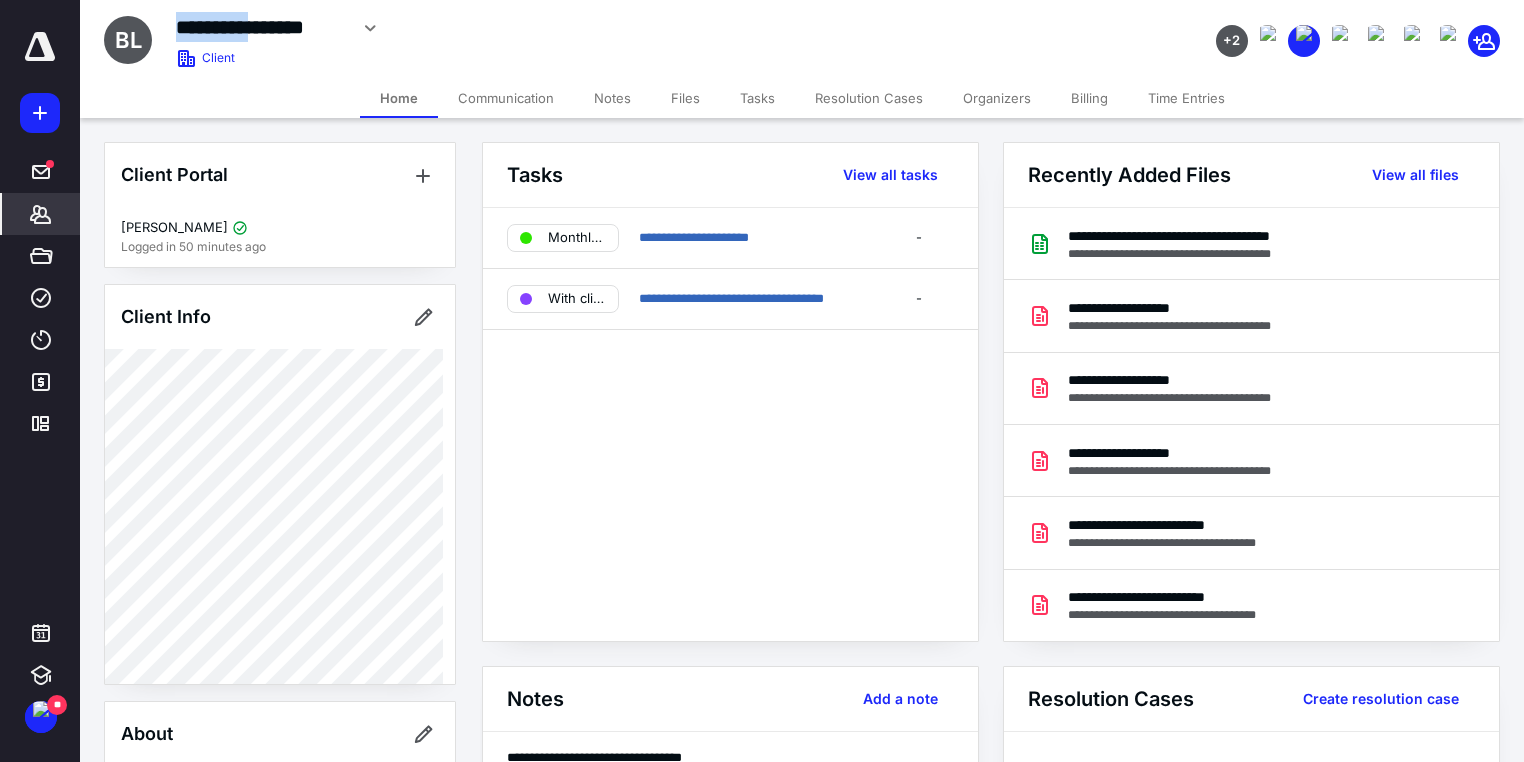 drag, startPoint x: 258, startPoint y: 25, endPoint x: 160, endPoint y: 24, distance: 98.005104 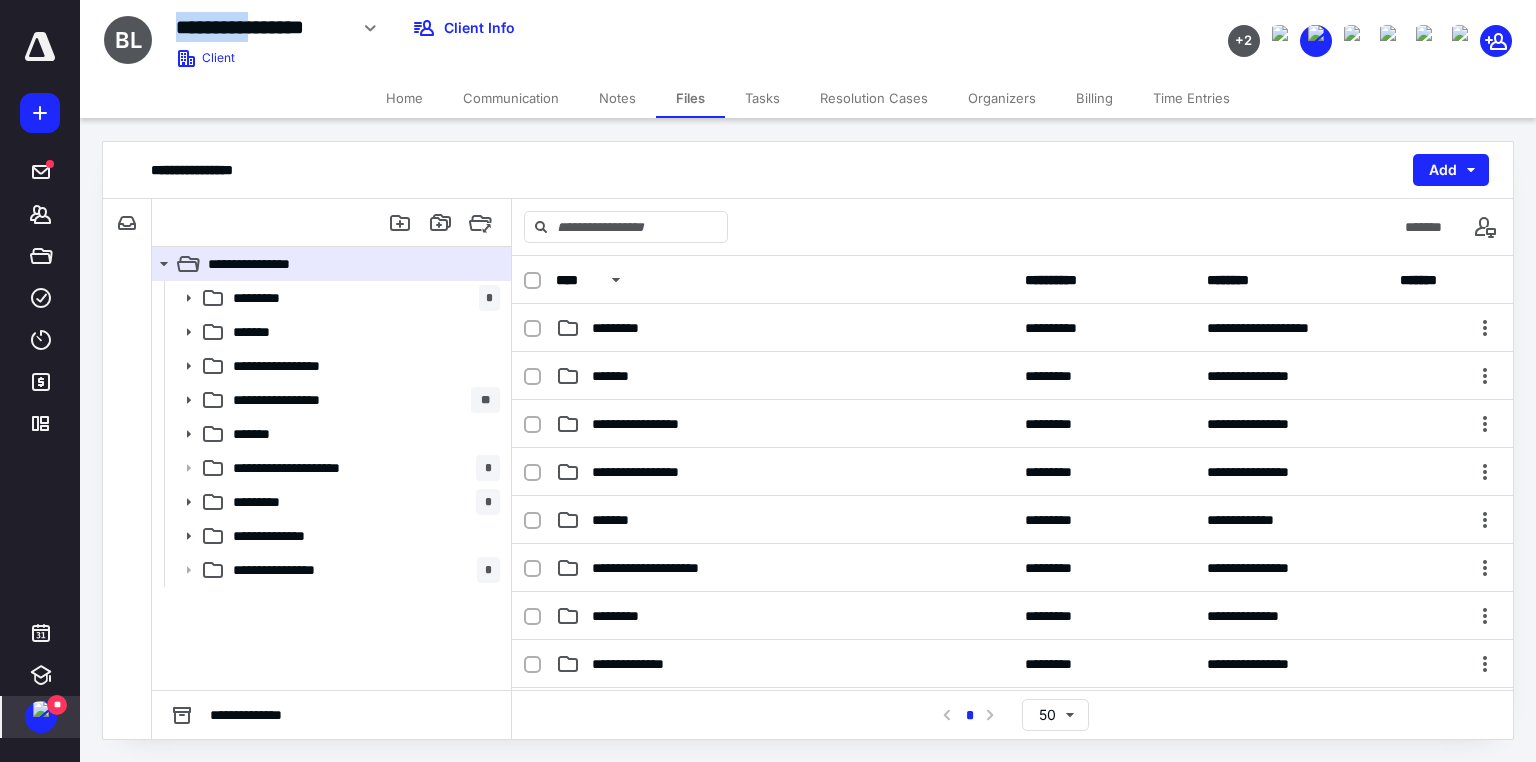 click at bounding box center (41, 709) 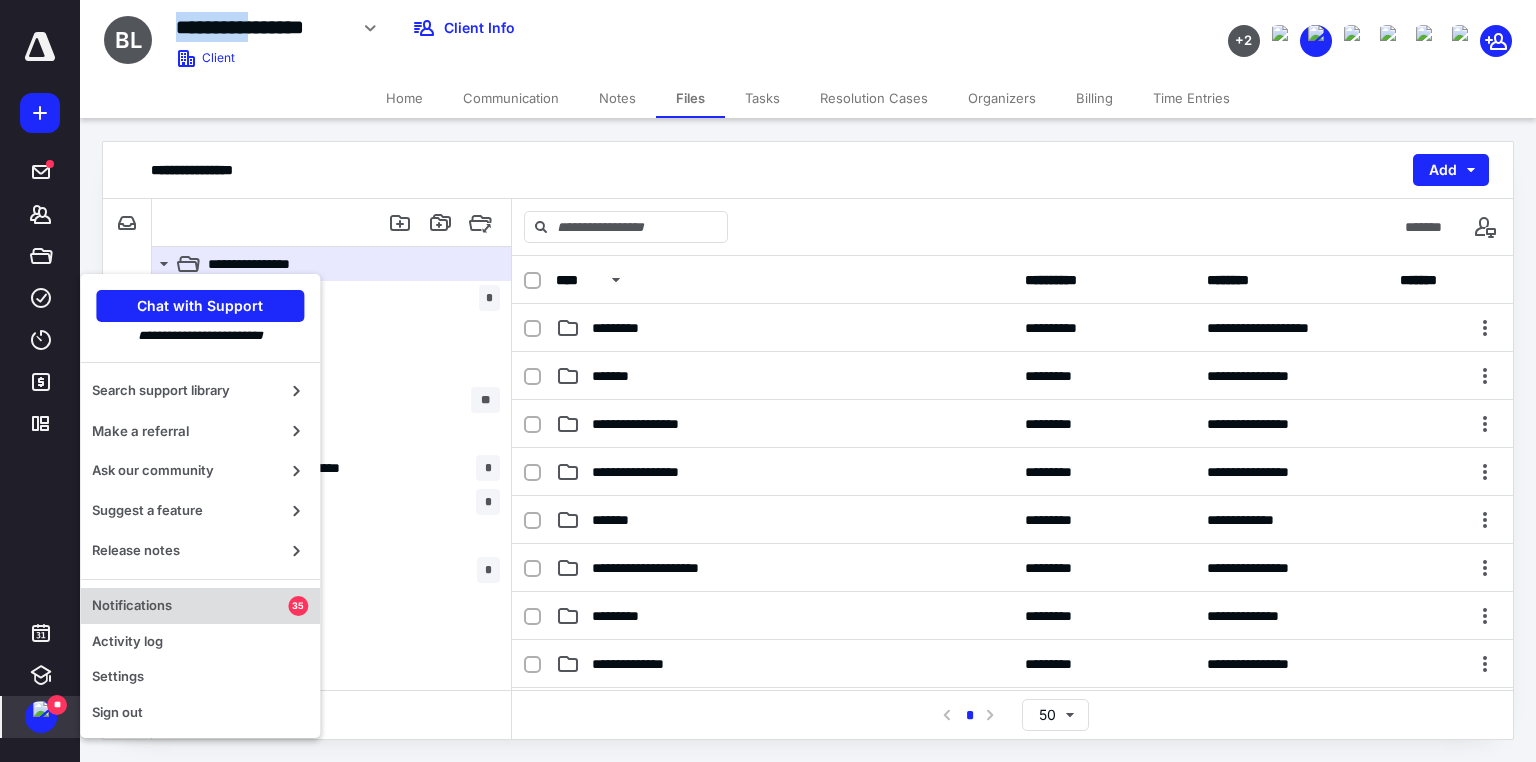 click on "Notifications 35" at bounding box center (200, 606) 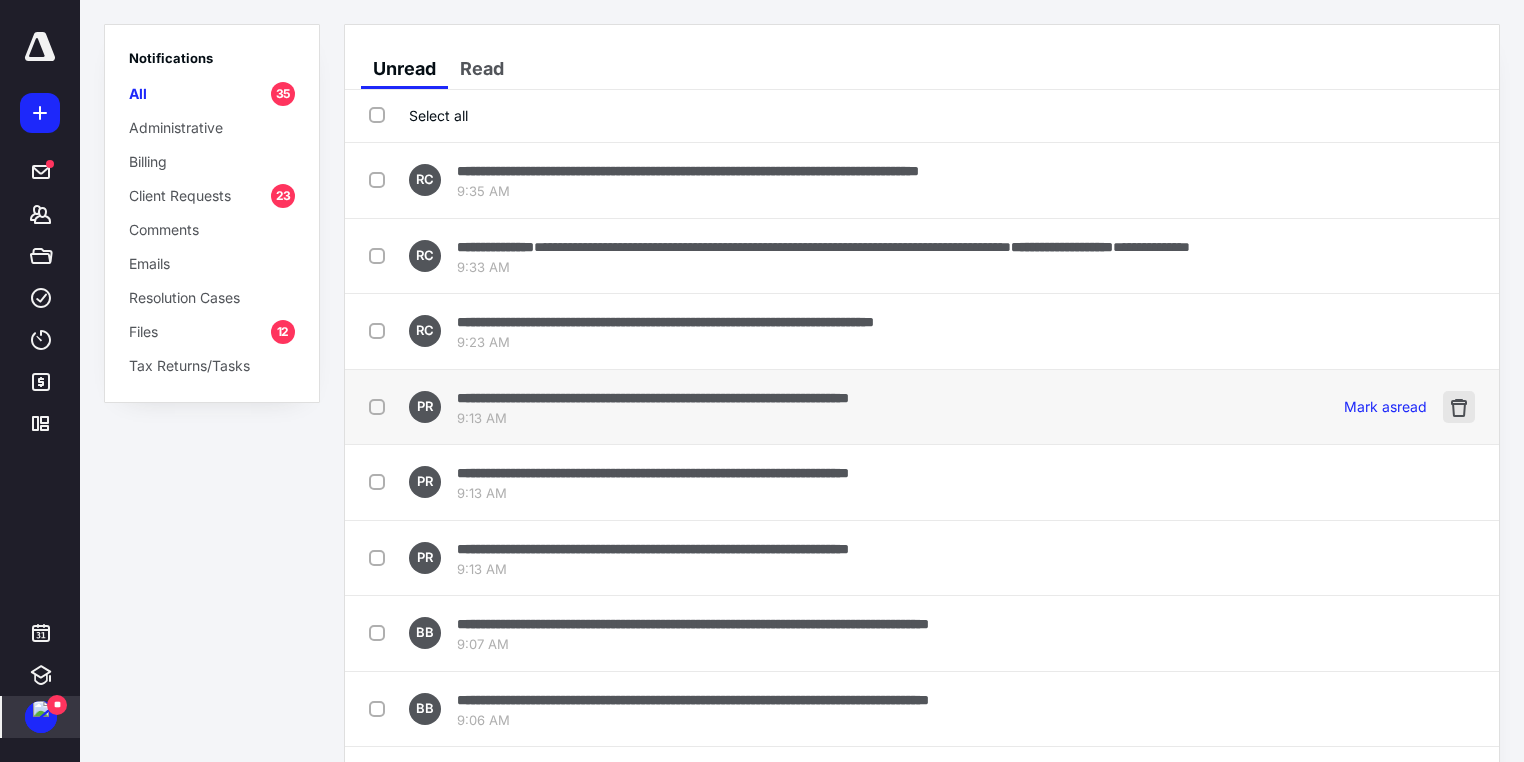 click at bounding box center (1459, 407) 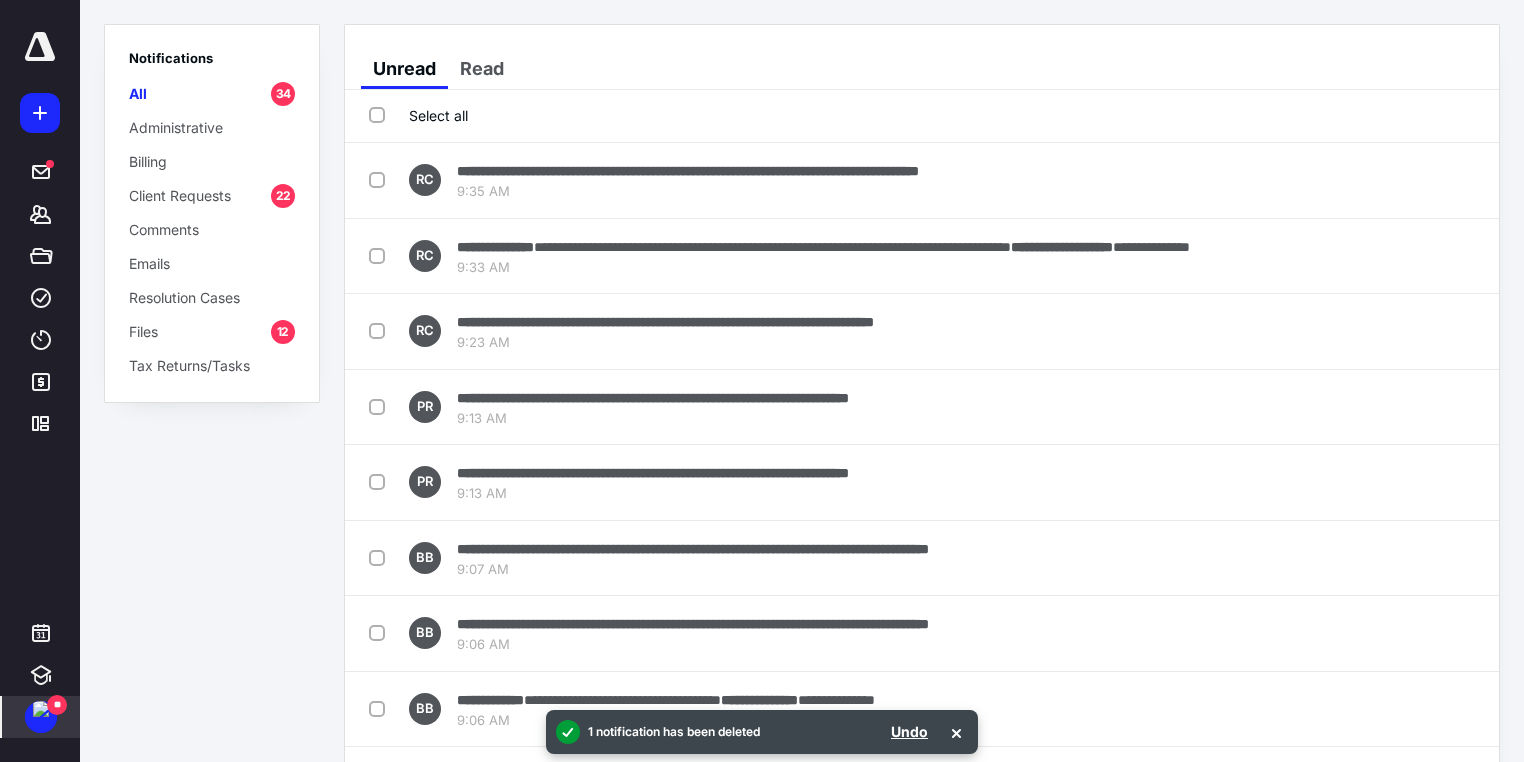 click at bounding box center [1459, 407] 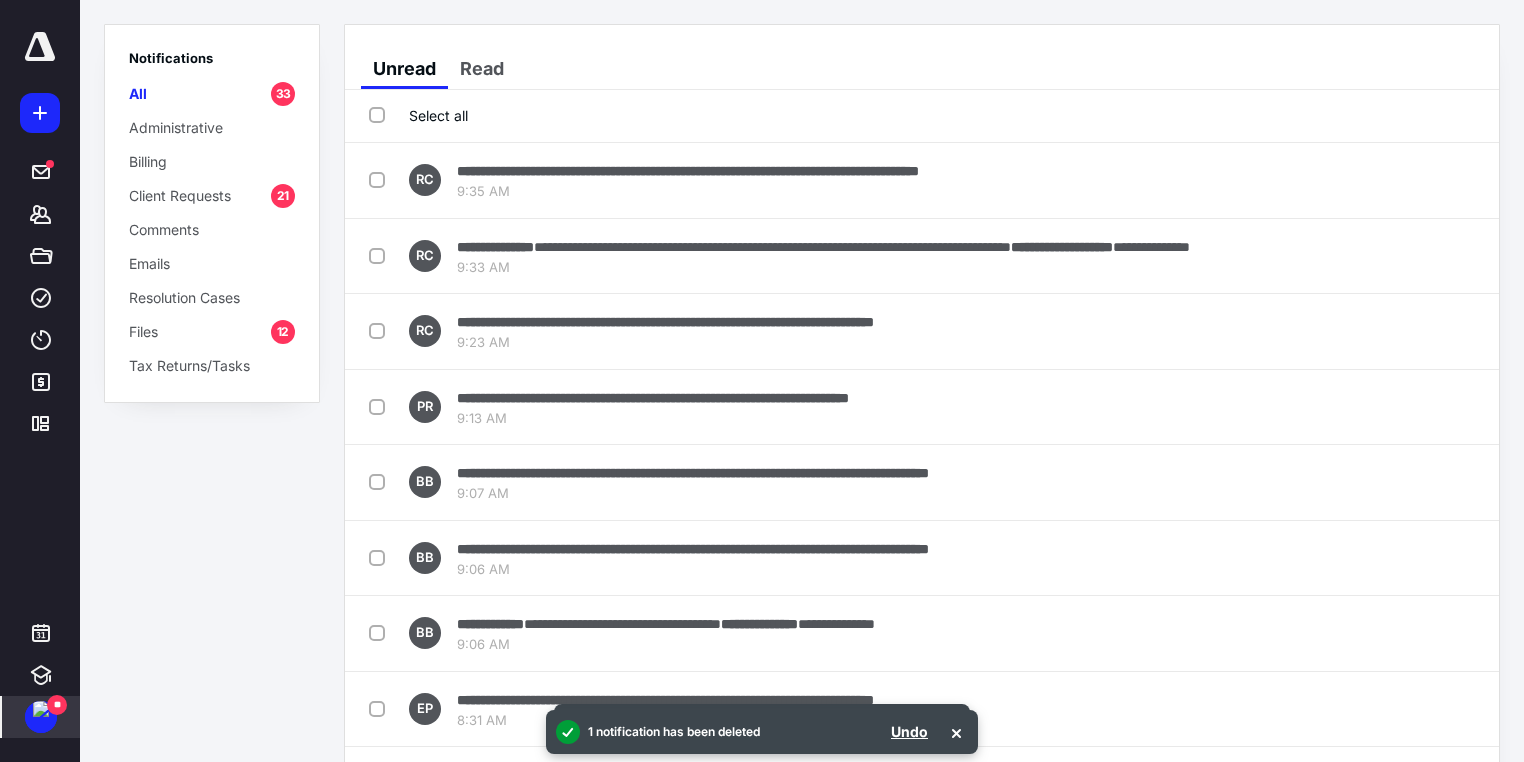 click at bounding box center (1459, 407) 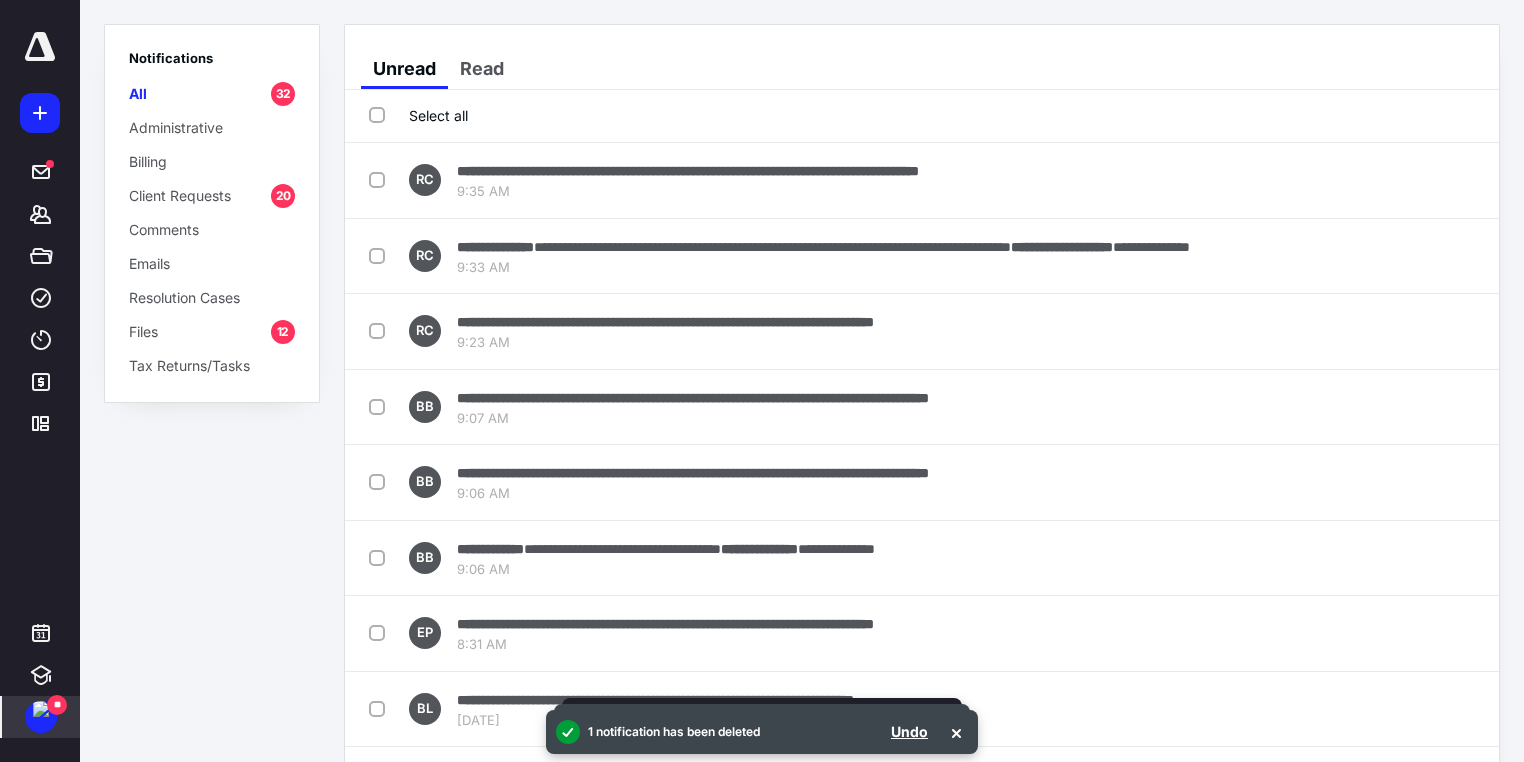 click at bounding box center [1459, 407] 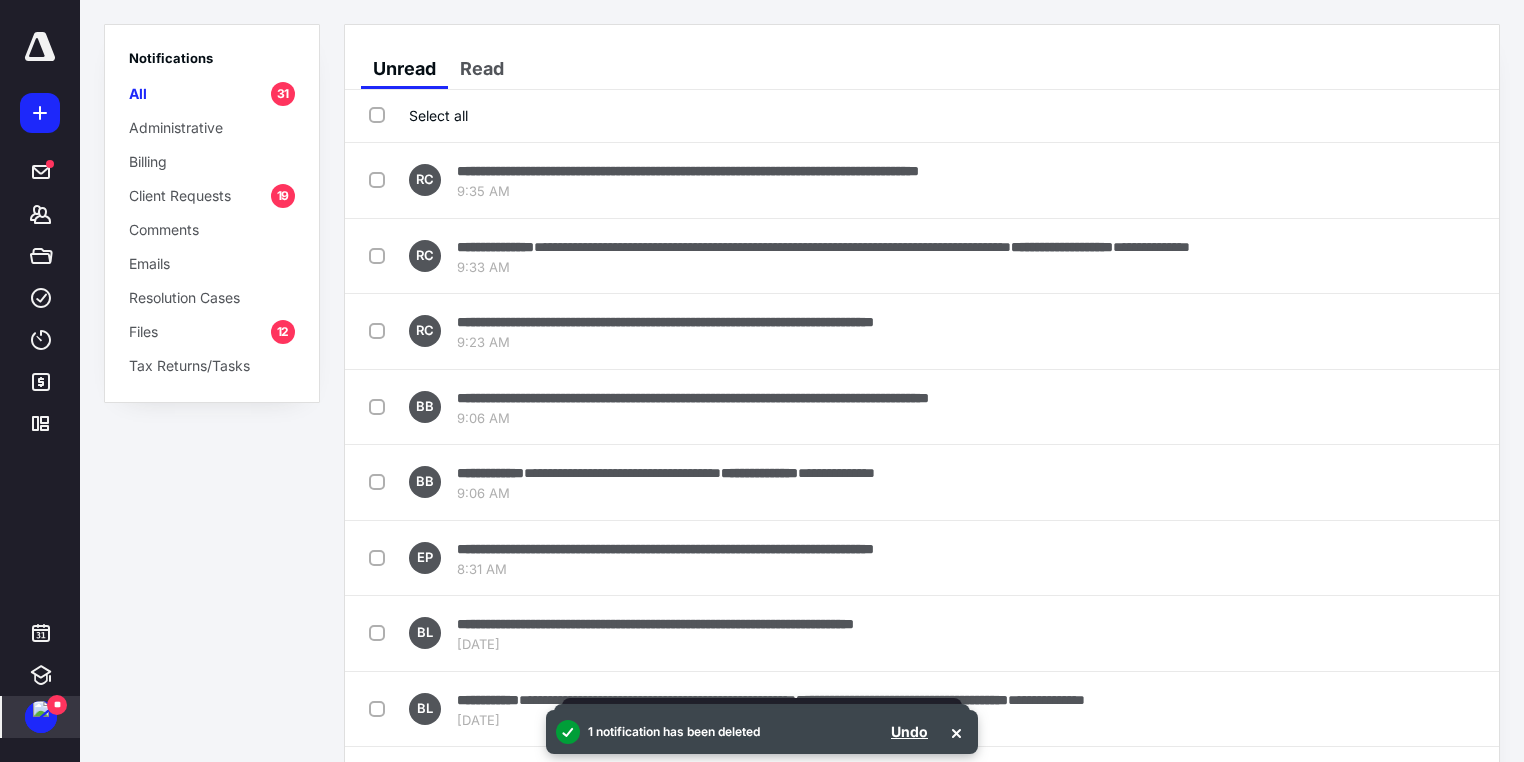 click at bounding box center (1459, 407) 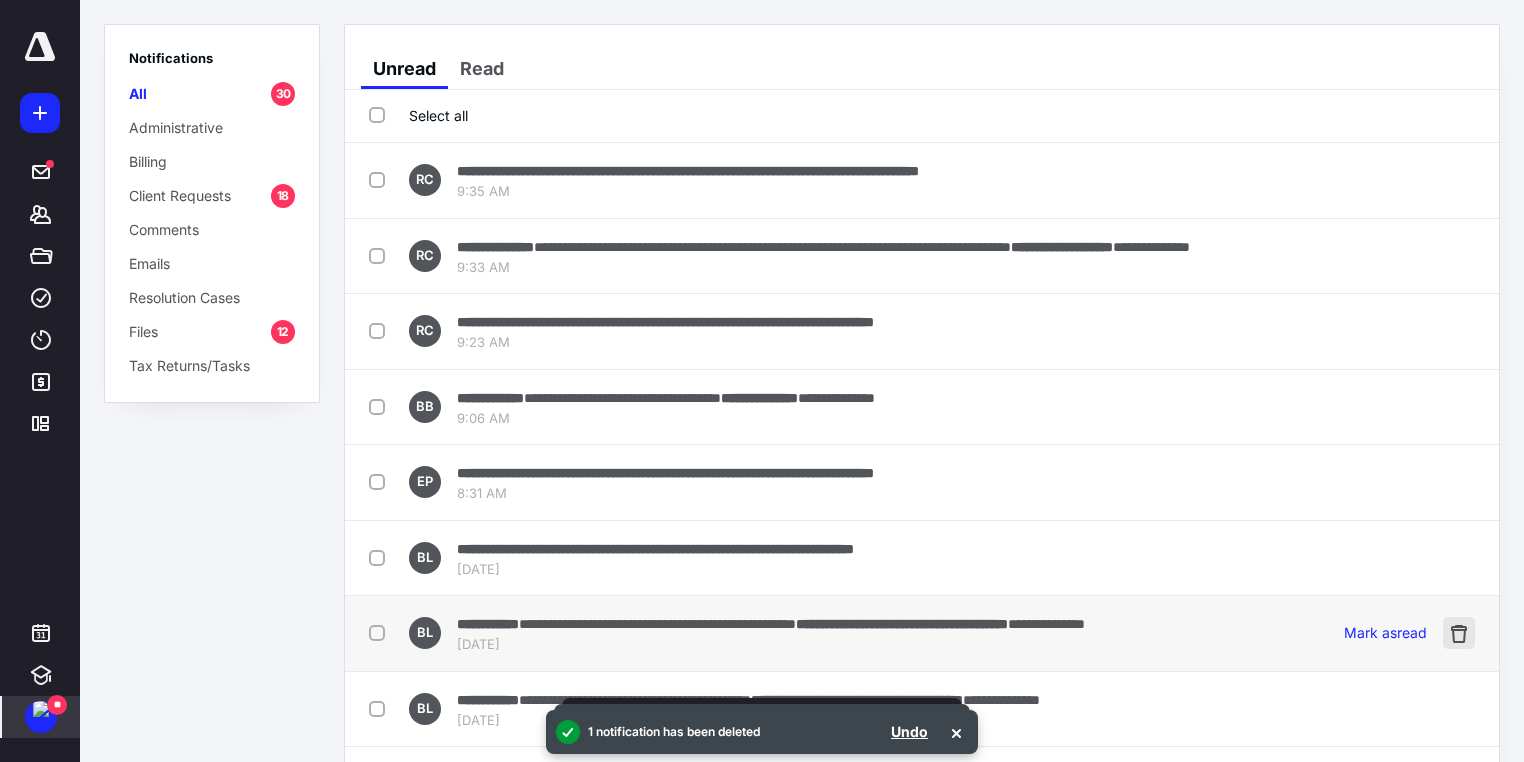 click at bounding box center [1459, 633] 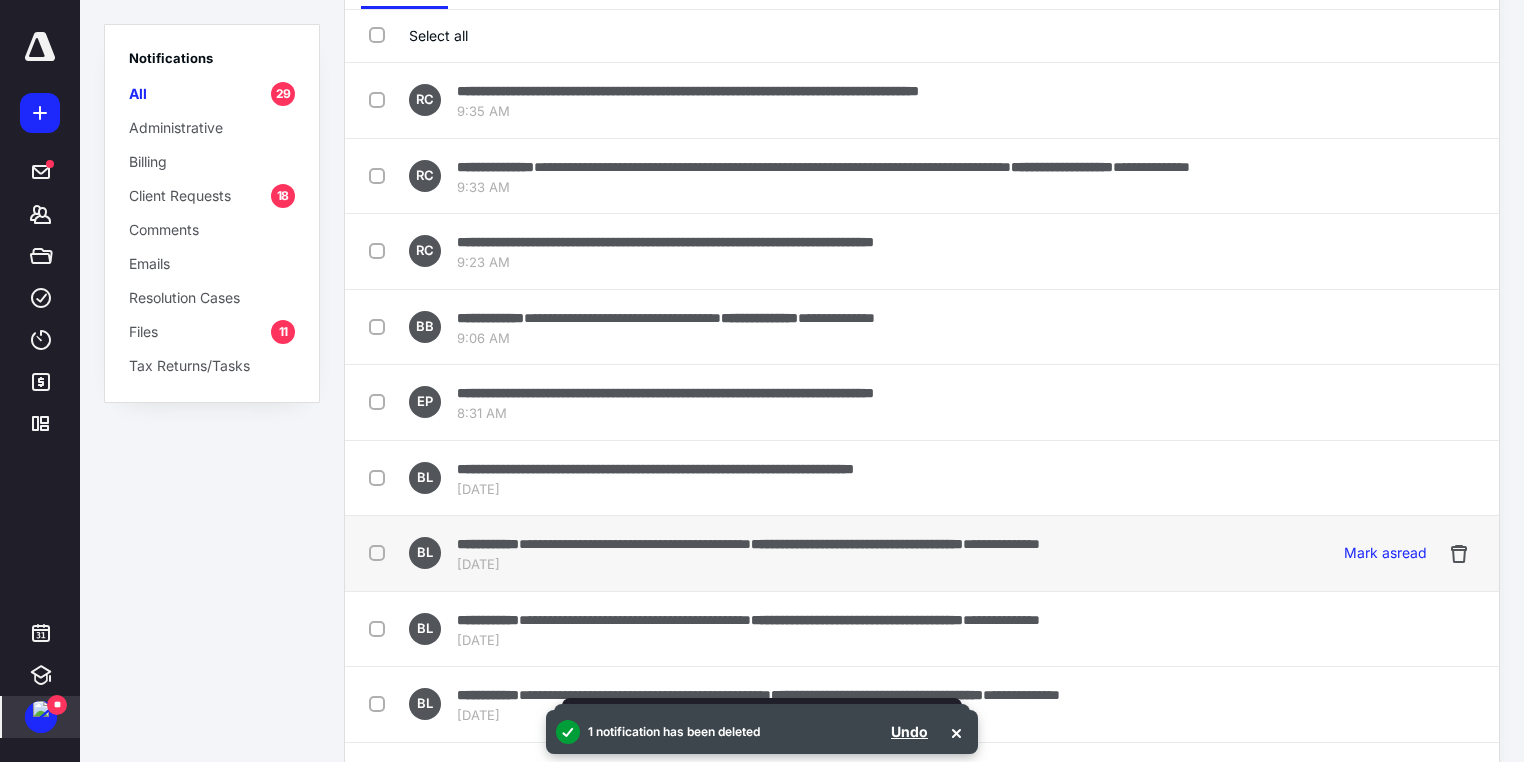 scroll, scrollTop: 0, scrollLeft: 0, axis: both 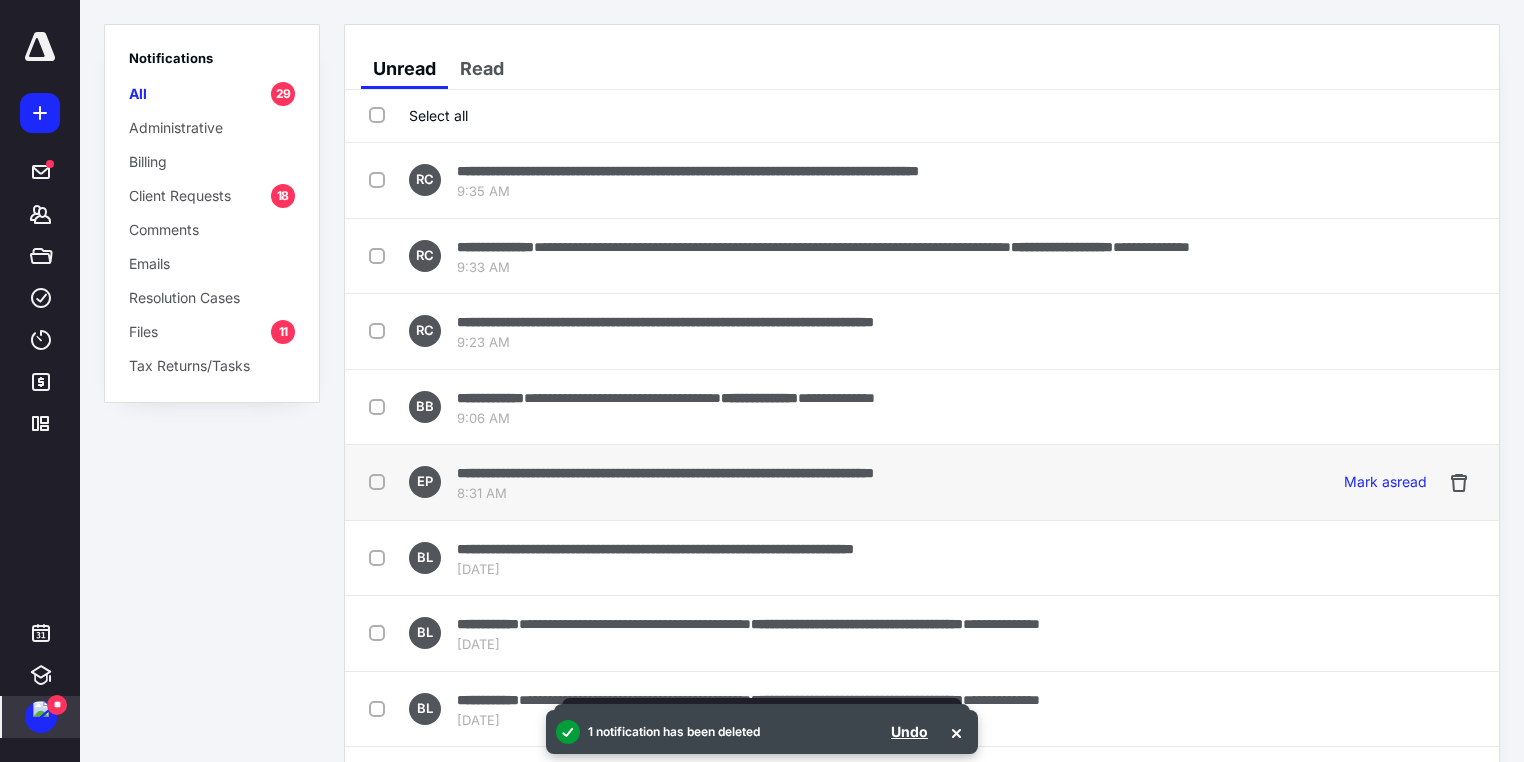 click on "**********" at bounding box center [665, 473] 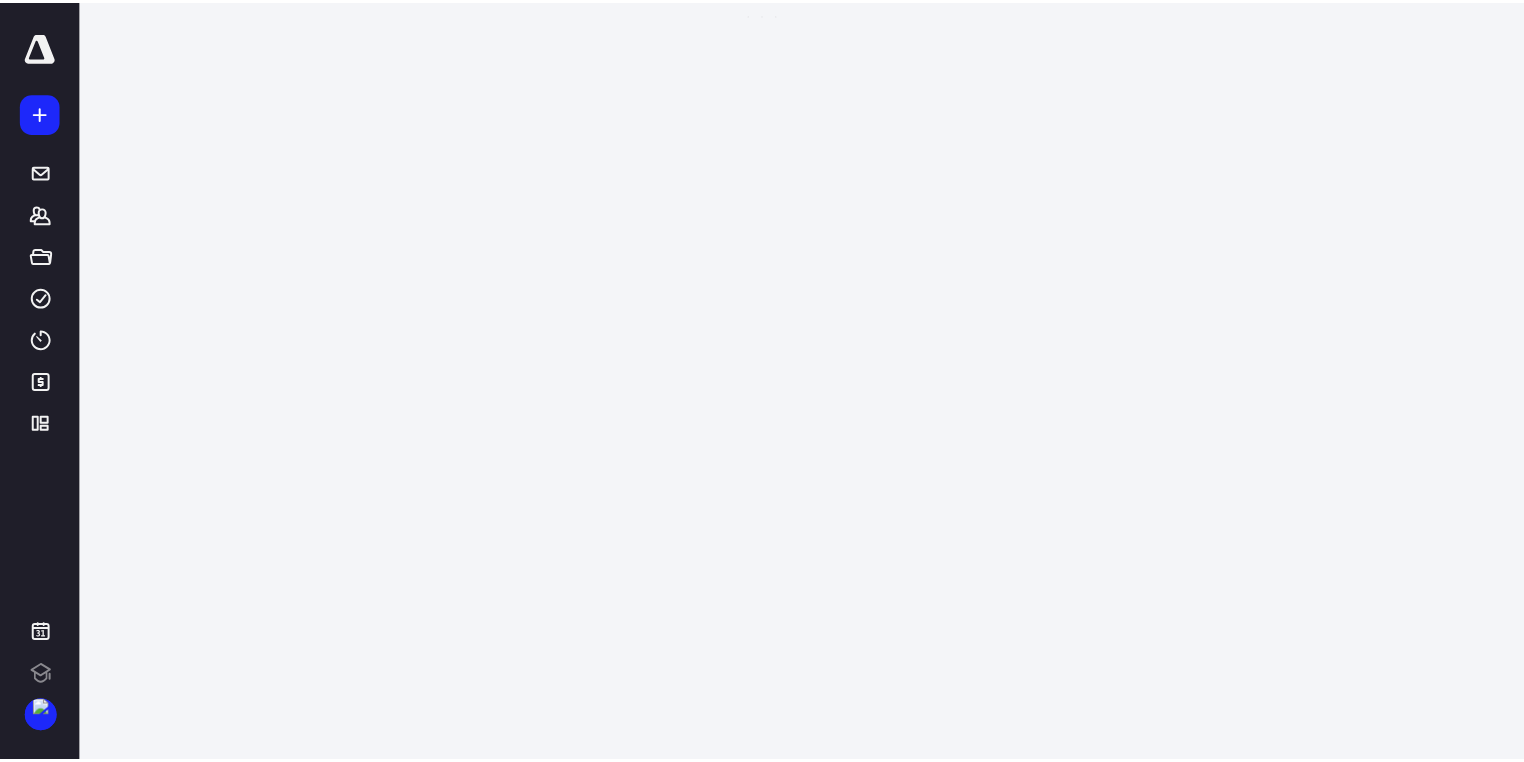 scroll, scrollTop: 0, scrollLeft: 0, axis: both 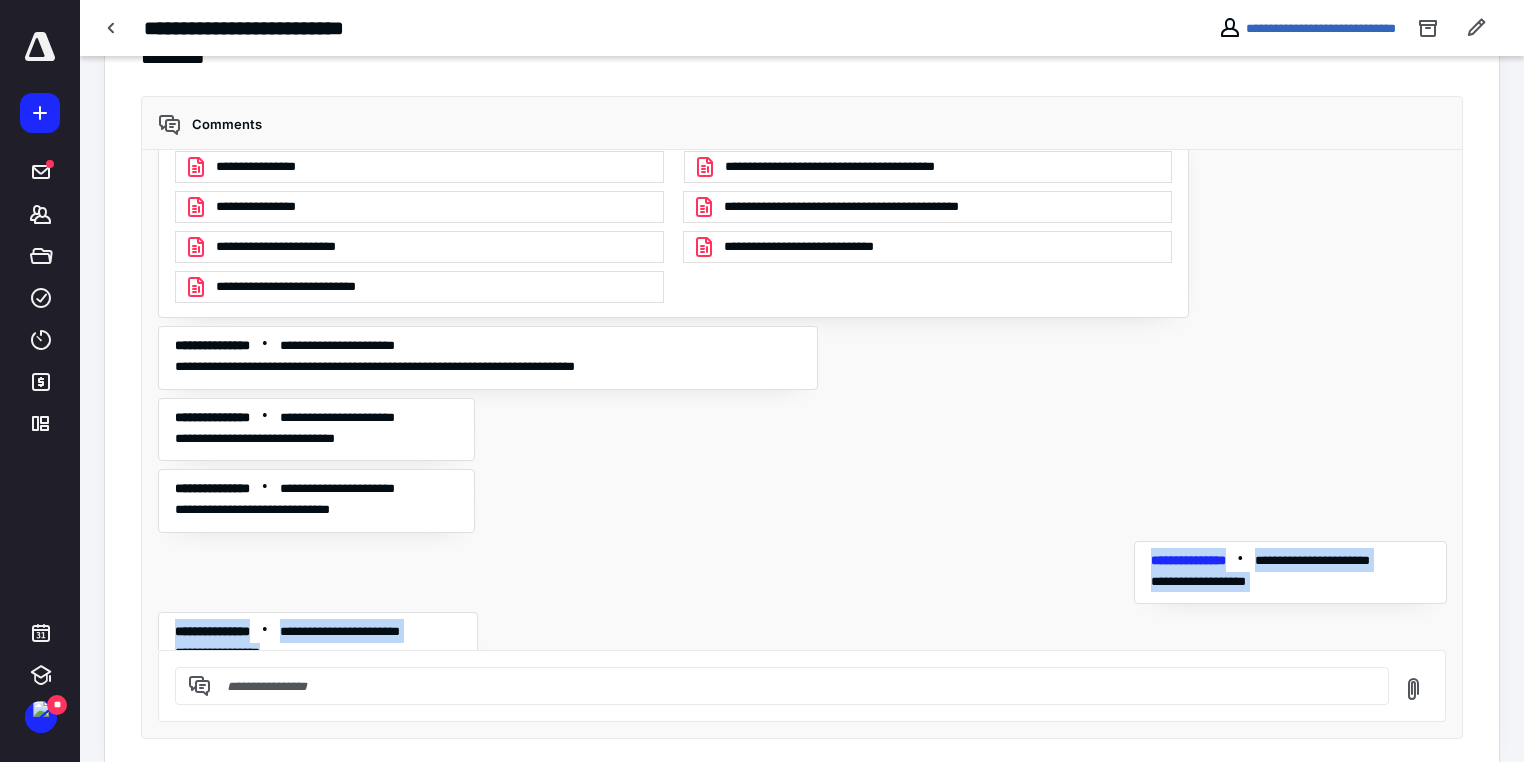 drag, startPoint x: 1136, startPoint y: 522, endPoint x: 1276, endPoint y: 660, distance: 196.58076 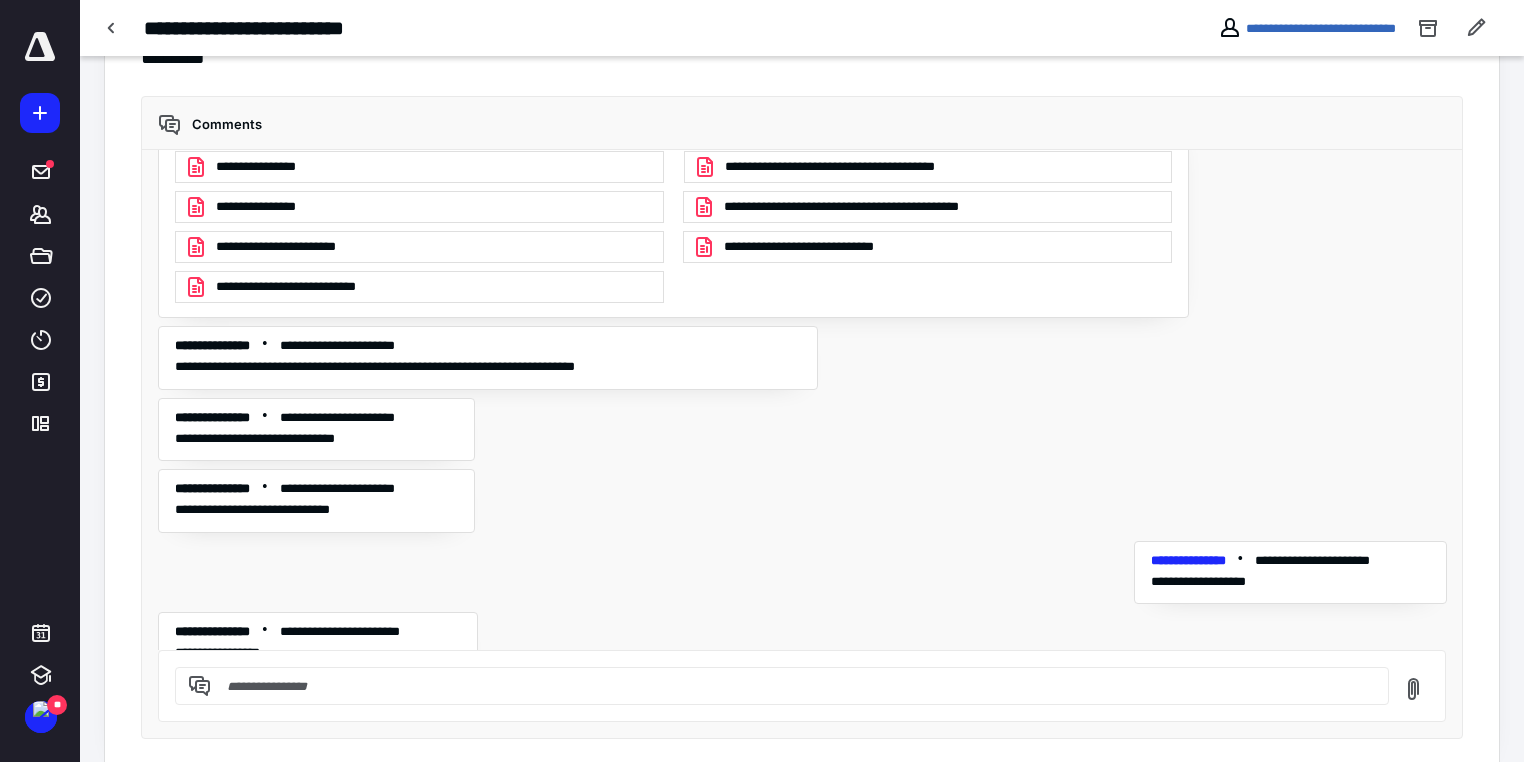 click on "**********" at bounding box center [802, 400] 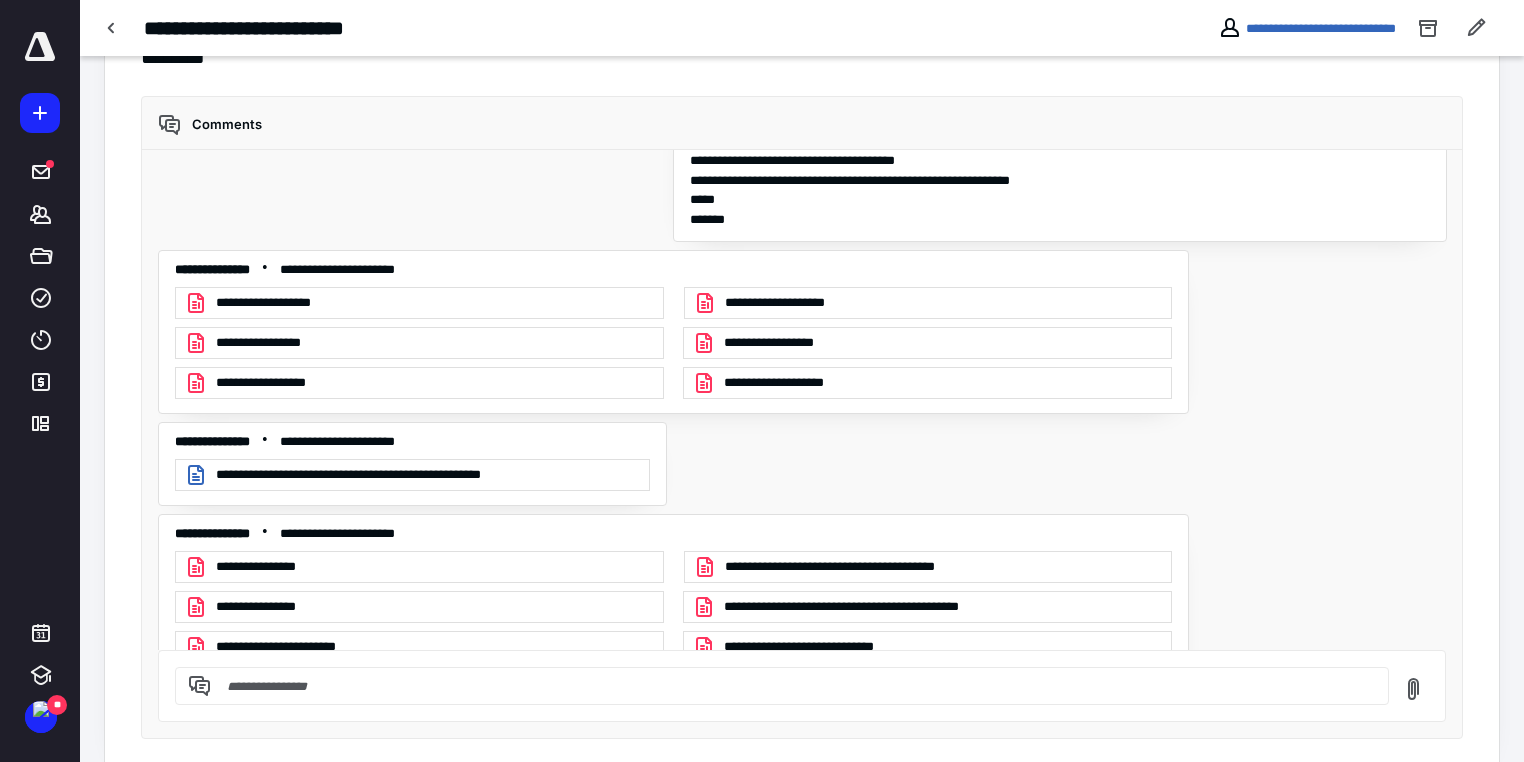 scroll, scrollTop: 7297, scrollLeft: 0, axis: vertical 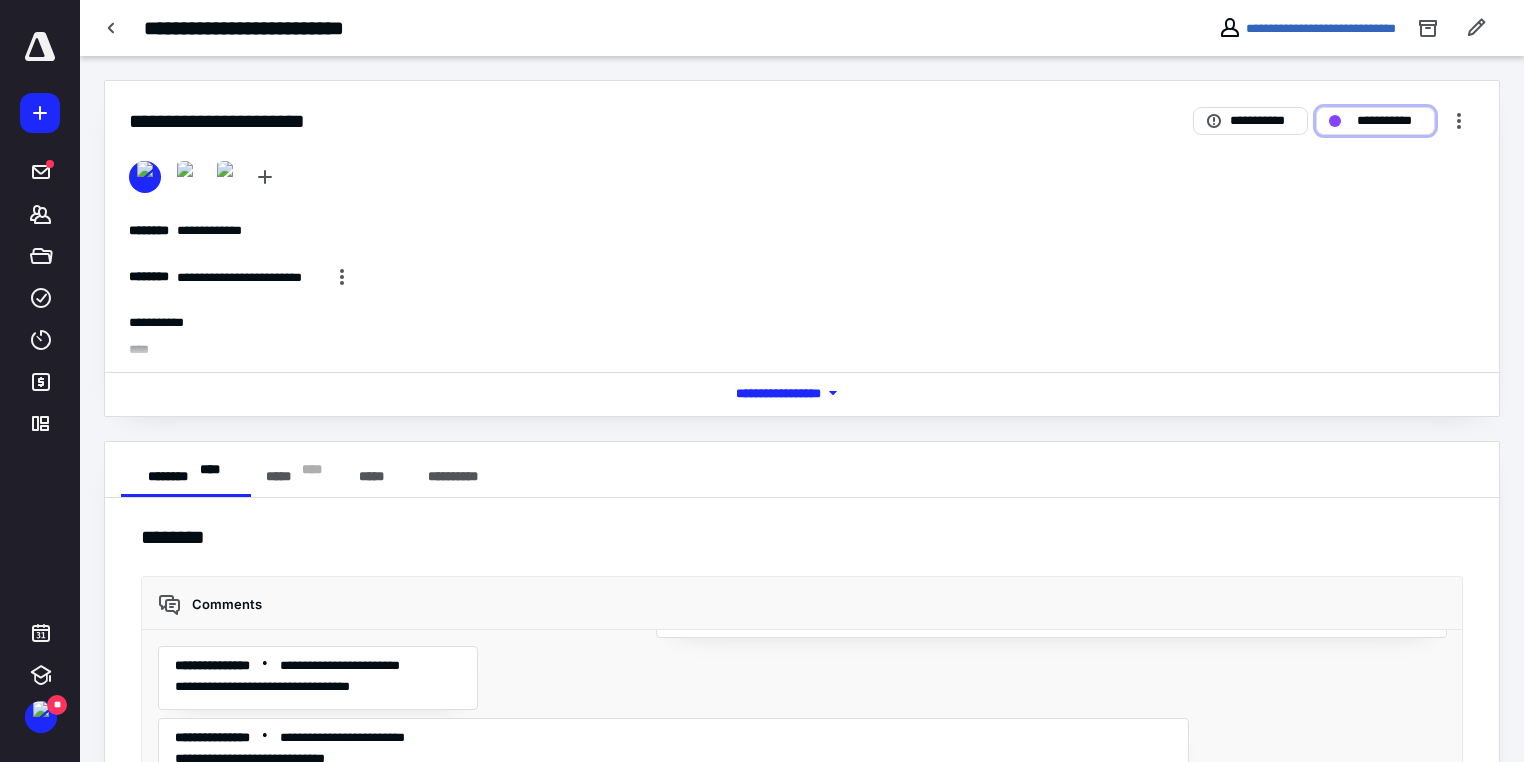 click on "**********" at bounding box center (1389, 121) 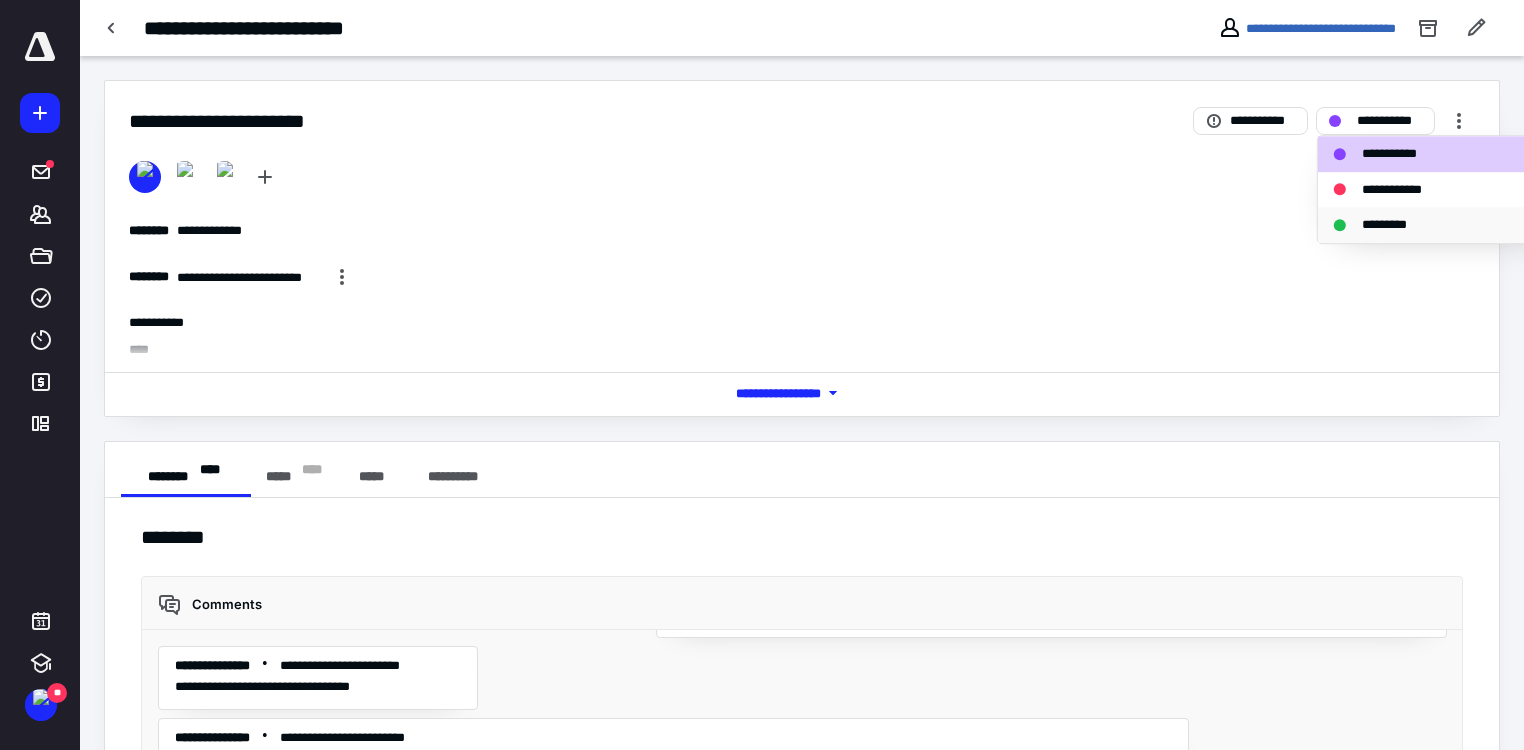 click on "*********" at bounding box center (1395, 225) 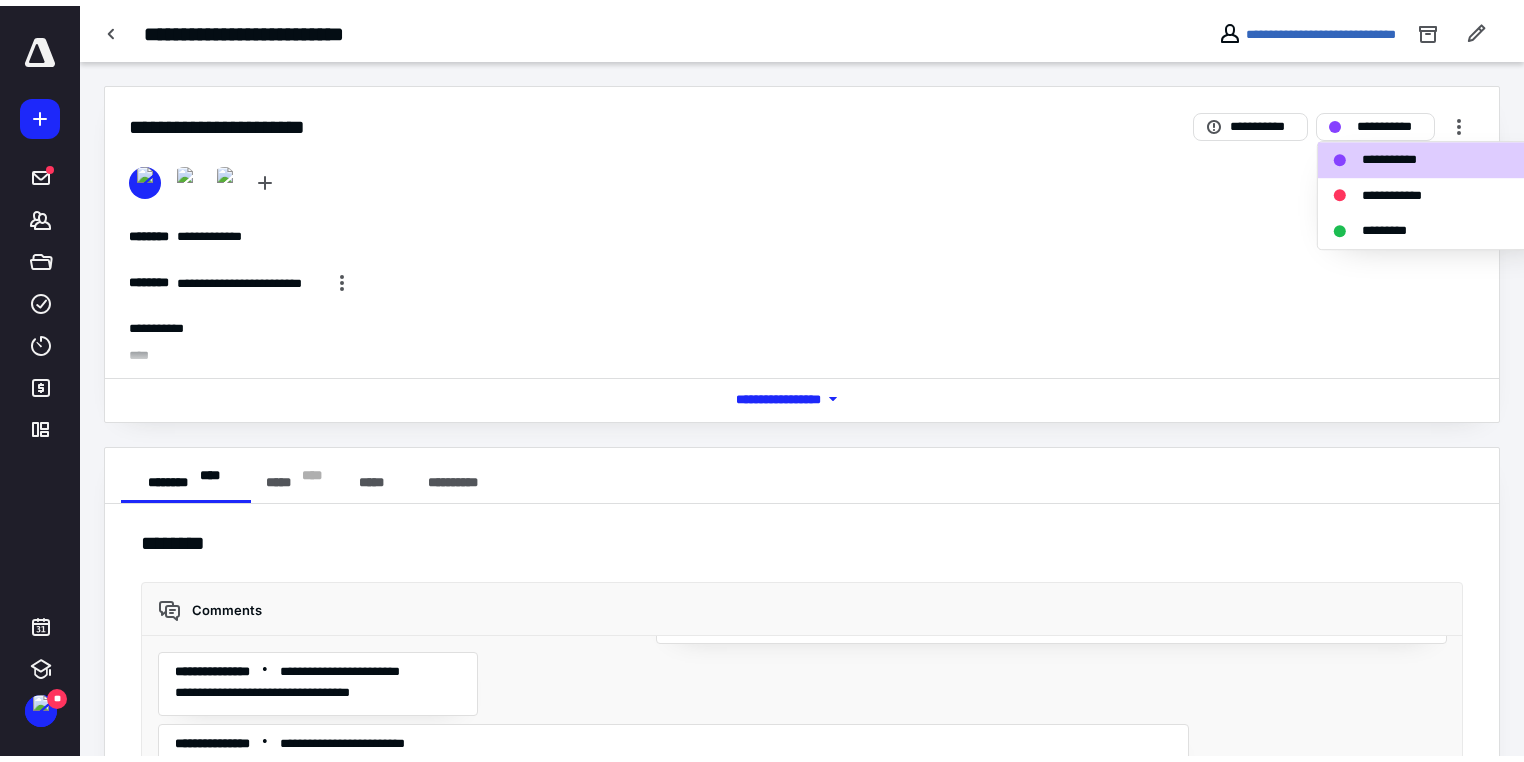 scroll, scrollTop: 8097, scrollLeft: 0, axis: vertical 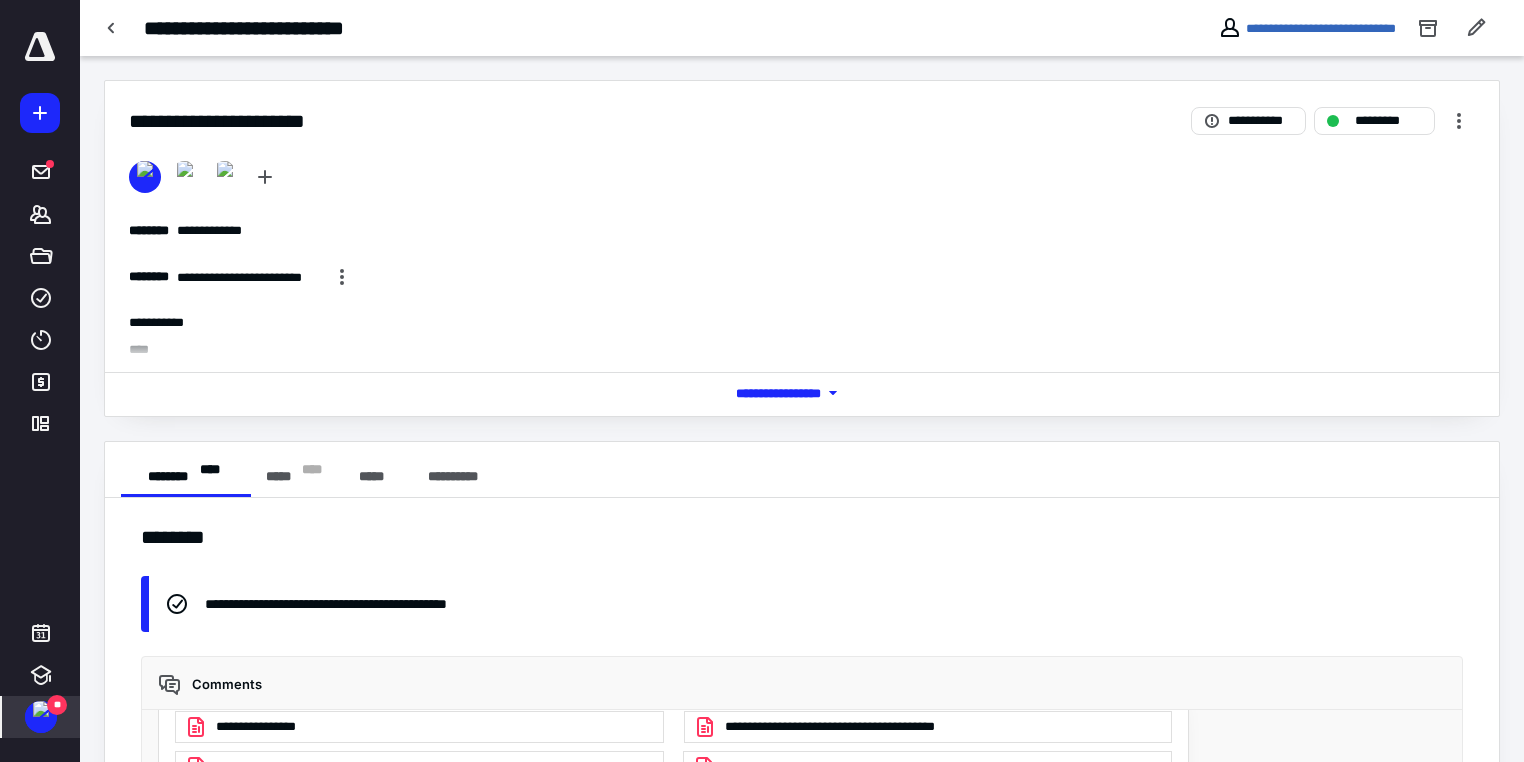 click on "**" at bounding box center [57, 705] 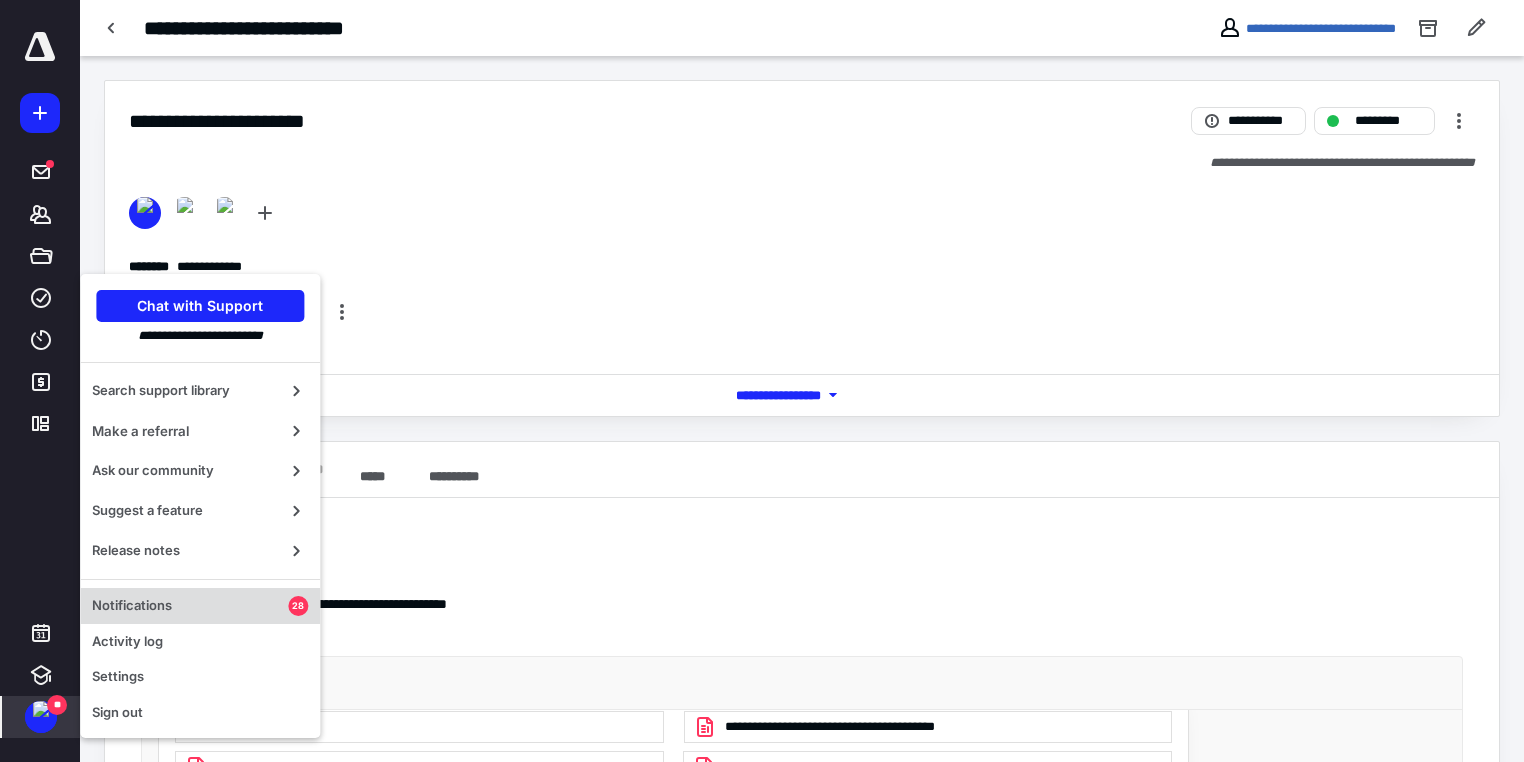 click on "Notifications" at bounding box center (190, 606) 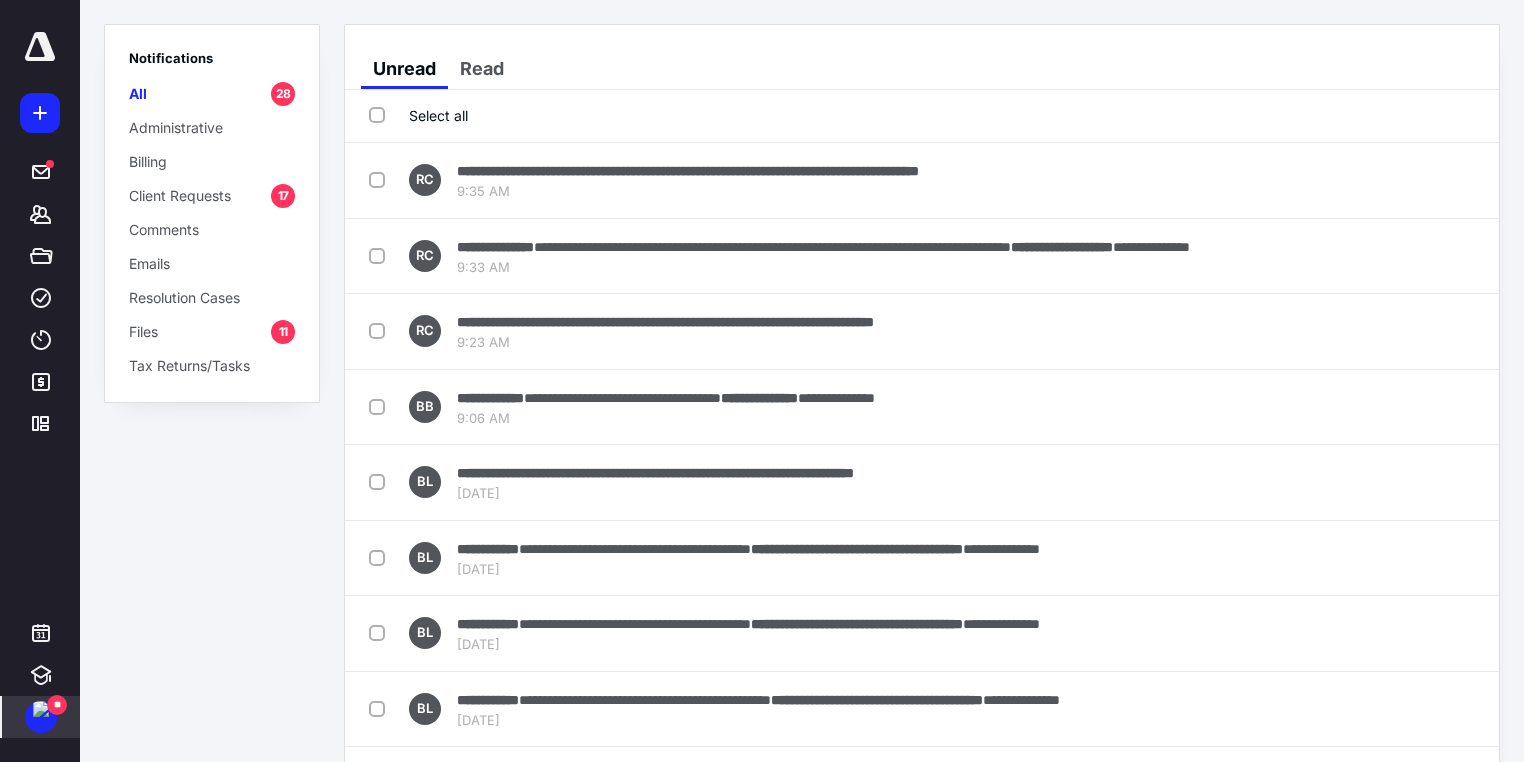 click on "Notifications All 28 Administrative Billing Client Requests 17 Comments Emails Resolution Cases Files 11 Tax Returns/Tasks" at bounding box center (212, 381) 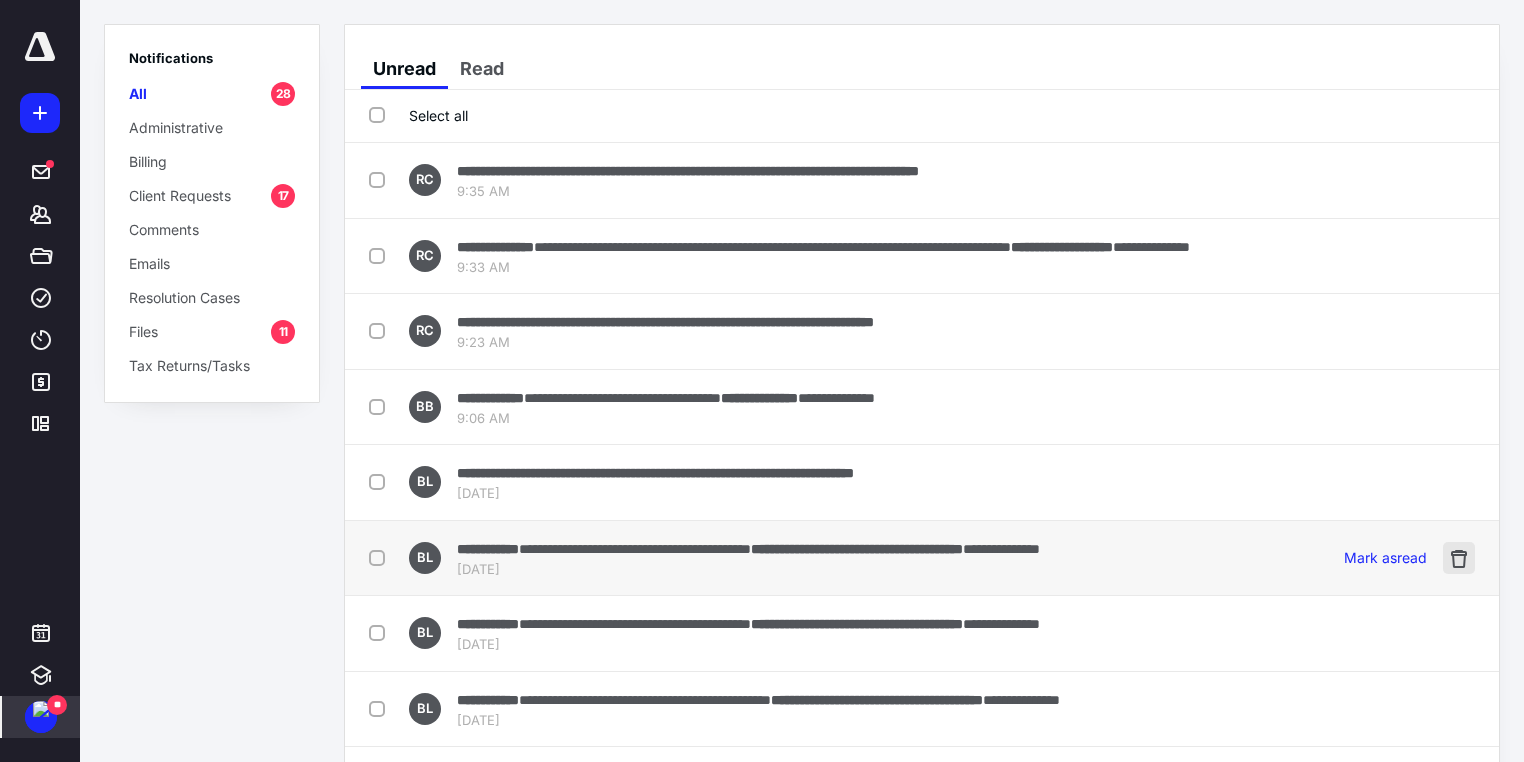 click at bounding box center [1459, 558] 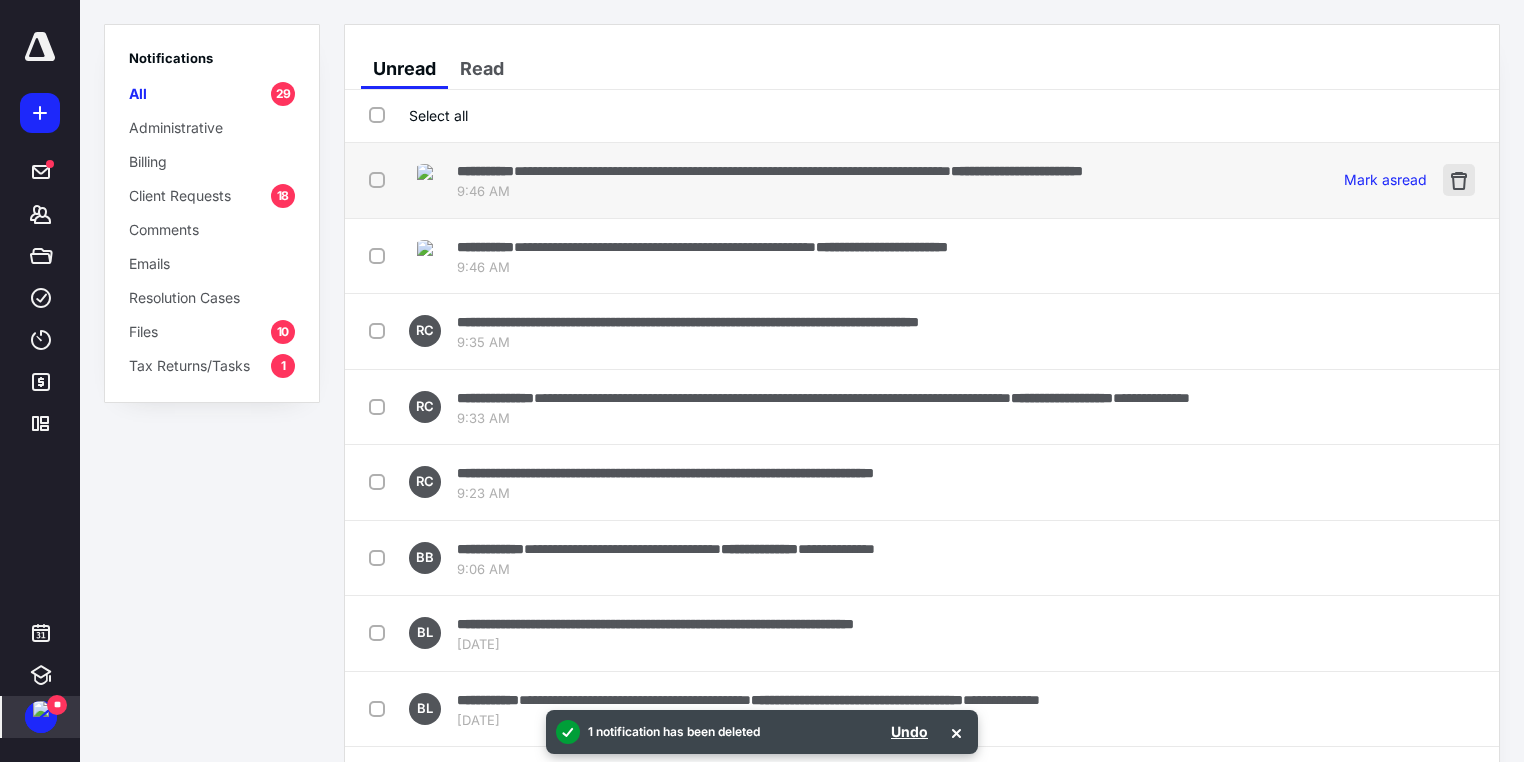 click at bounding box center [1459, 180] 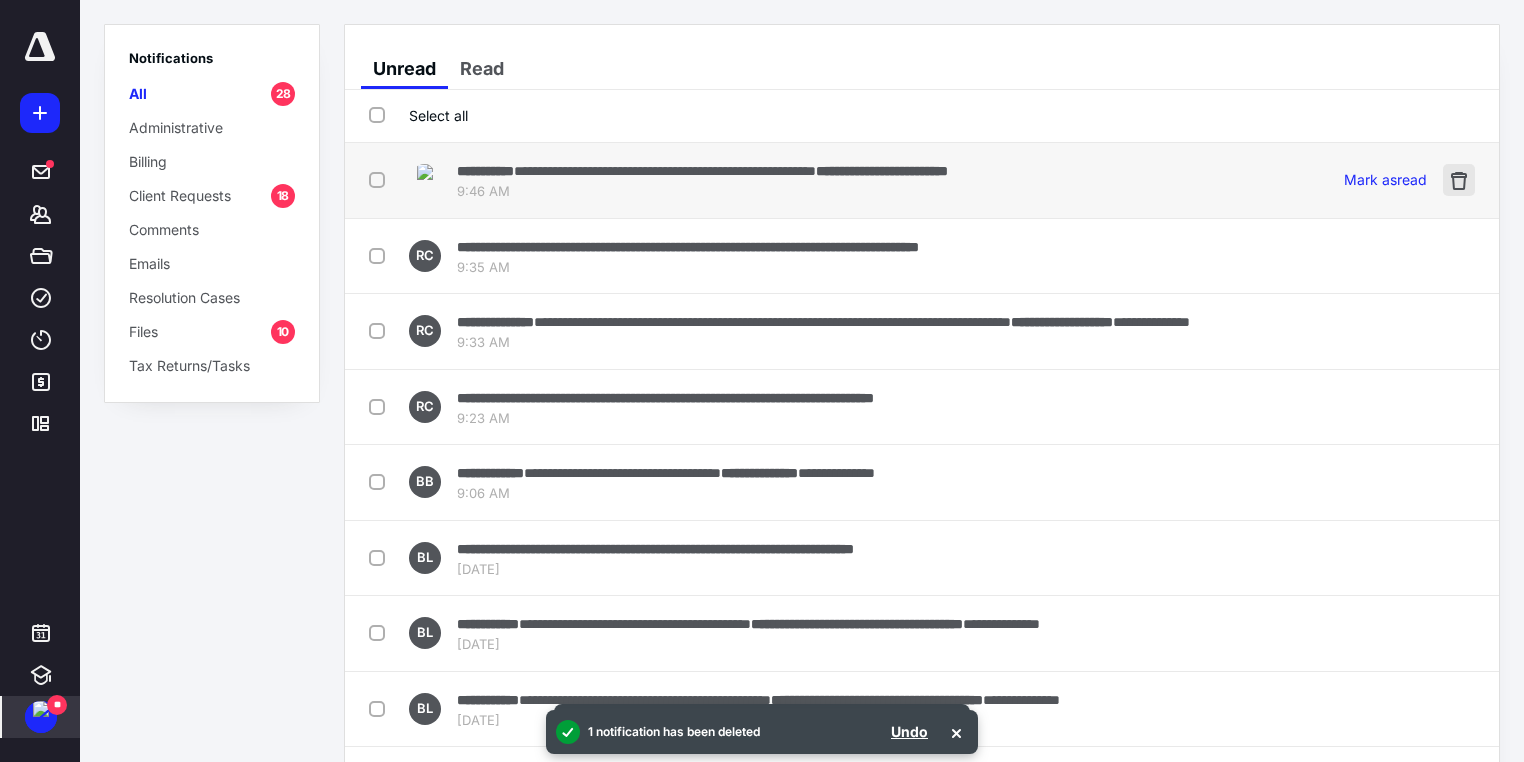 click at bounding box center (1459, 180) 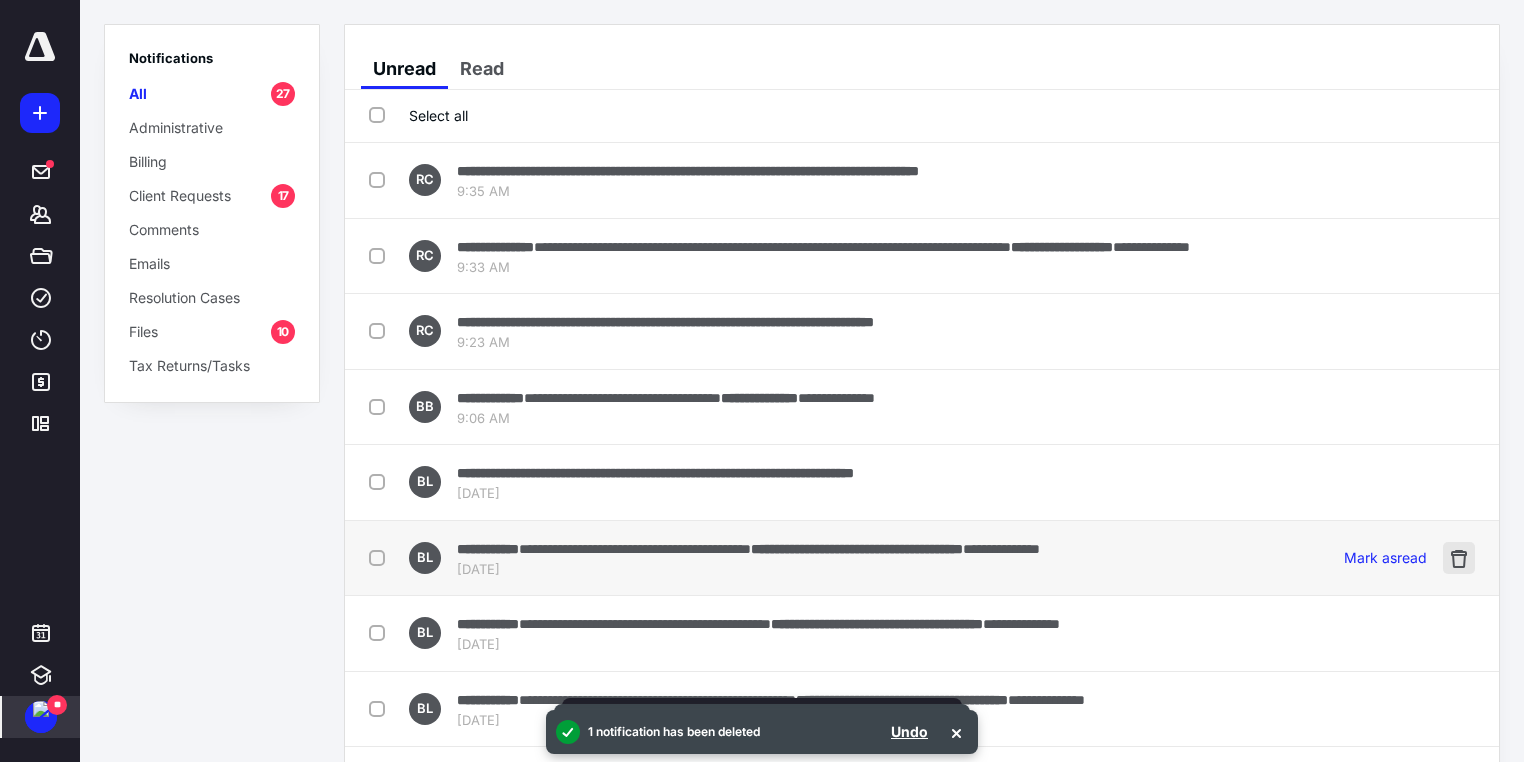 click at bounding box center [1459, 558] 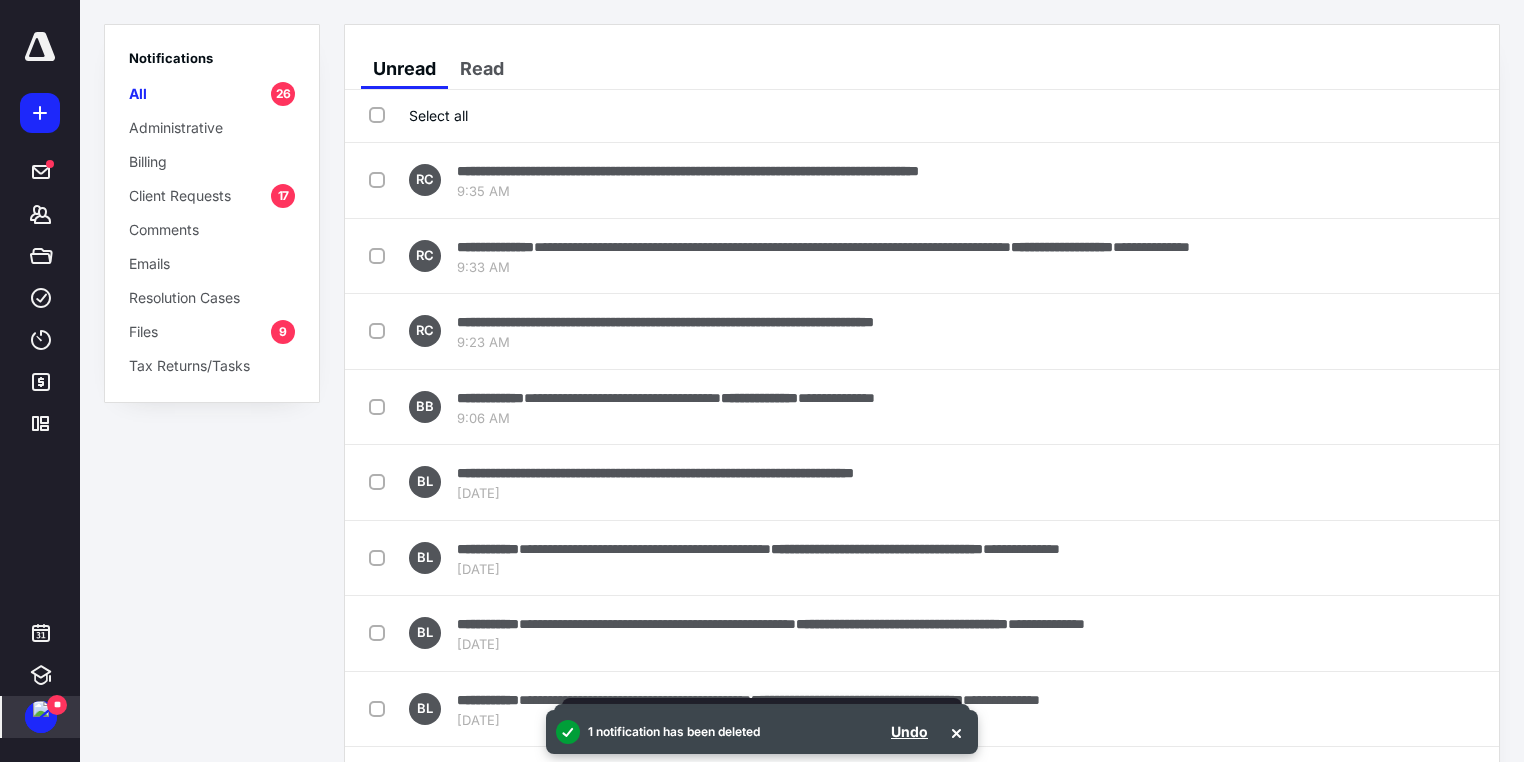 click at bounding box center (1459, 558) 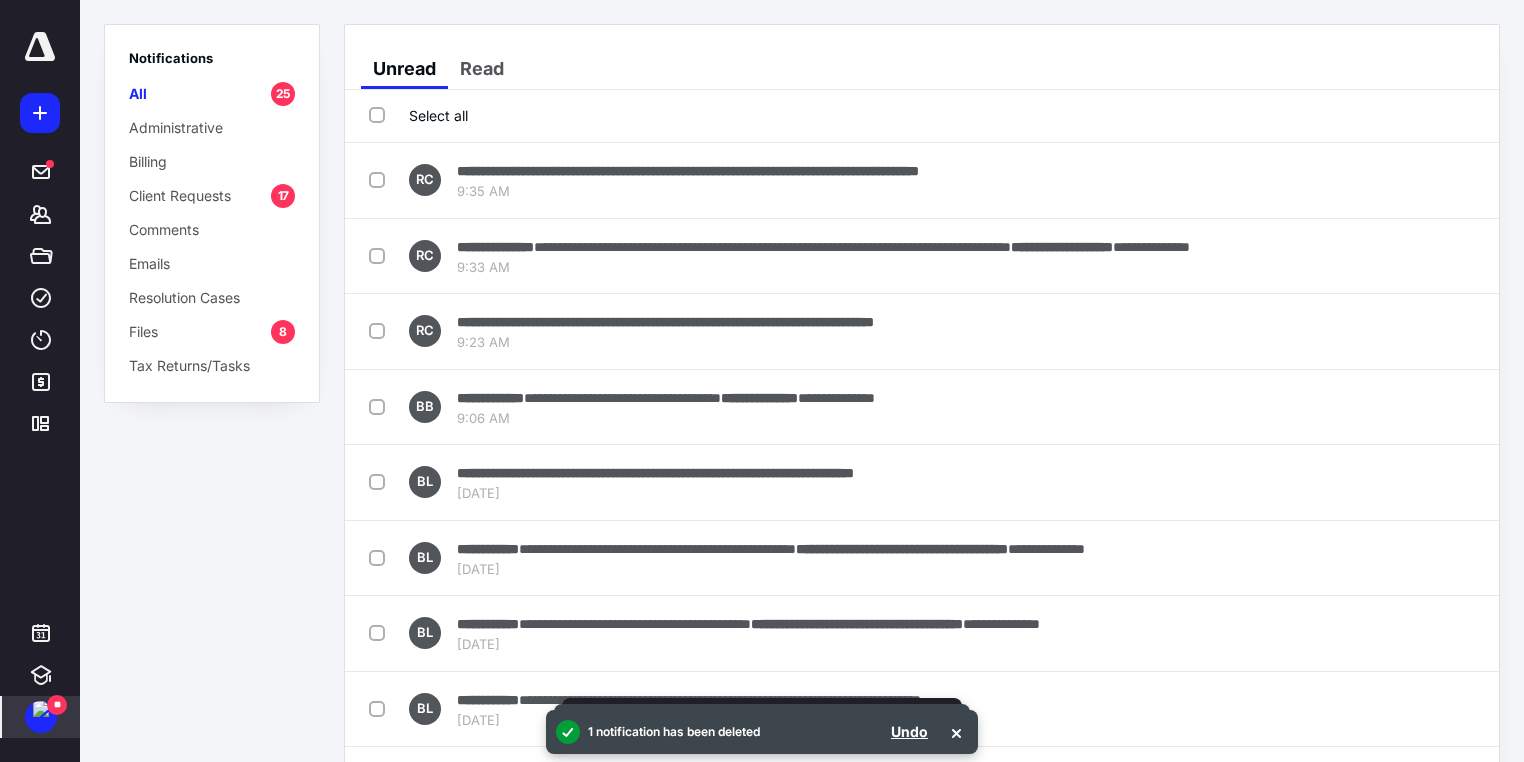 click at bounding box center (1459, 558) 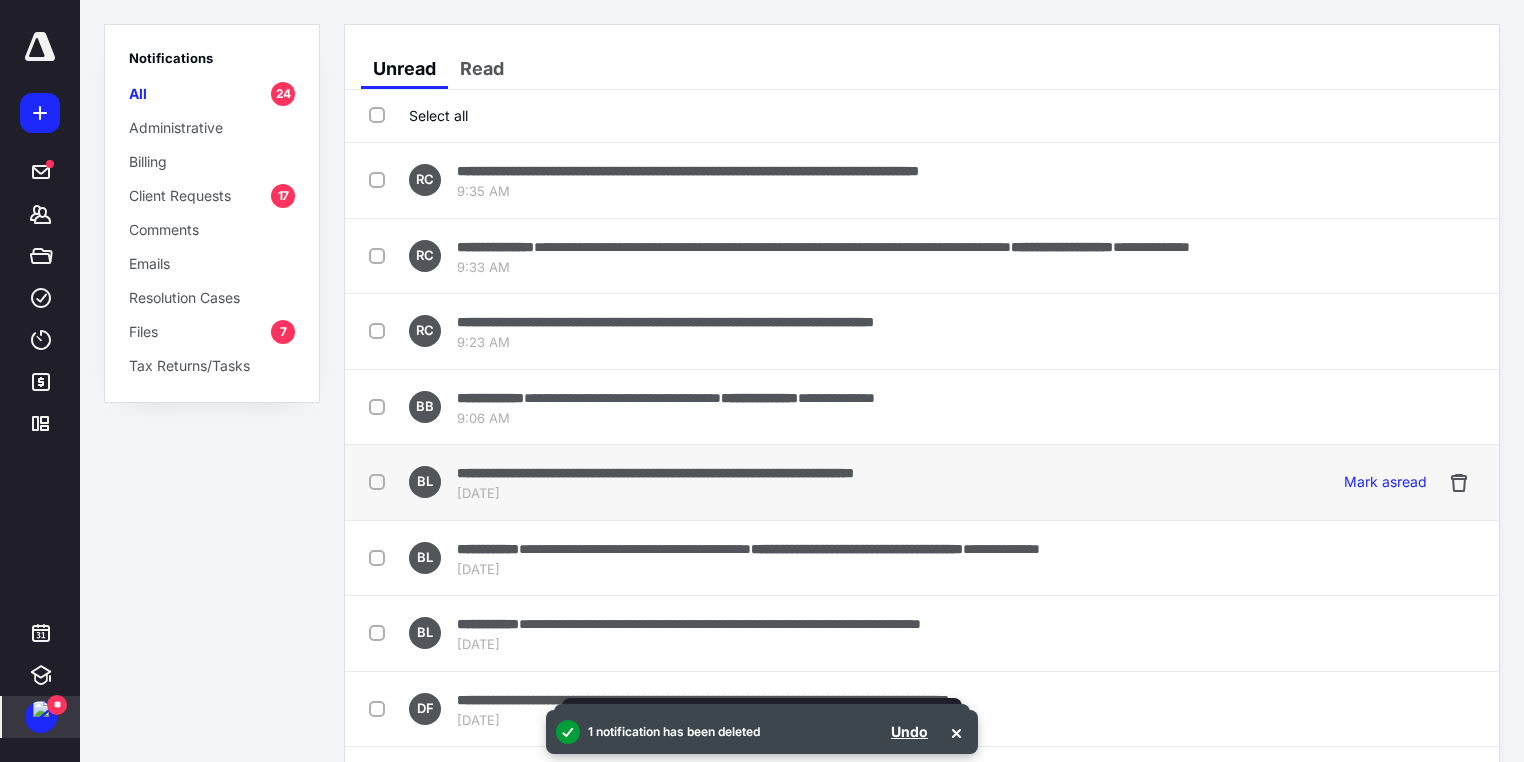 scroll, scrollTop: 240, scrollLeft: 0, axis: vertical 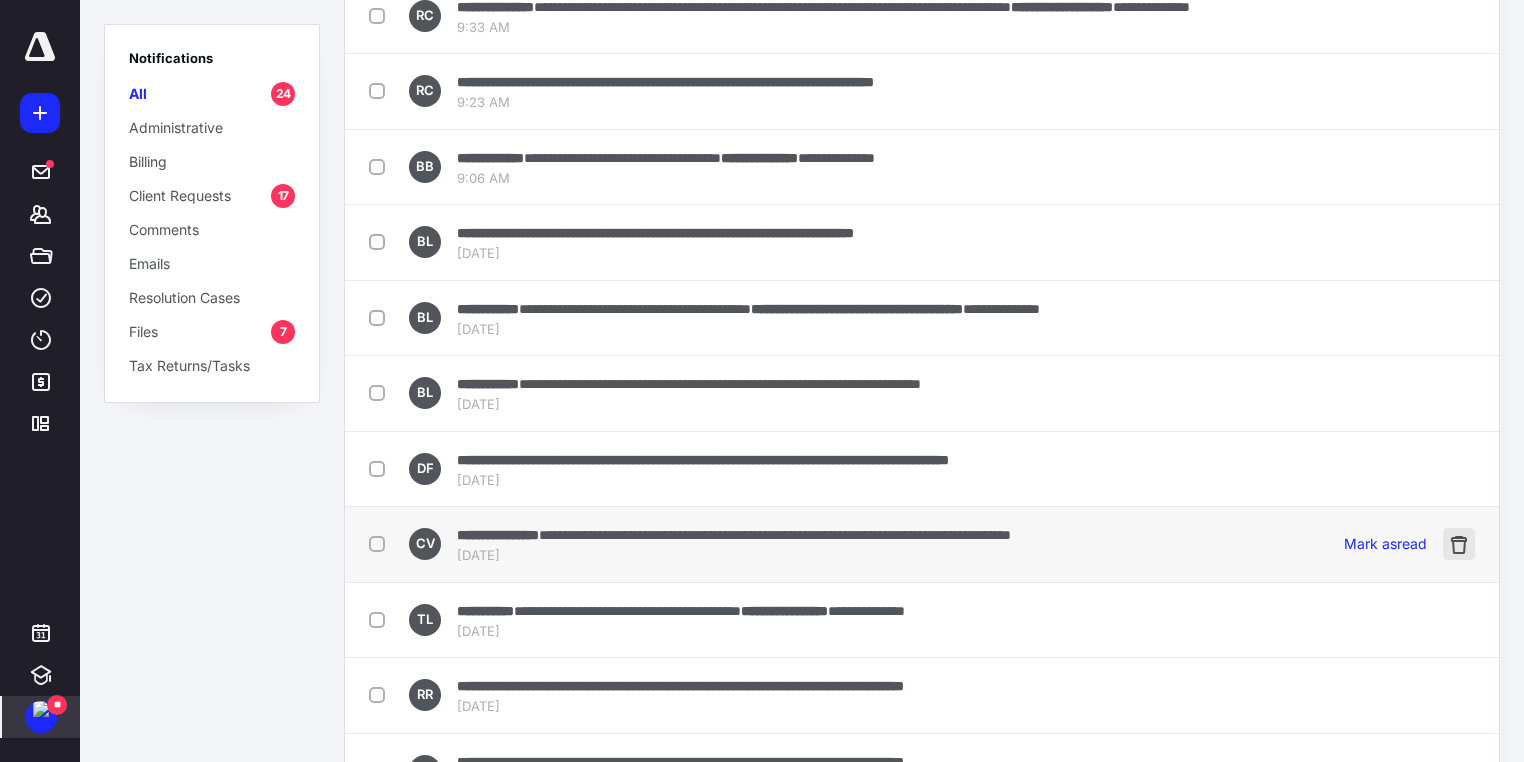 click at bounding box center (1459, 544) 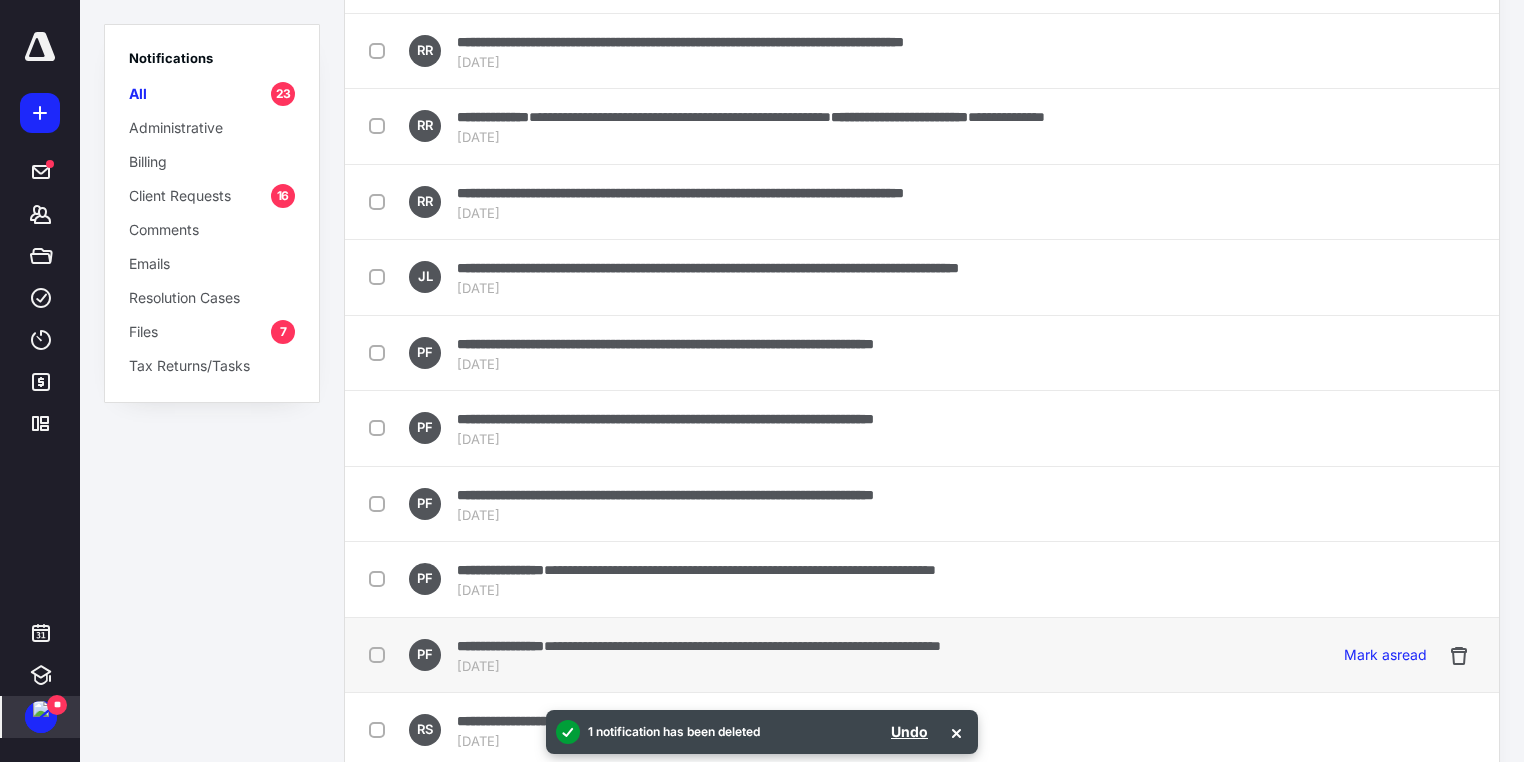 scroll, scrollTop: 1173, scrollLeft: 0, axis: vertical 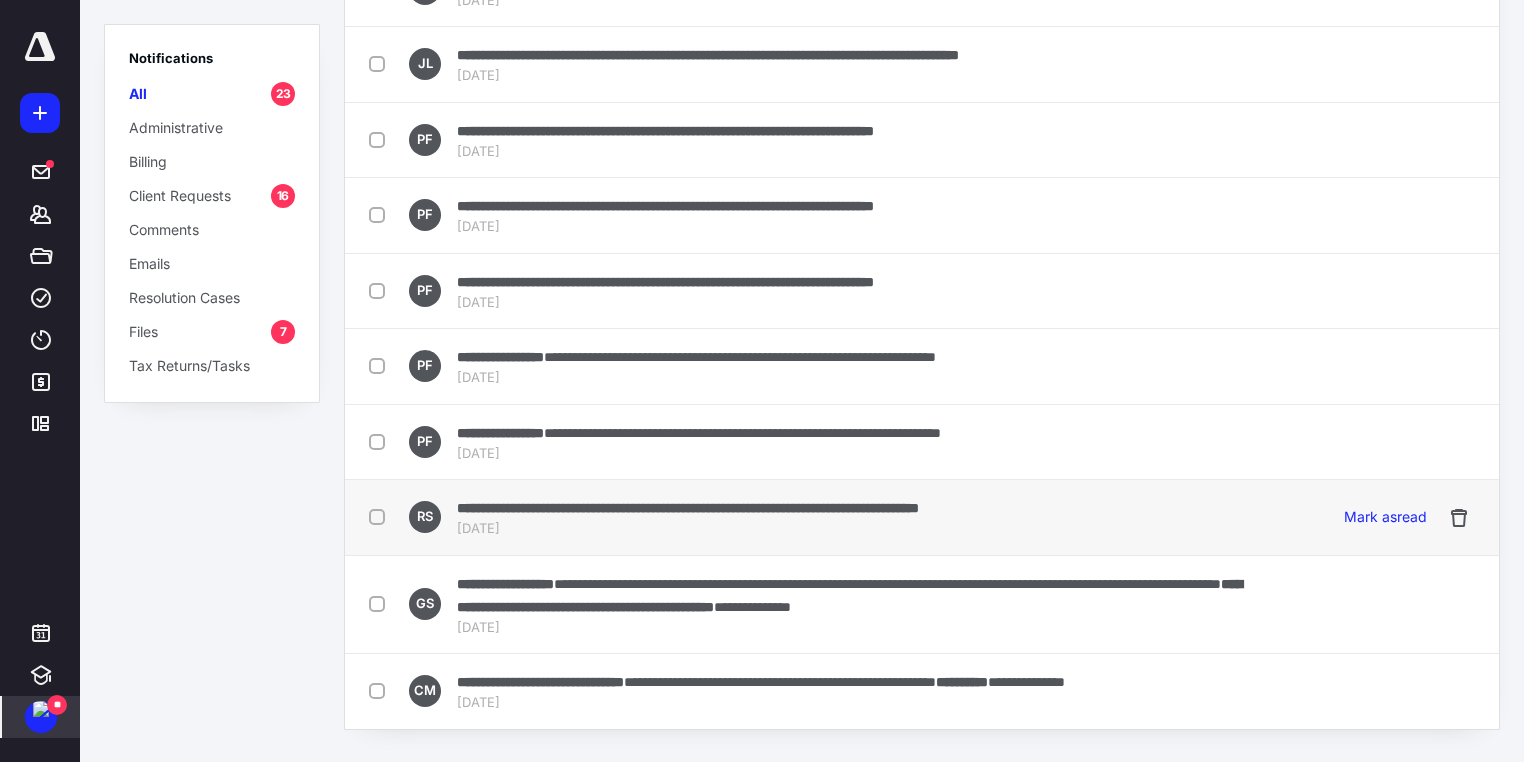 click on "**********" at bounding box center (688, 508) 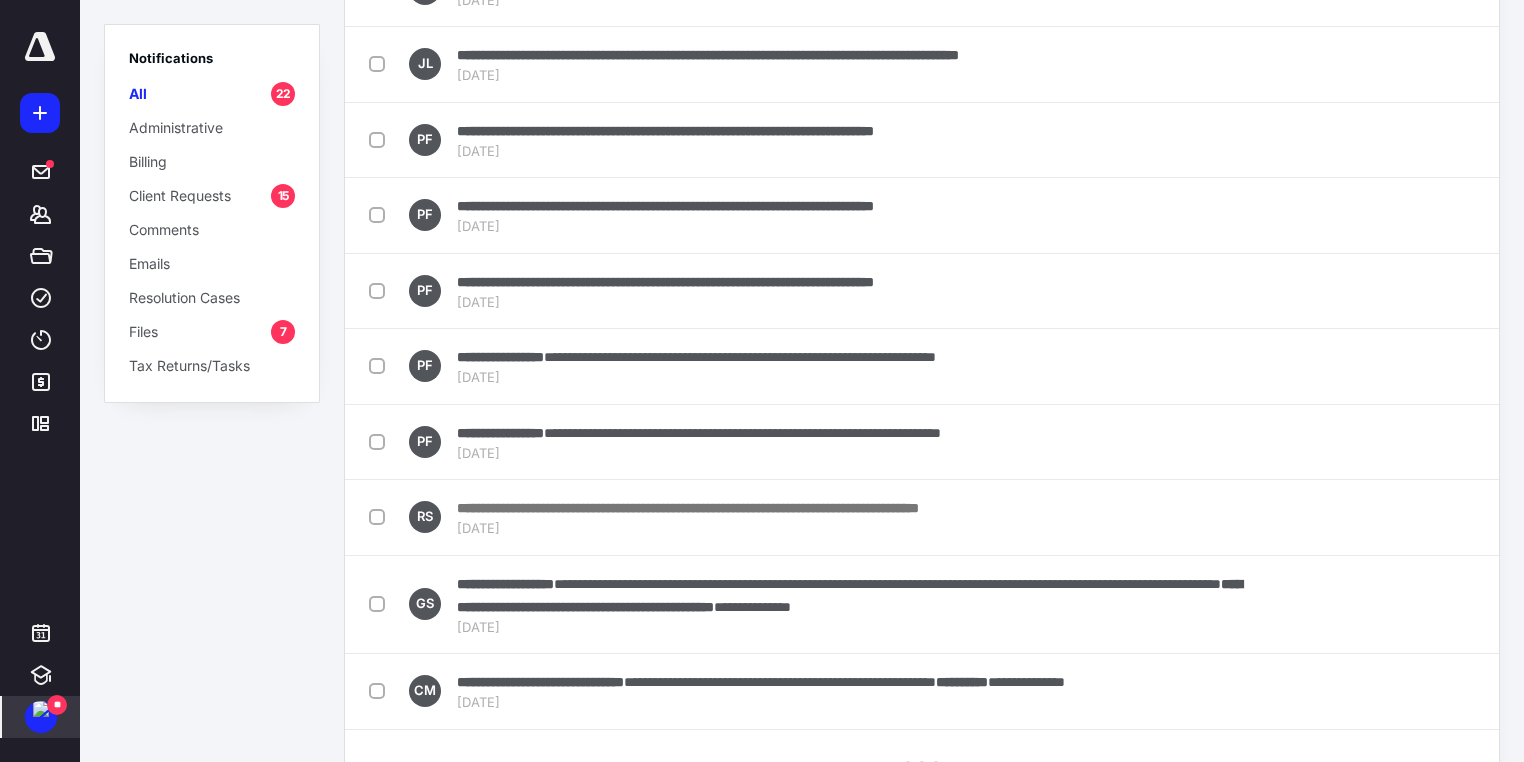 scroll, scrollTop: 0, scrollLeft: 0, axis: both 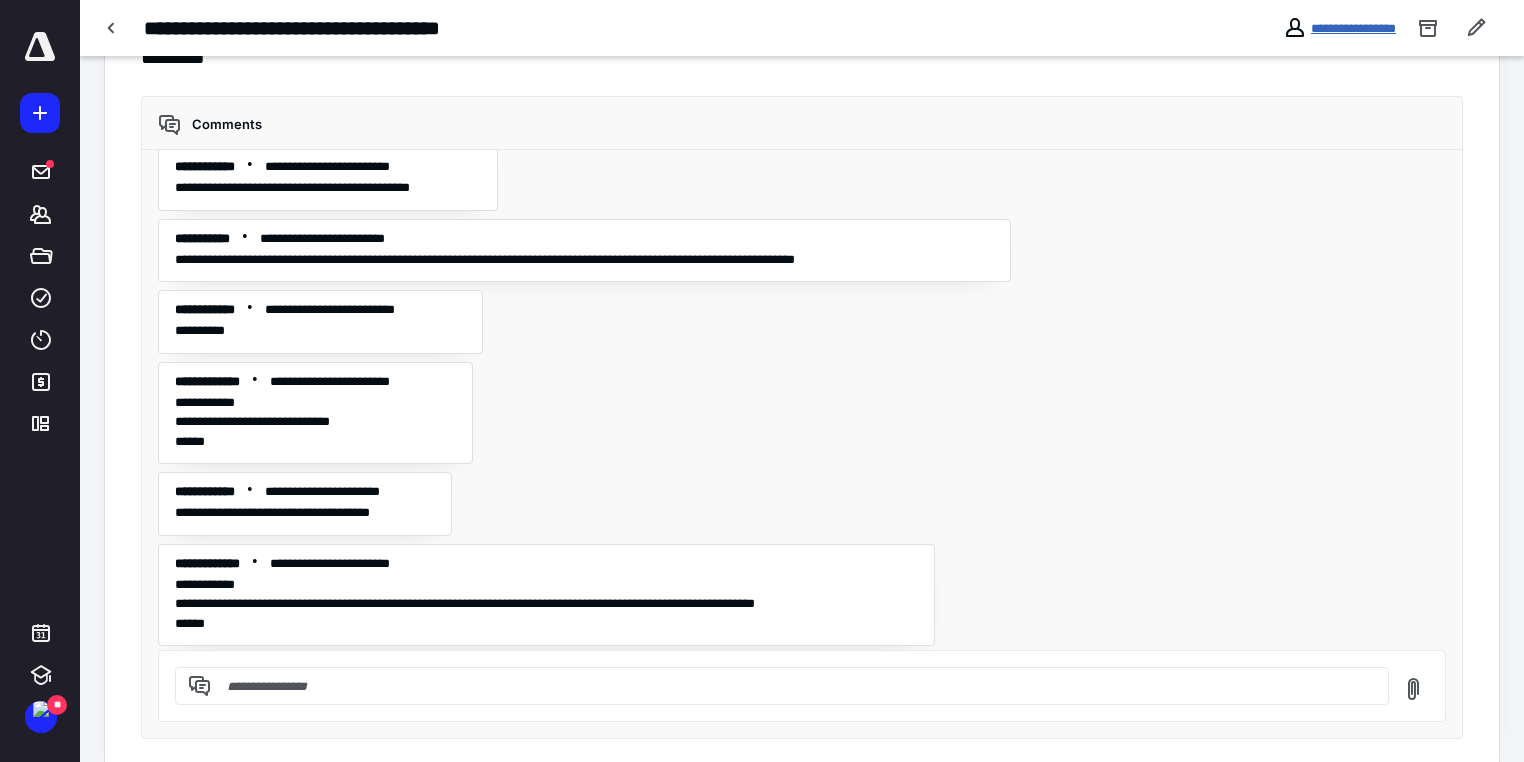 click on "**********" at bounding box center (1353, 28) 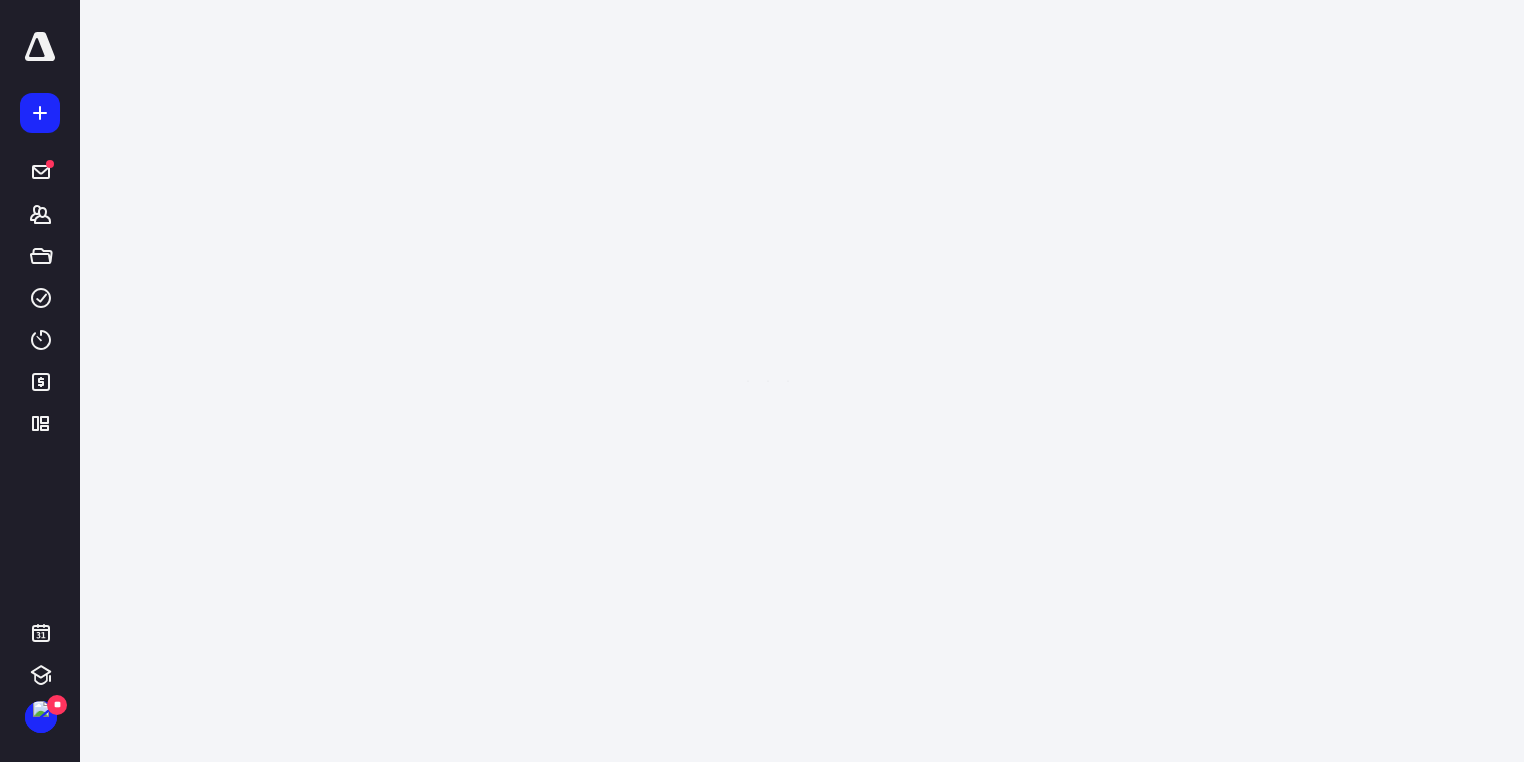 scroll, scrollTop: 0, scrollLeft: 0, axis: both 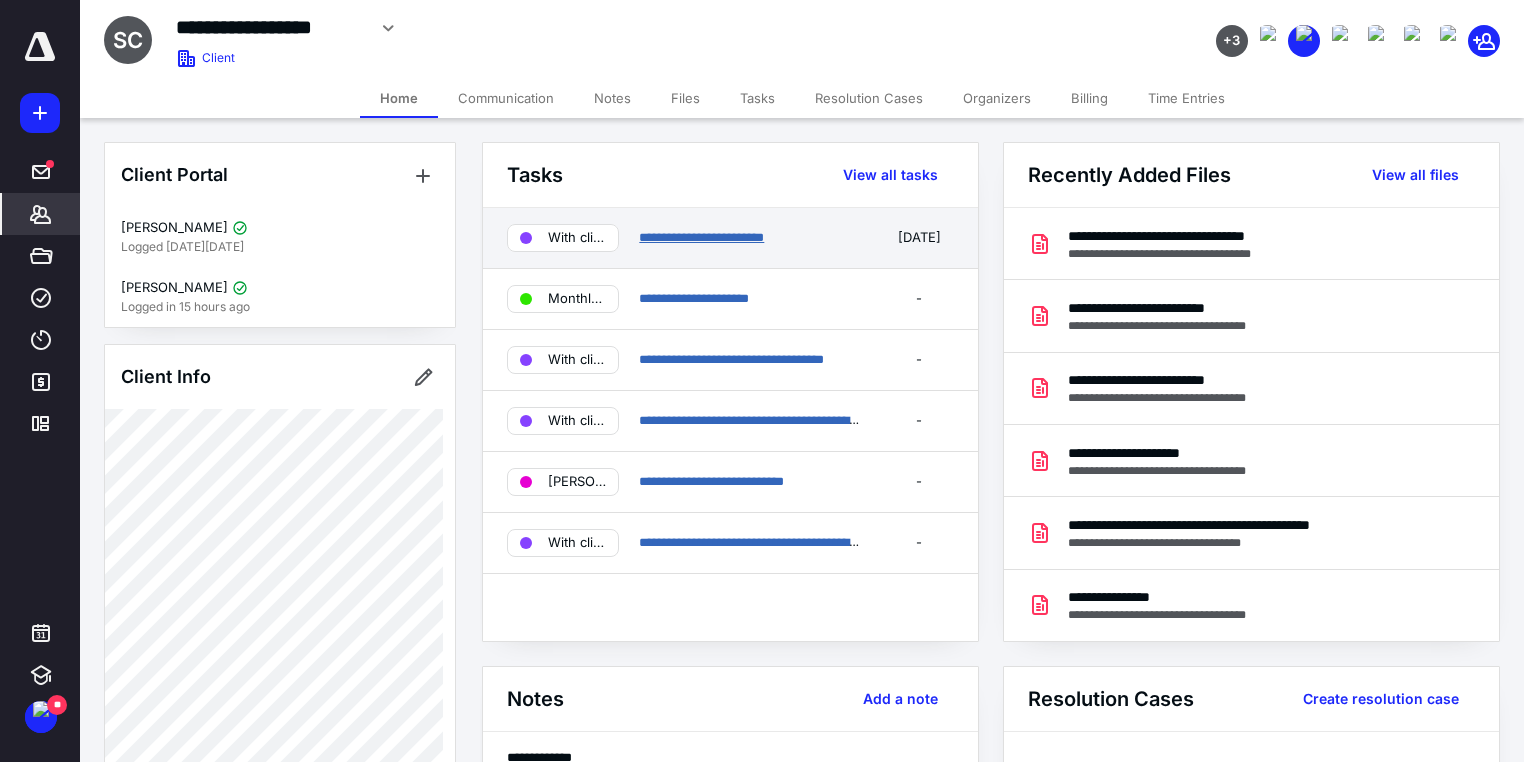 click on "**********" at bounding box center (701, 237) 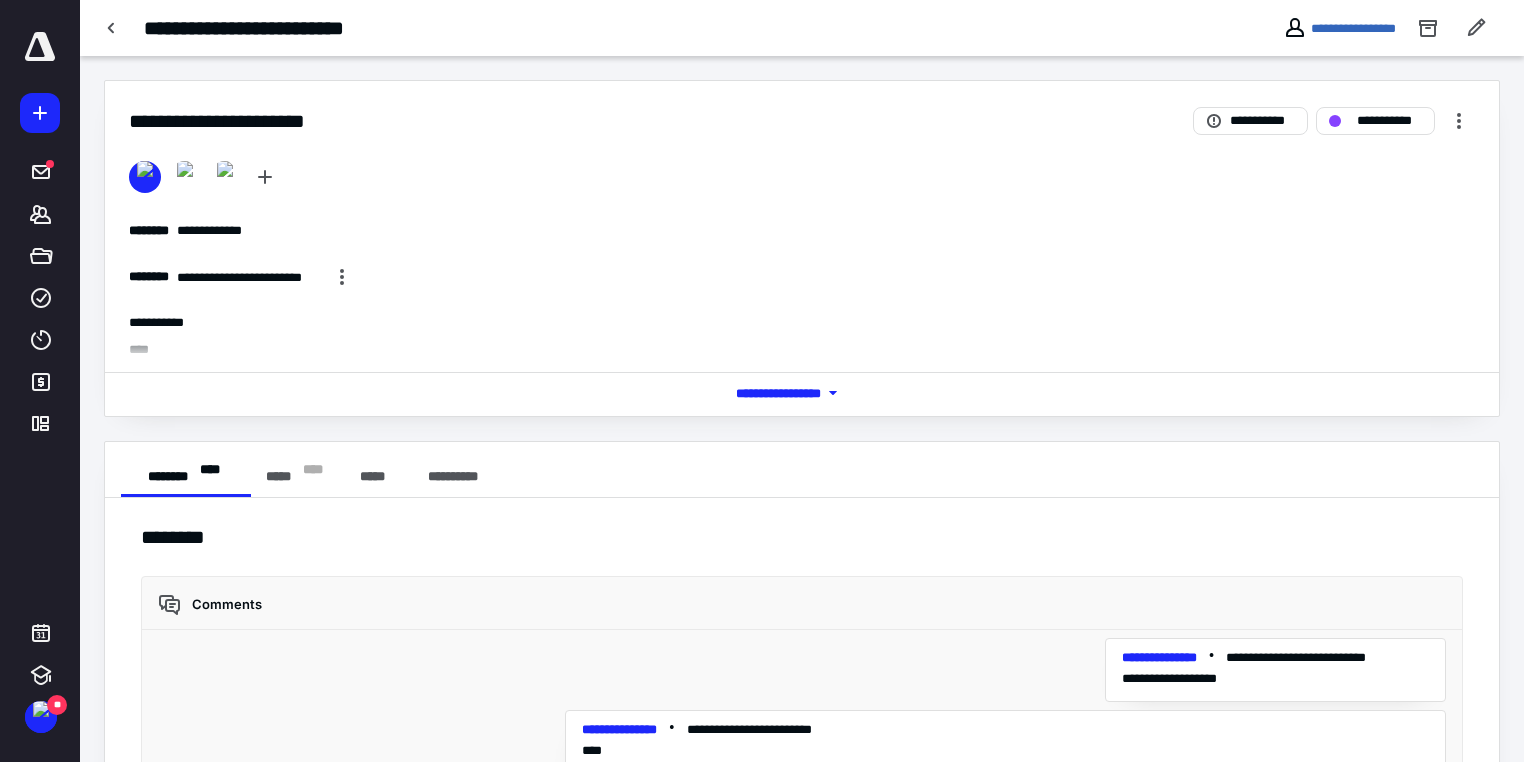 scroll, scrollTop: 8207, scrollLeft: 0, axis: vertical 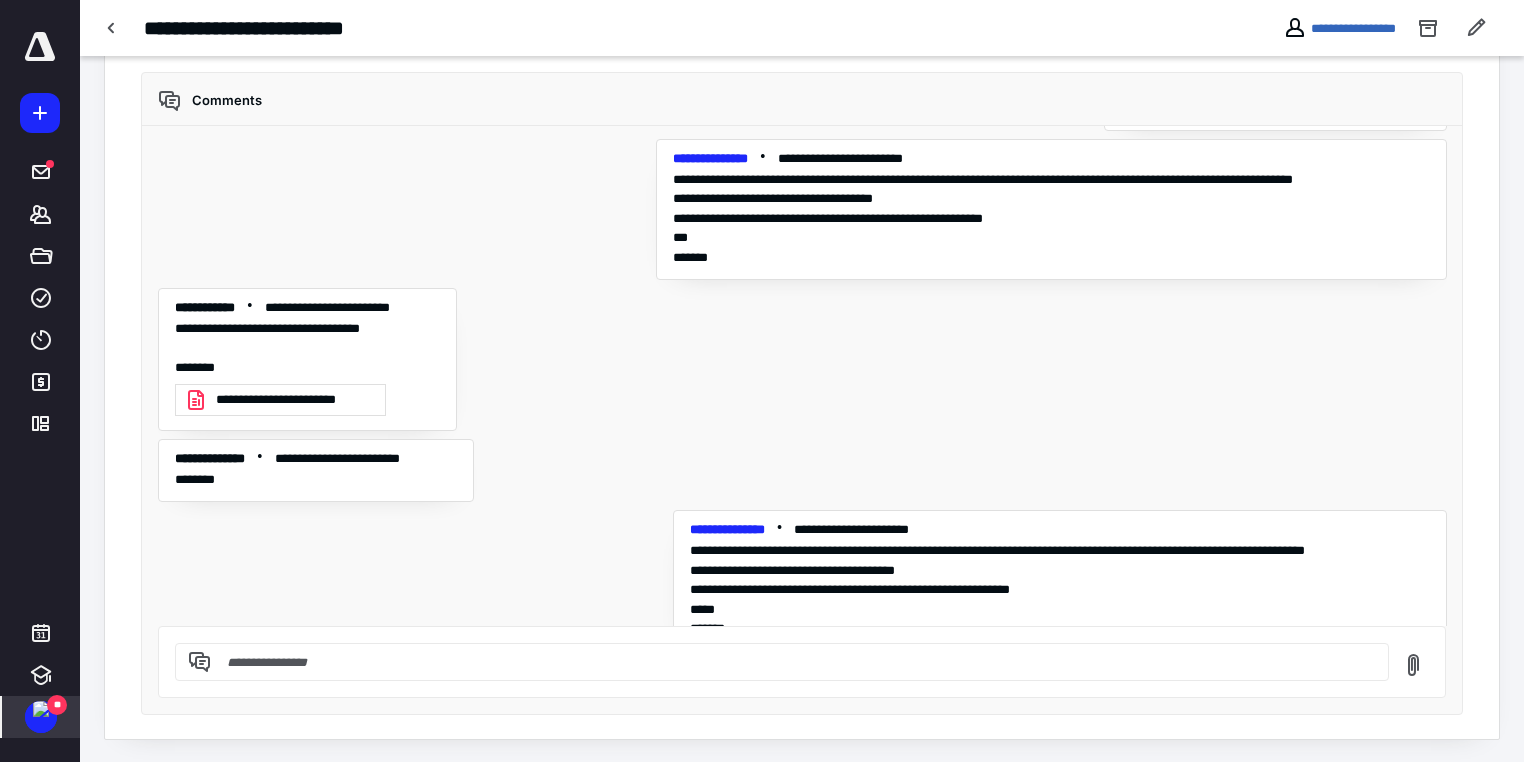 click at bounding box center [41, 709] 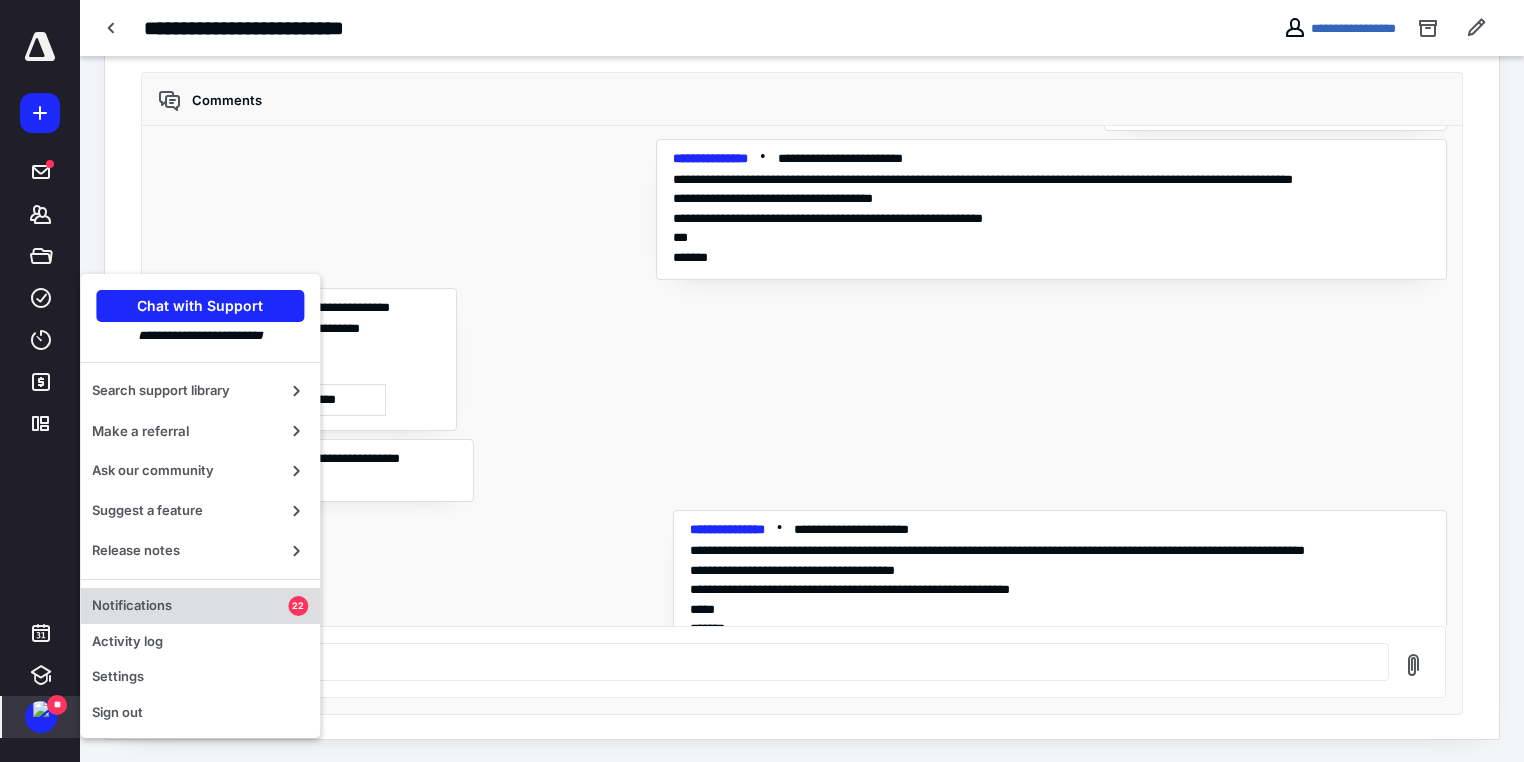 click on "Notifications" at bounding box center (190, 606) 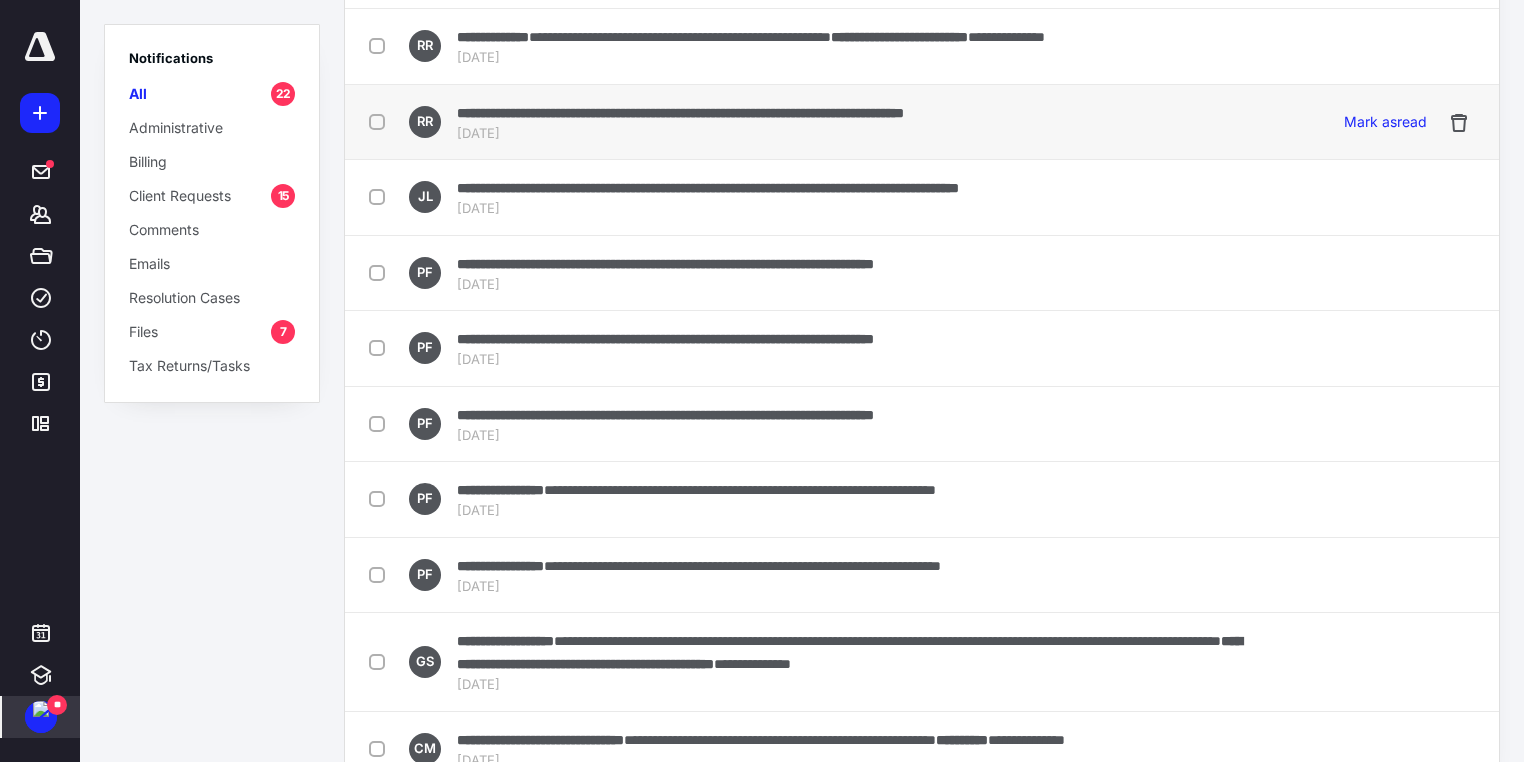 scroll, scrollTop: 1100, scrollLeft: 0, axis: vertical 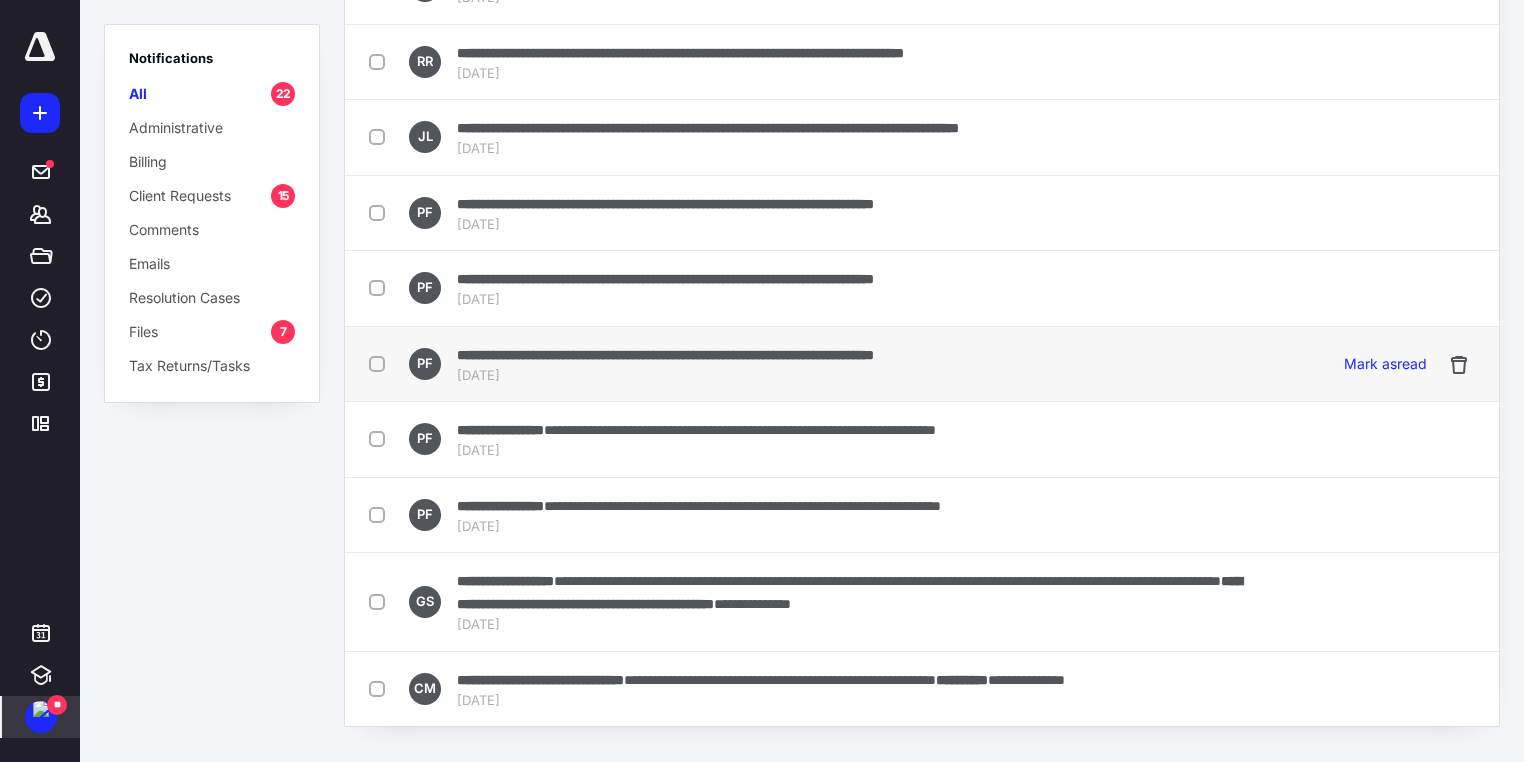 click on "**********" at bounding box center [665, 355] 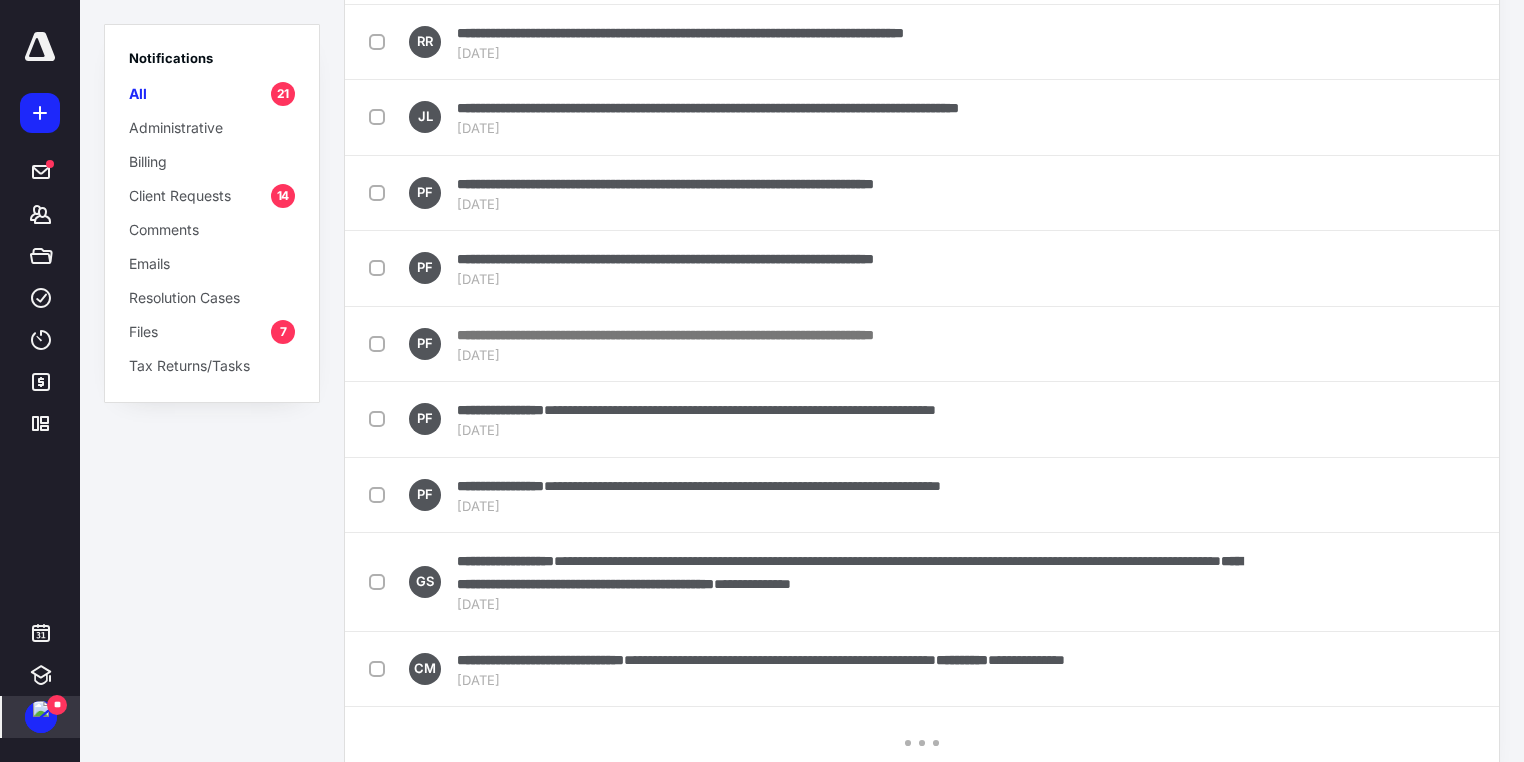 scroll, scrollTop: 0, scrollLeft: 0, axis: both 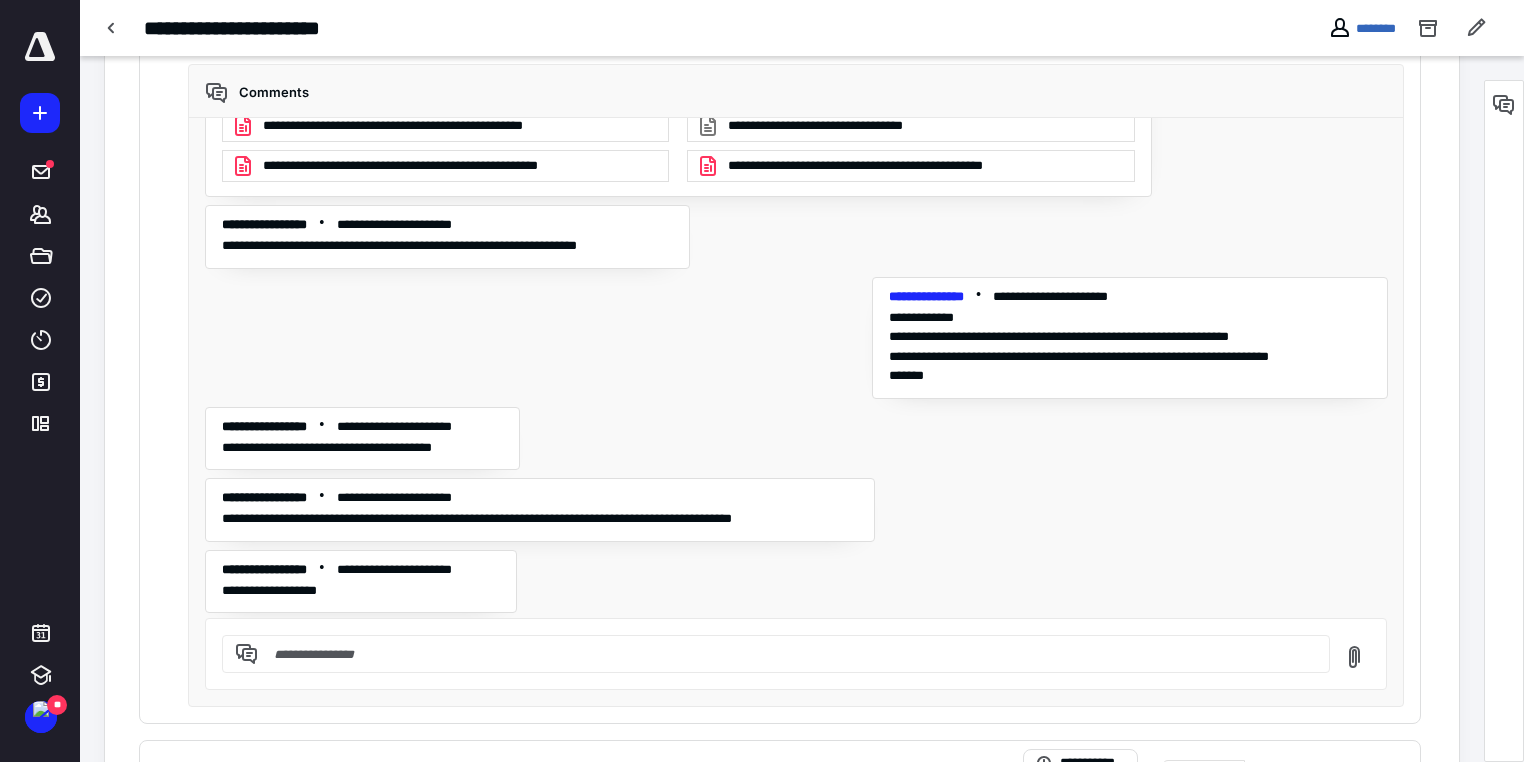click at bounding box center (788, 654) 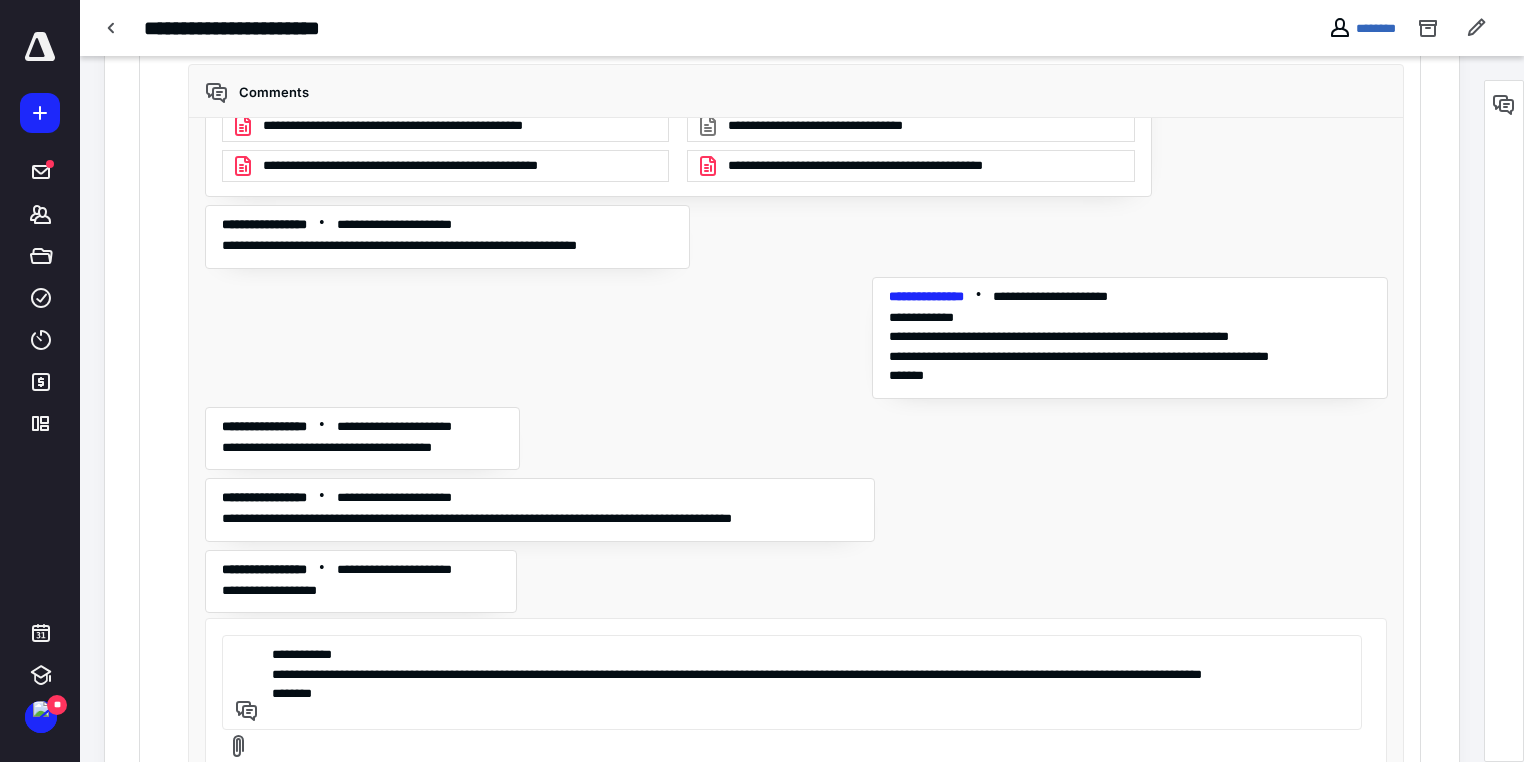 click on "**********" at bounding box center (789, 682) 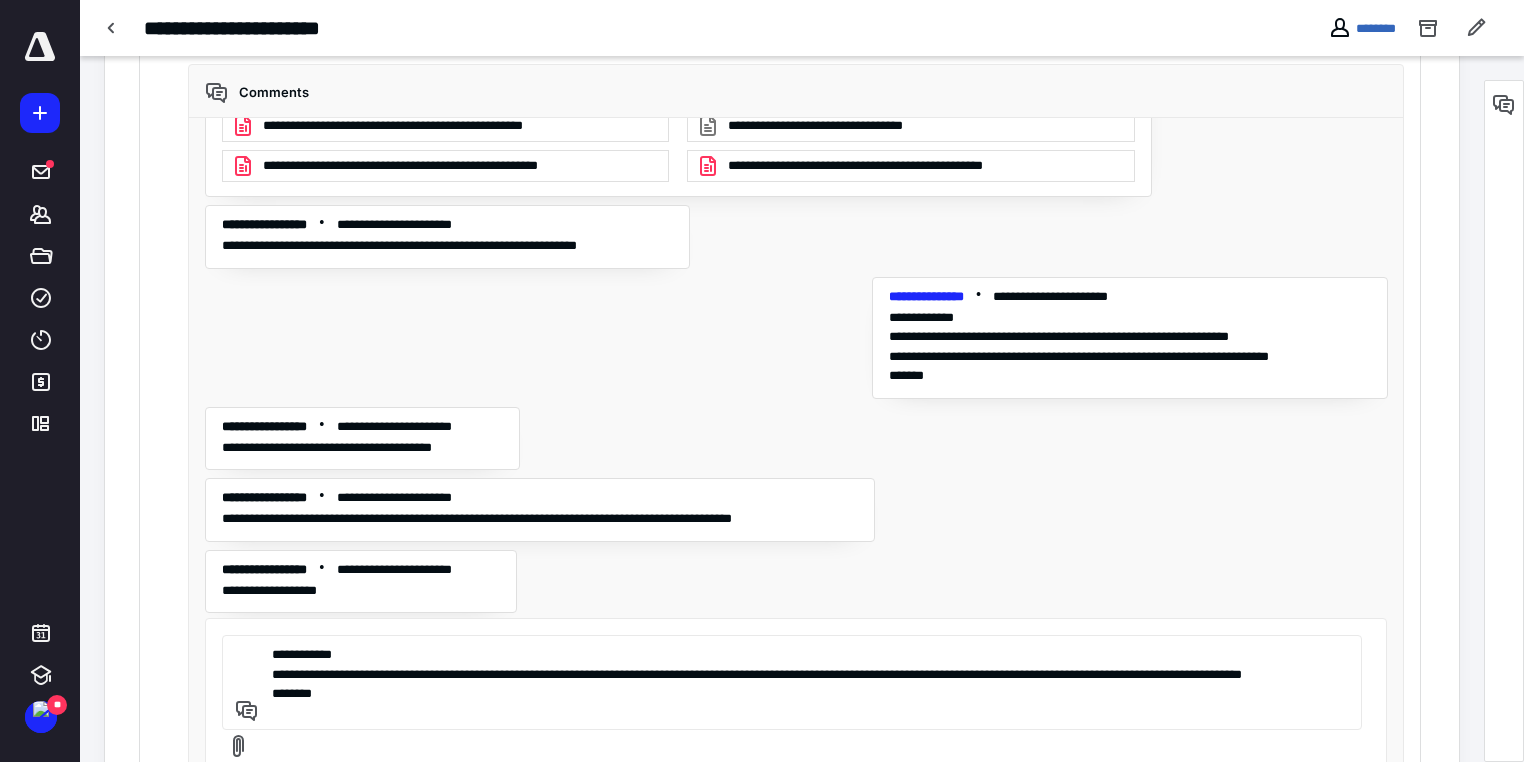 scroll, scrollTop: 380, scrollLeft: 0, axis: vertical 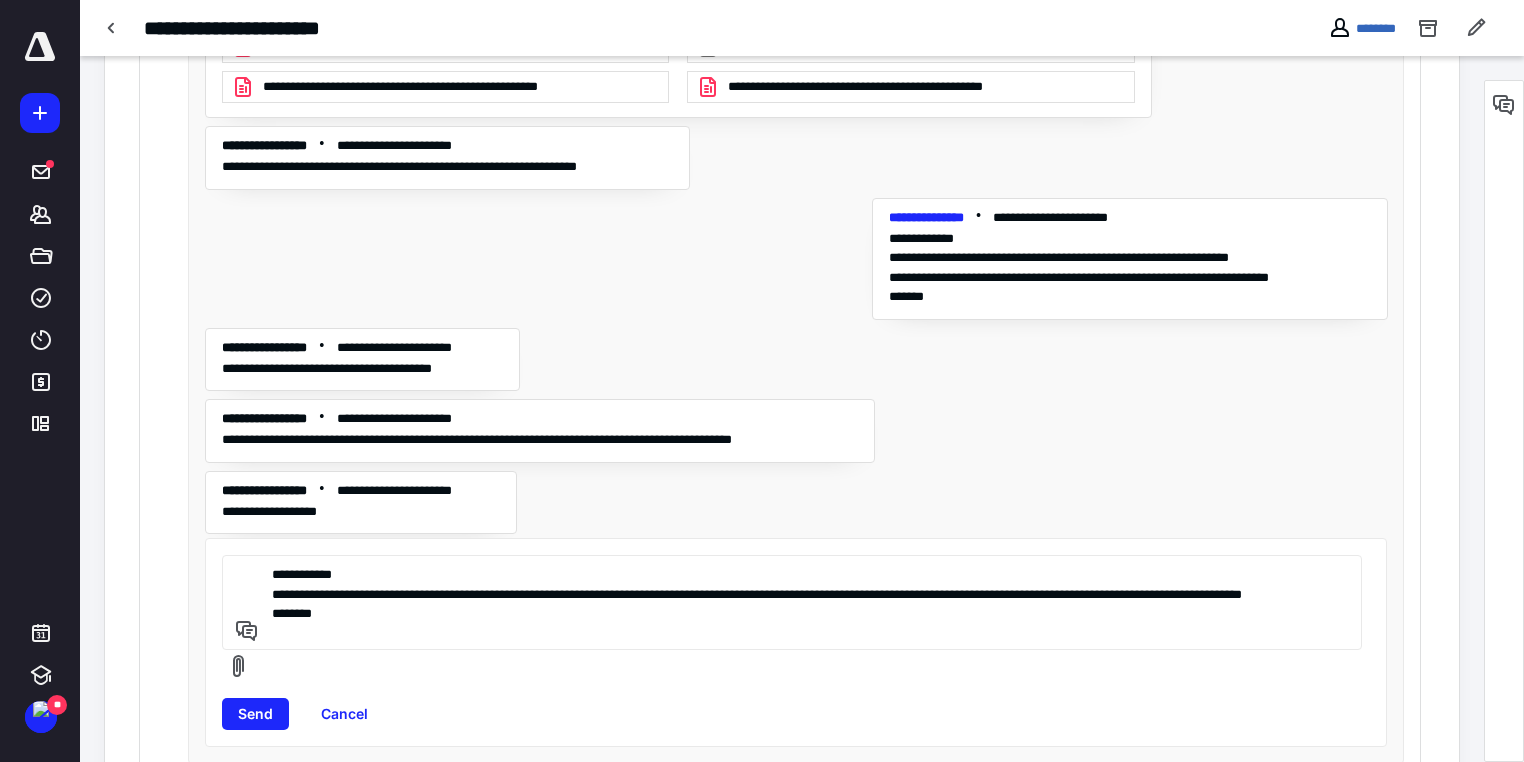 type on "**********" 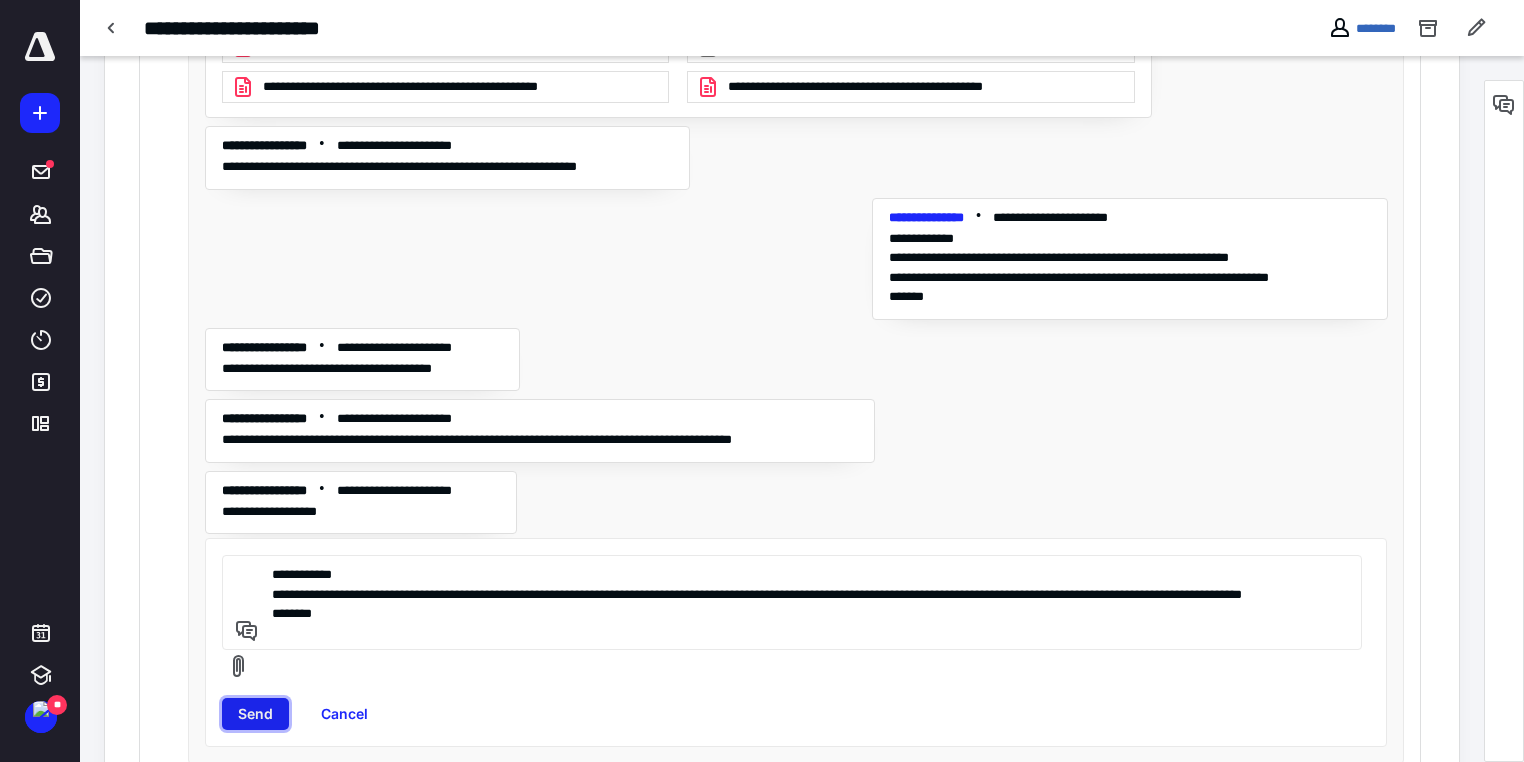 click on "Send" at bounding box center [255, 714] 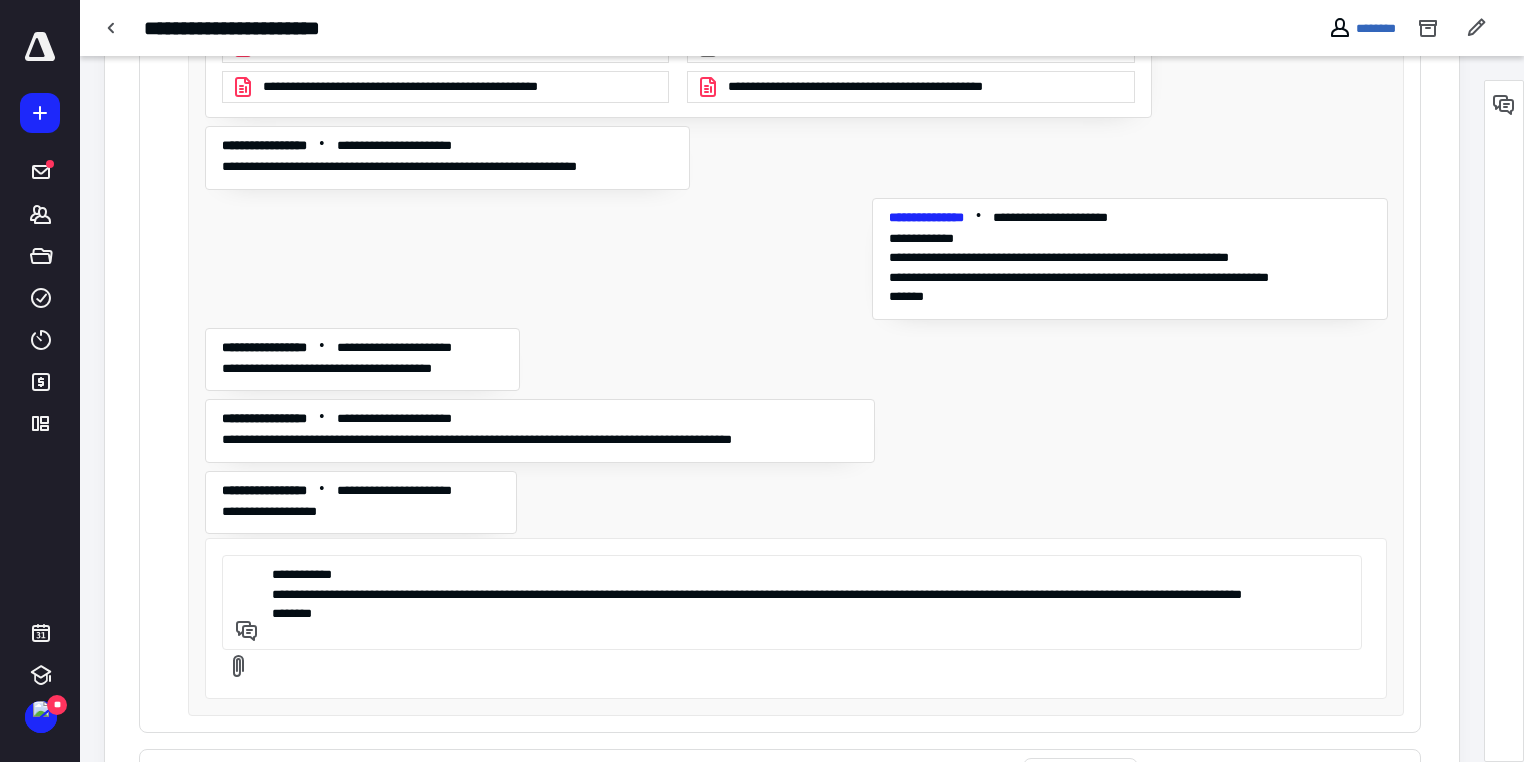 type 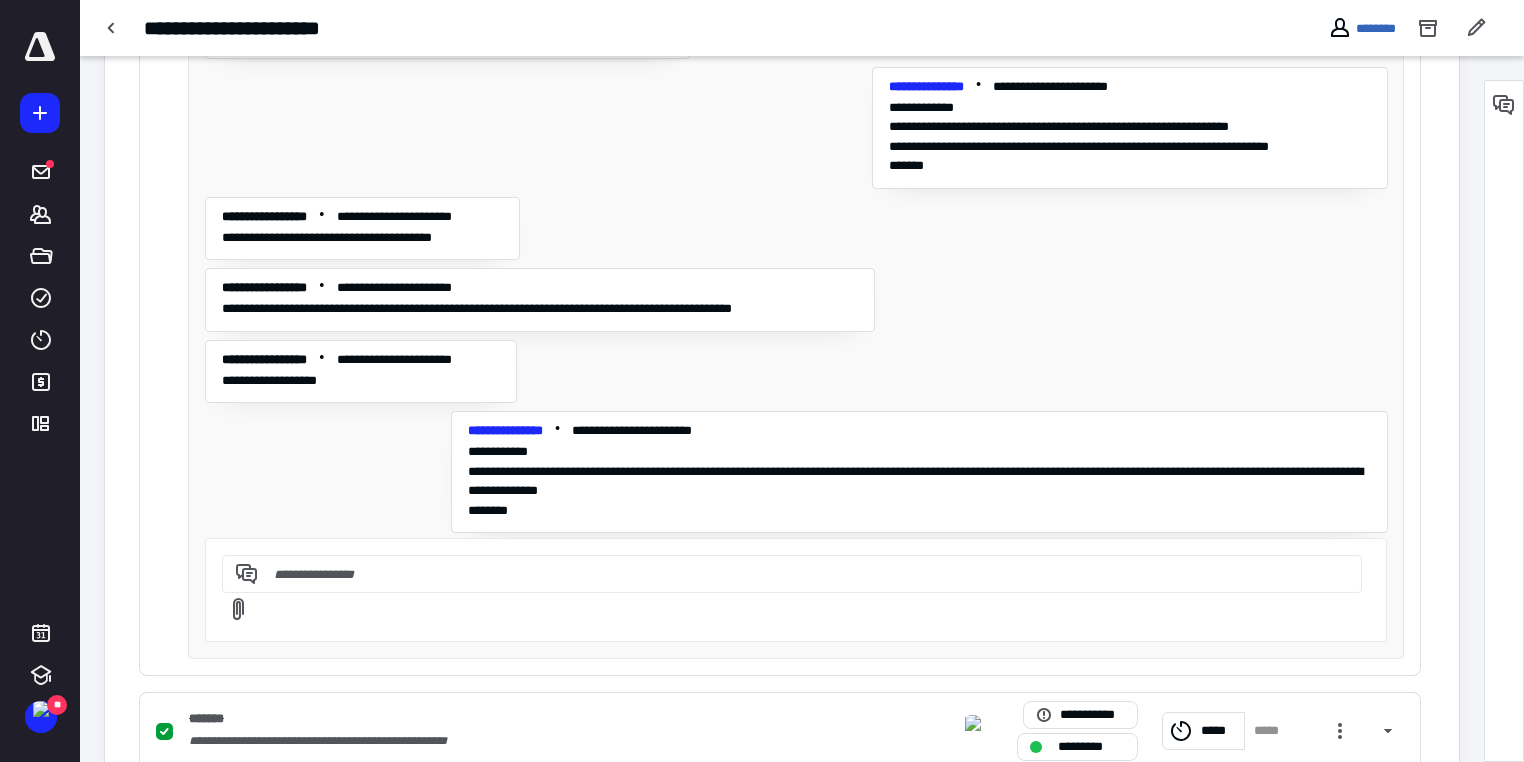 scroll, scrollTop: 111, scrollLeft: 0, axis: vertical 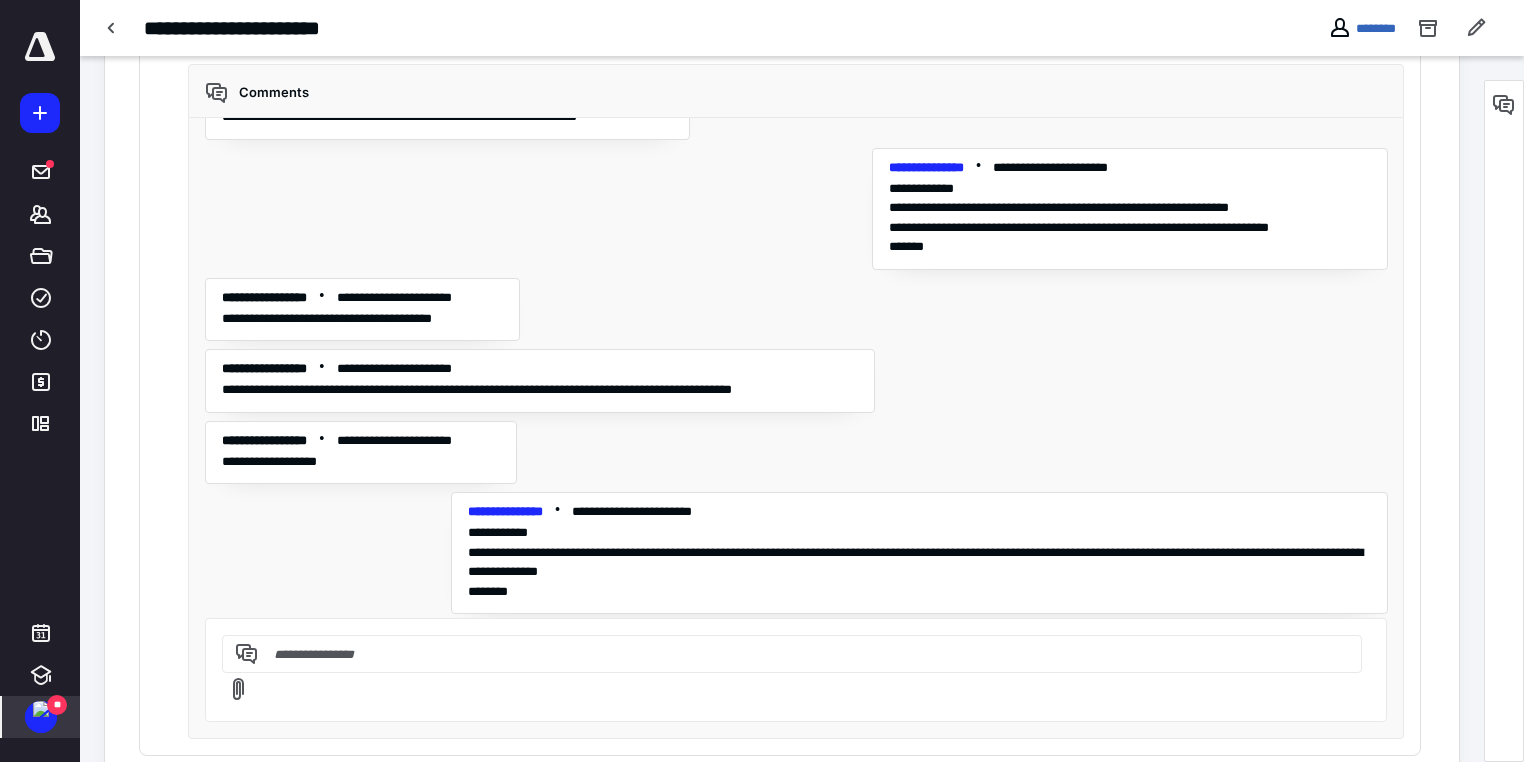 click on "**" at bounding box center [57, 705] 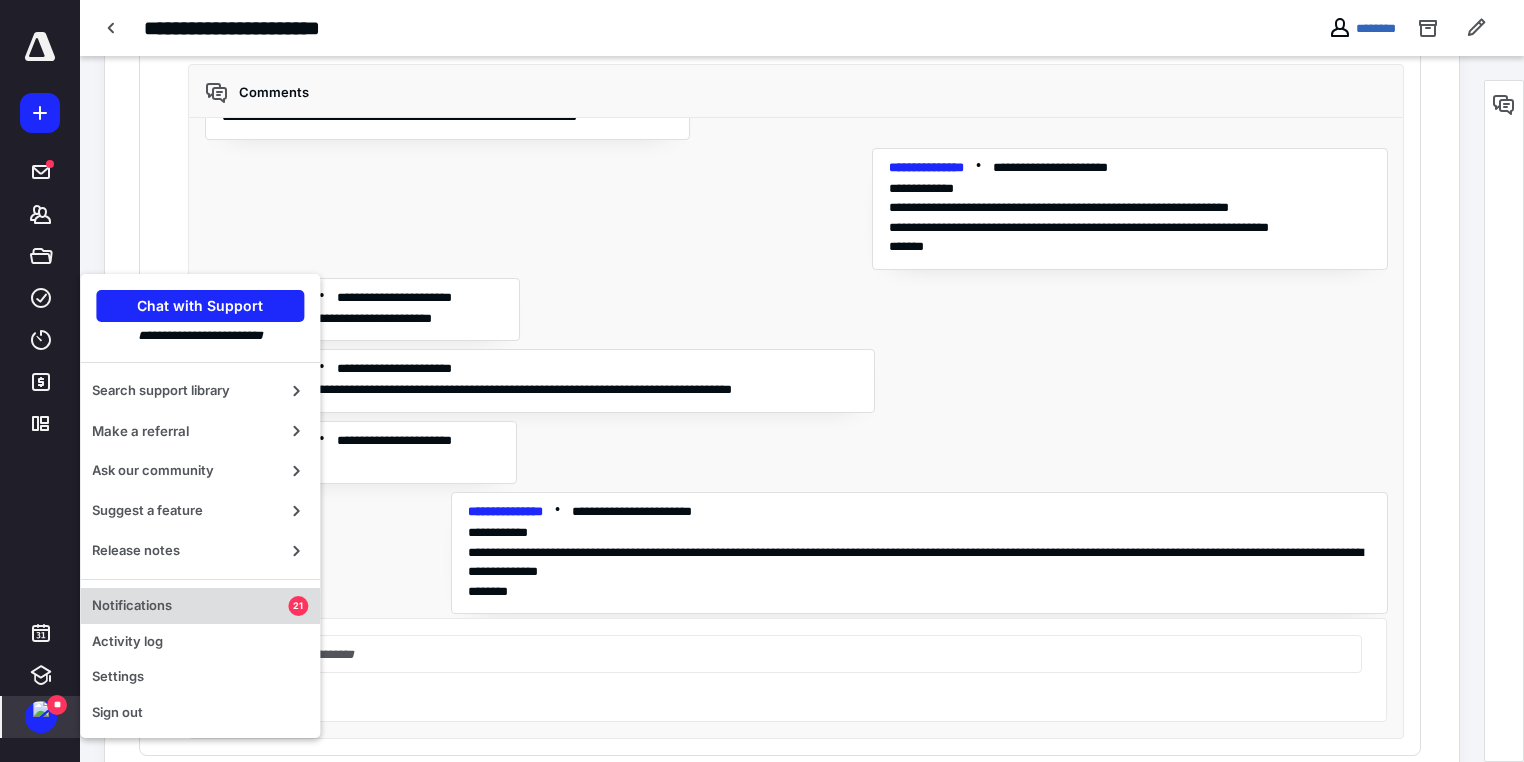 click on "Notifications" at bounding box center [190, 606] 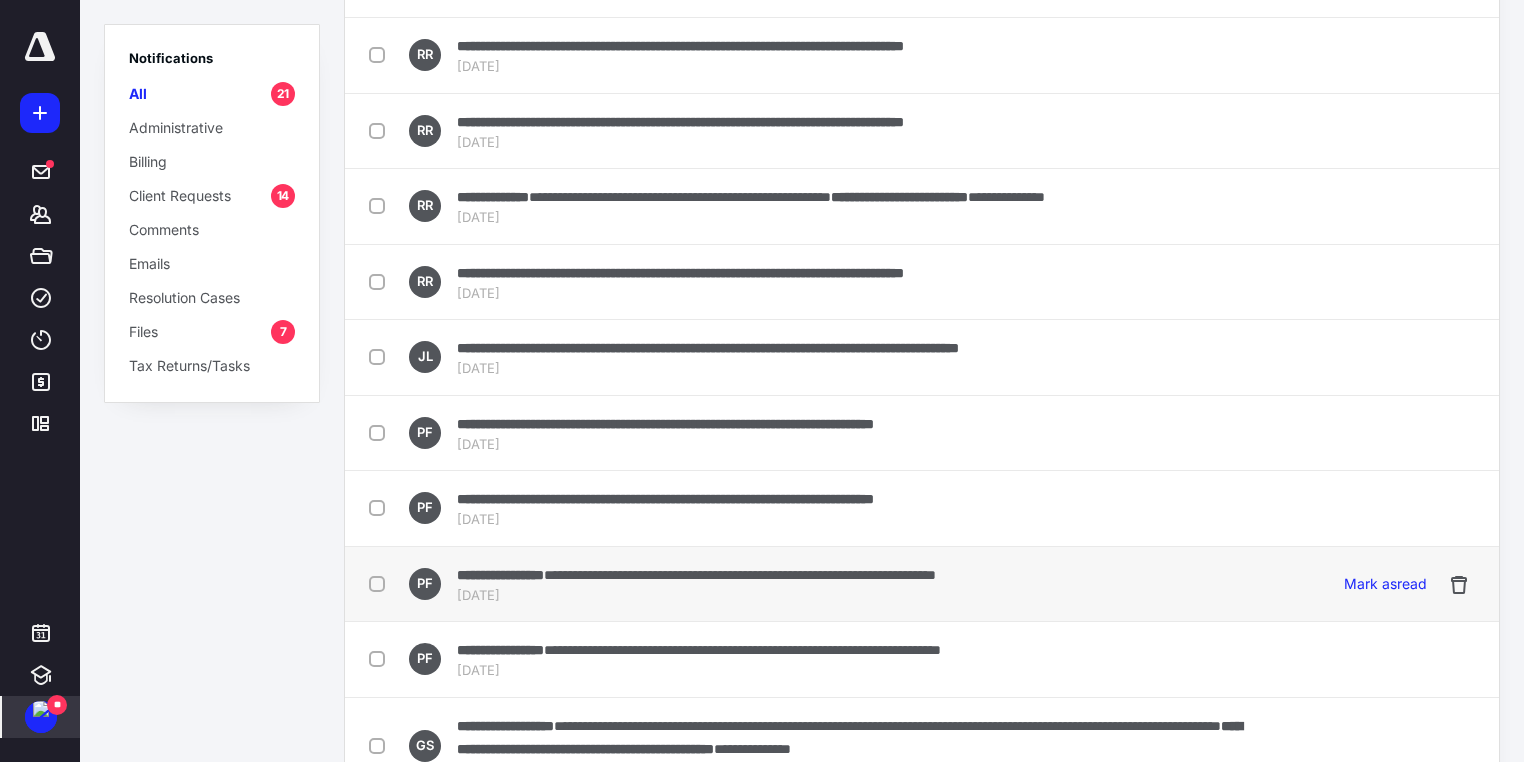 scroll, scrollTop: 1027, scrollLeft: 0, axis: vertical 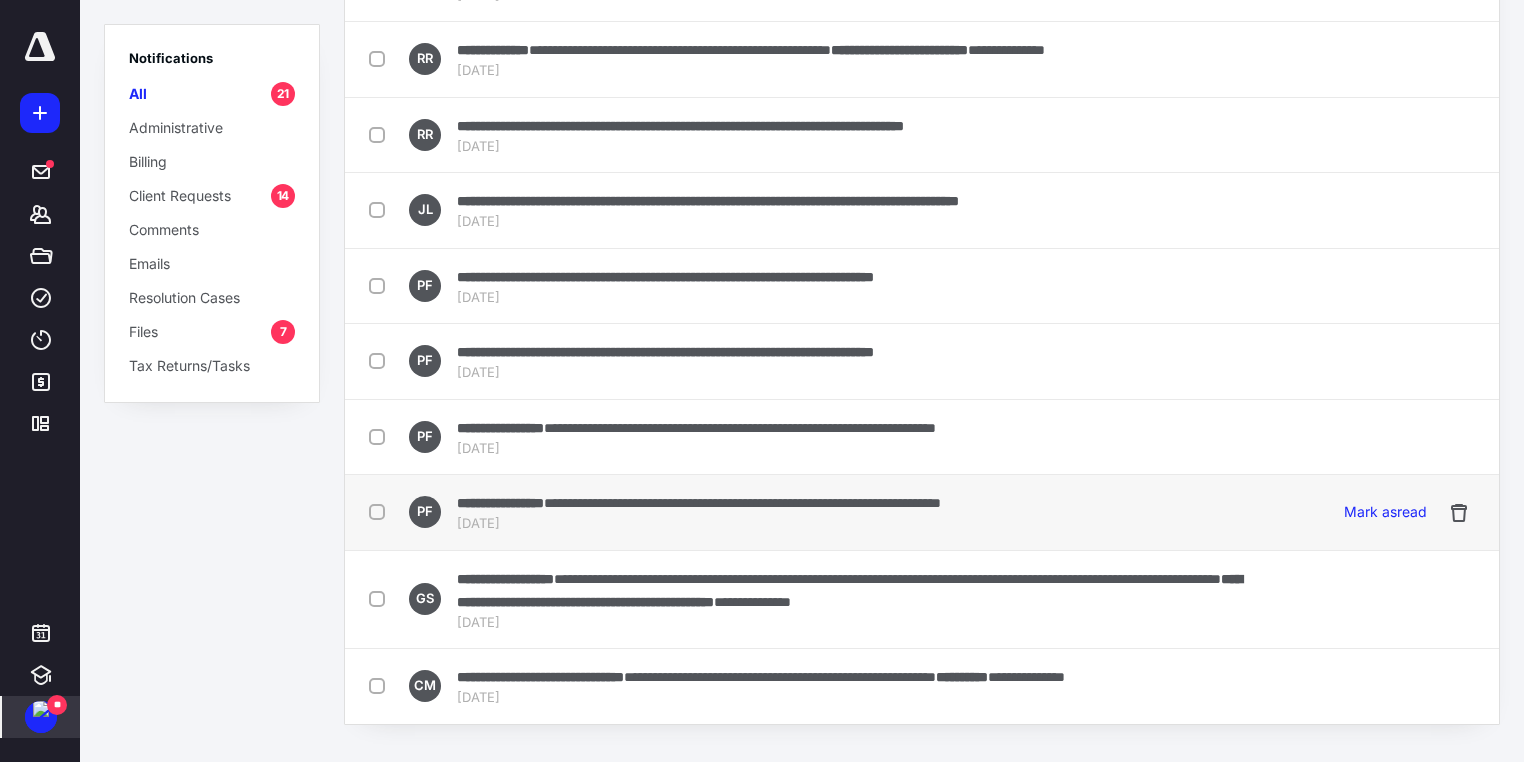 click at bounding box center (381, 511) 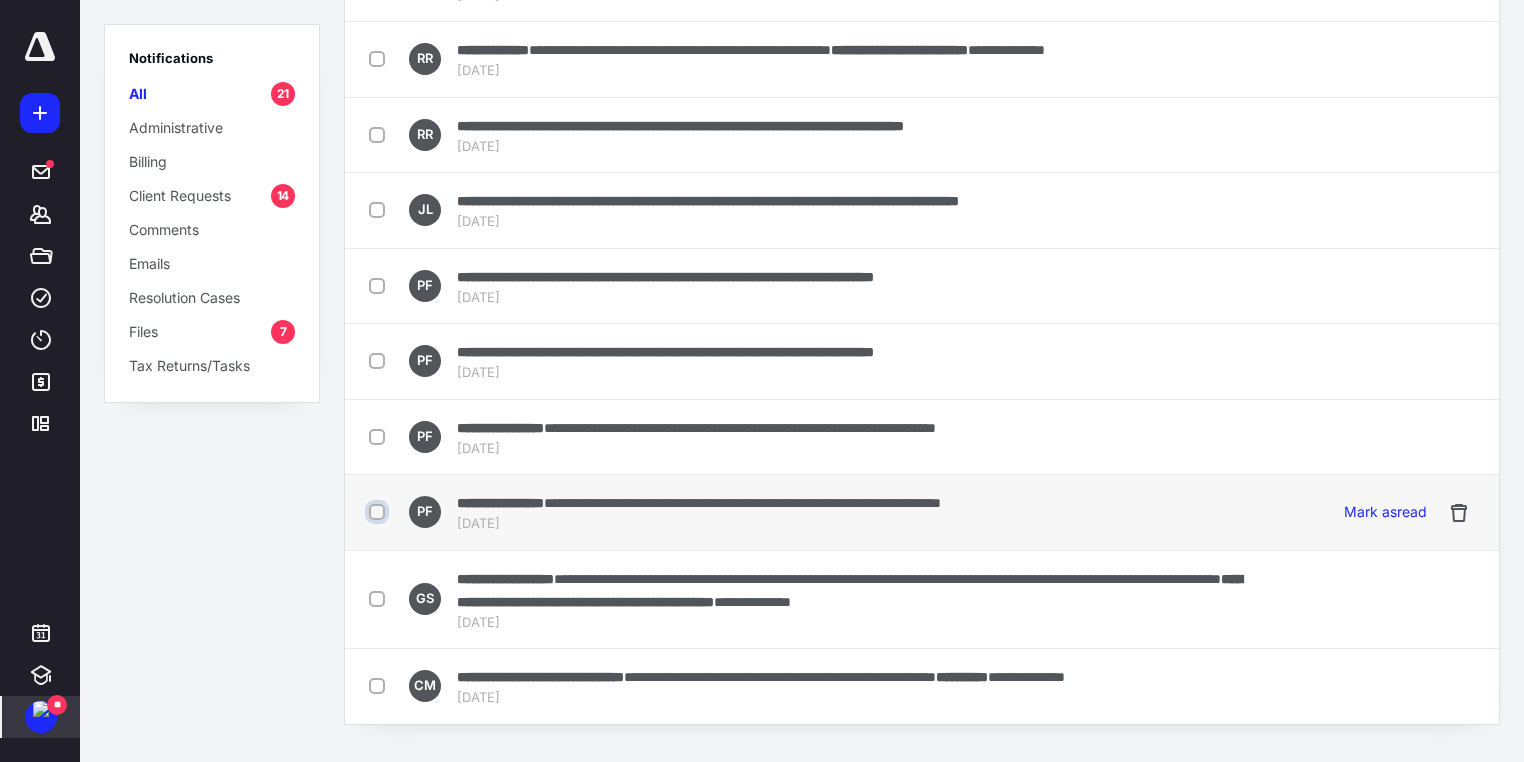 click at bounding box center (379, 512) 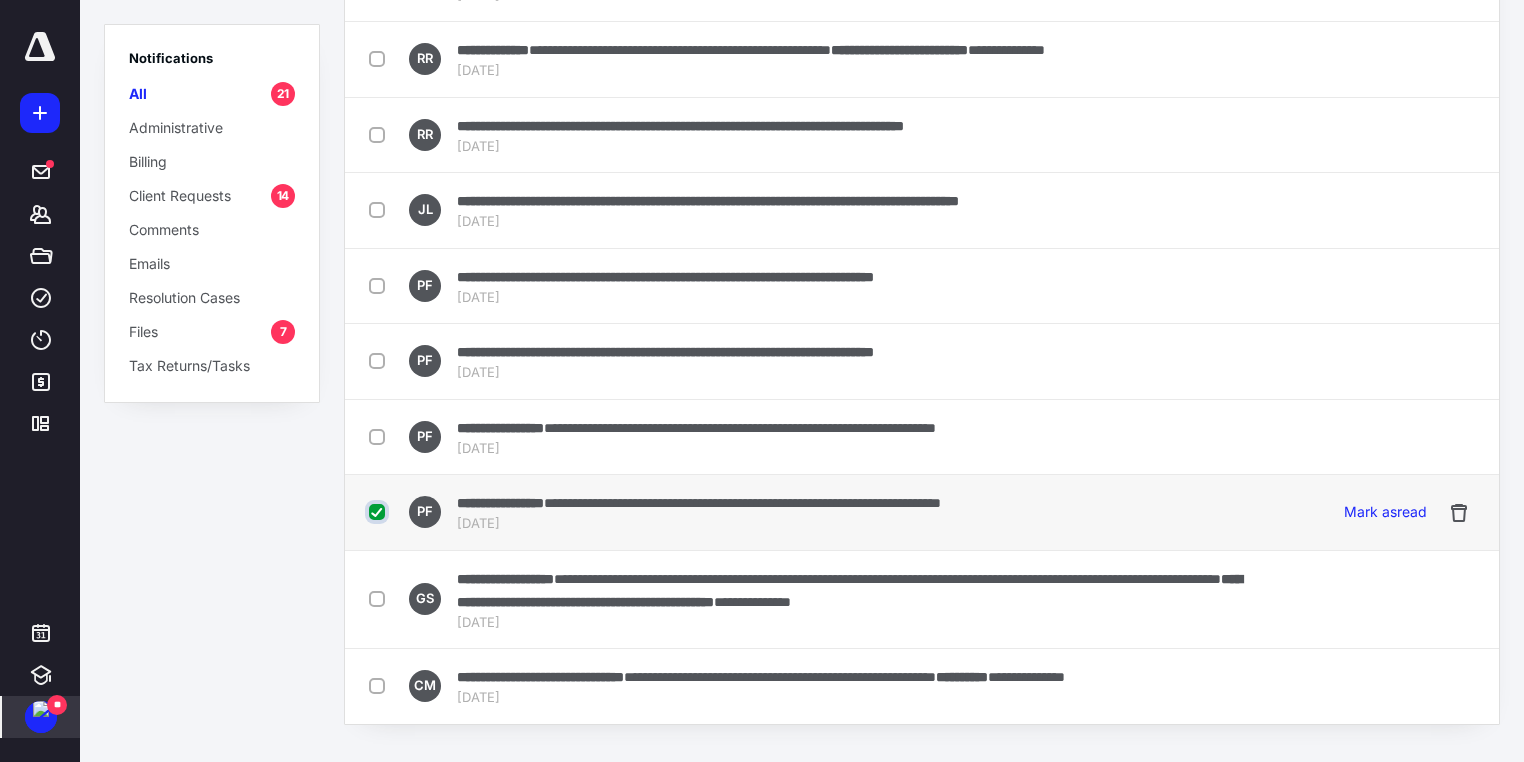 scroll, scrollTop: 1039, scrollLeft: 0, axis: vertical 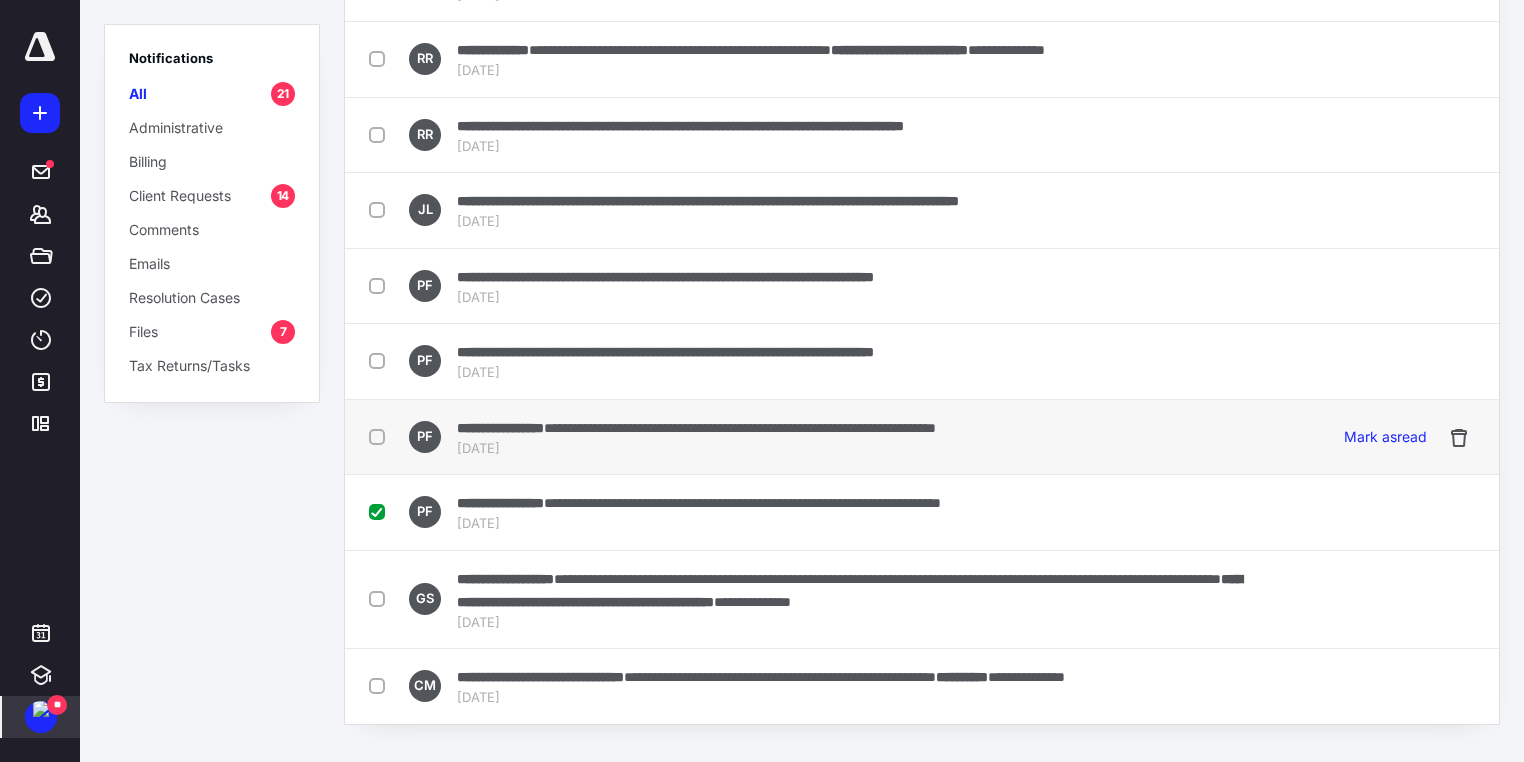 click at bounding box center [381, 436] 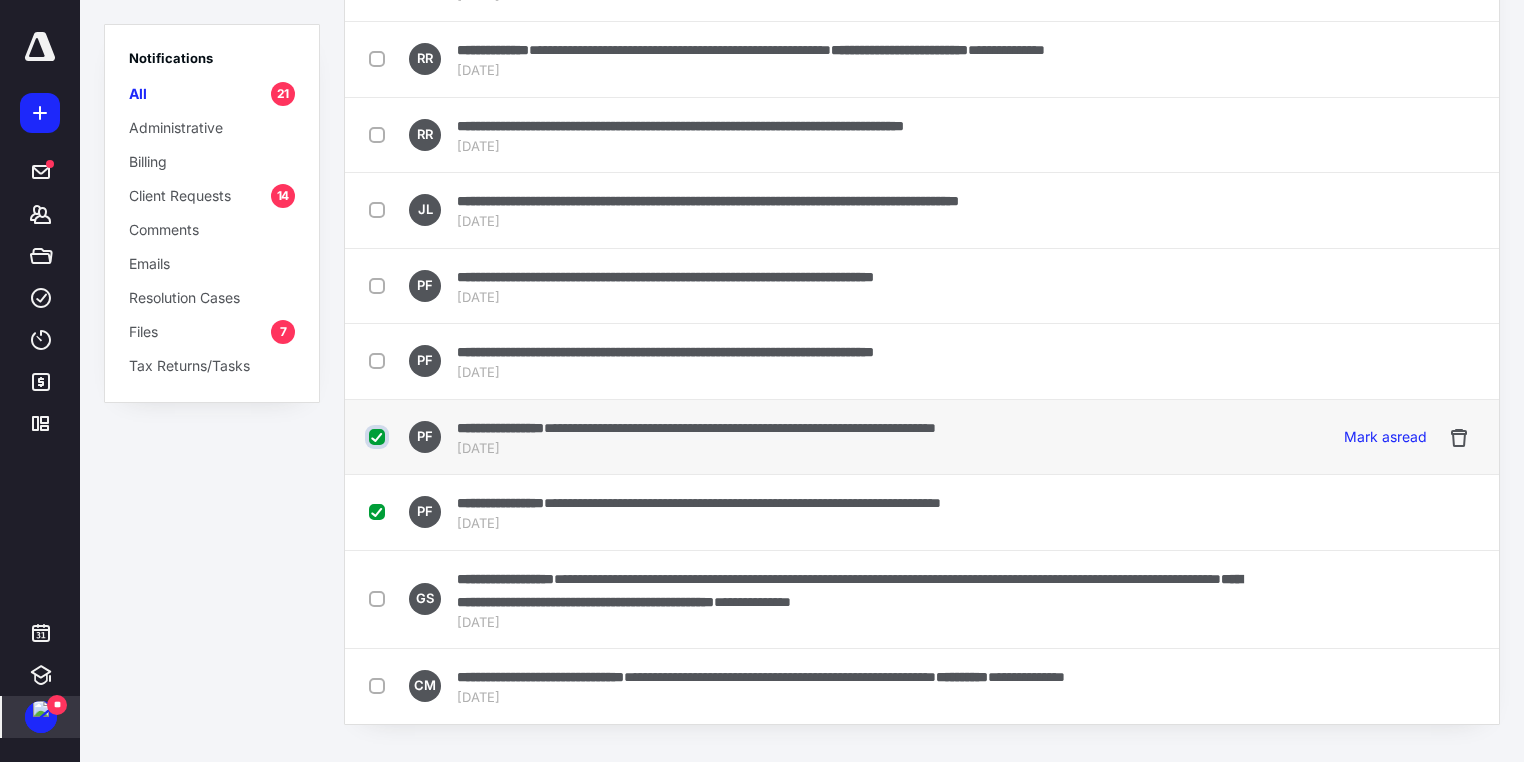 checkbox on "true" 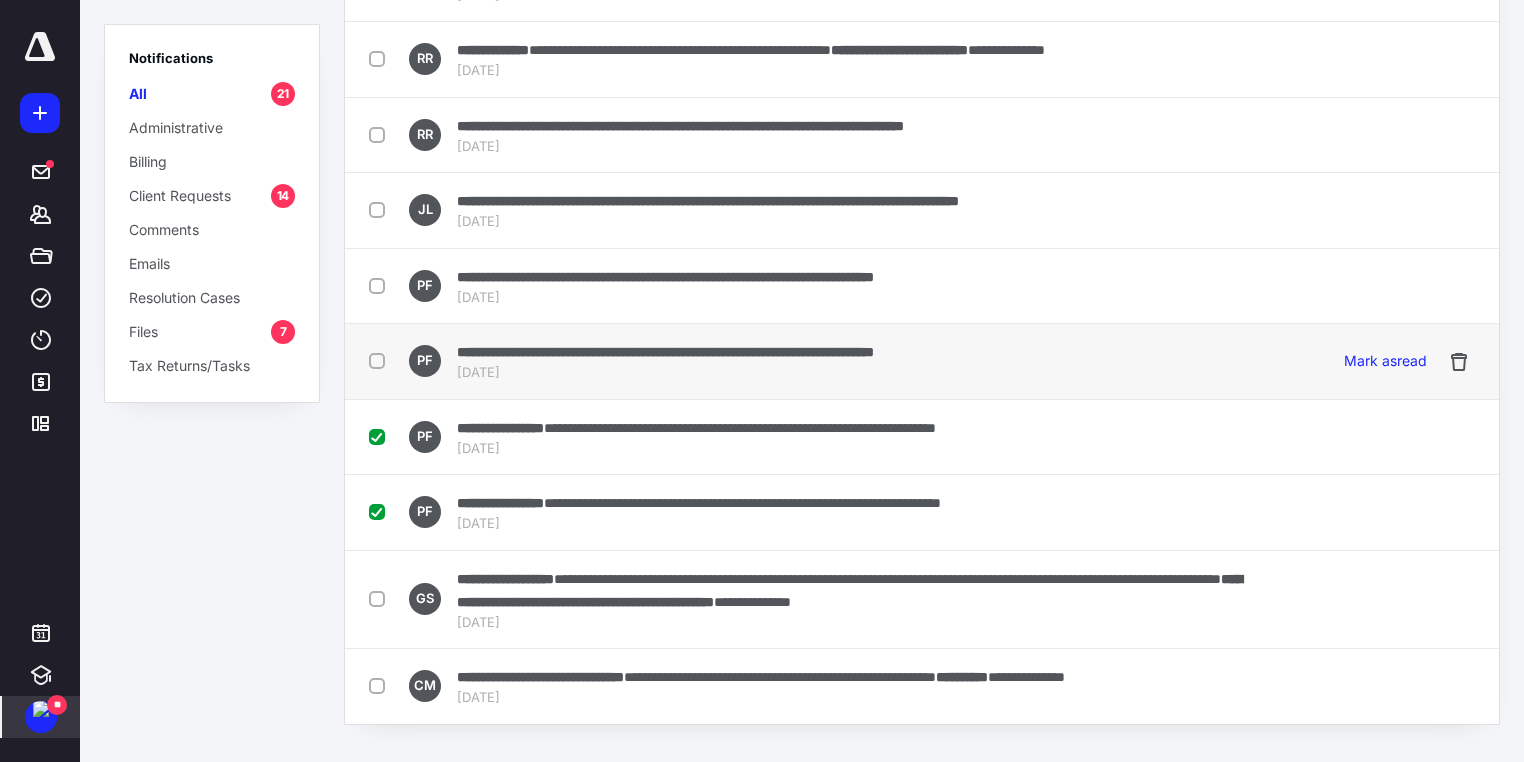 click at bounding box center [381, 360] 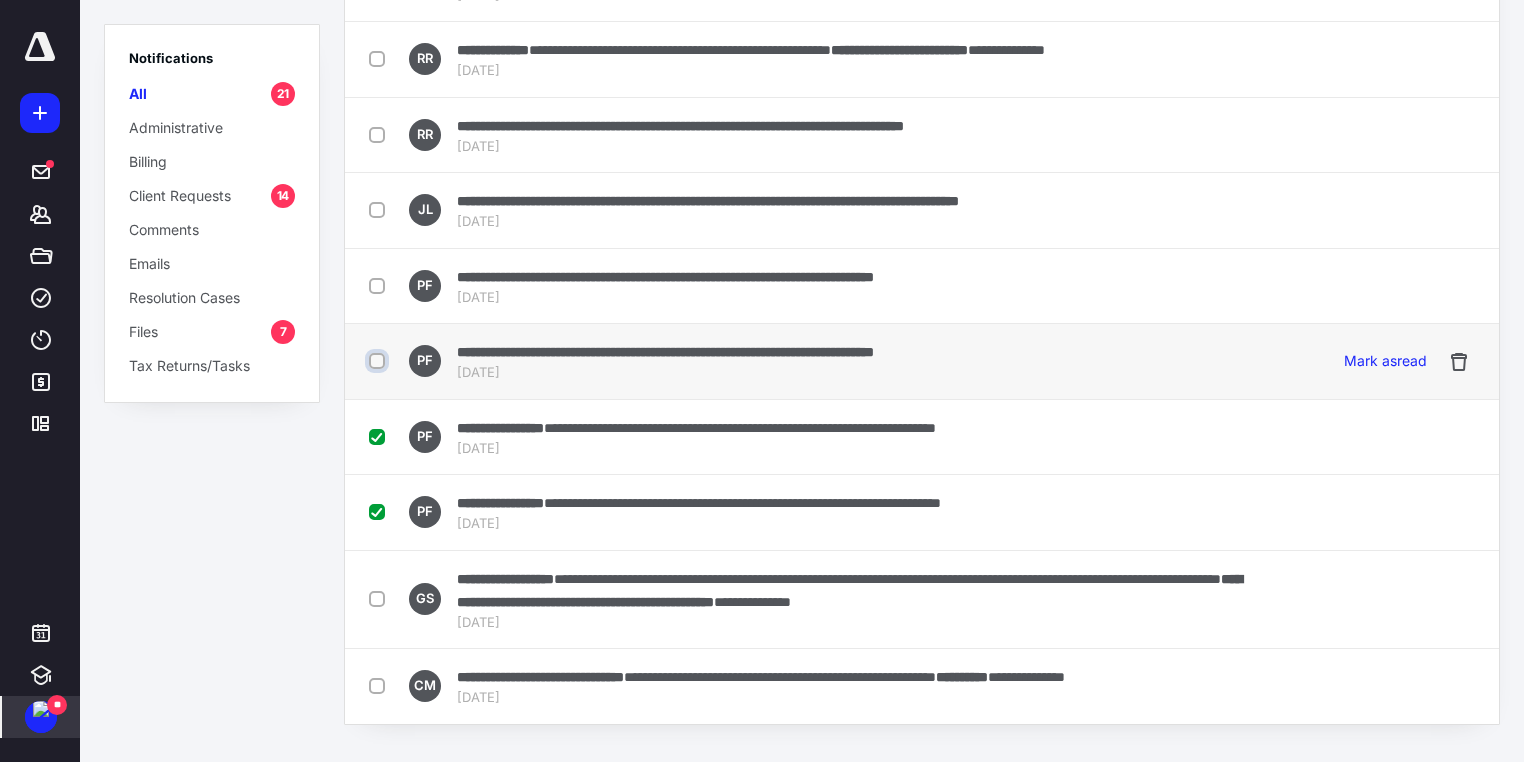 click at bounding box center (379, 361) 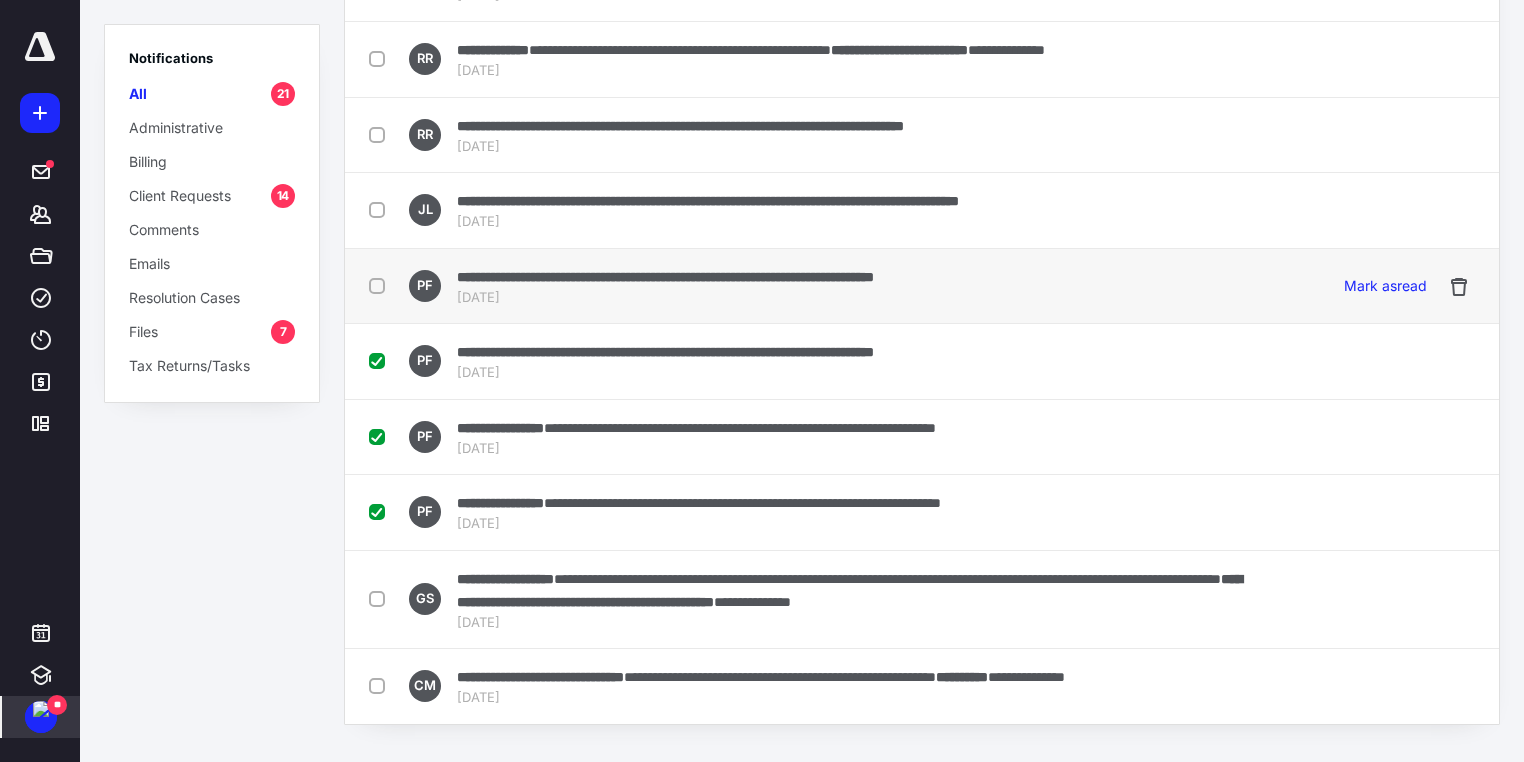 click at bounding box center [381, 285] 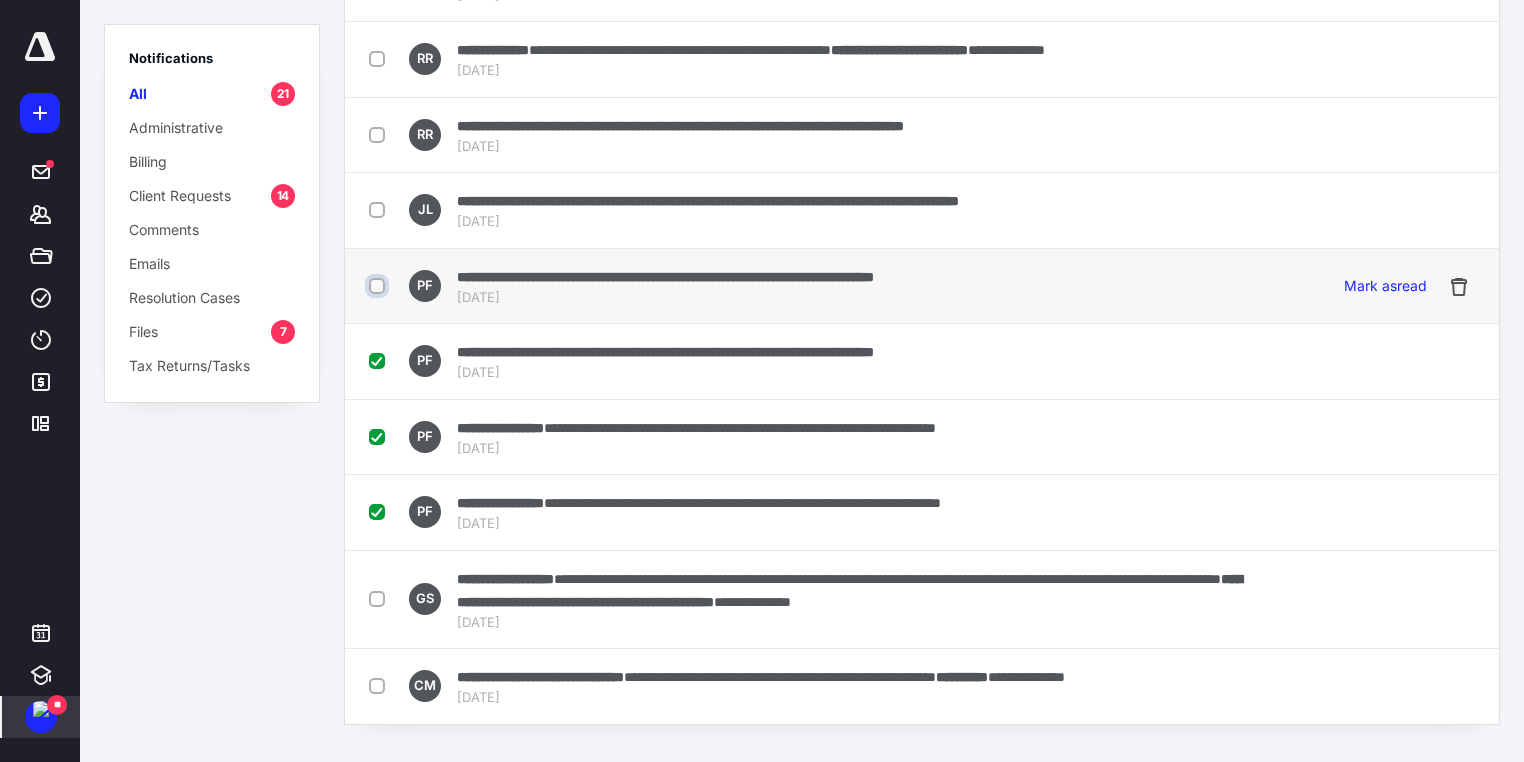 click at bounding box center [379, 286] 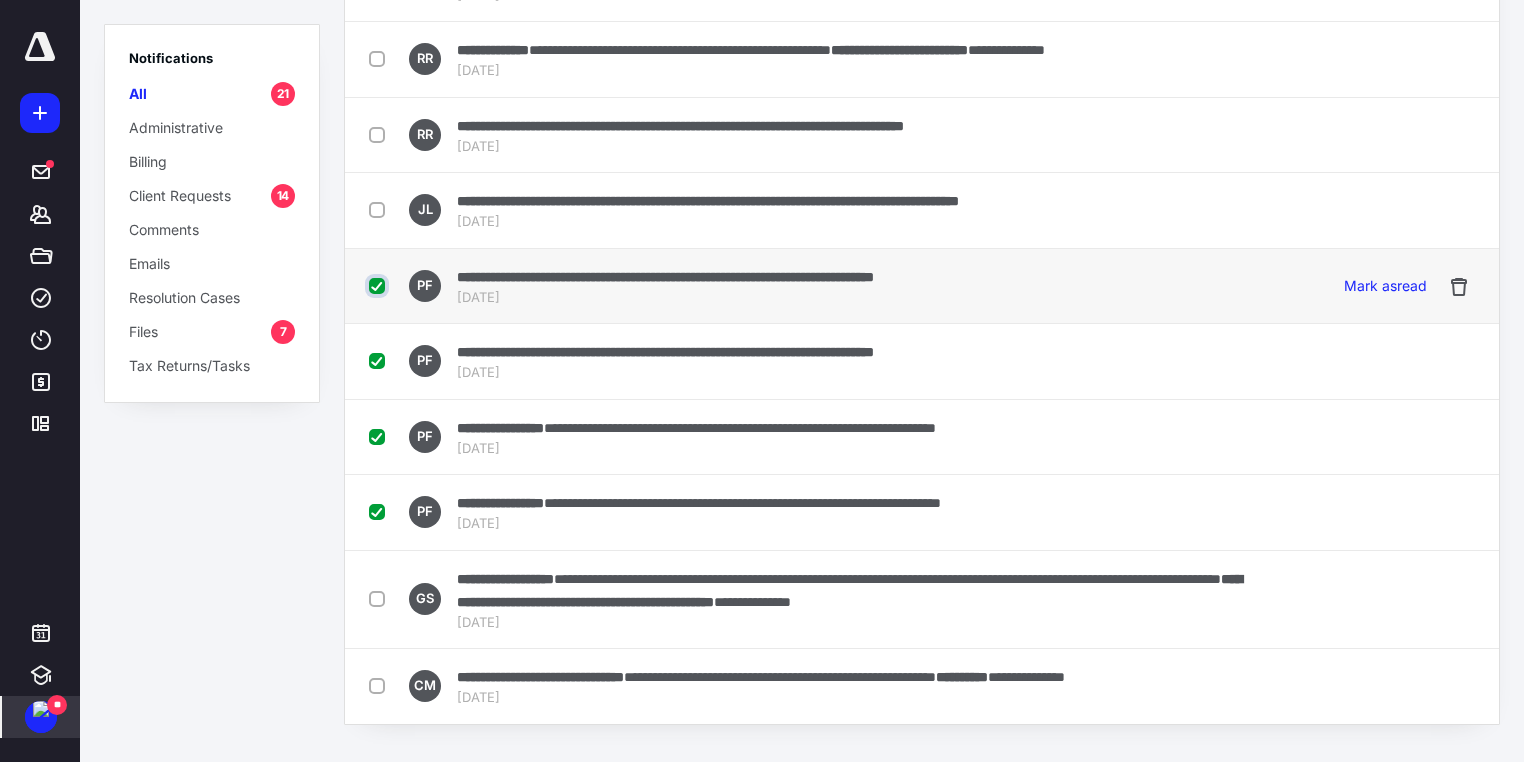 checkbox on "true" 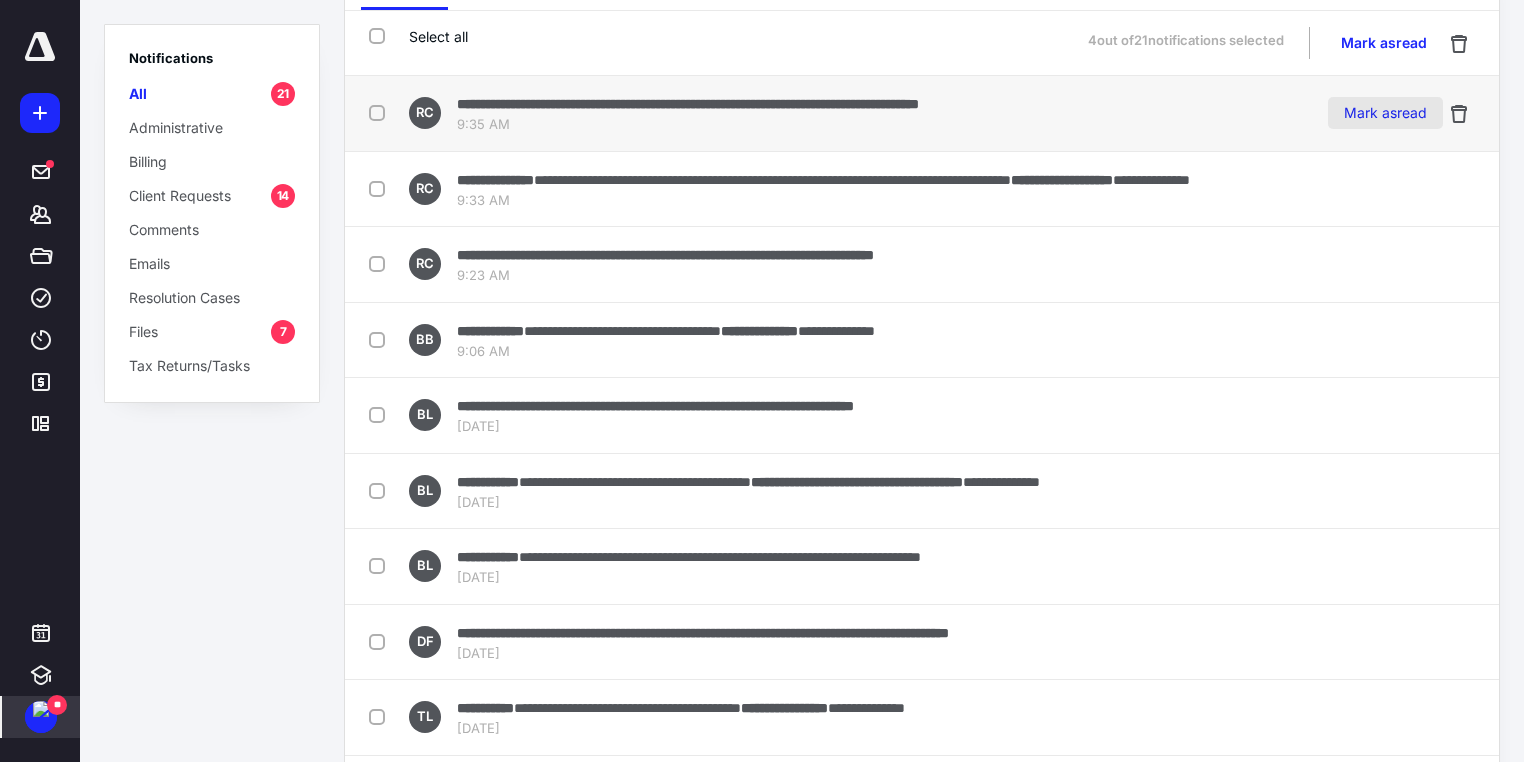scroll, scrollTop: 0, scrollLeft: 0, axis: both 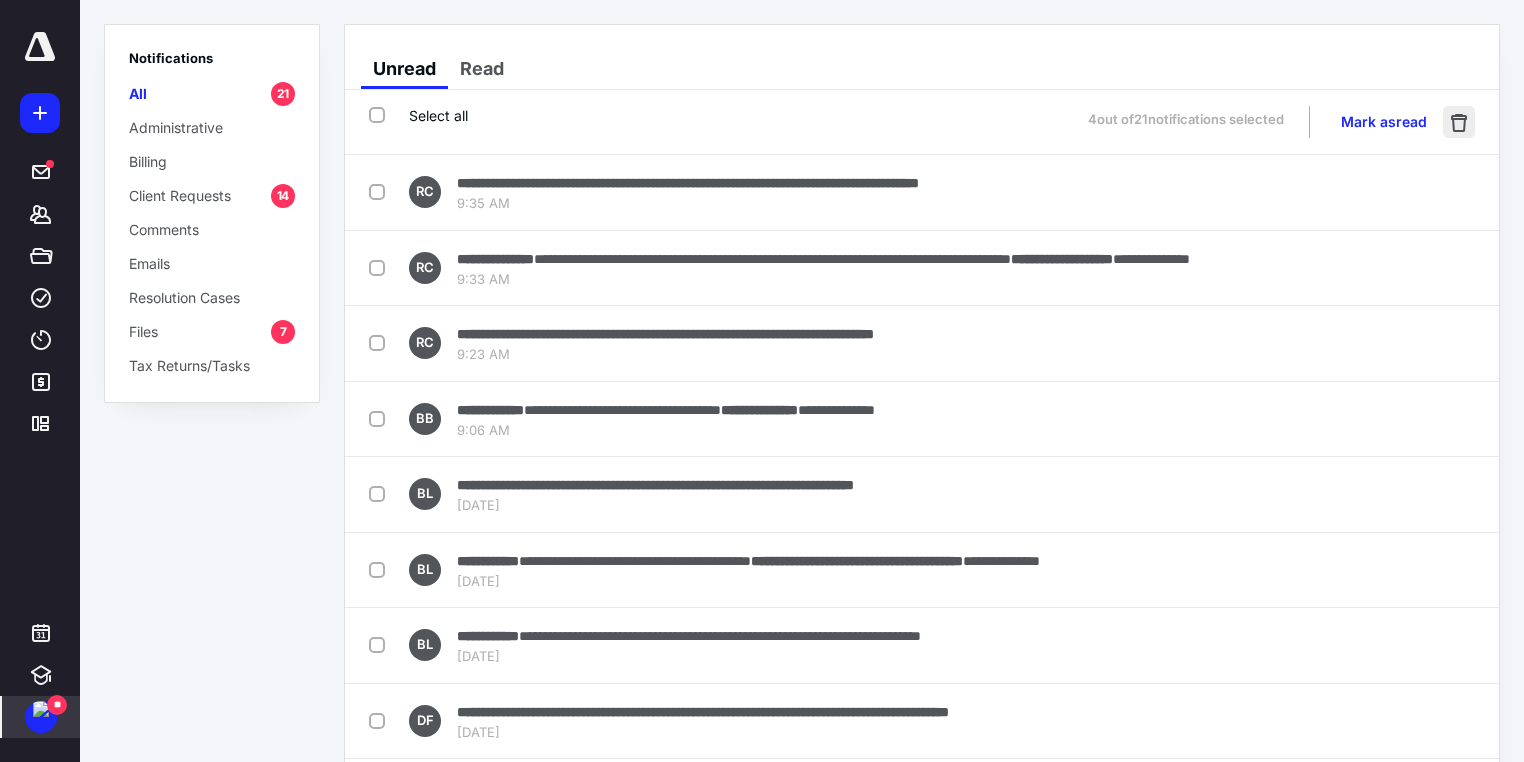 click at bounding box center (1459, 122) 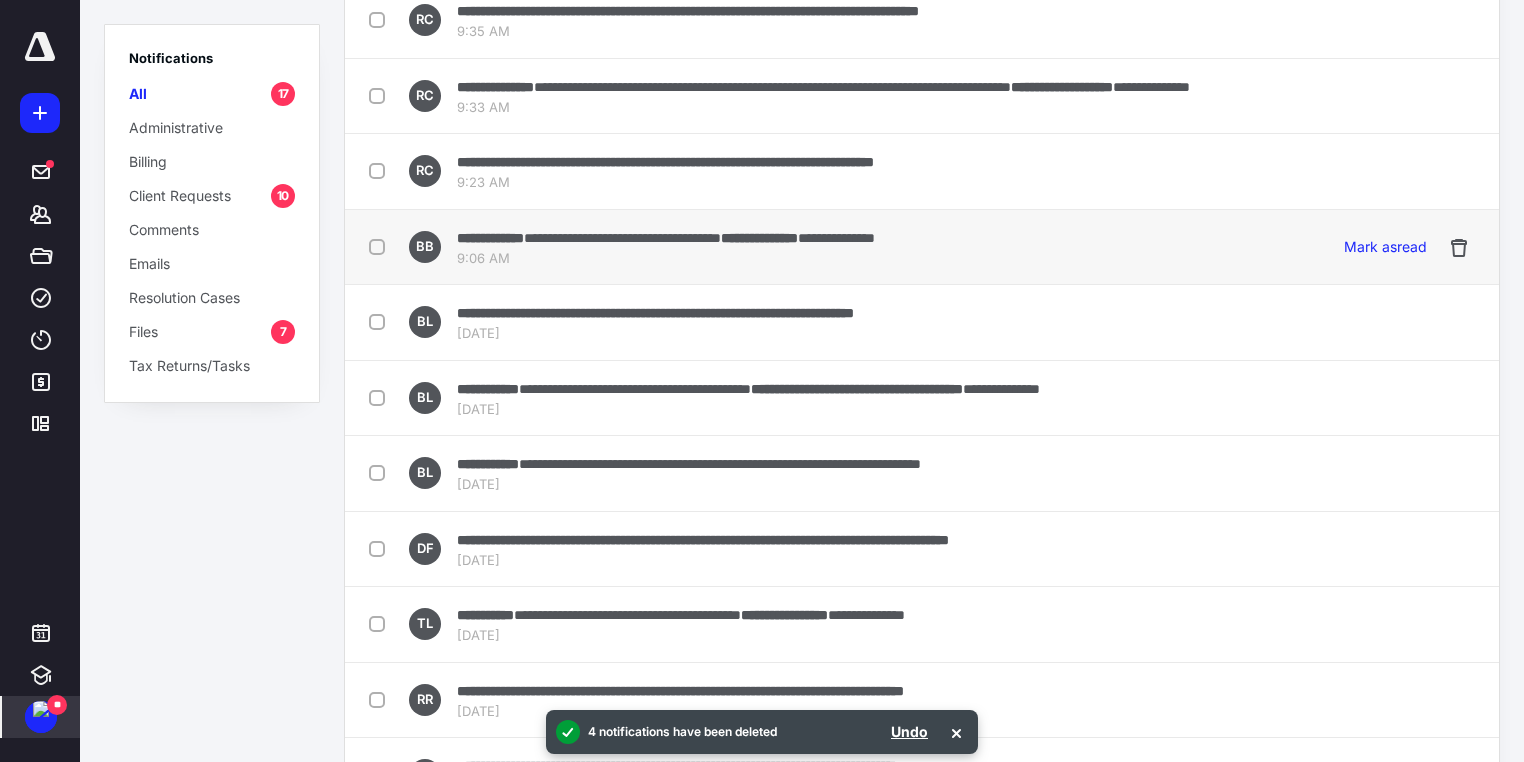 scroll, scrollTop: 0, scrollLeft: 0, axis: both 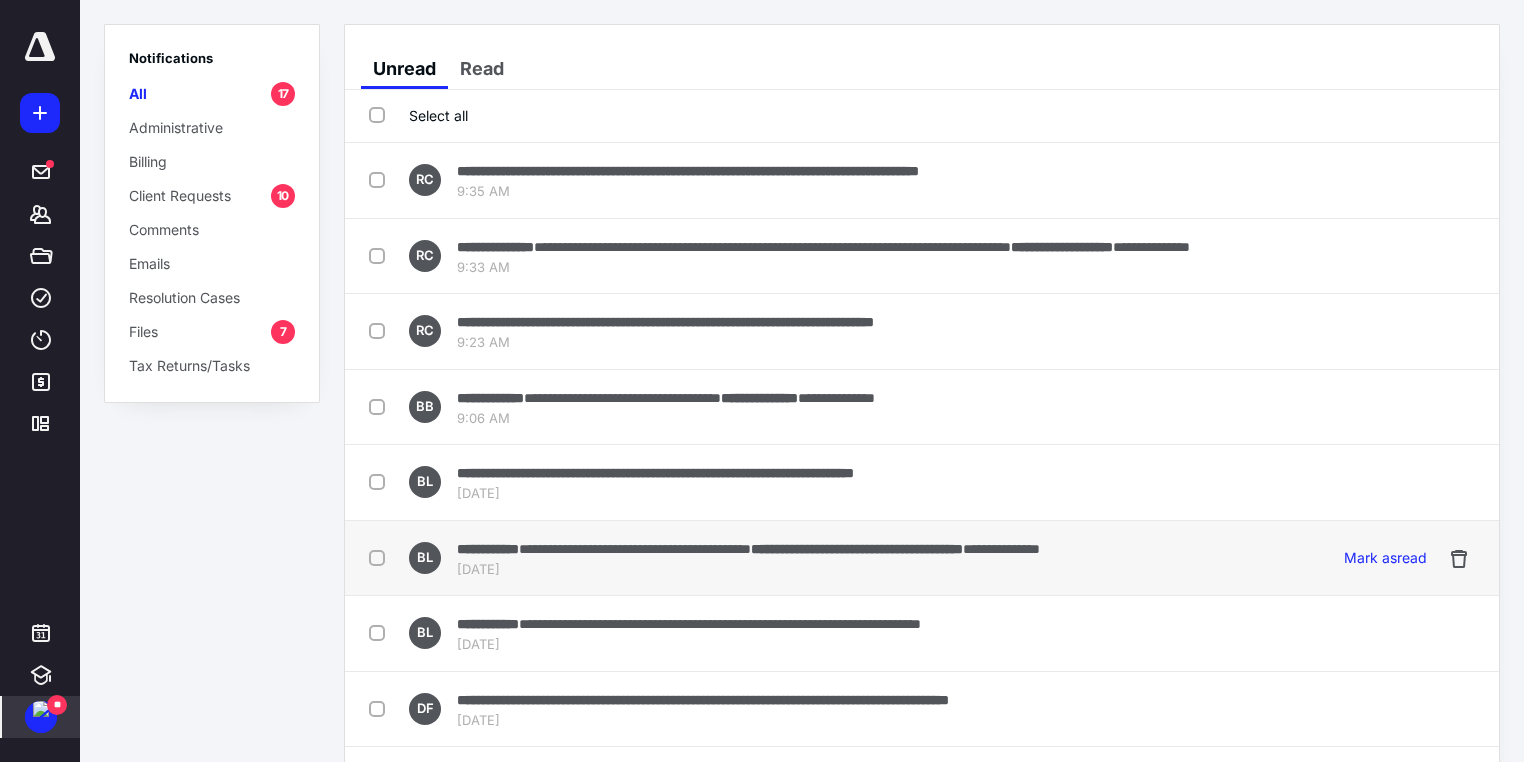 click on "**********" at bounding box center (857, 549) 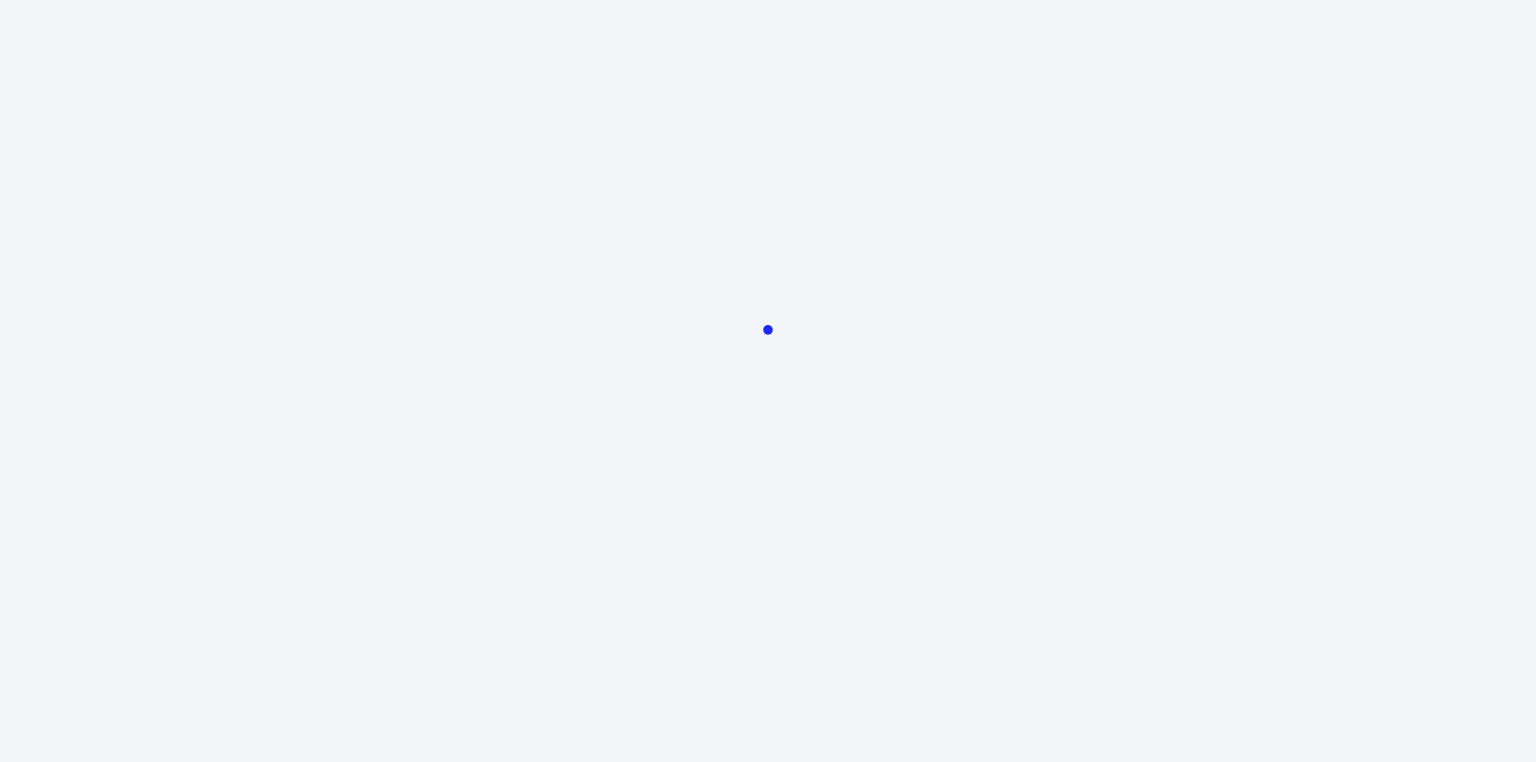 scroll, scrollTop: 0, scrollLeft: 0, axis: both 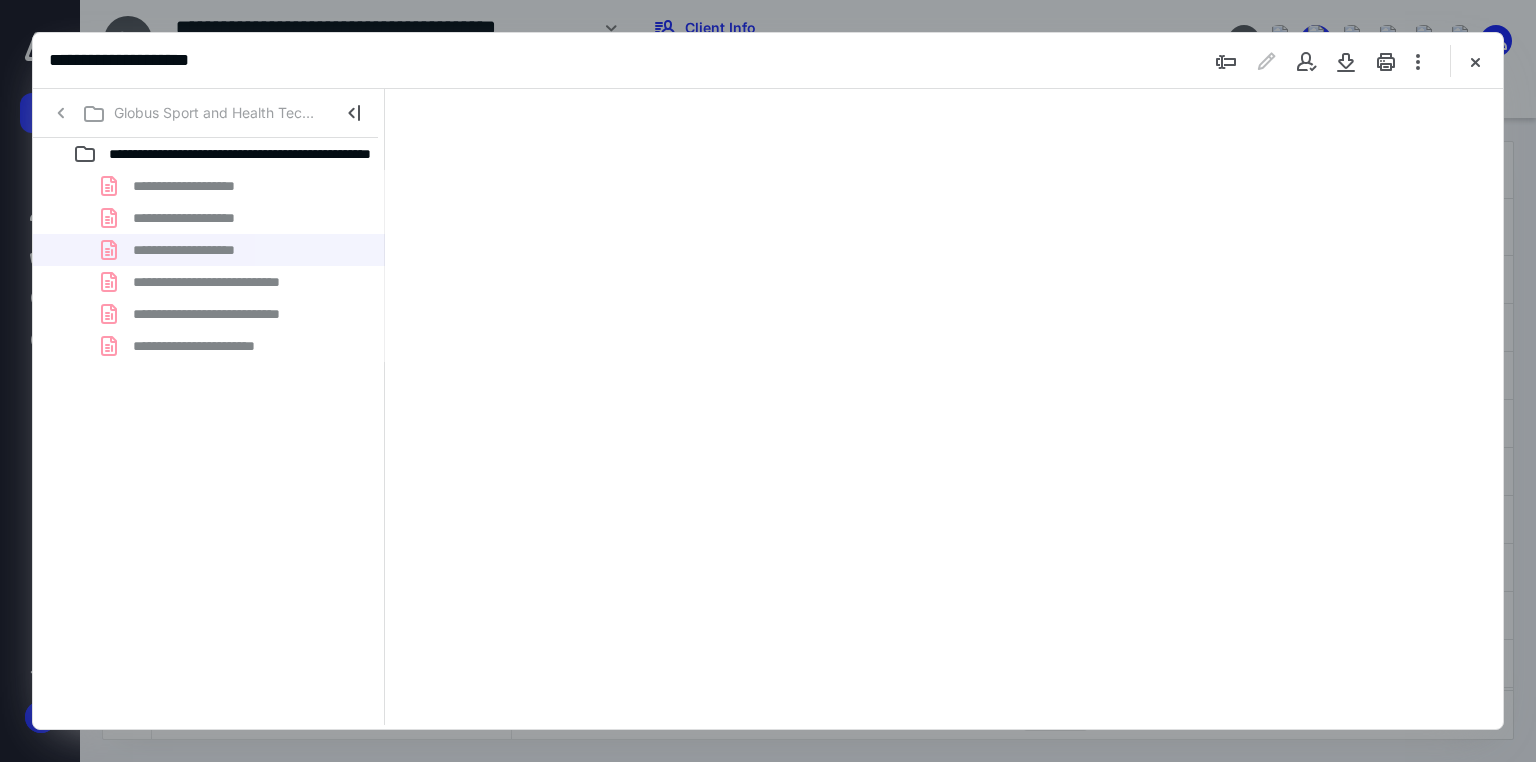 type on "71" 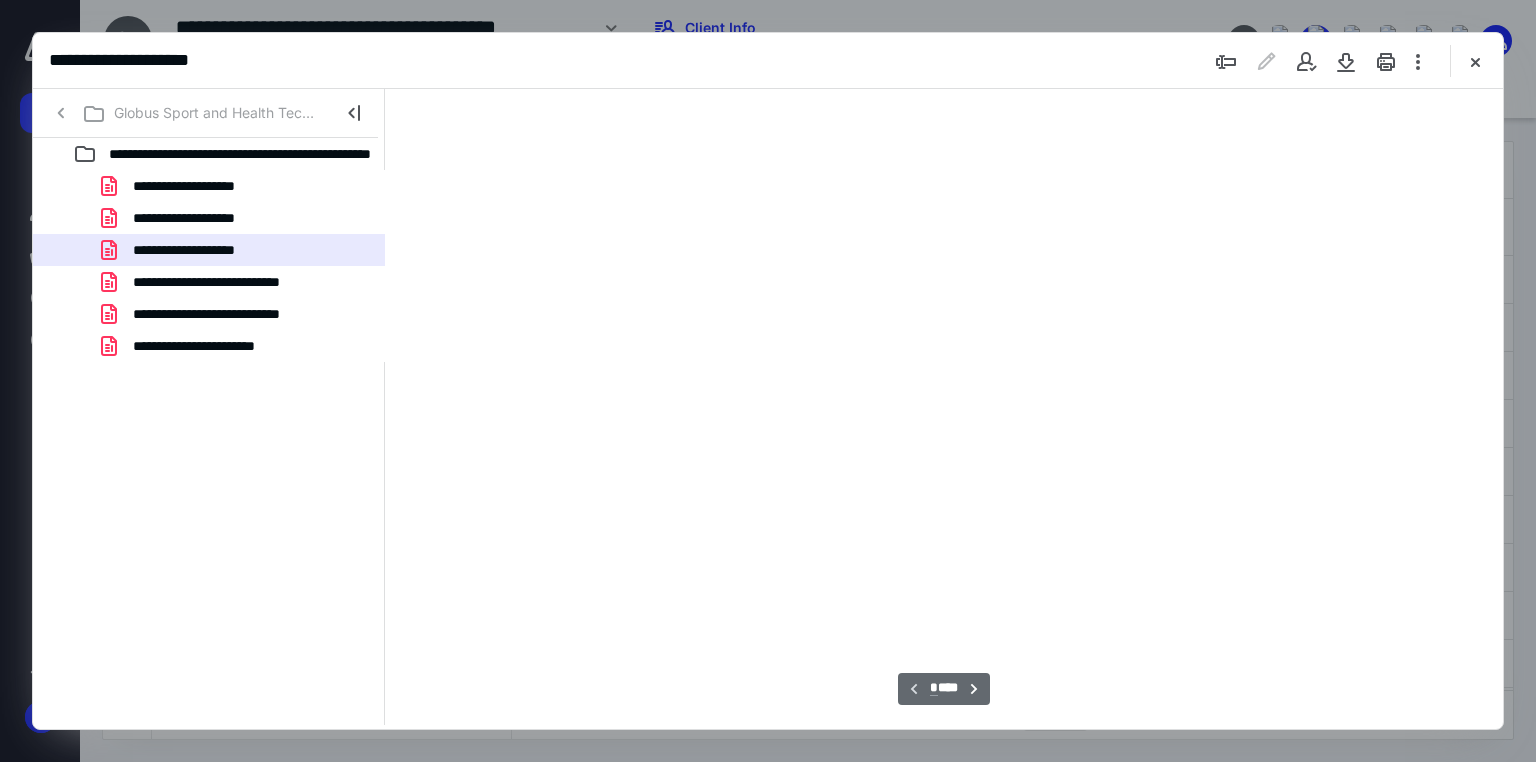scroll, scrollTop: 79, scrollLeft: 0, axis: vertical 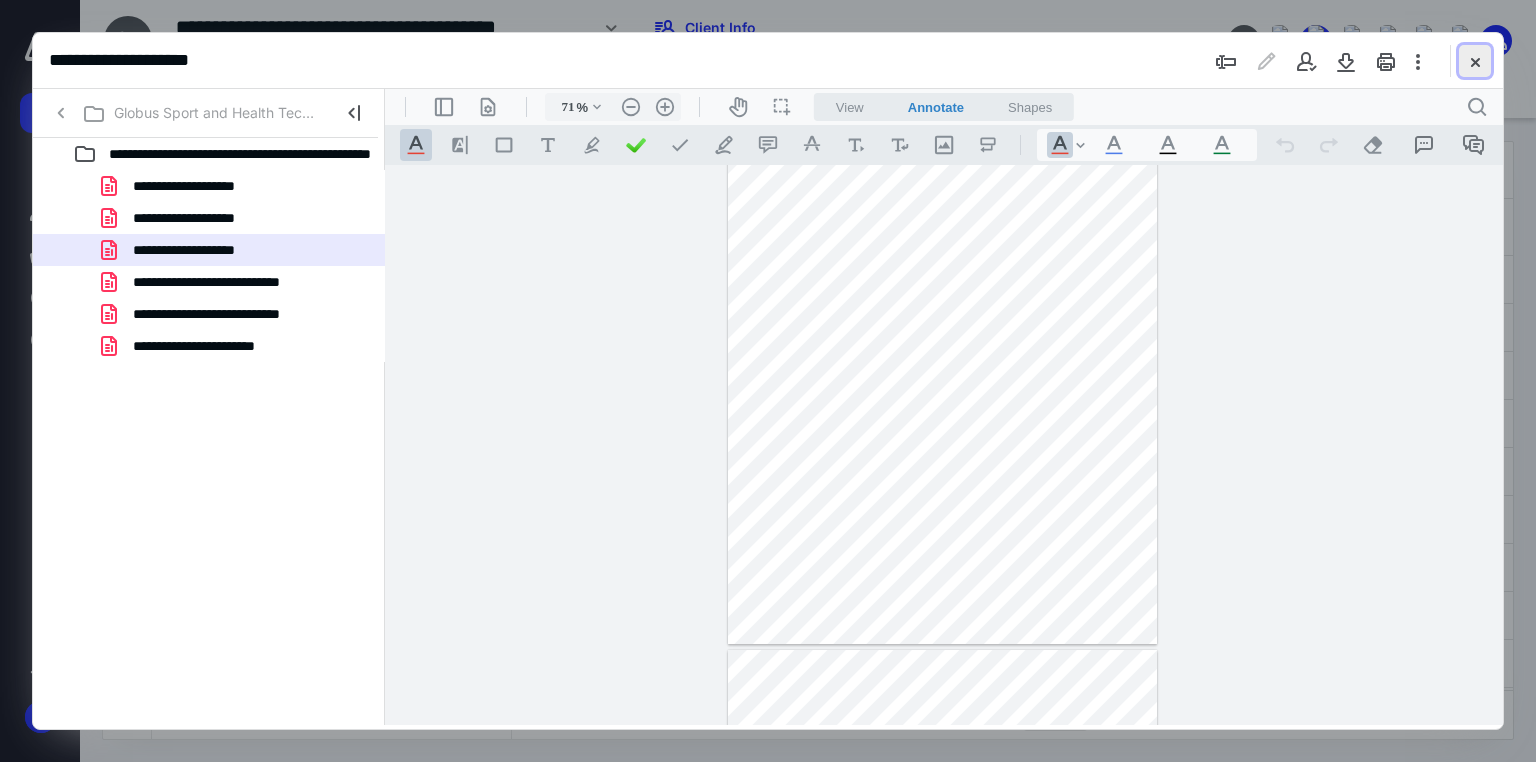 click at bounding box center [1475, 61] 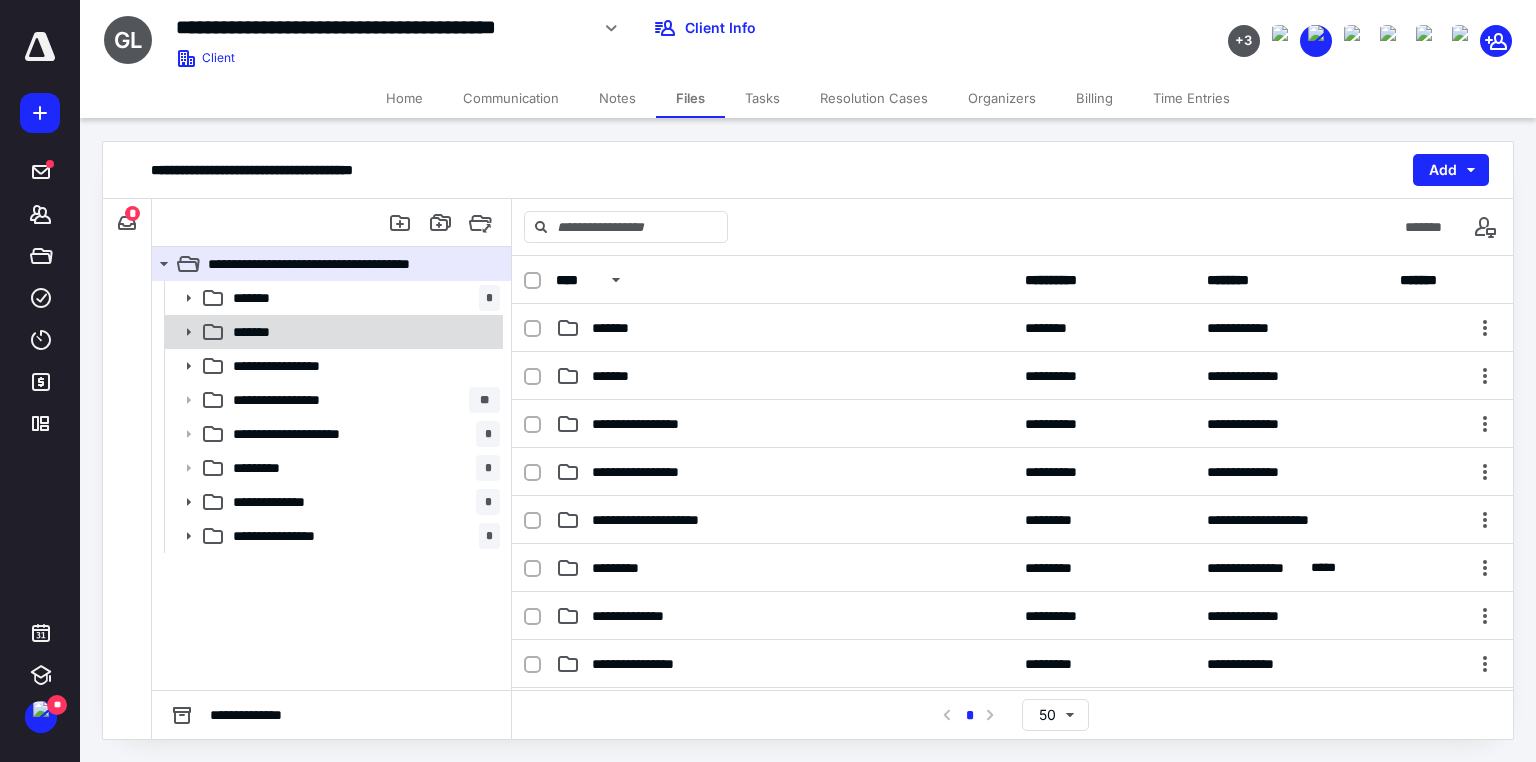 click on "*******" at bounding box center (259, 332) 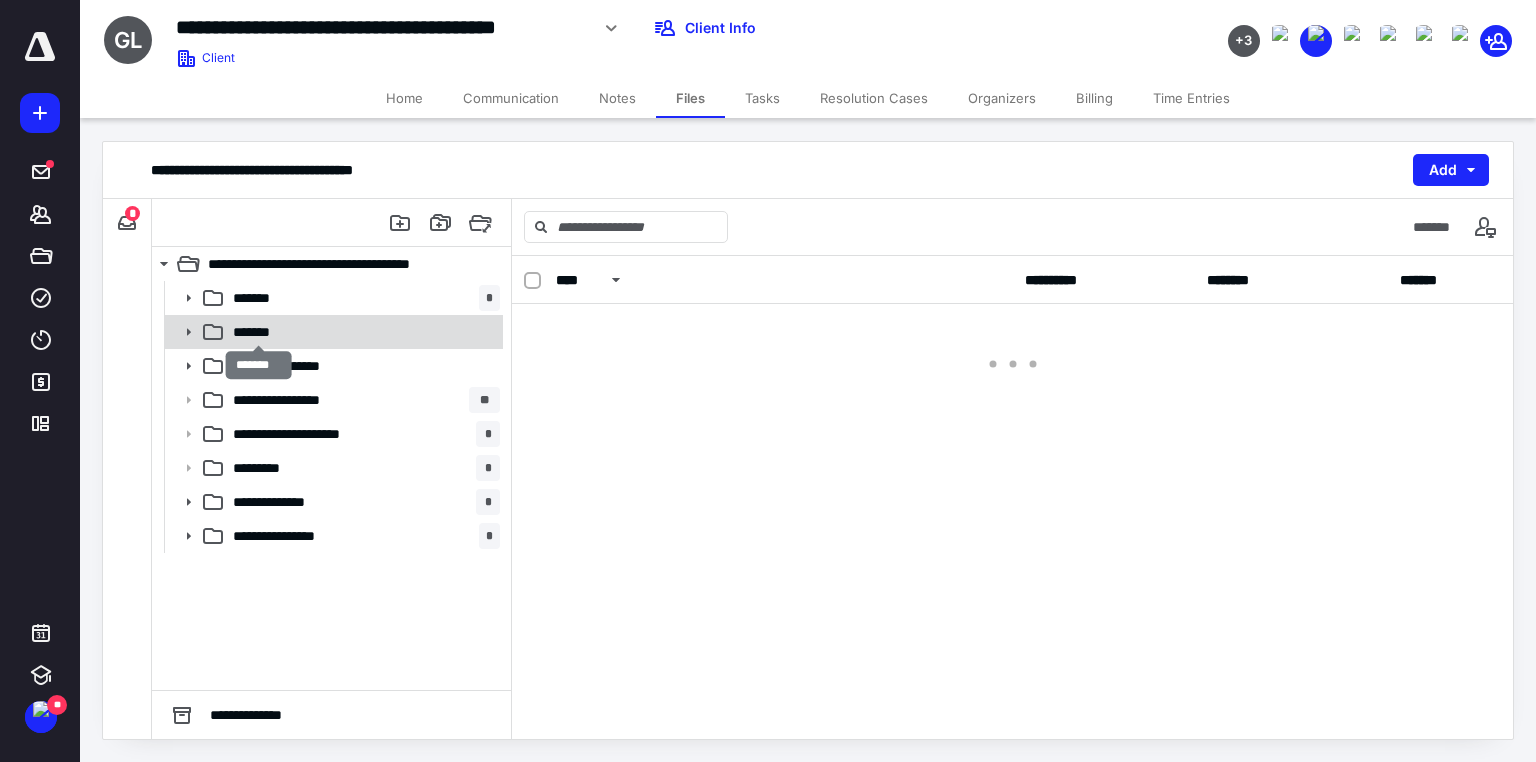 click on "*******" at bounding box center (259, 332) 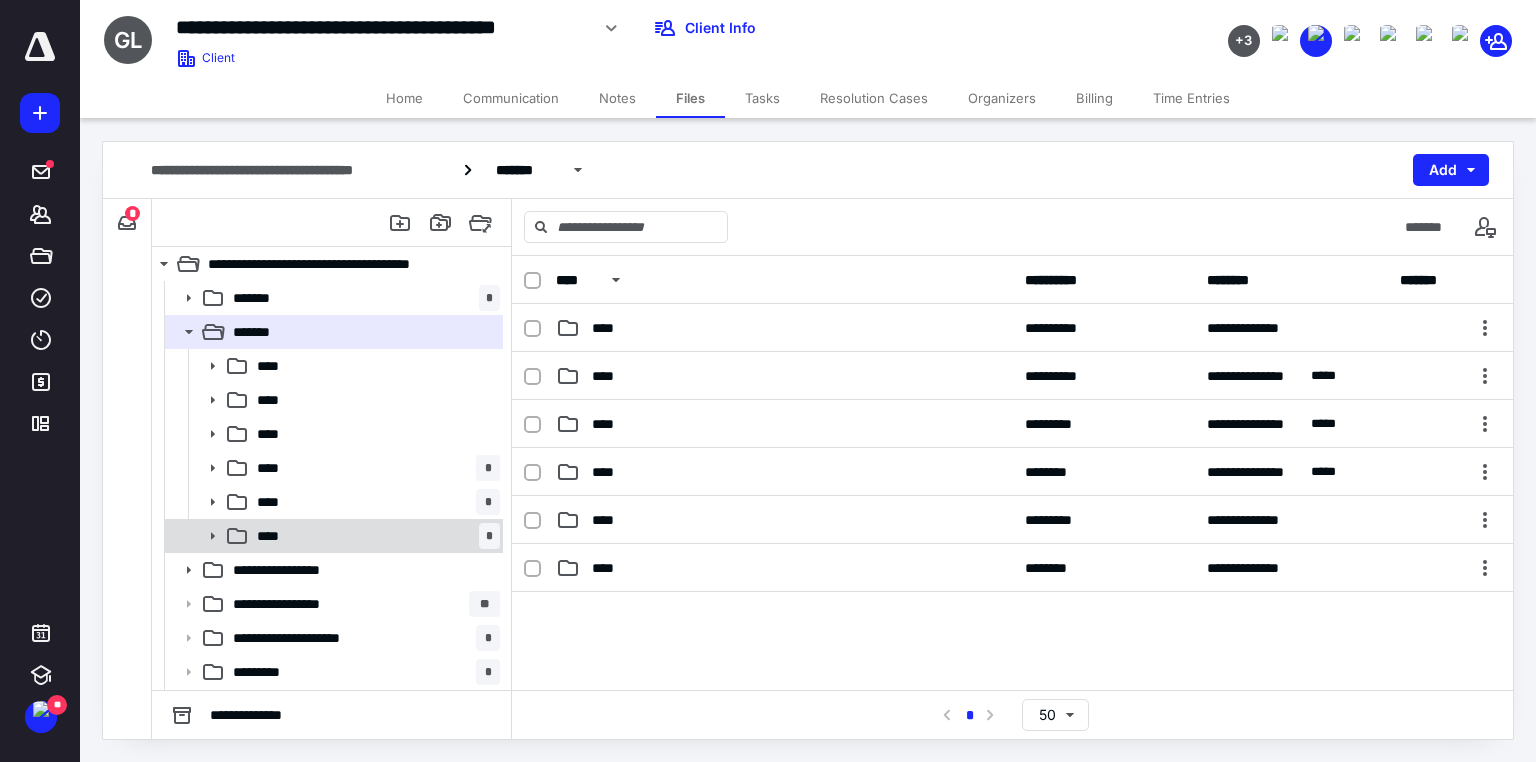 click on "****" at bounding box center (274, 536) 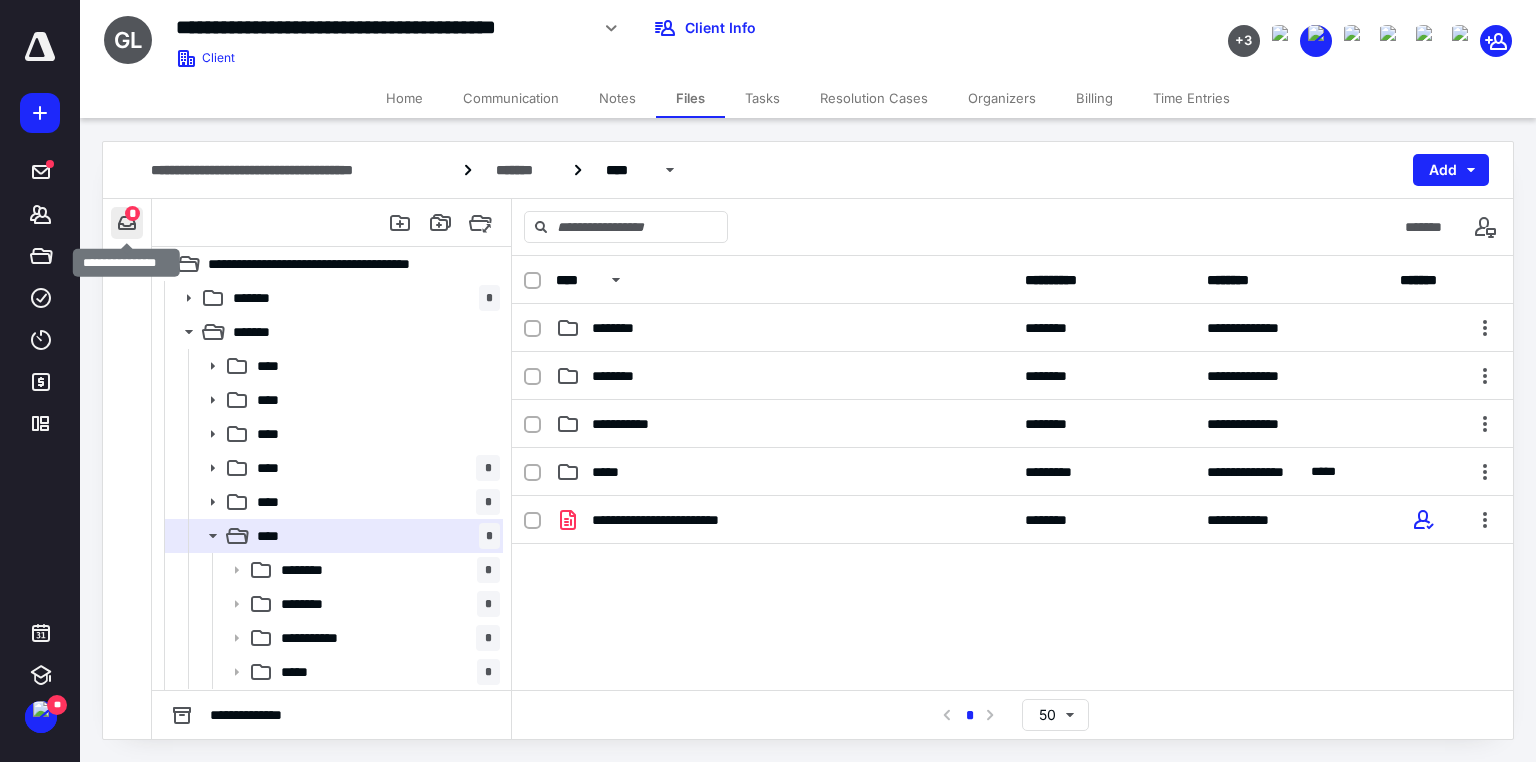 click at bounding box center (127, 223) 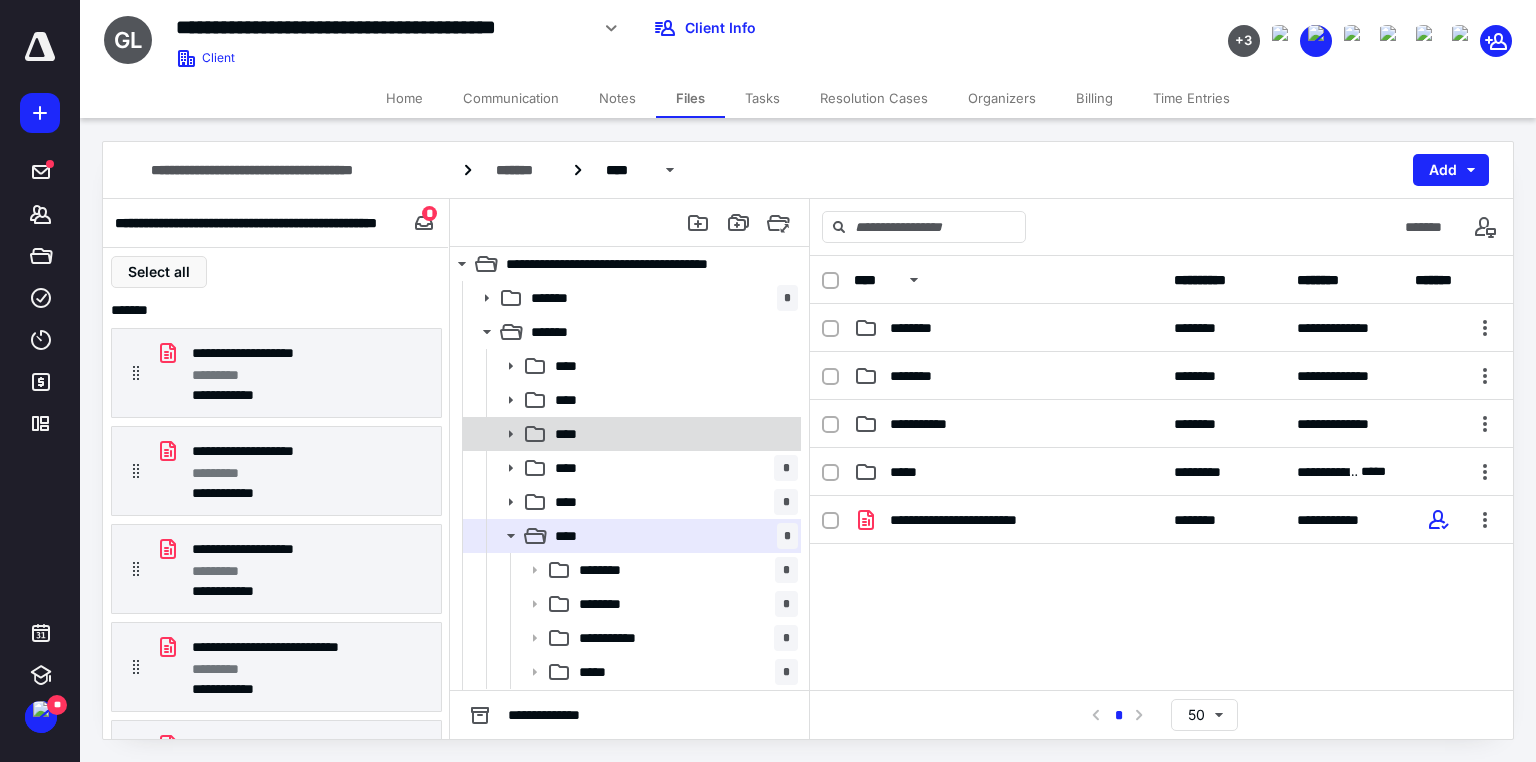 scroll, scrollTop: 80, scrollLeft: 0, axis: vertical 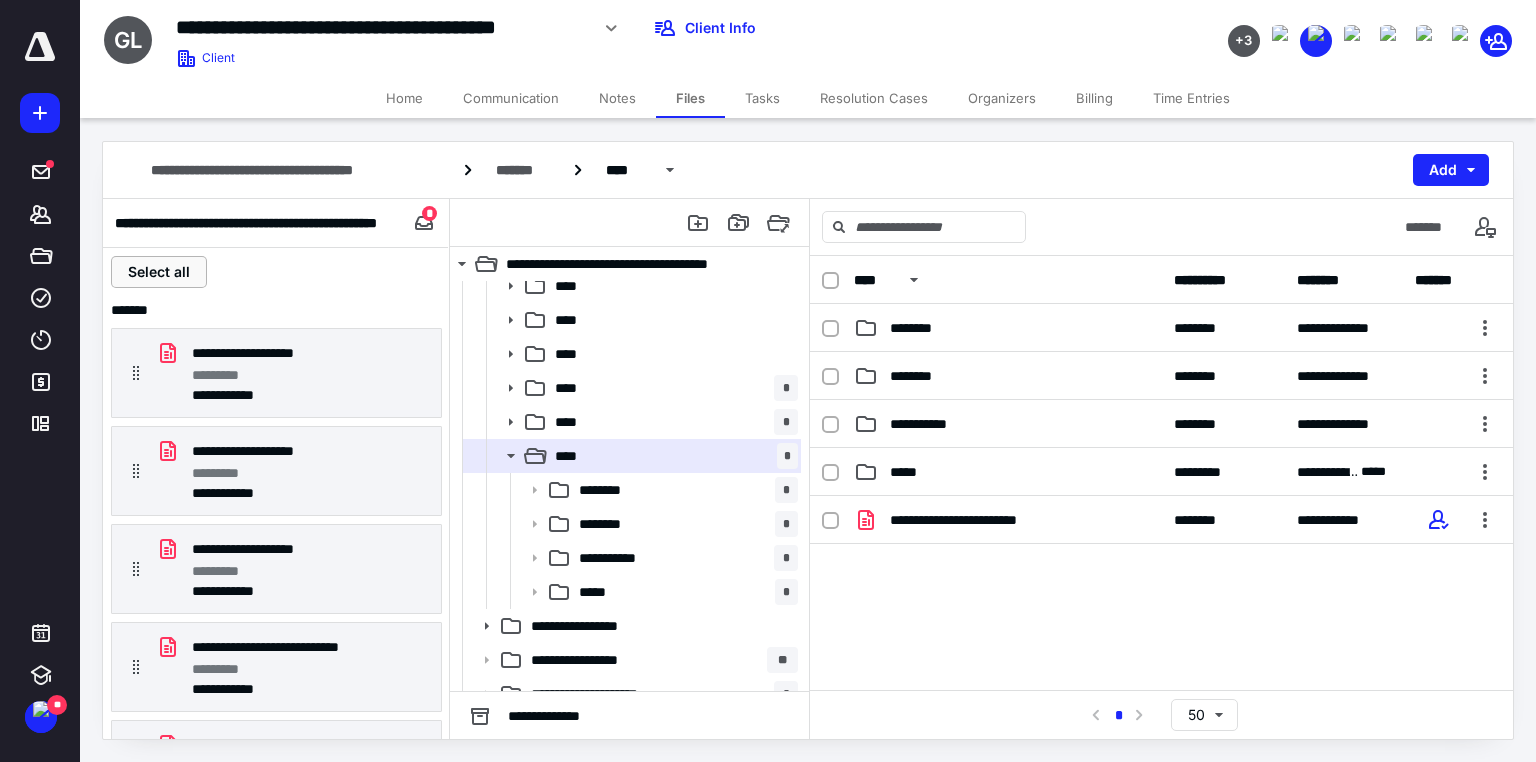 drag, startPoint x: 163, startPoint y: 263, endPoint x: 192, endPoint y: 306, distance: 51.86521 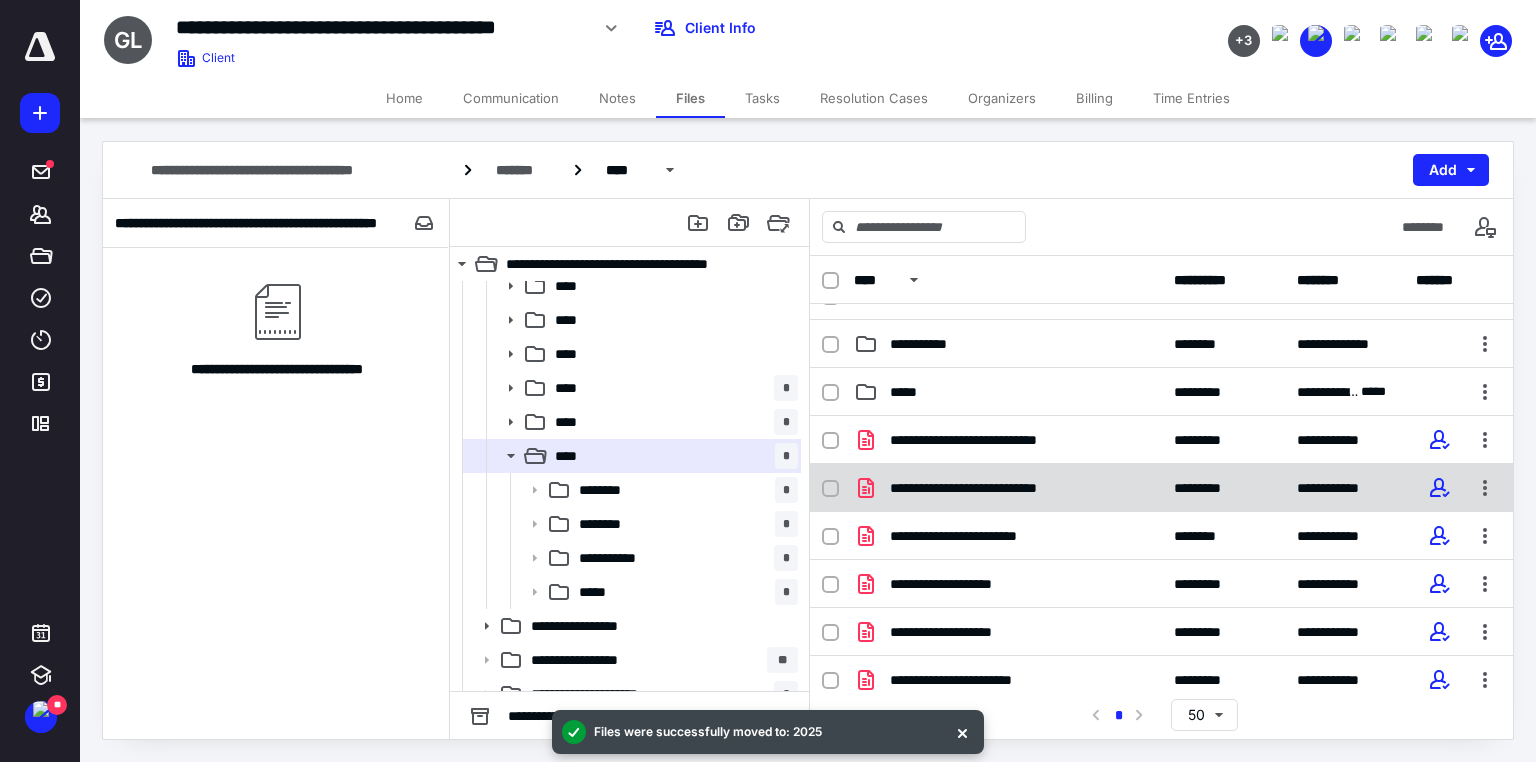 scroll, scrollTop: 138, scrollLeft: 0, axis: vertical 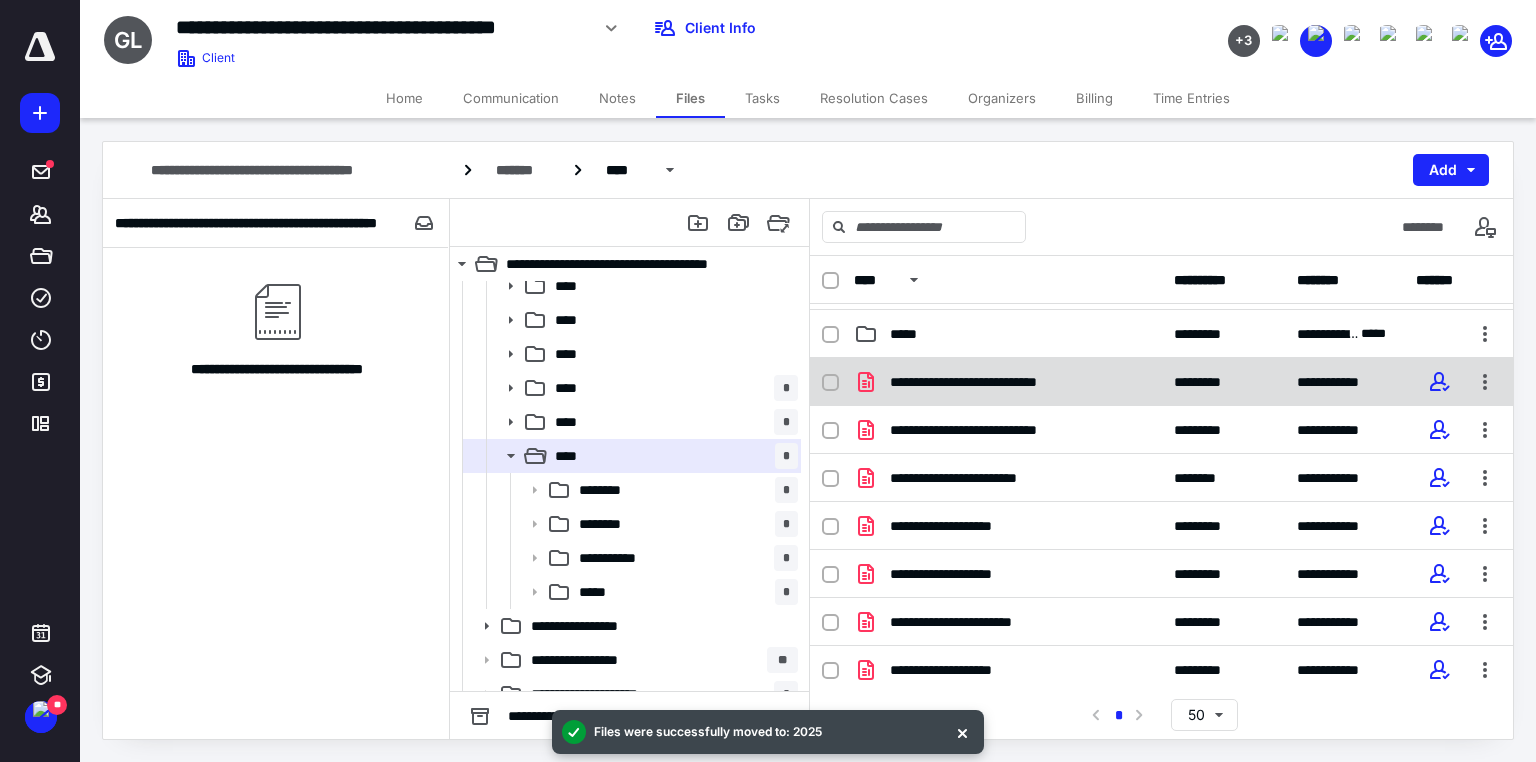 click at bounding box center (830, 383) 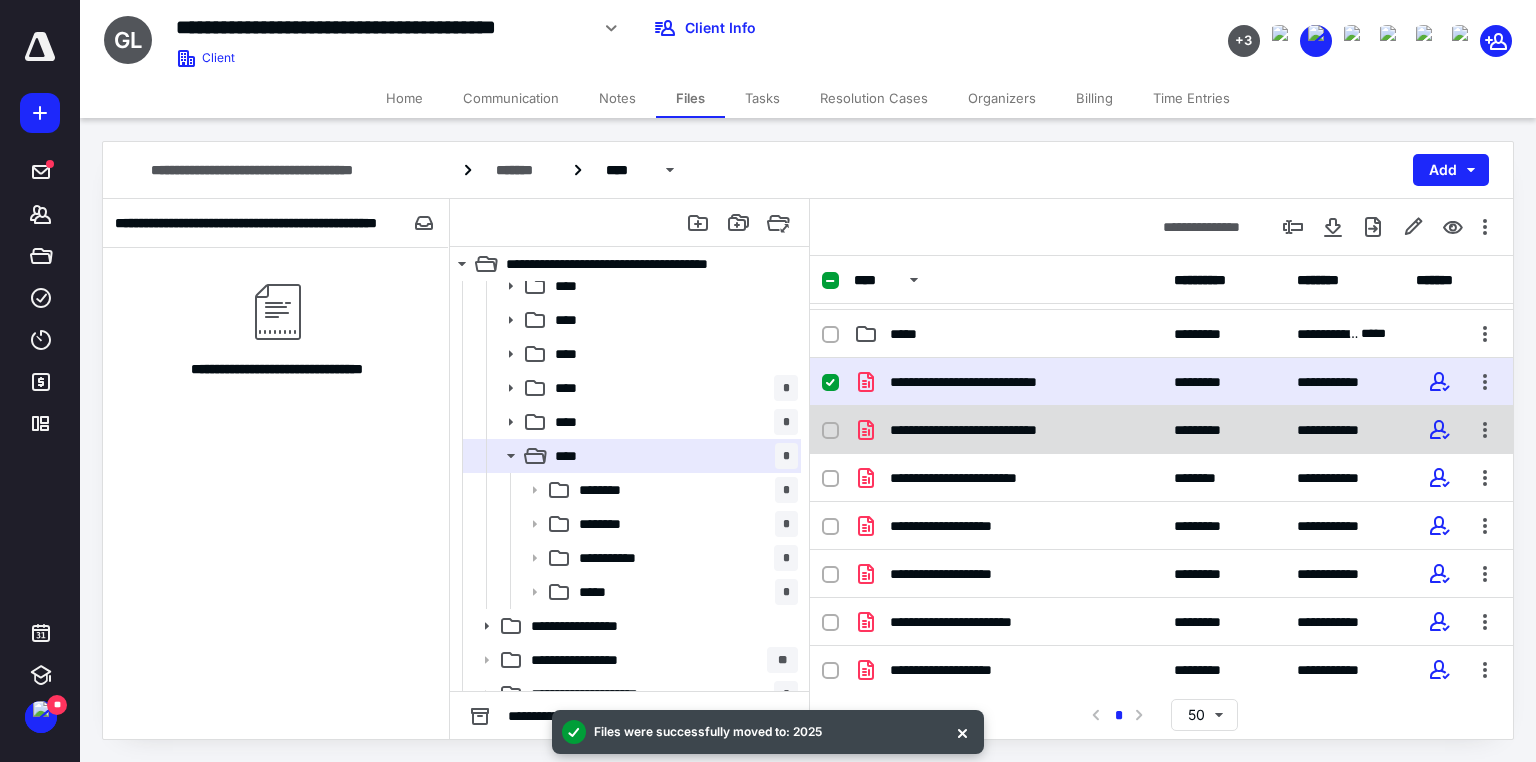 checkbox on "true" 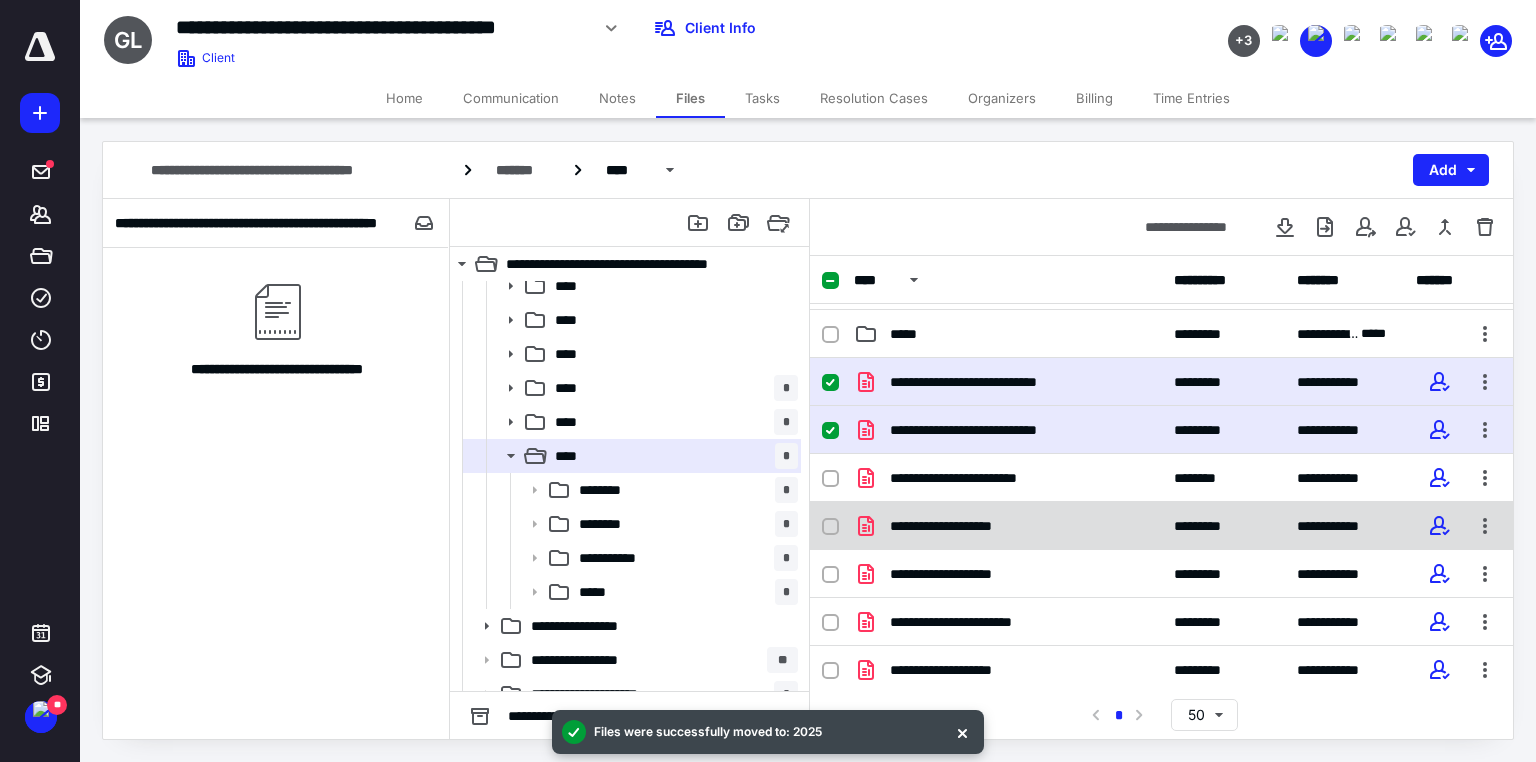click 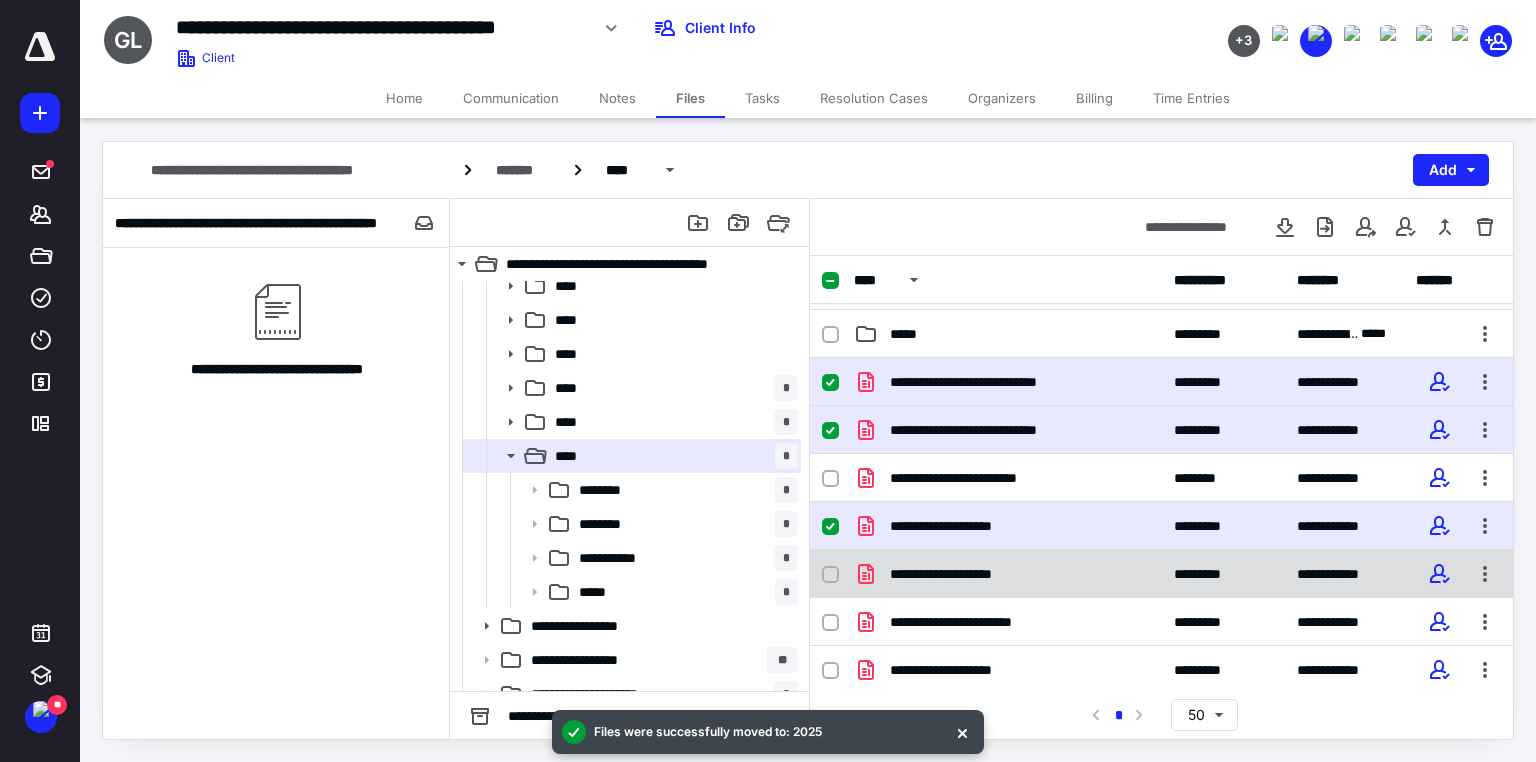 click 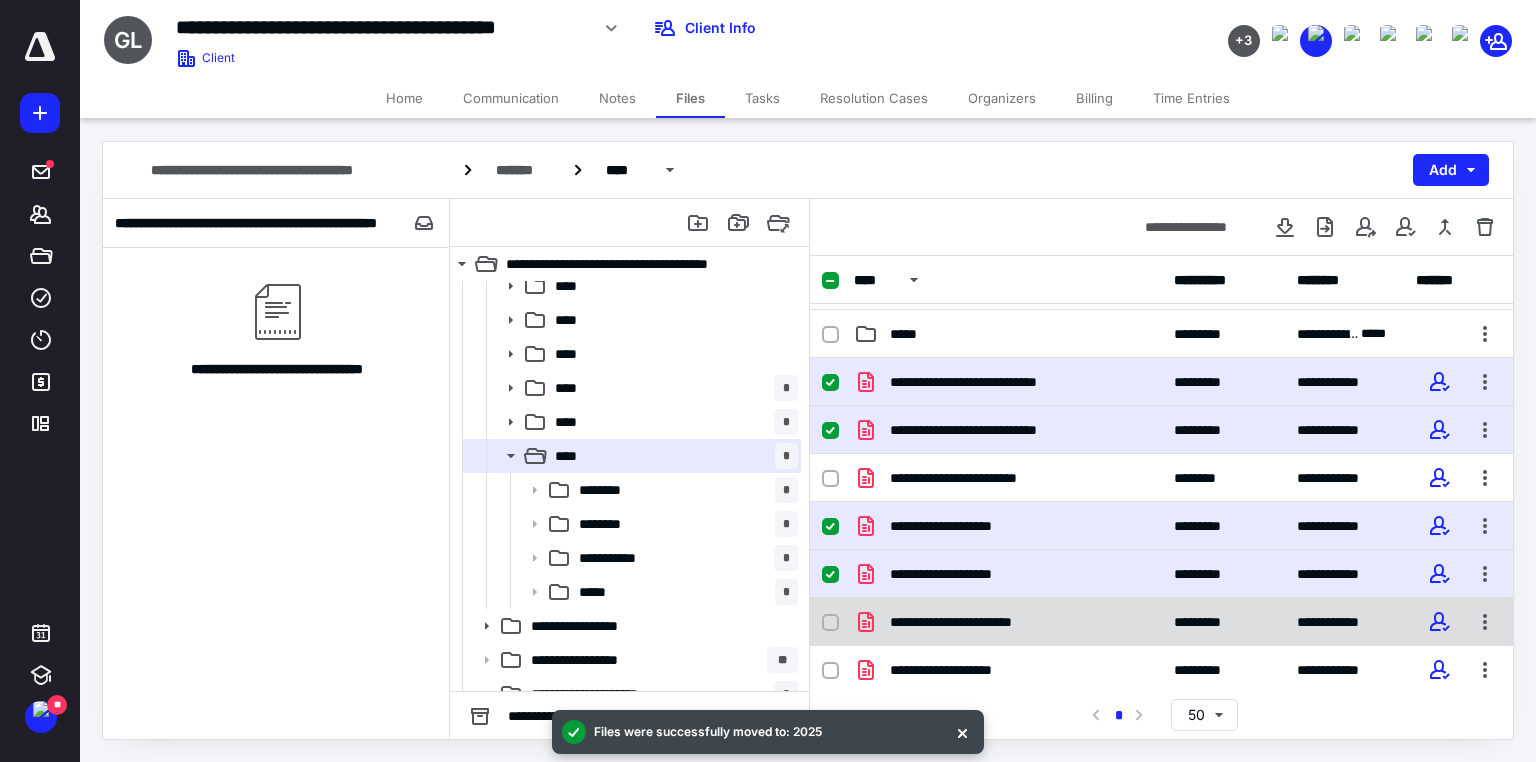 click 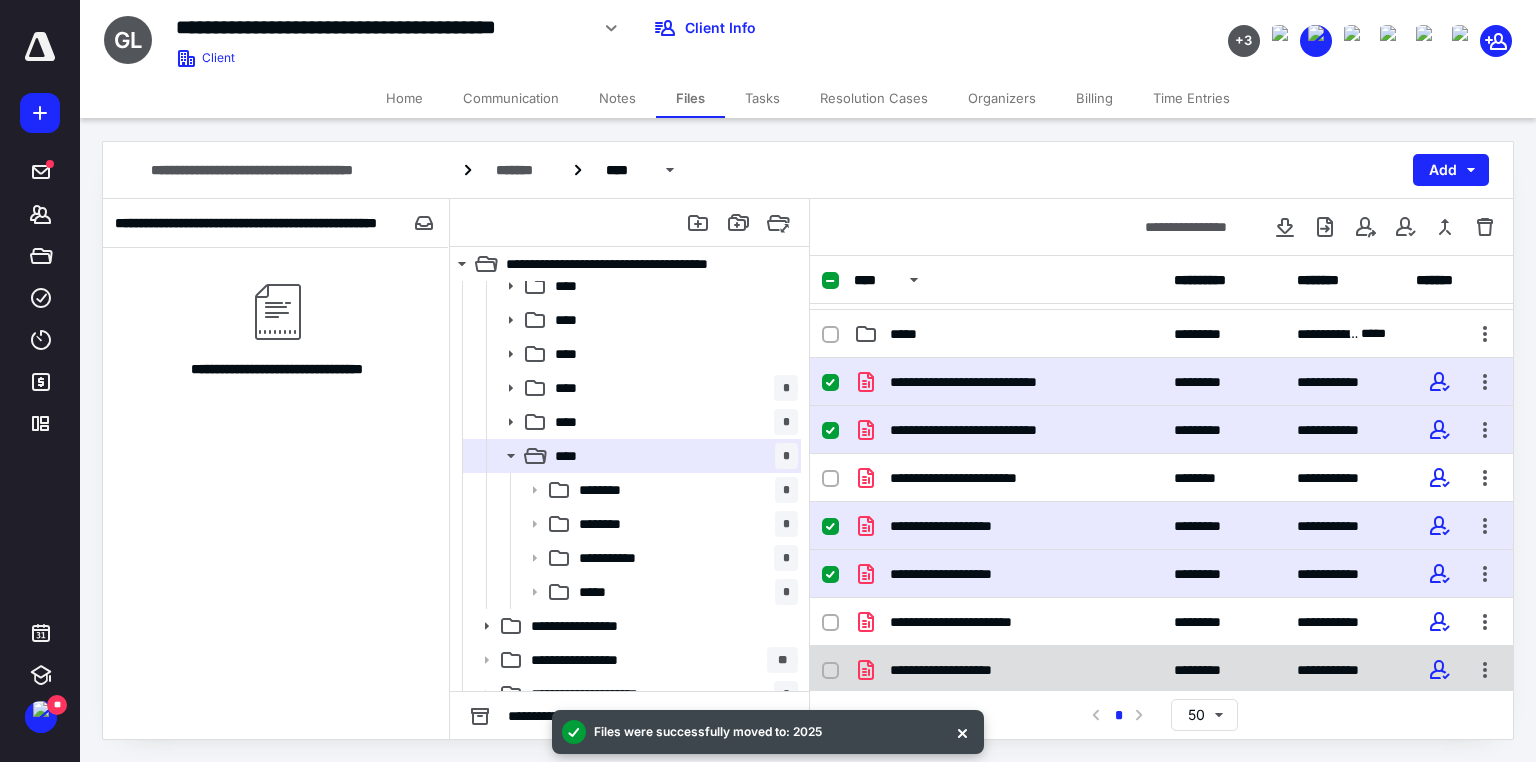 checkbox on "true" 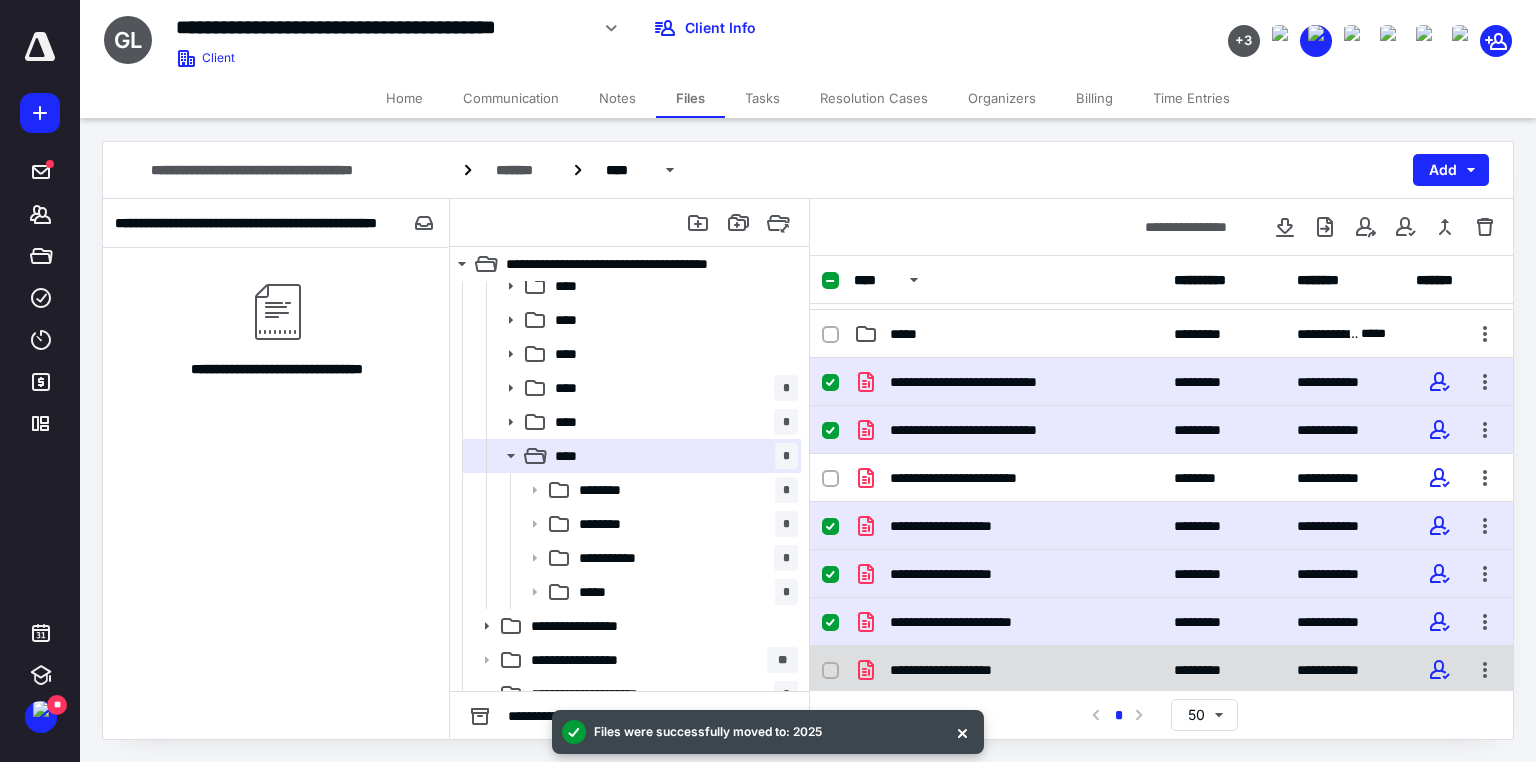 click 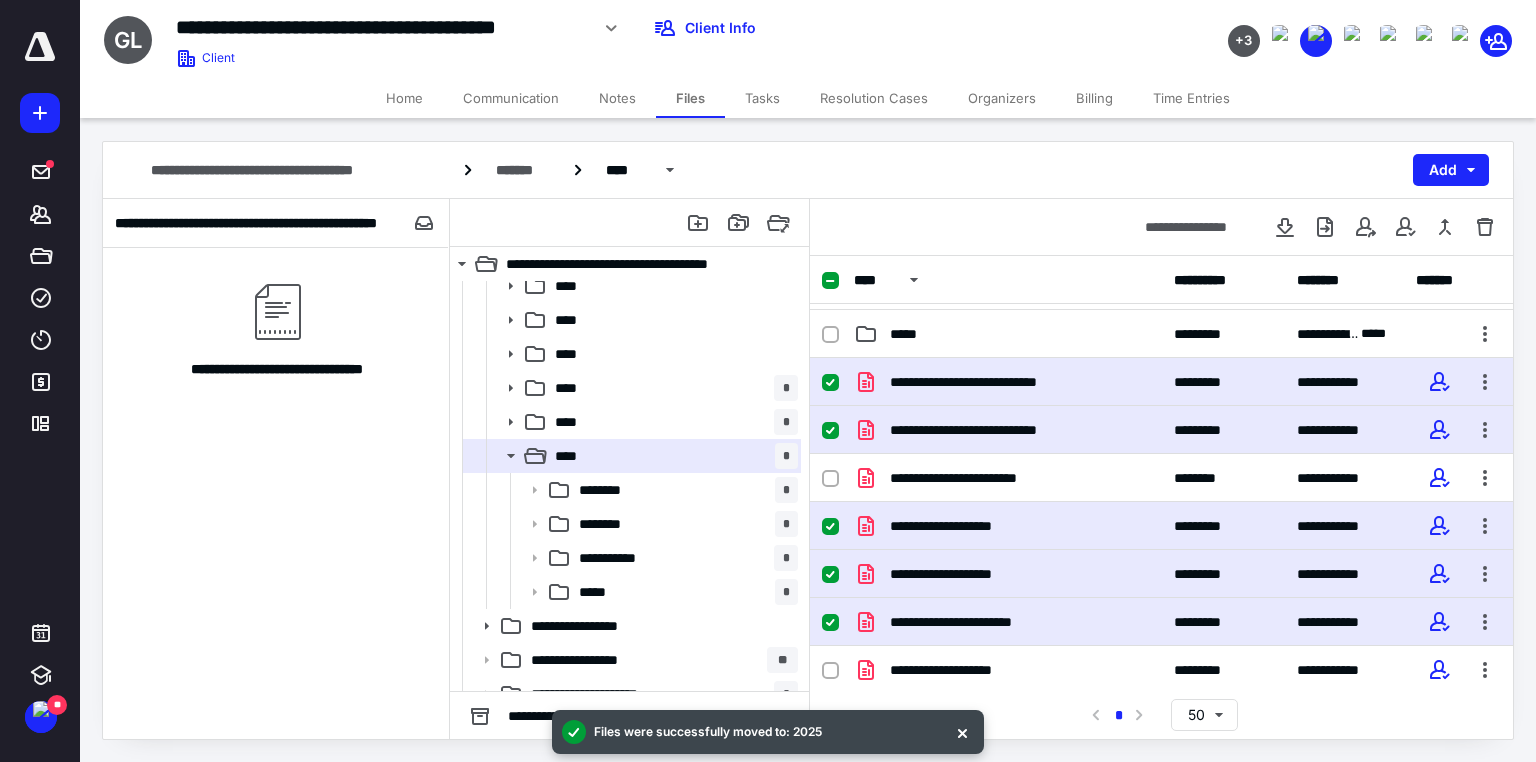 checkbox on "true" 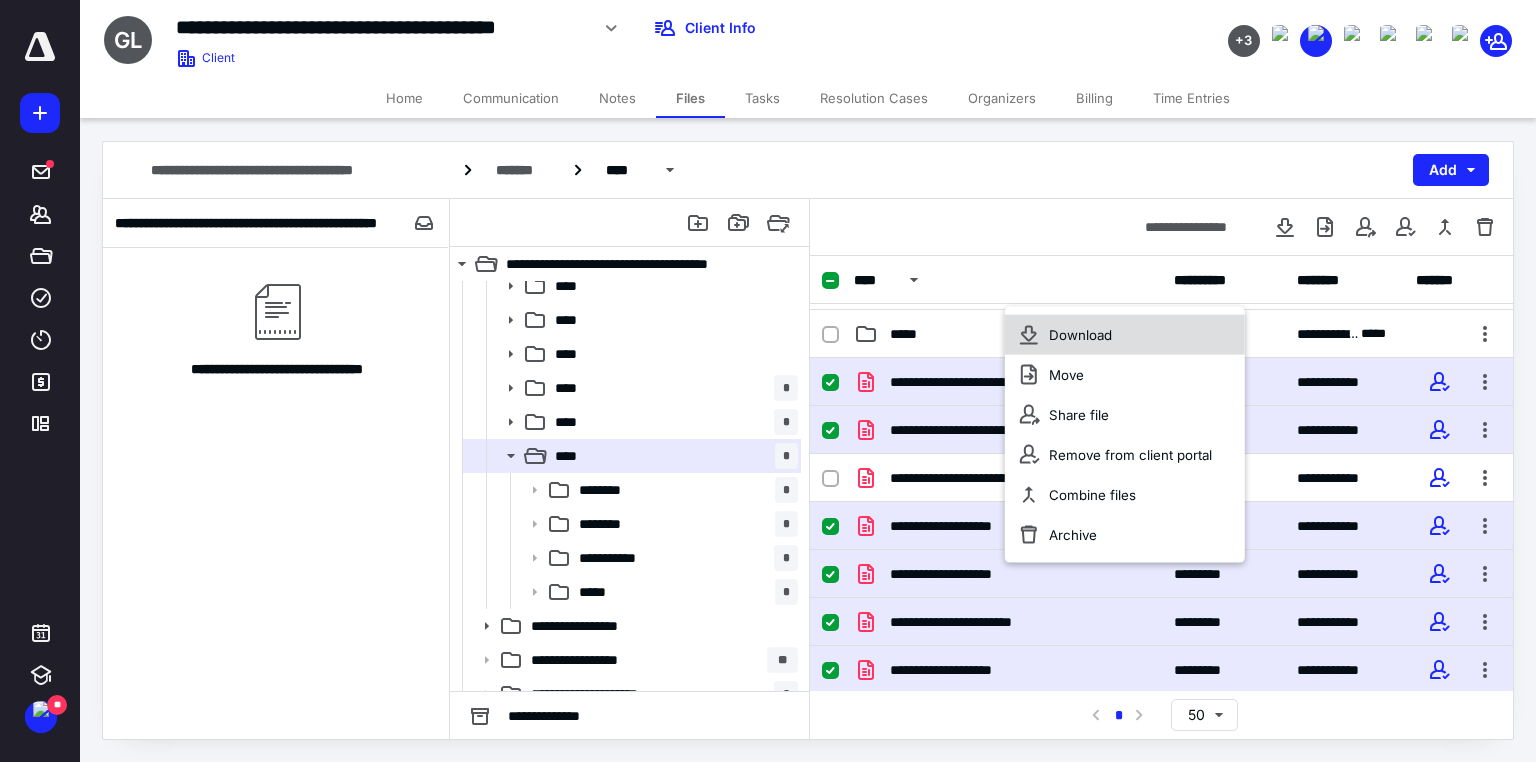click on "Download" at bounding box center (1125, 335) 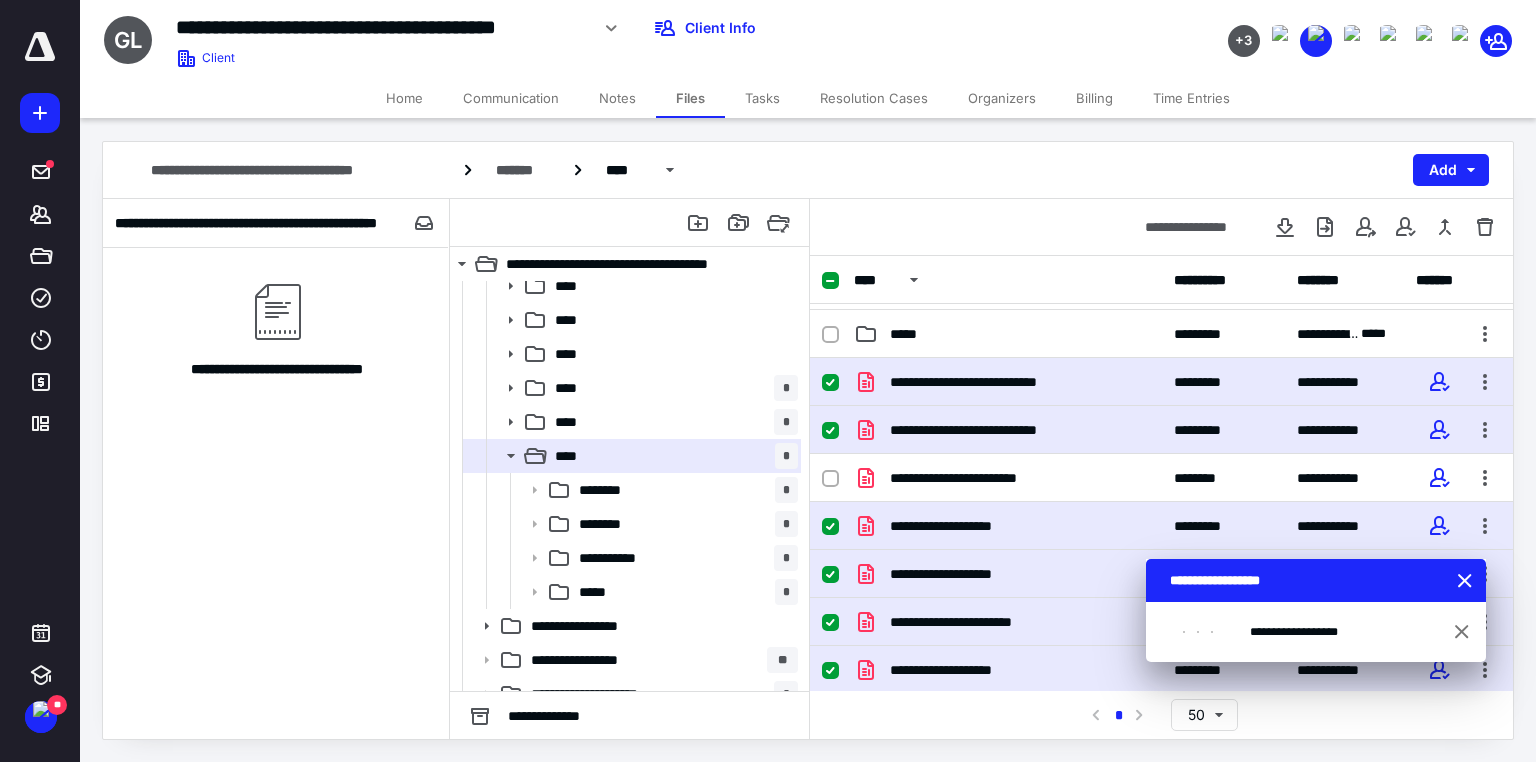 click 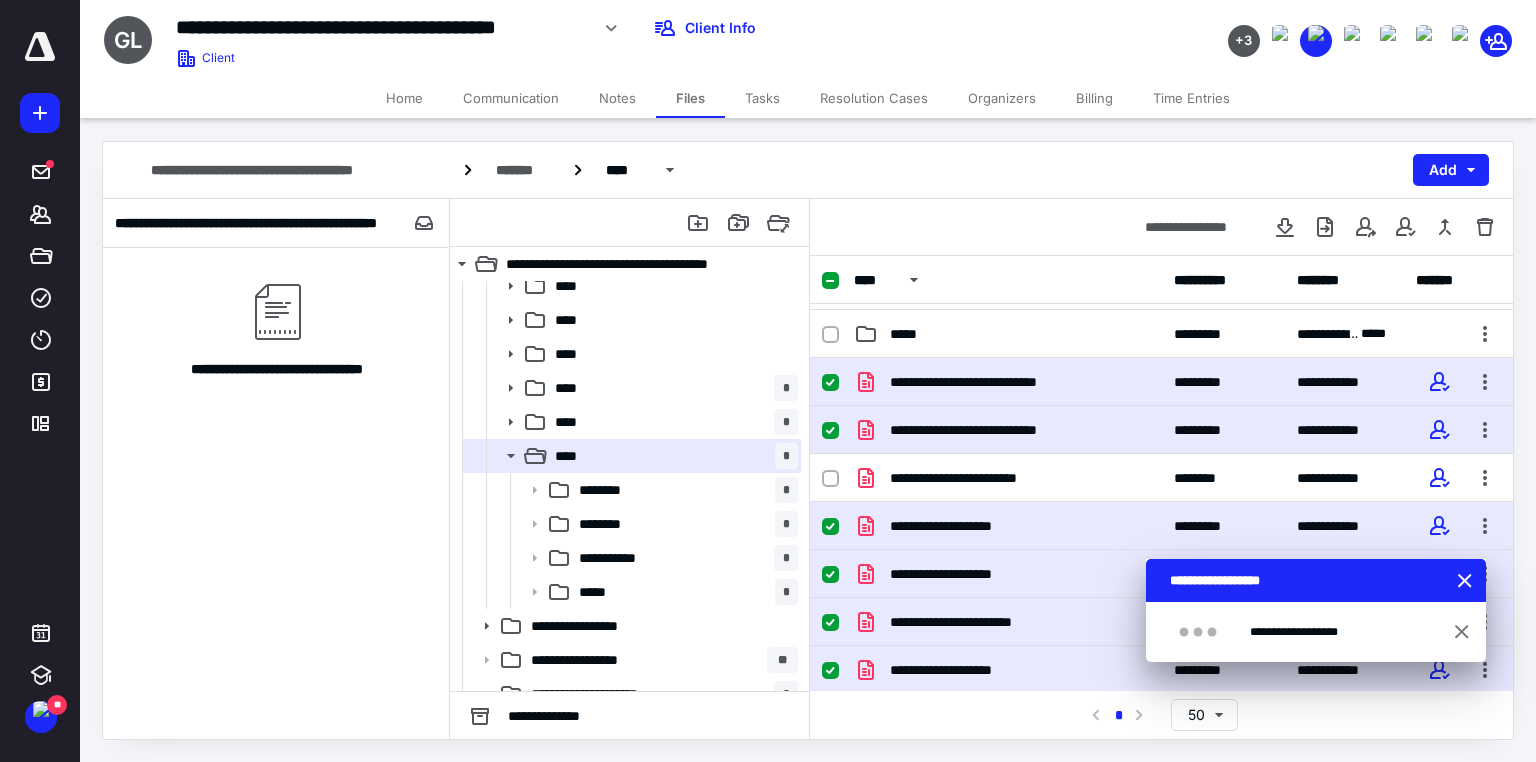click at bounding box center (830, 281) 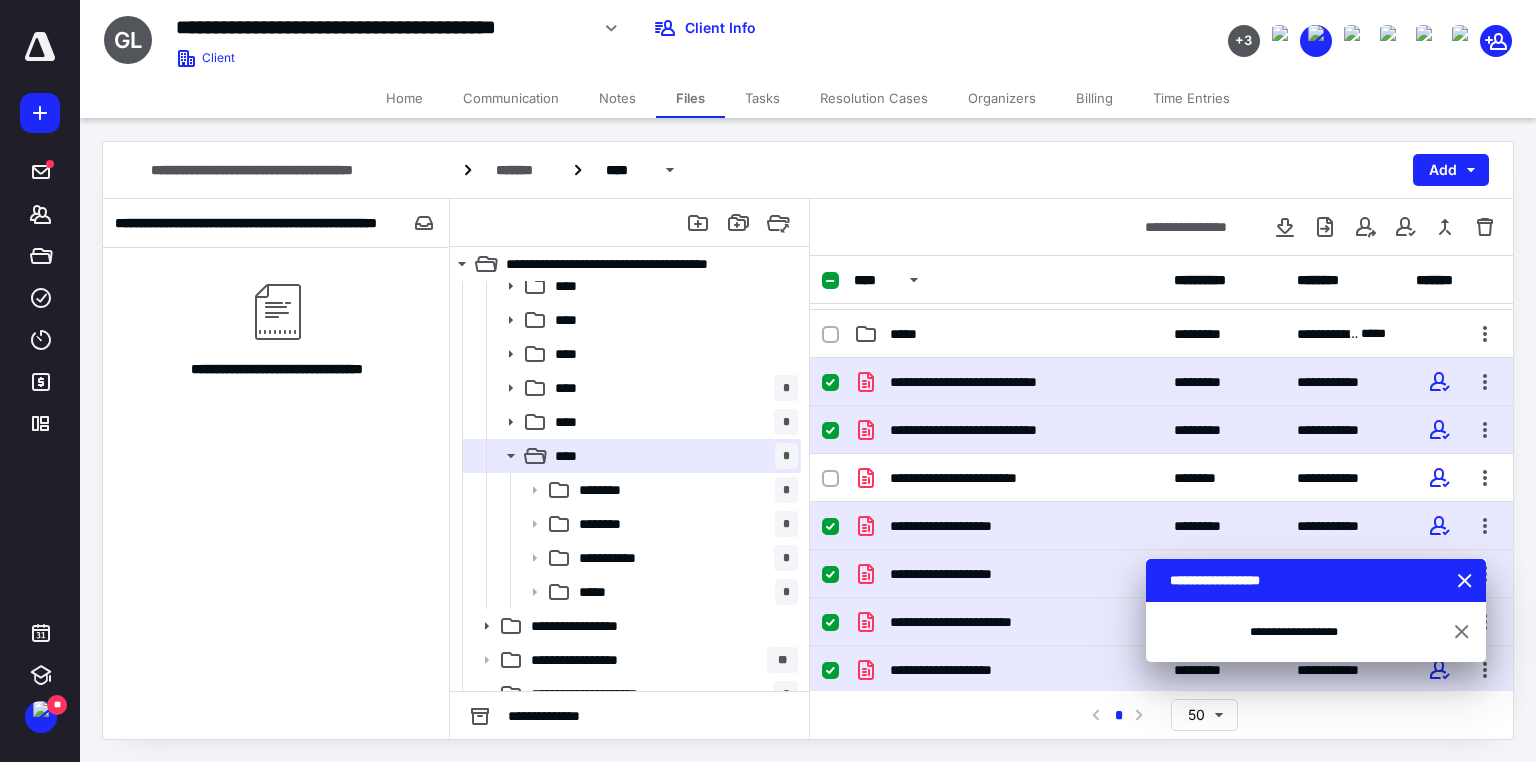 checkbox on "false" 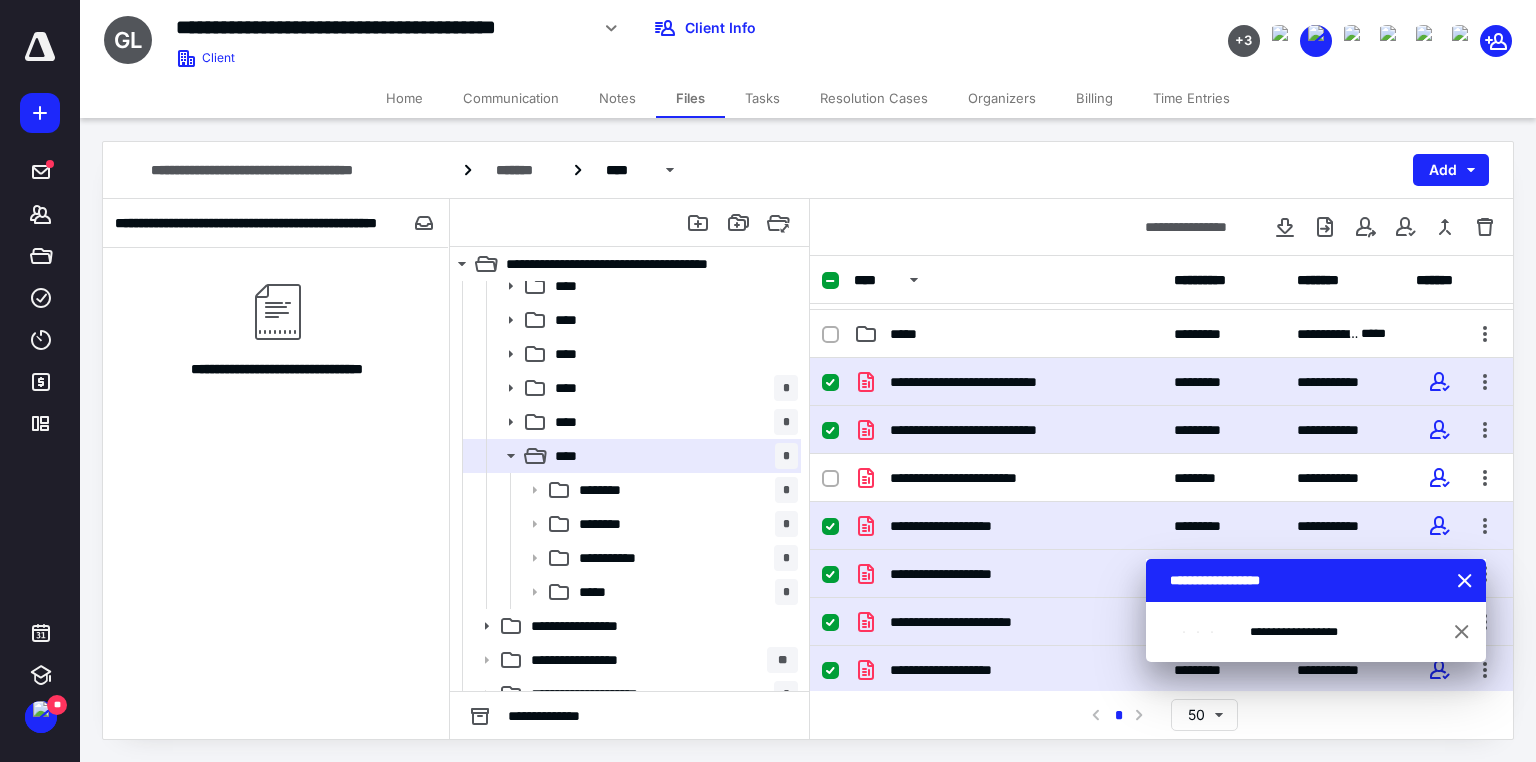 checkbox on "false" 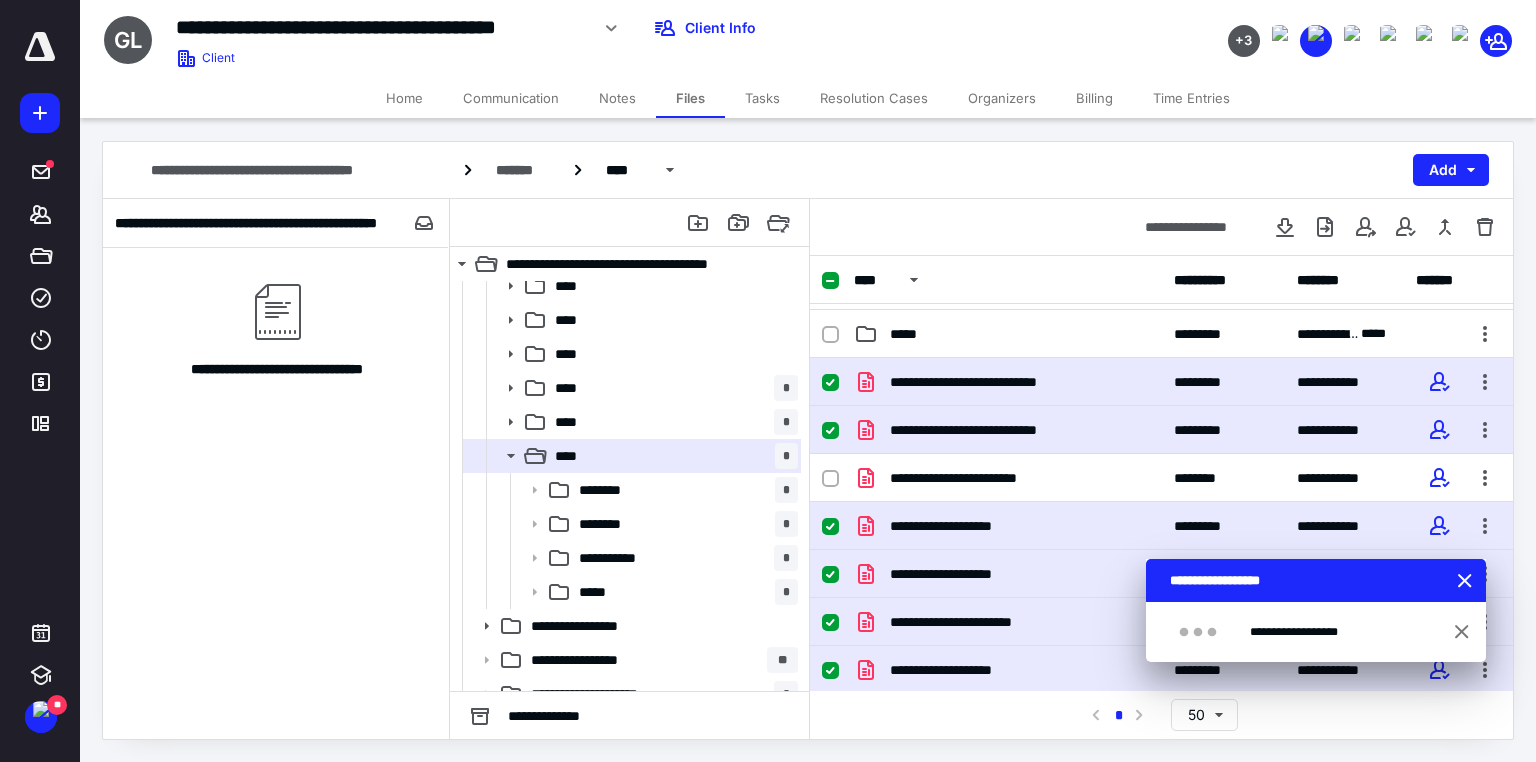 checkbox on "false" 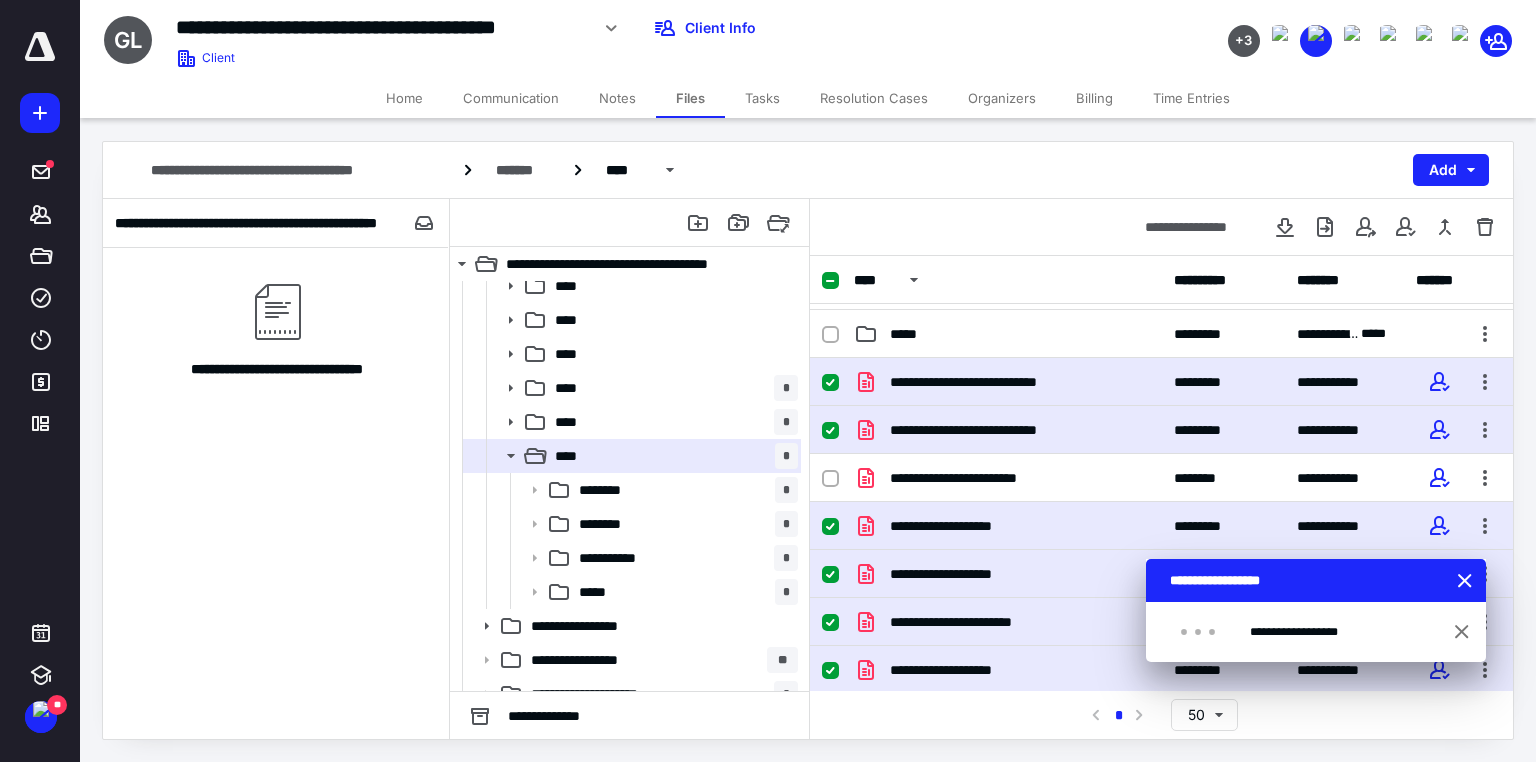 checkbox on "false" 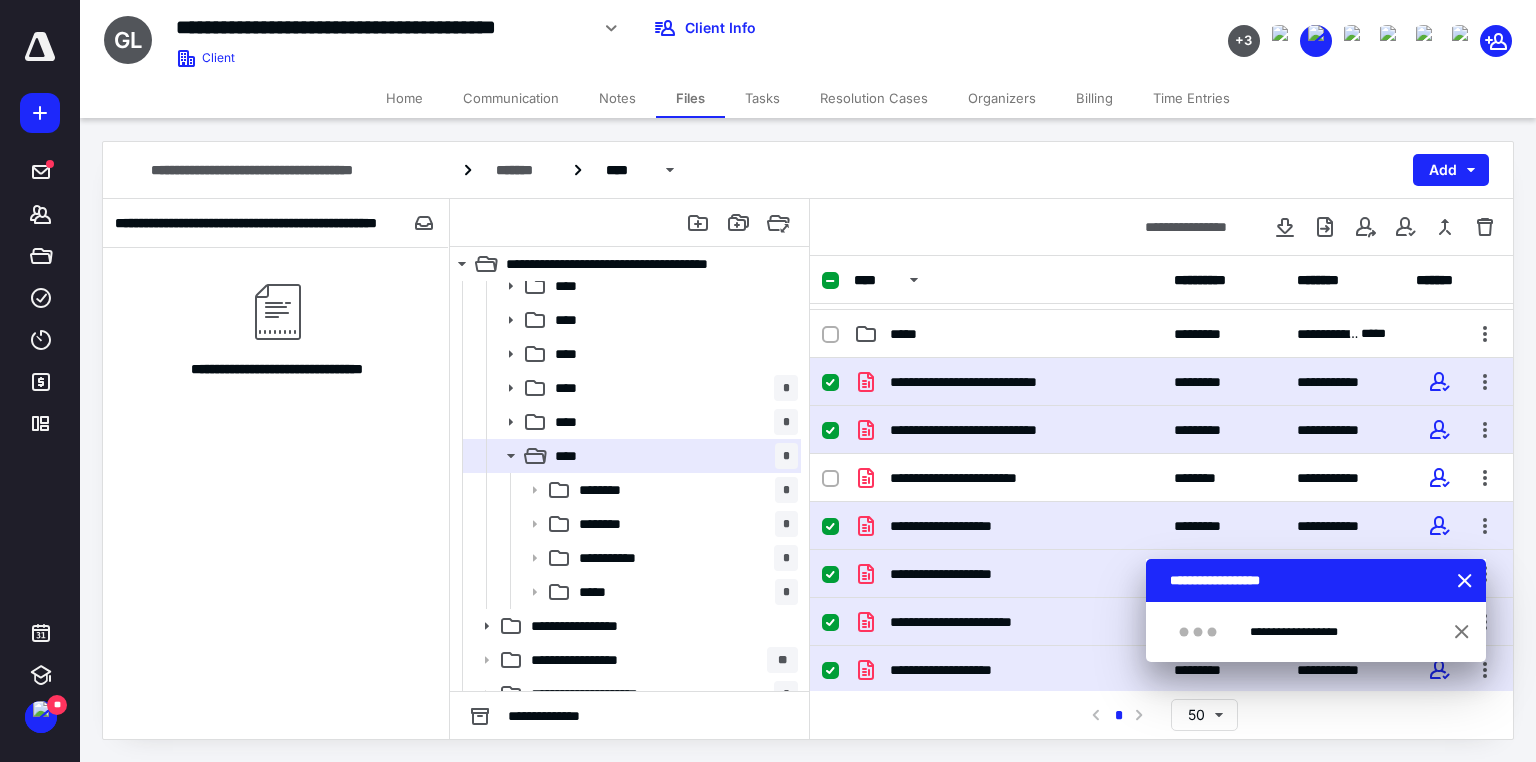 checkbox on "false" 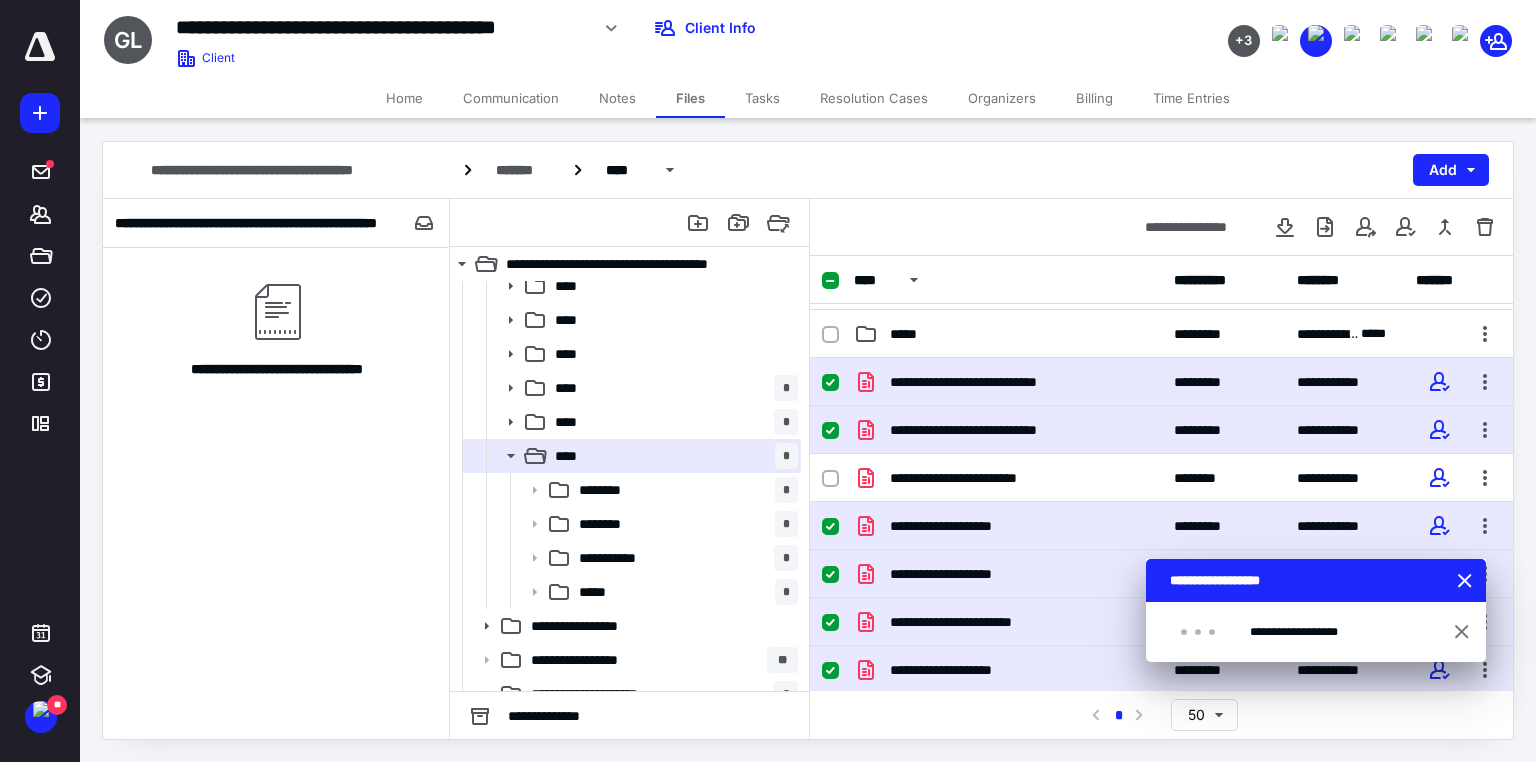 checkbox on "false" 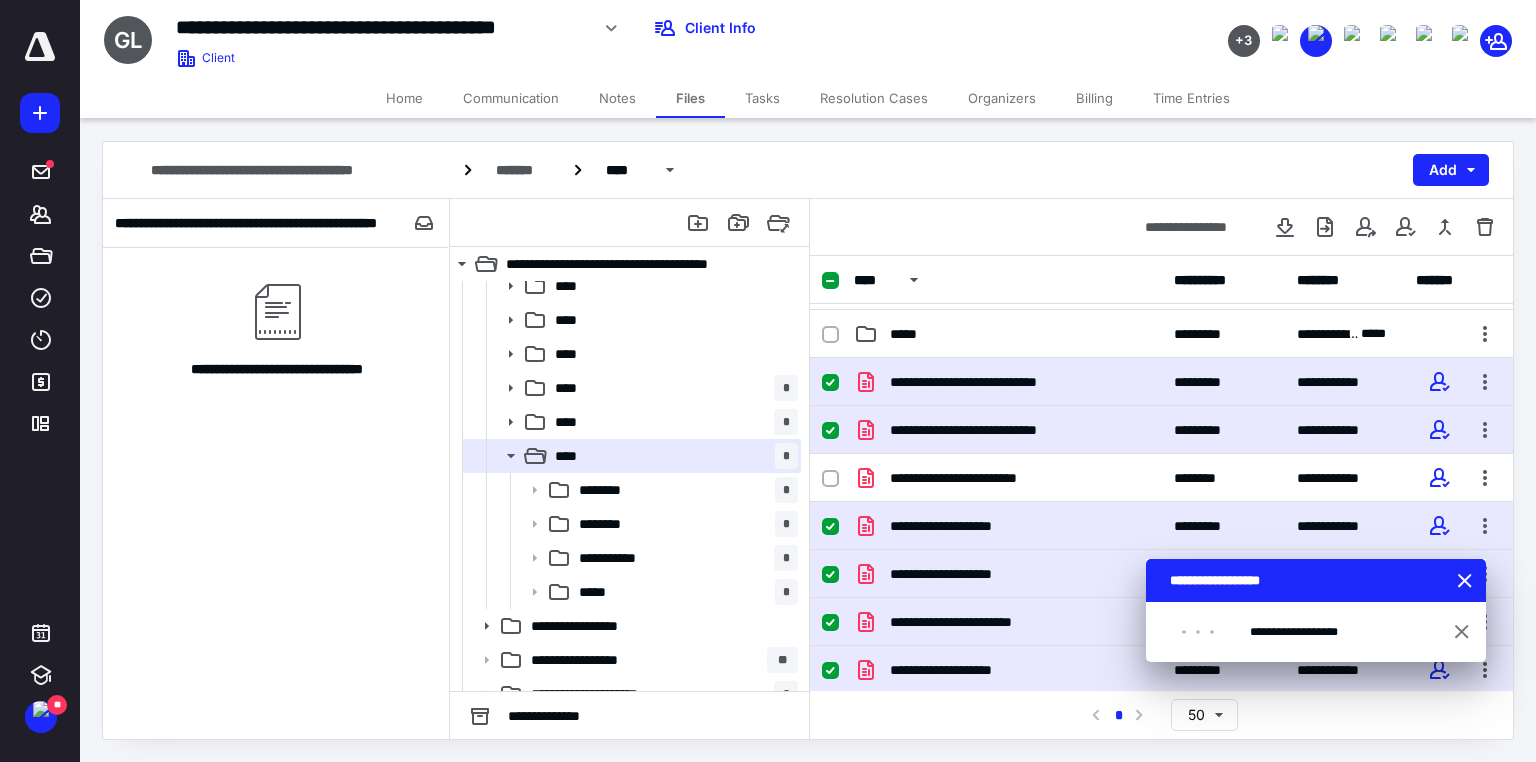 checkbox on "false" 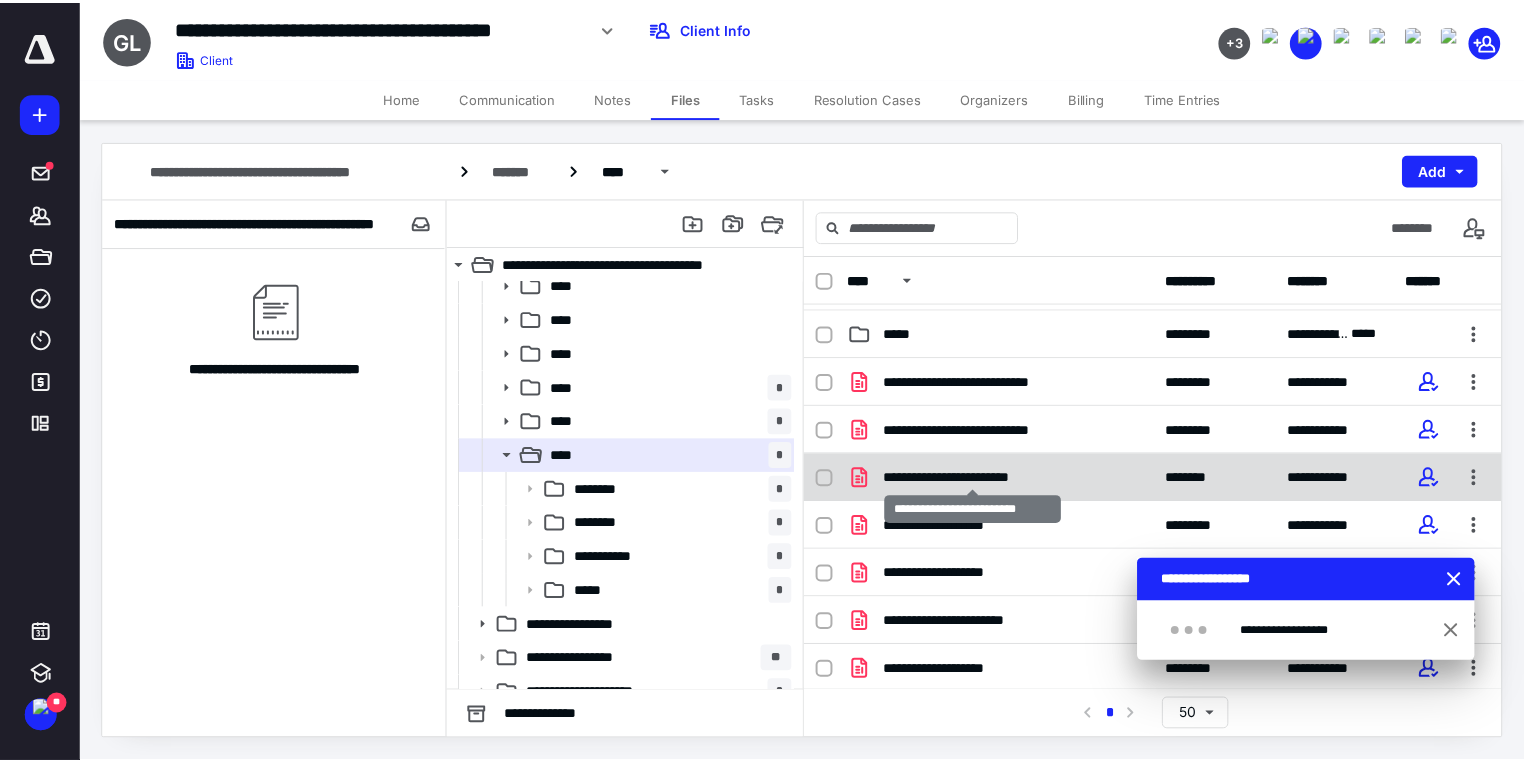 scroll, scrollTop: 58, scrollLeft: 0, axis: vertical 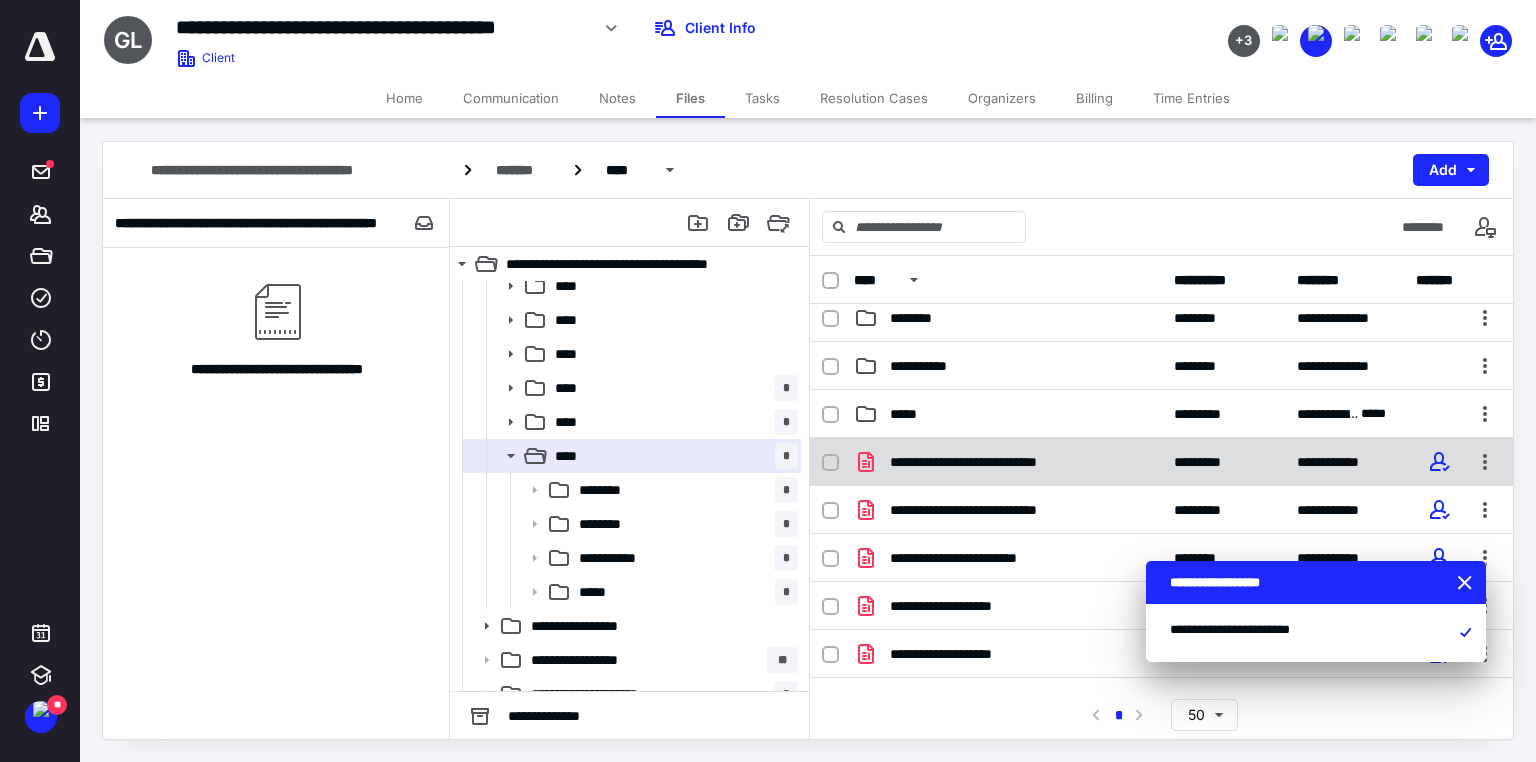 click 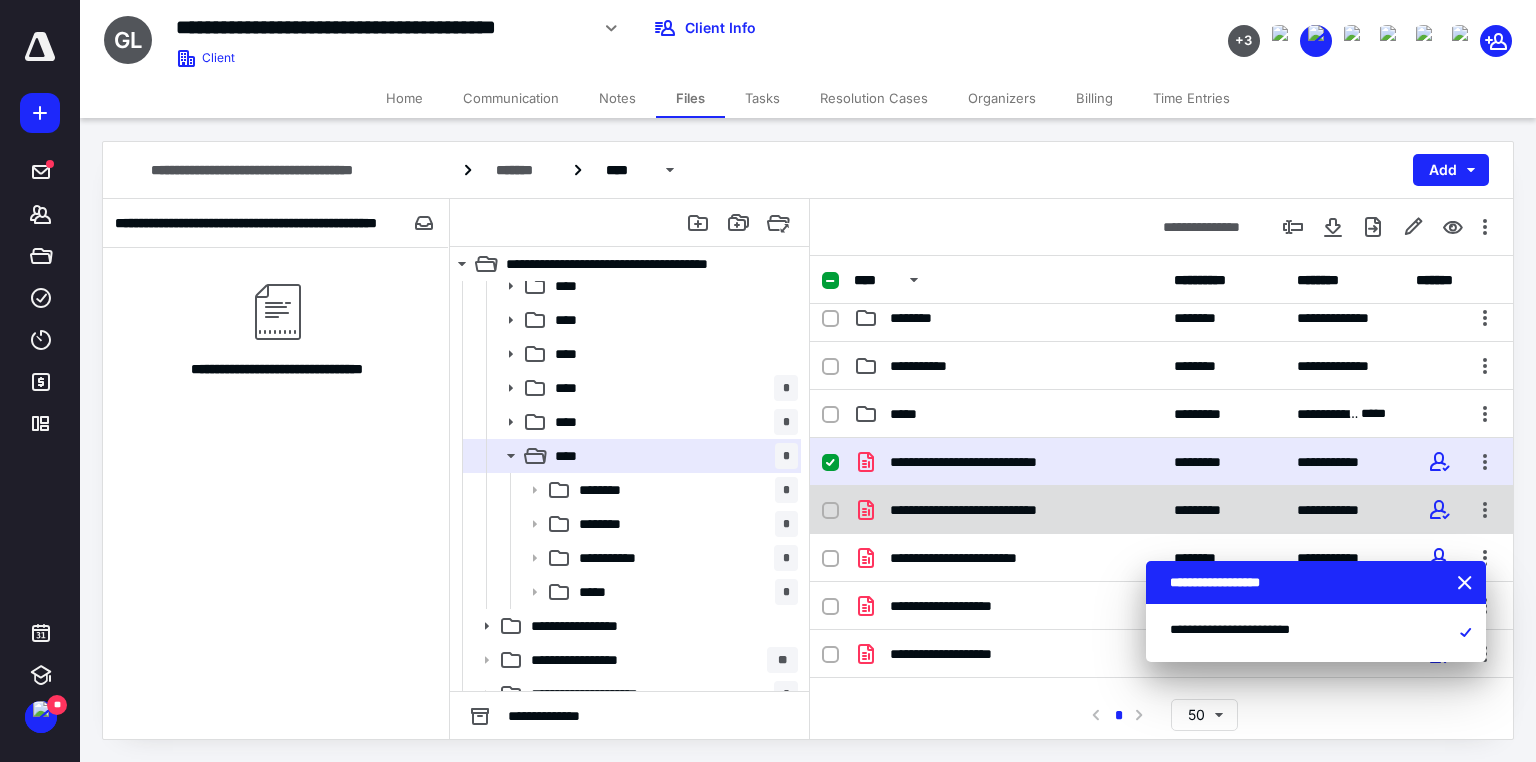 click 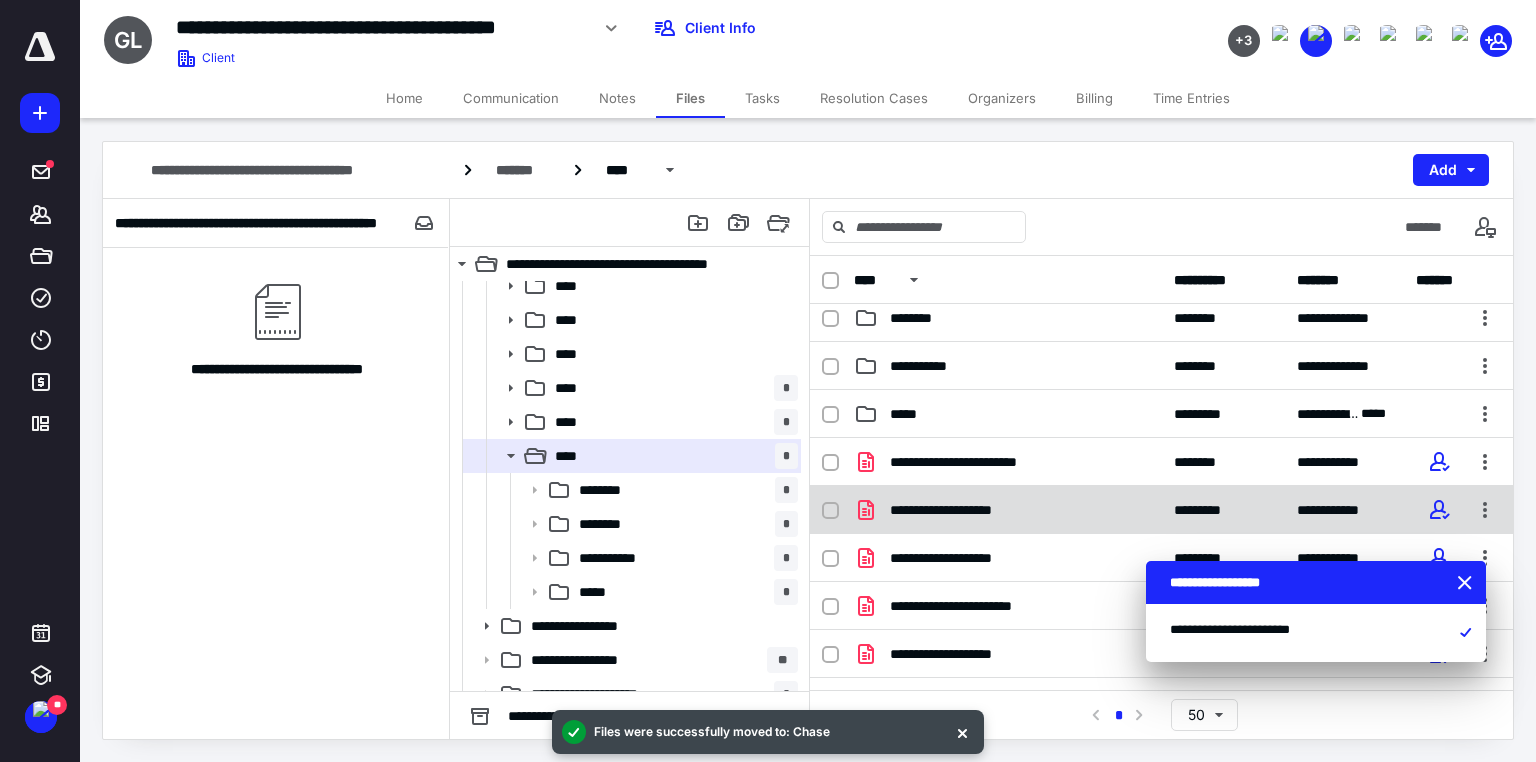 click 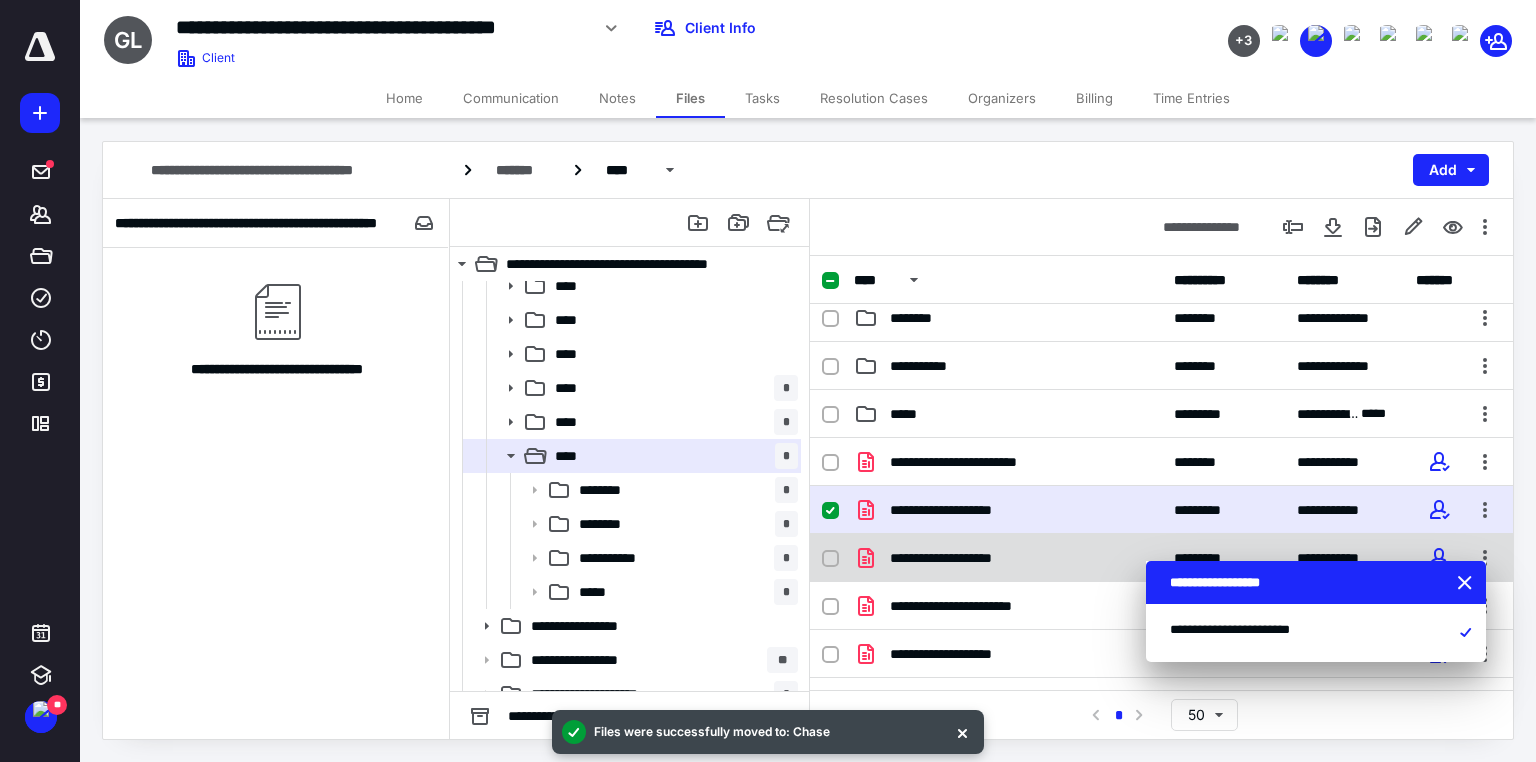 click 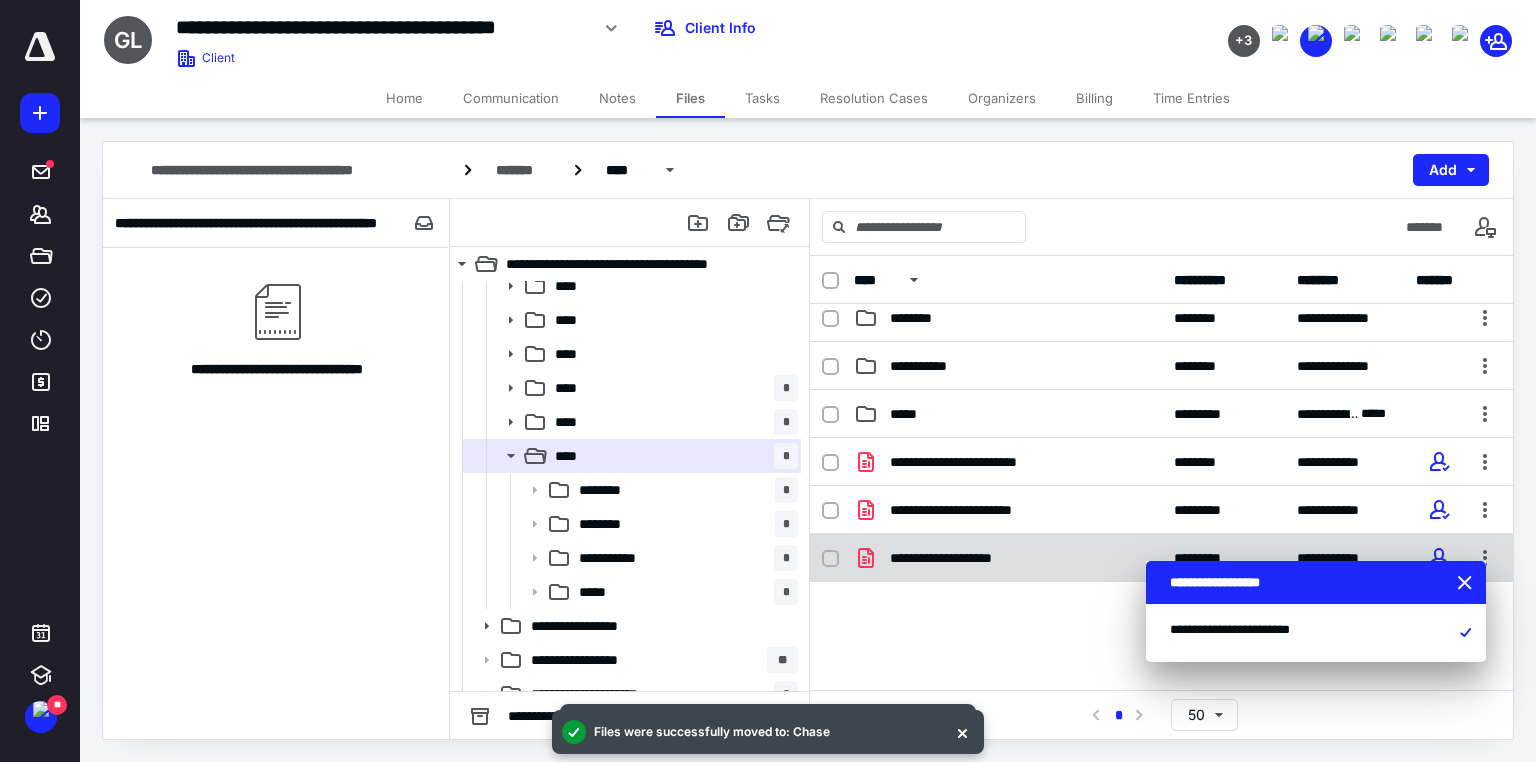 click 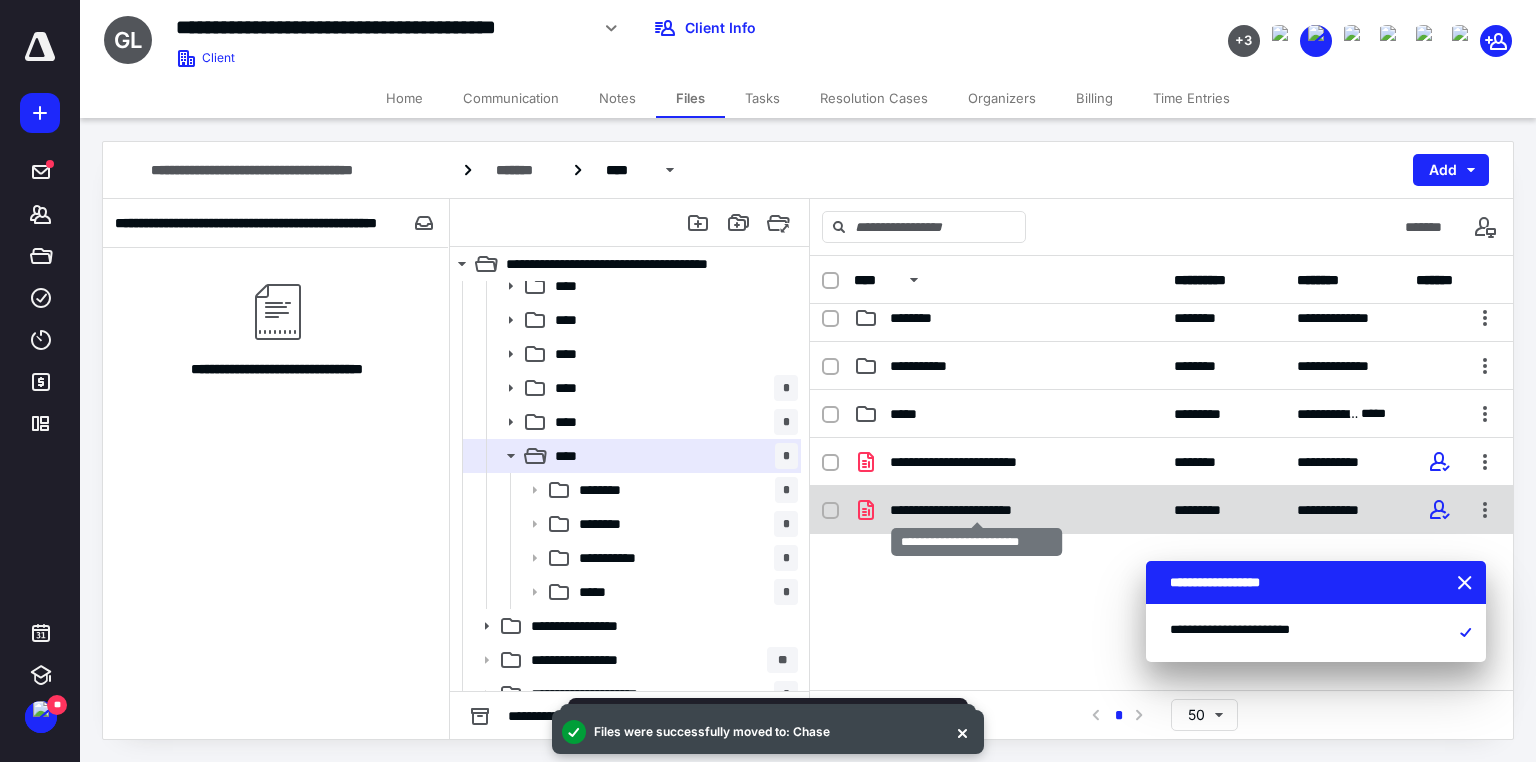 click on "**********" at bounding box center (976, 510) 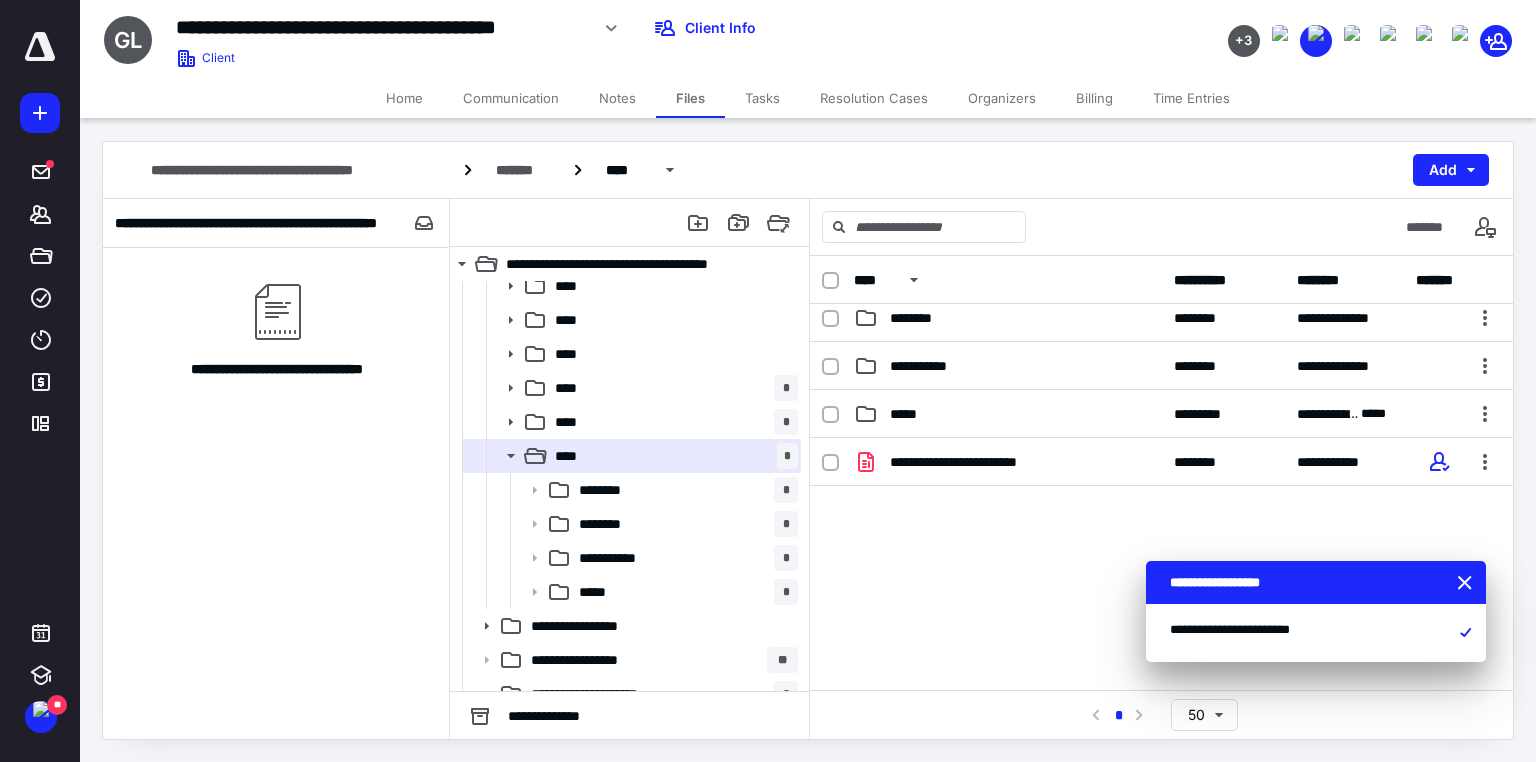 click on "Tasks" at bounding box center (762, 98) 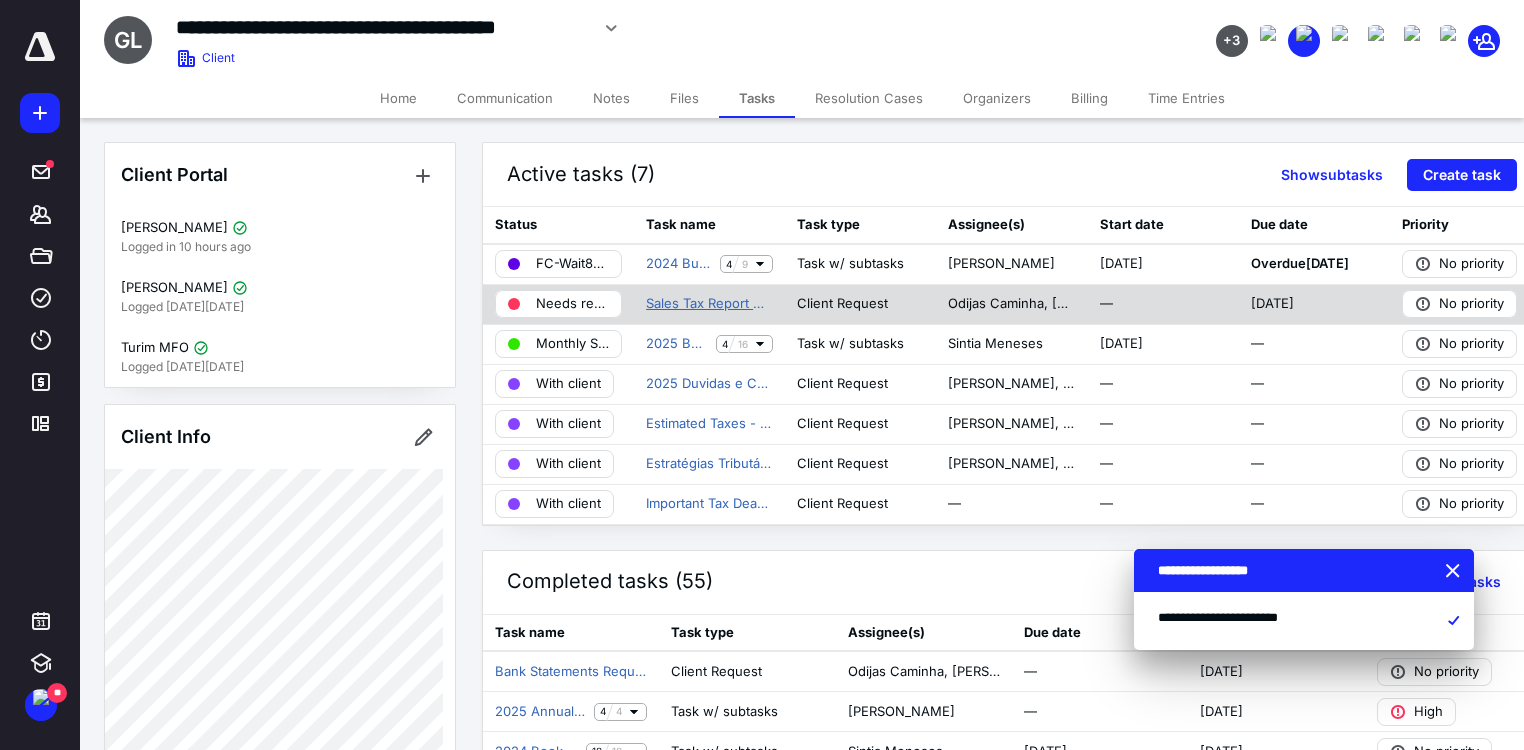 click on "Sales Tax Report Monthly" at bounding box center (709, 304) 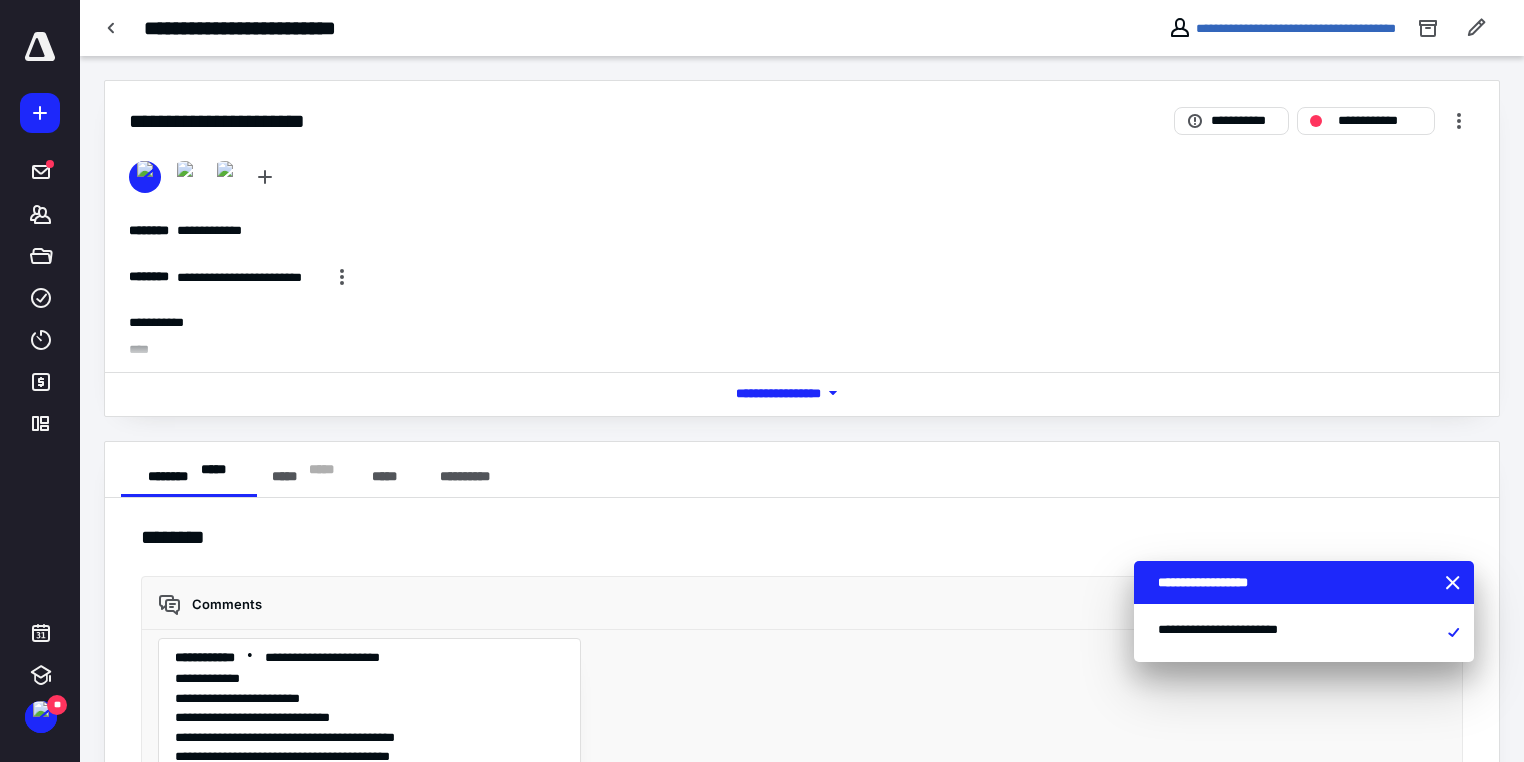 scroll, scrollTop: 15636, scrollLeft: 0, axis: vertical 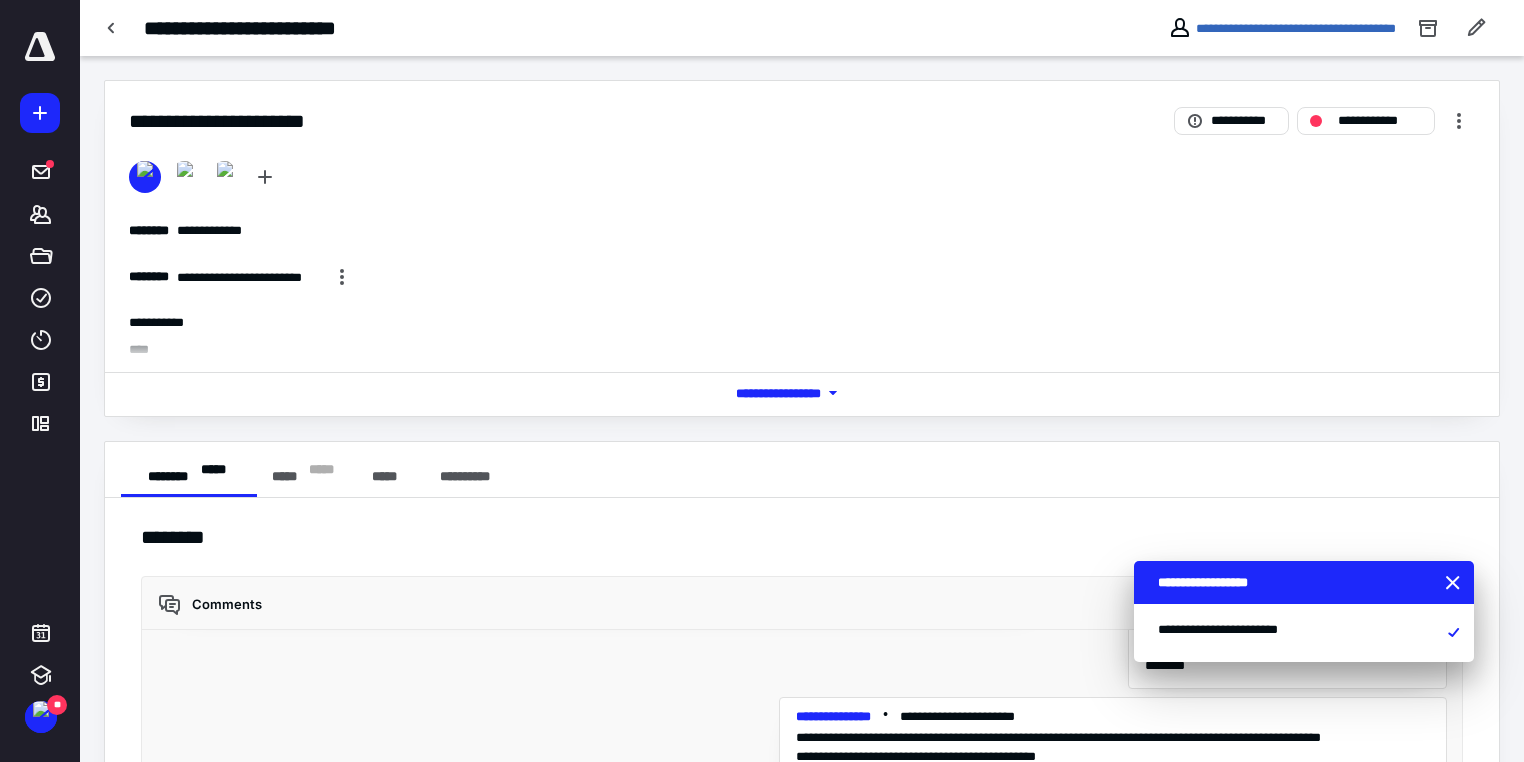 click on "**********" at bounding box center (802, 870) 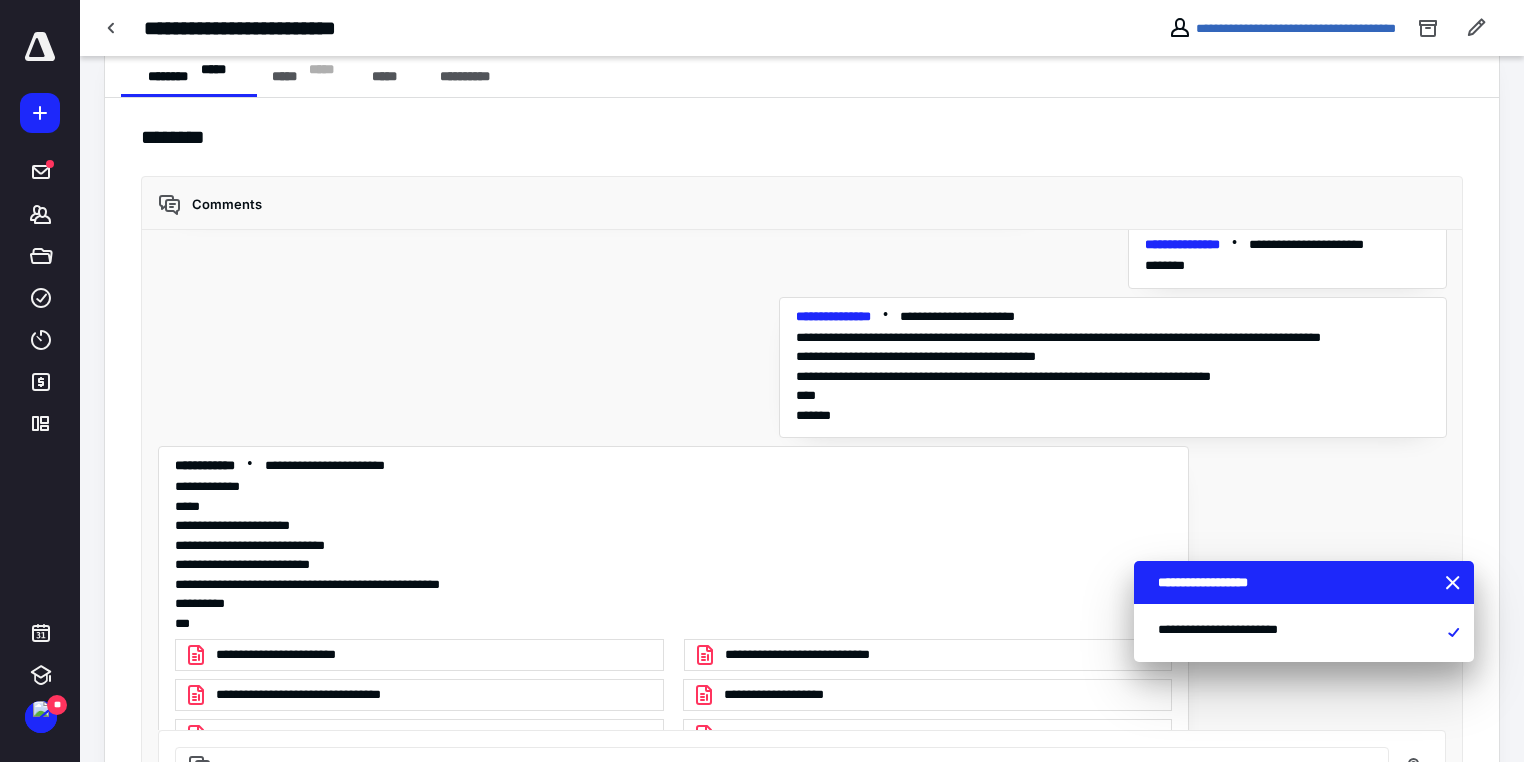 scroll, scrollTop: 504, scrollLeft: 0, axis: vertical 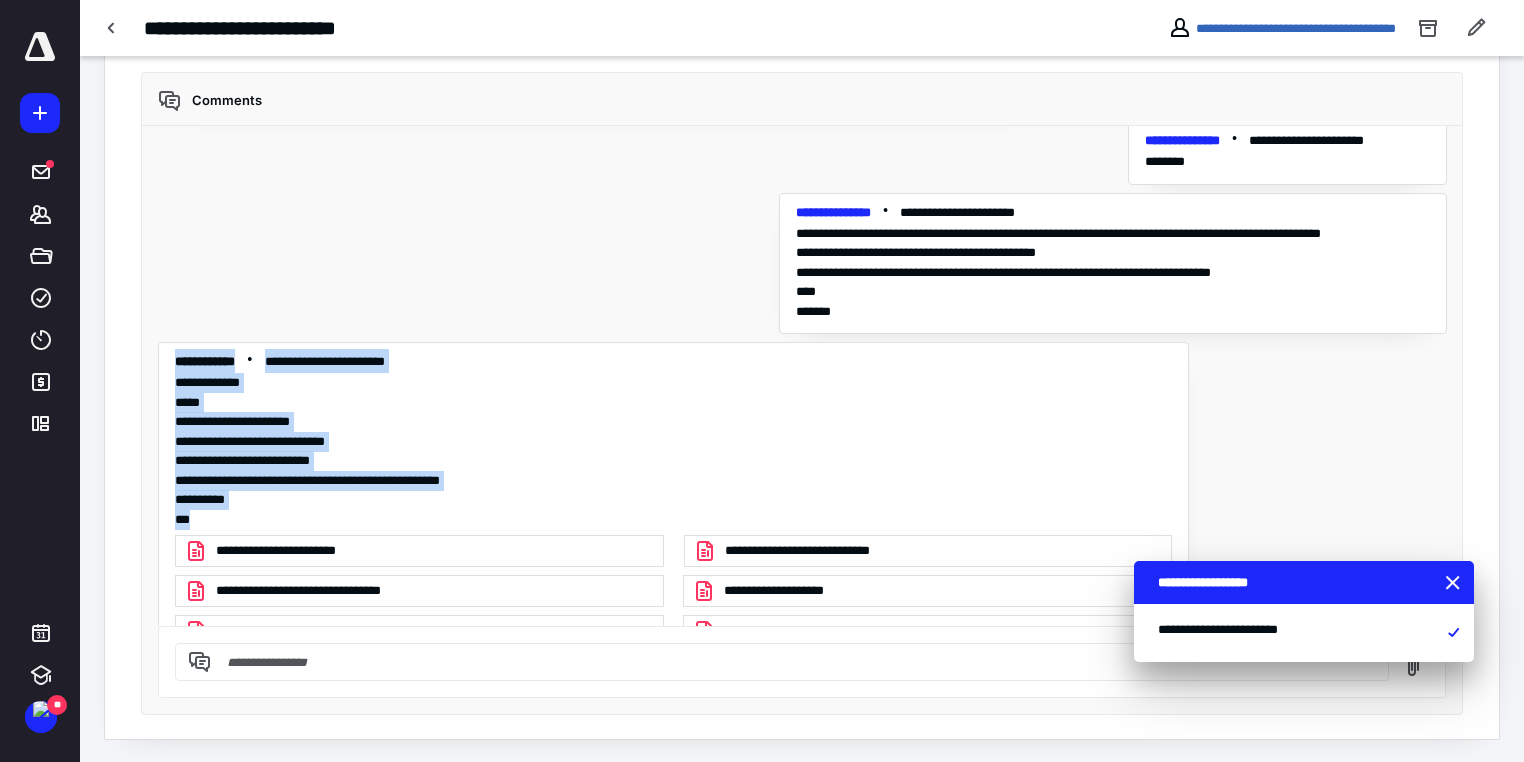 drag, startPoint x: 224, startPoint y: 470, endPoint x: 178, endPoint y: 320, distance: 156.89487 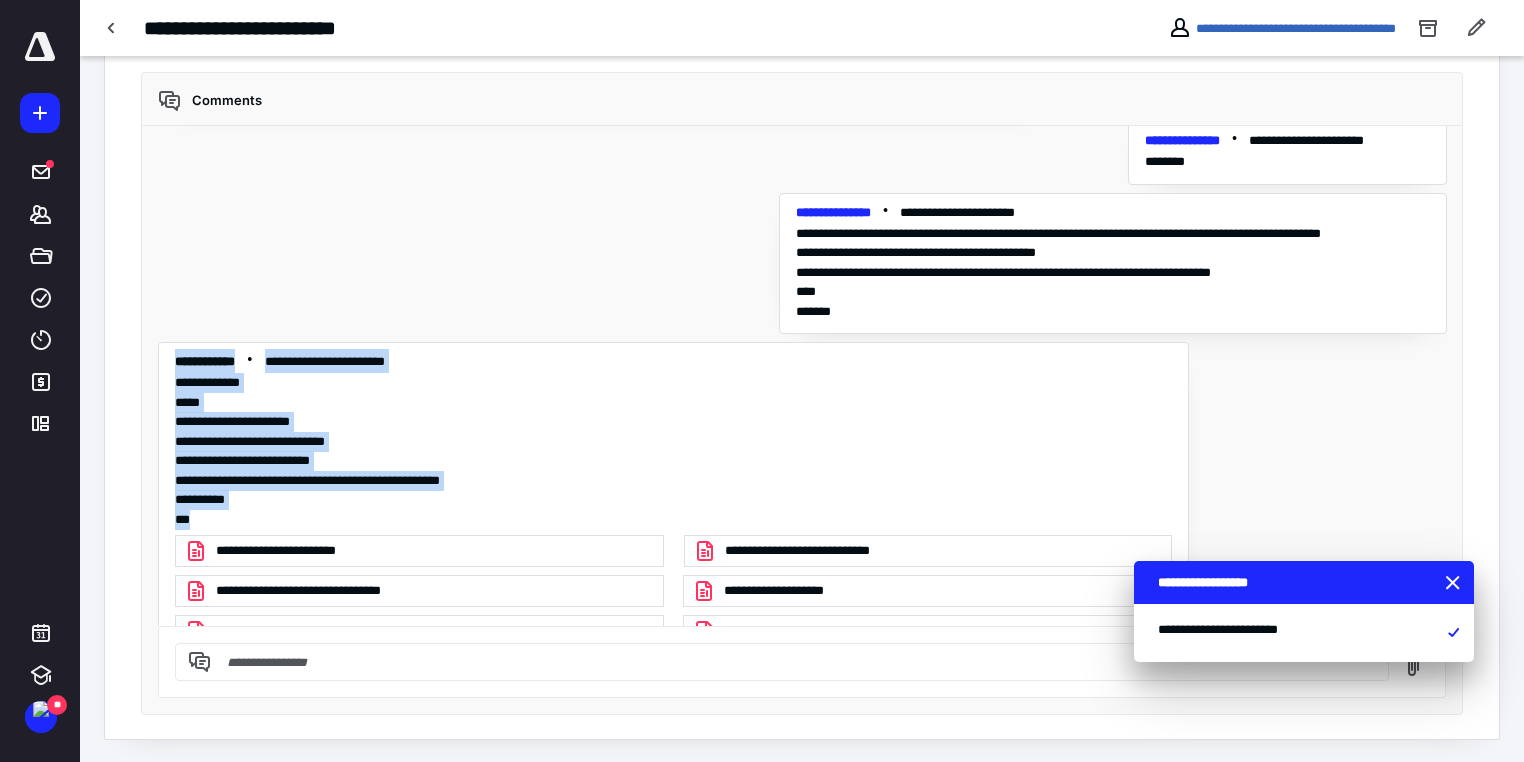copy on "**********" 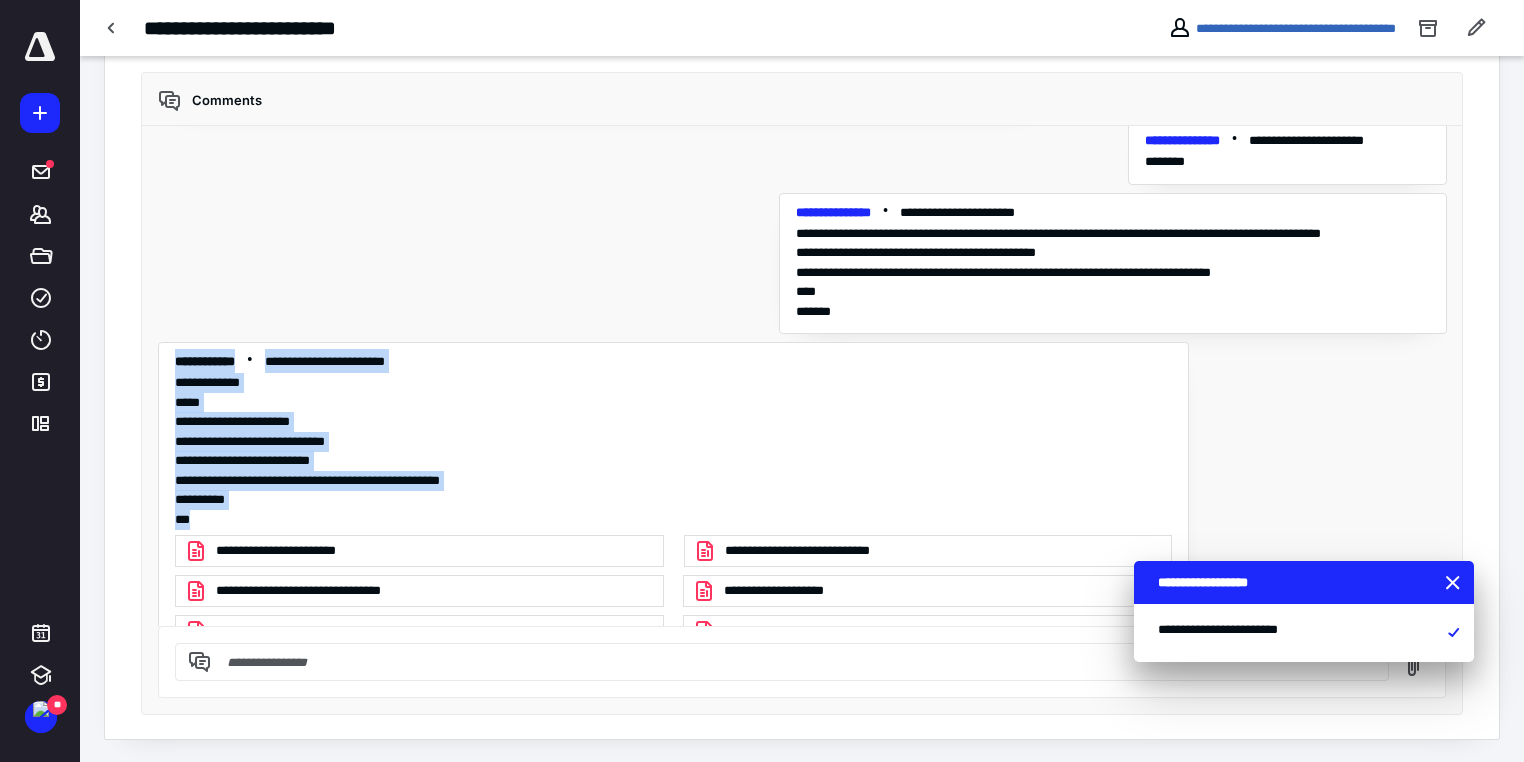 drag, startPoint x: 1086, startPoint y: 369, endPoint x: 1104, endPoint y: 369, distance: 18 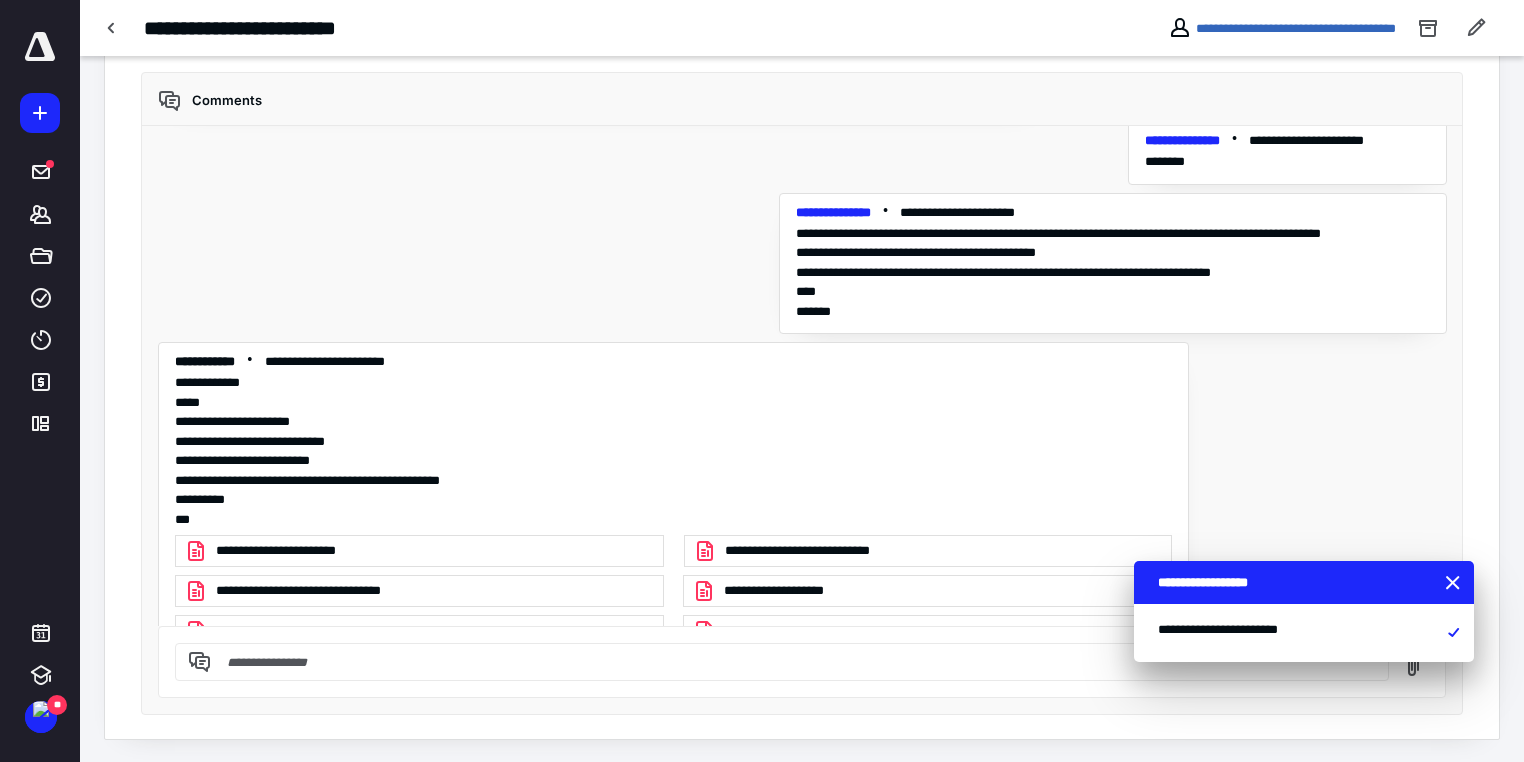 scroll, scrollTop: 15476, scrollLeft: 0, axis: vertical 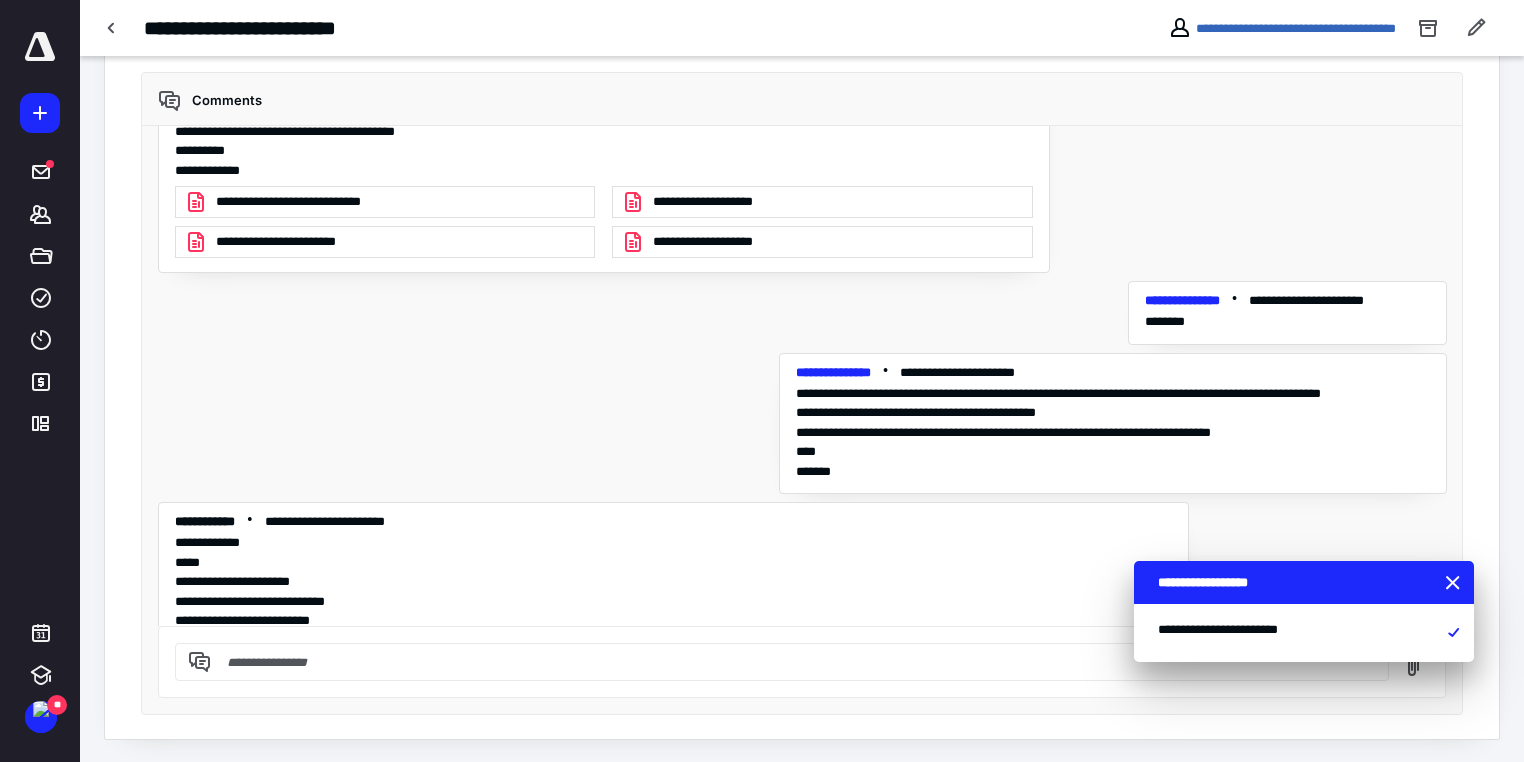 click on "**********" at bounding box center (1113, 433) 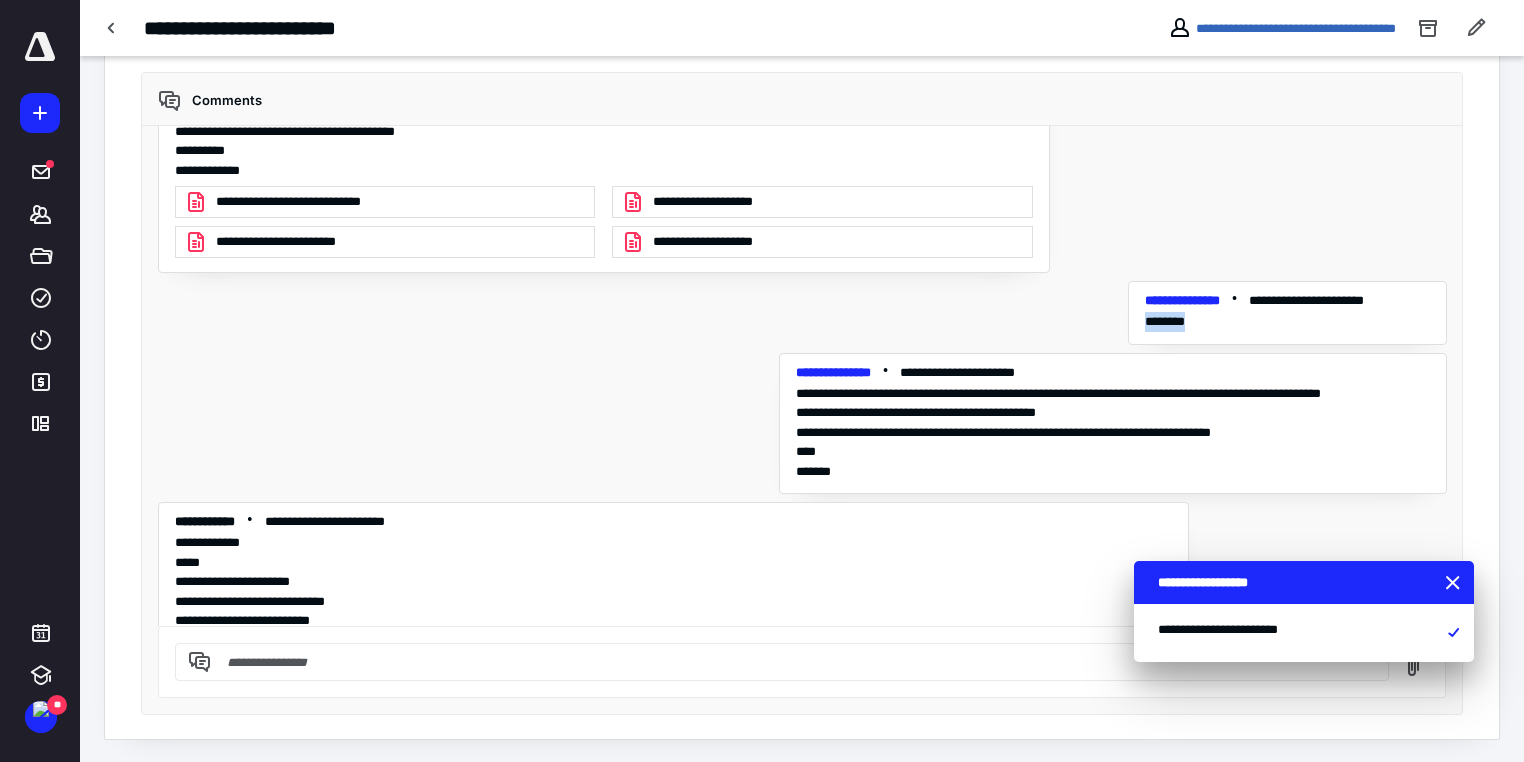 drag, startPoint x: 1180, startPoint y: 288, endPoint x: 1123, endPoint y: 288, distance: 57 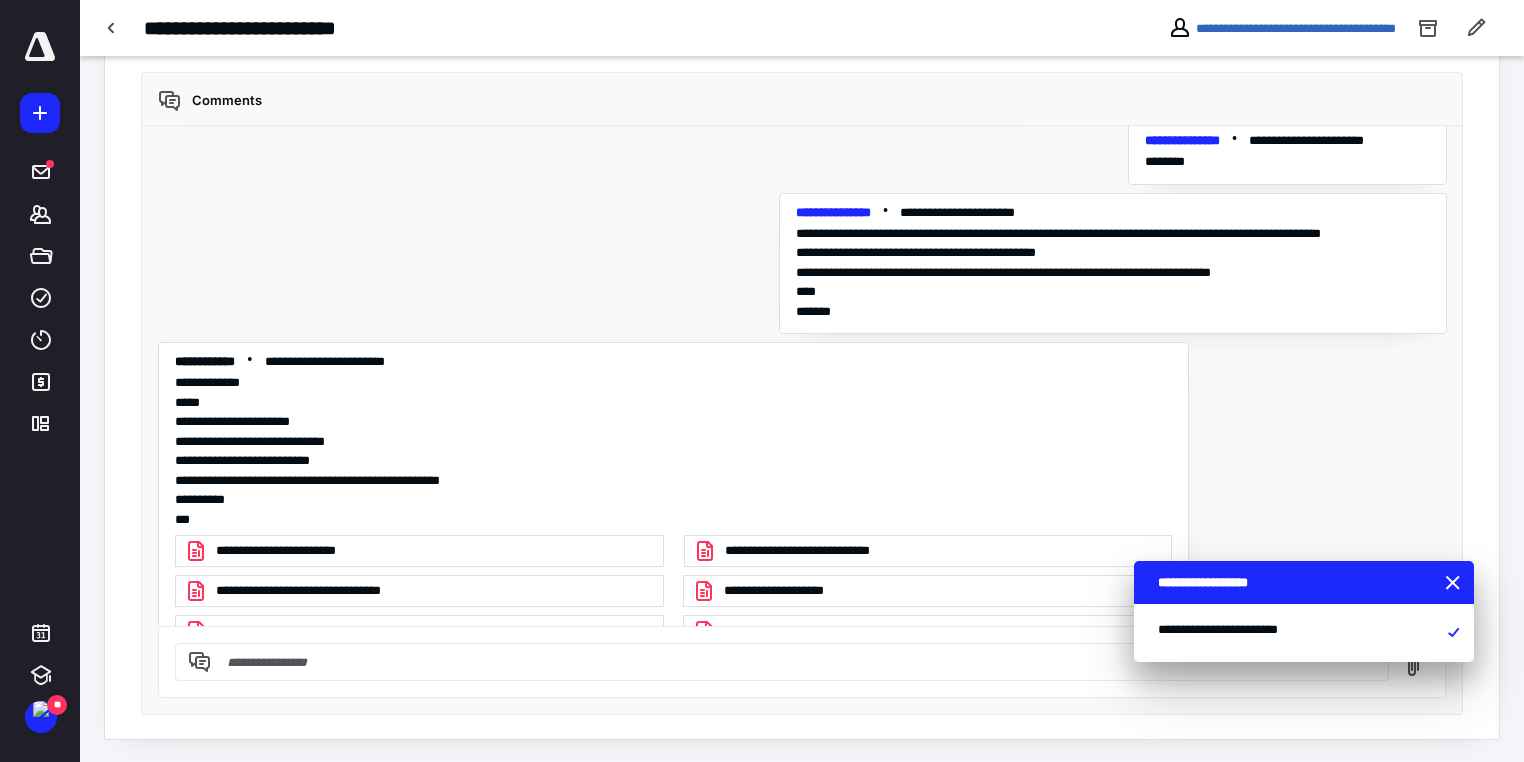 click at bounding box center [794, 662] 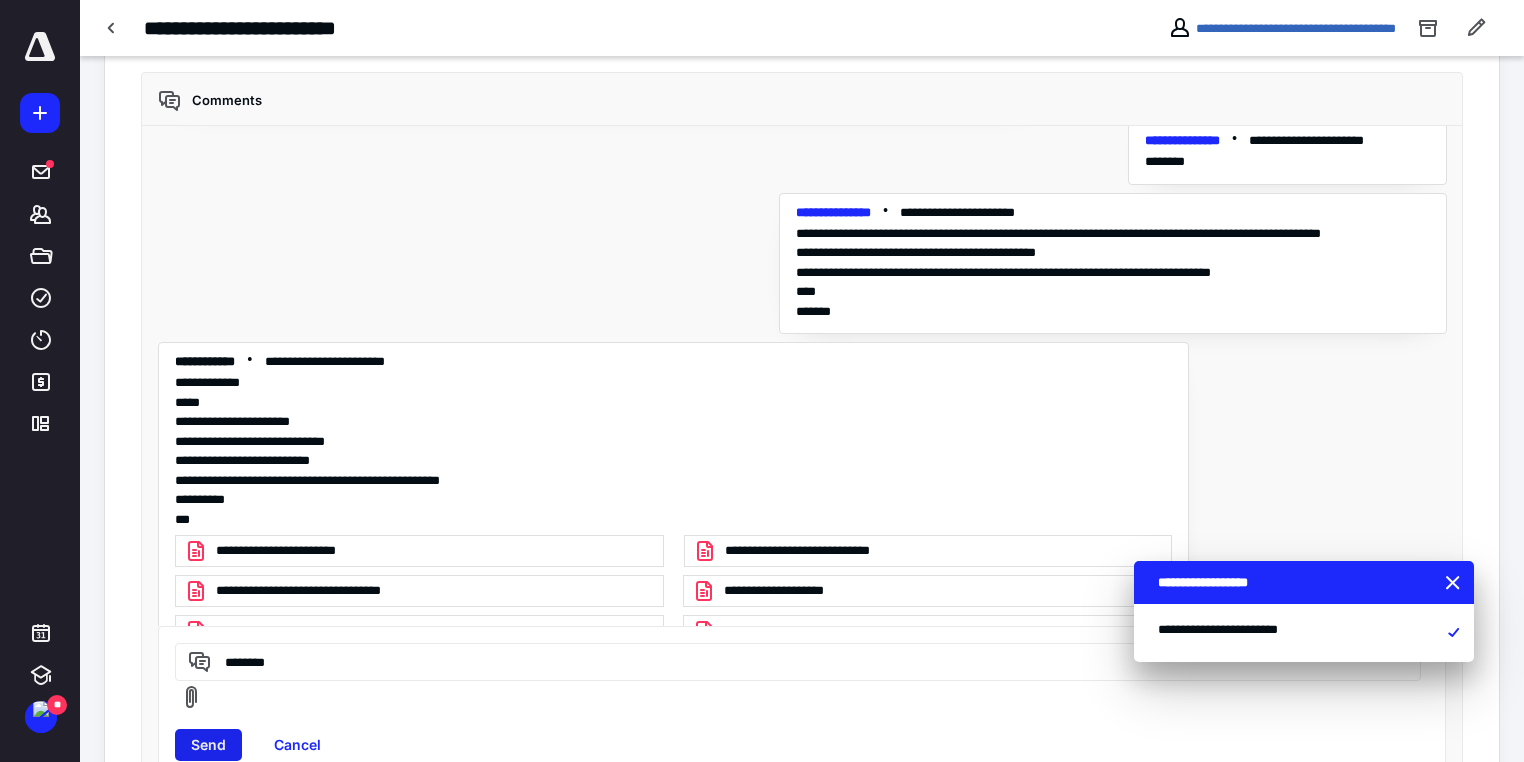 type on "********" 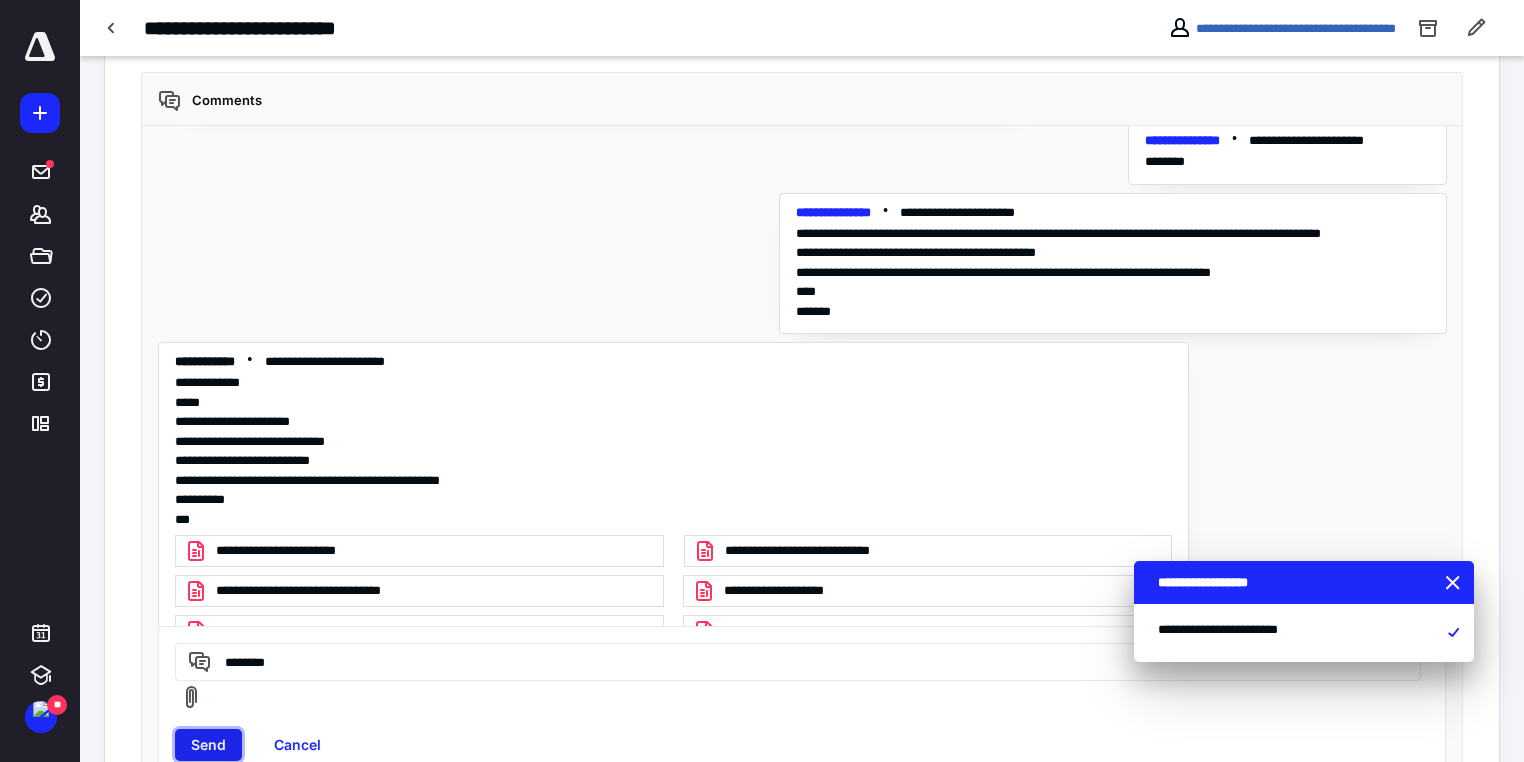 click on "Send" at bounding box center (208, 745) 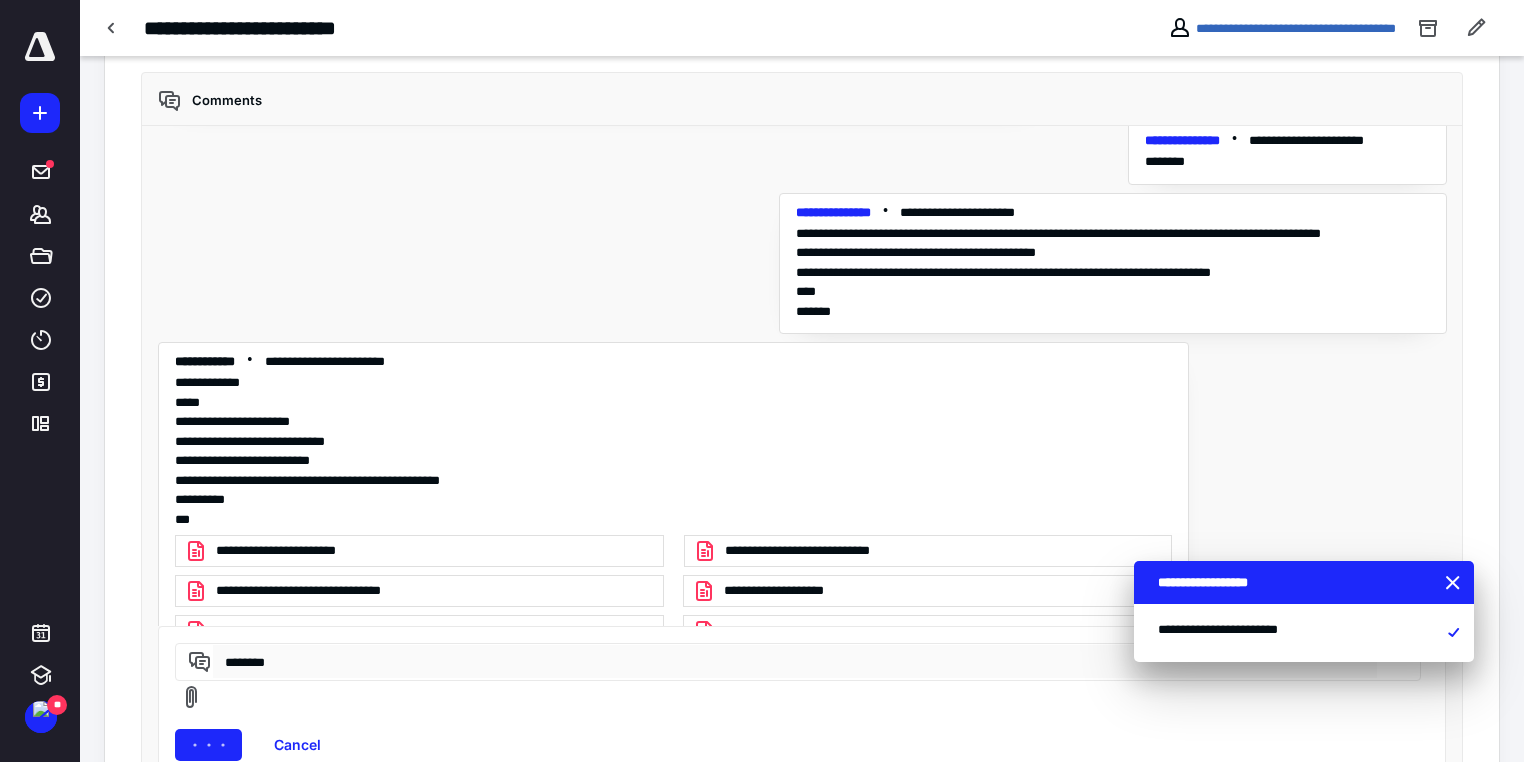 type 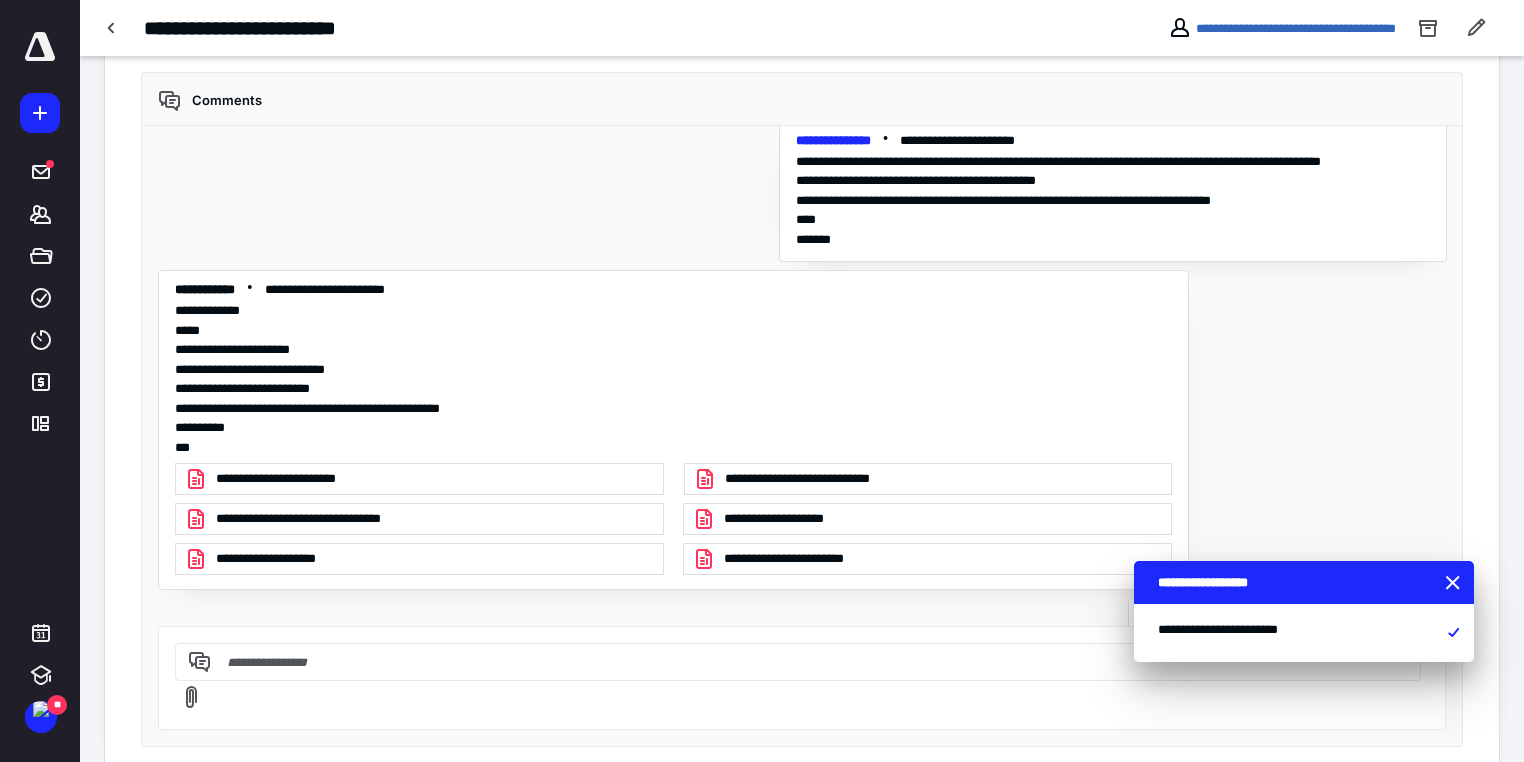 scroll, scrollTop: 15388, scrollLeft: 0, axis: vertical 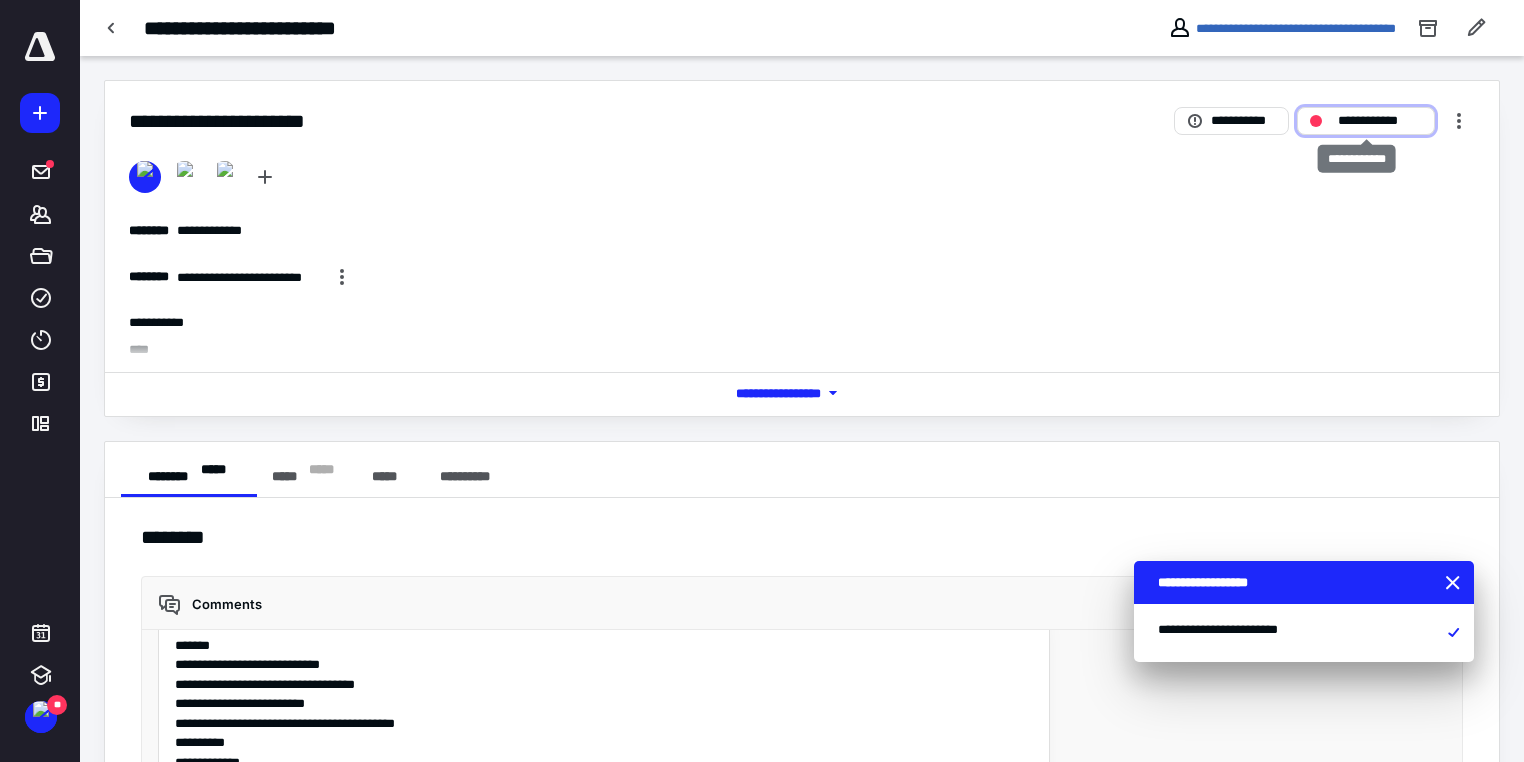 click on "**********" at bounding box center (1380, 121) 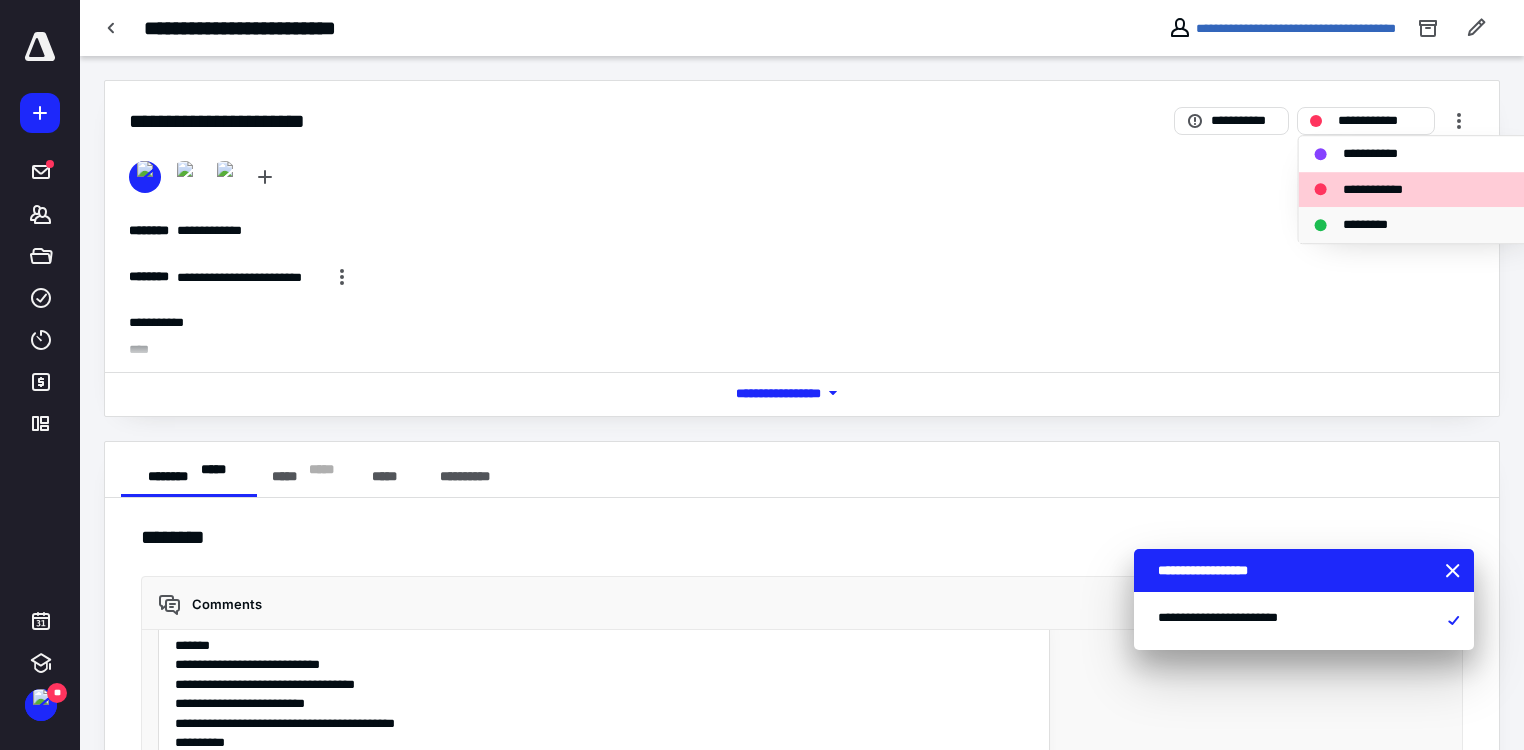 click on "*********" at bounding box center [1376, 225] 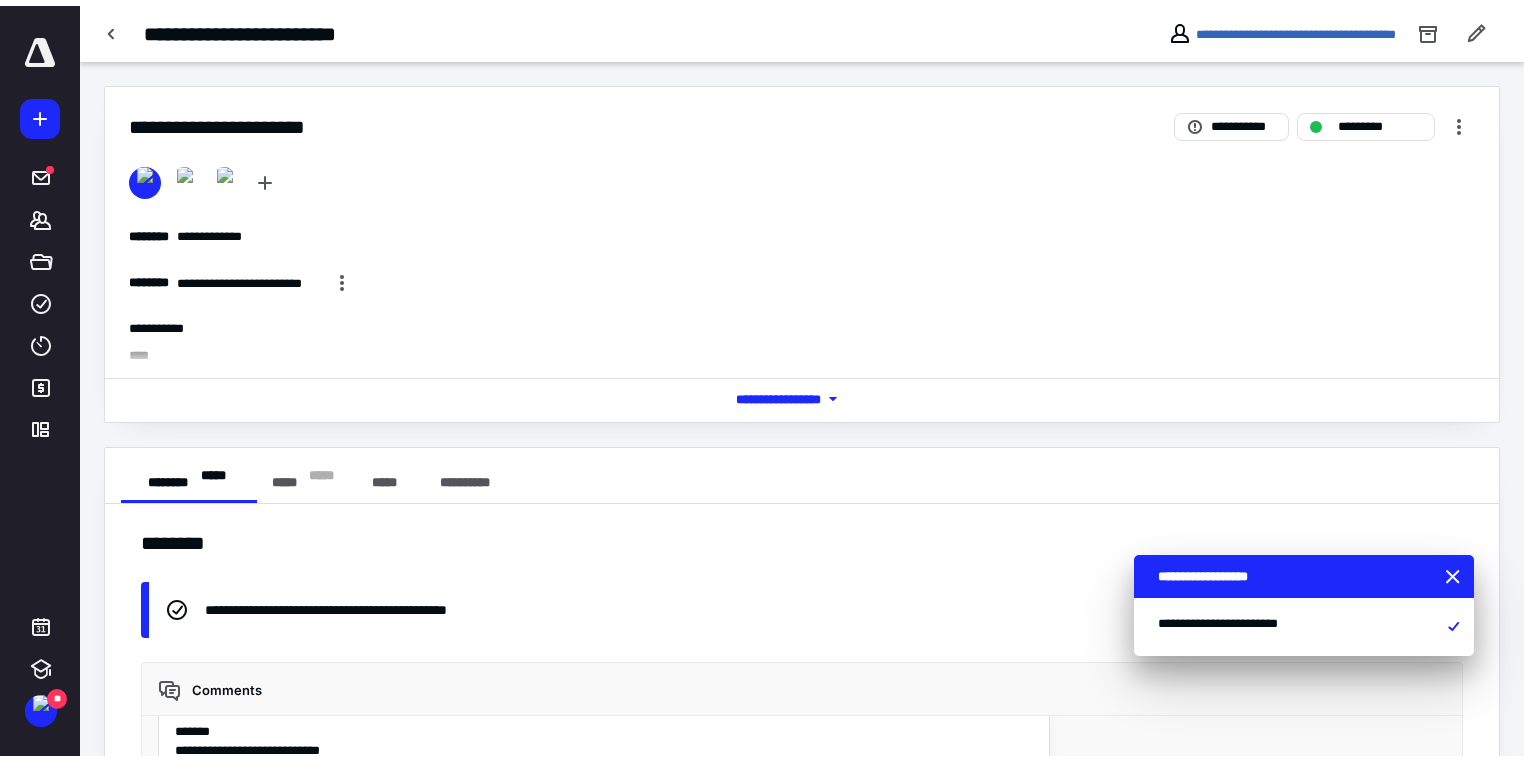scroll, scrollTop: 15708, scrollLeft: 0, axis: vertical 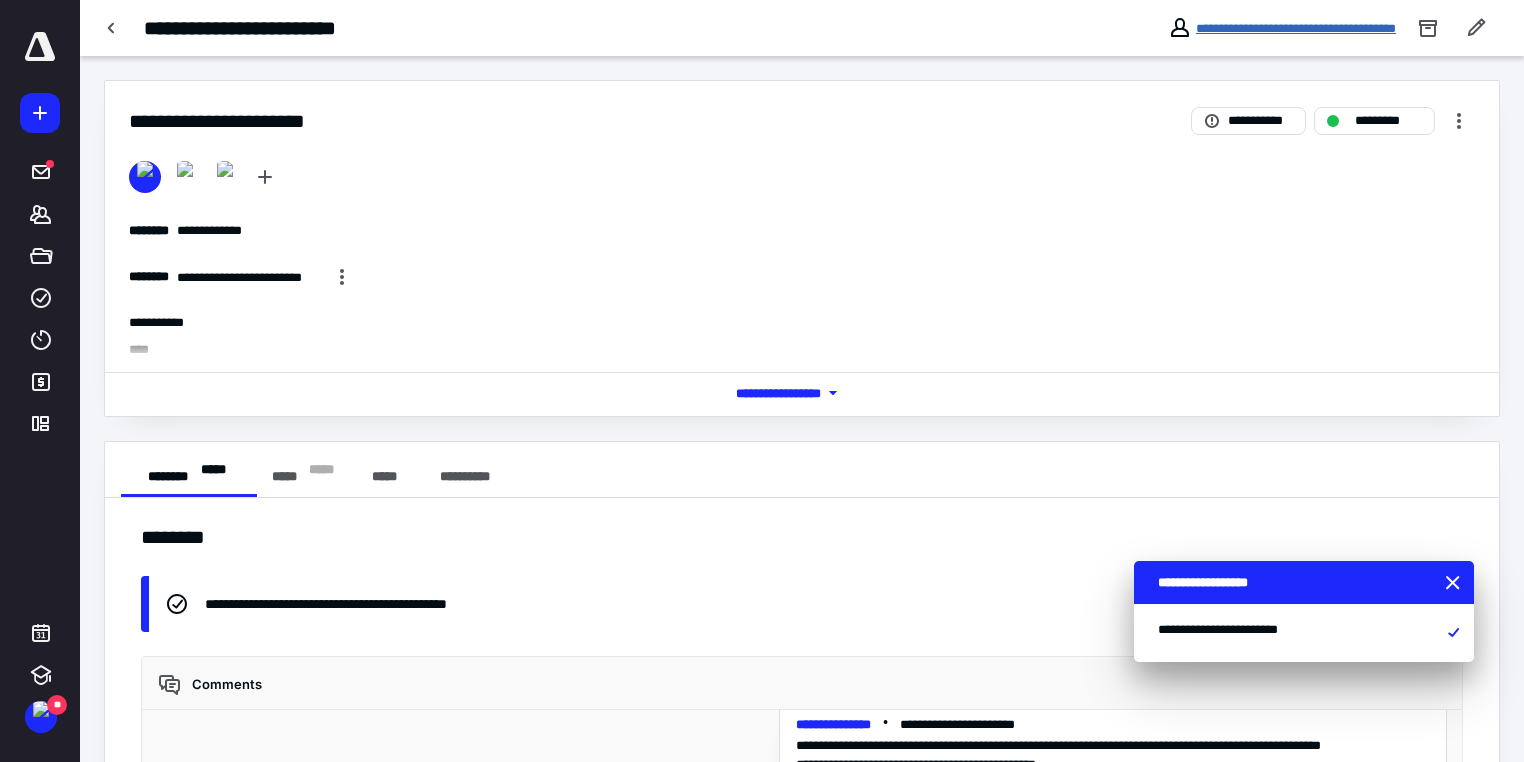 click on "**********" at bounding box center (1296, 28) 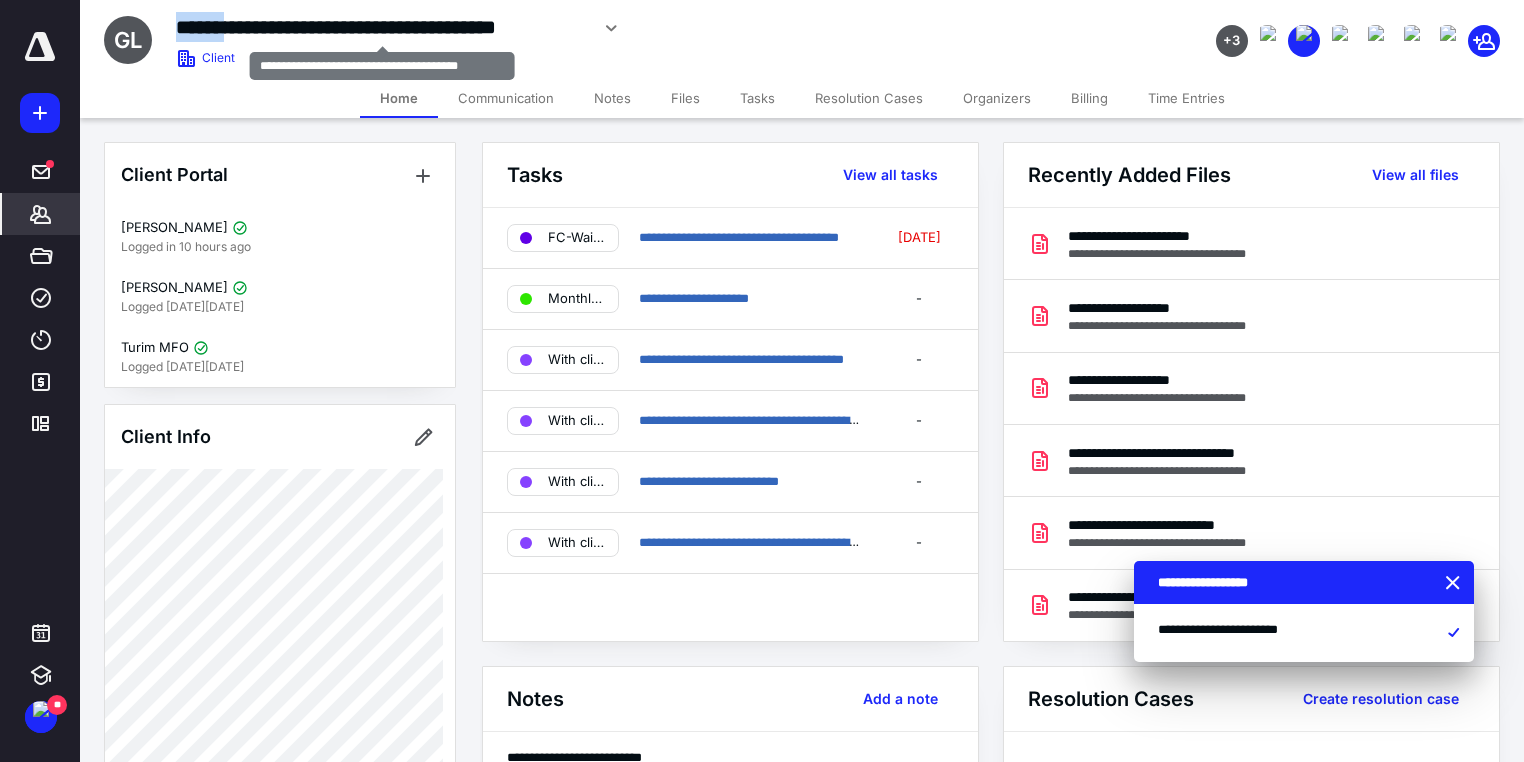 drag, startPoint x: 246, startPoint y: 24, endPoint x: 180, endPoint y: 20, distance: 66.1211 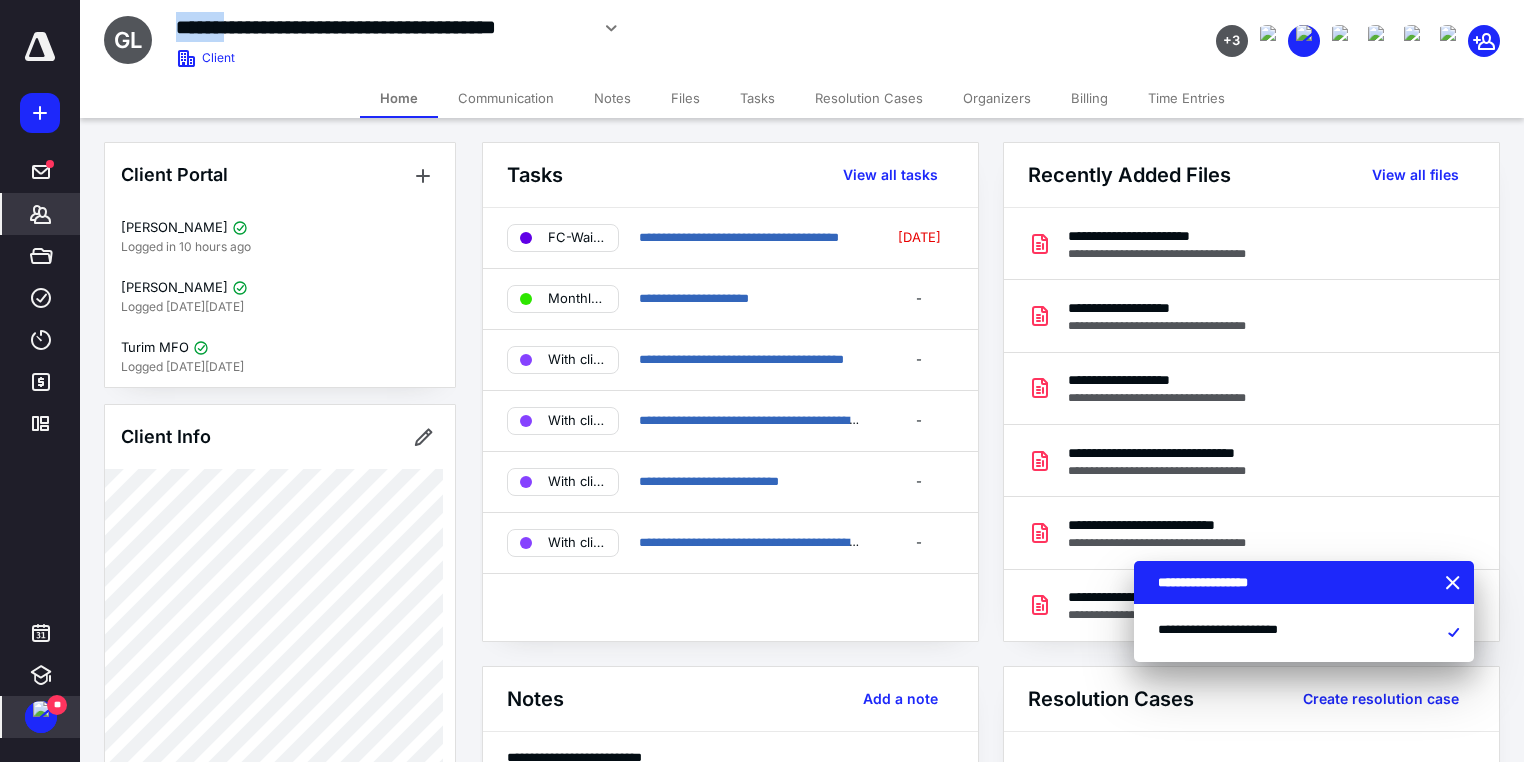click at bounding box center [41, 709] 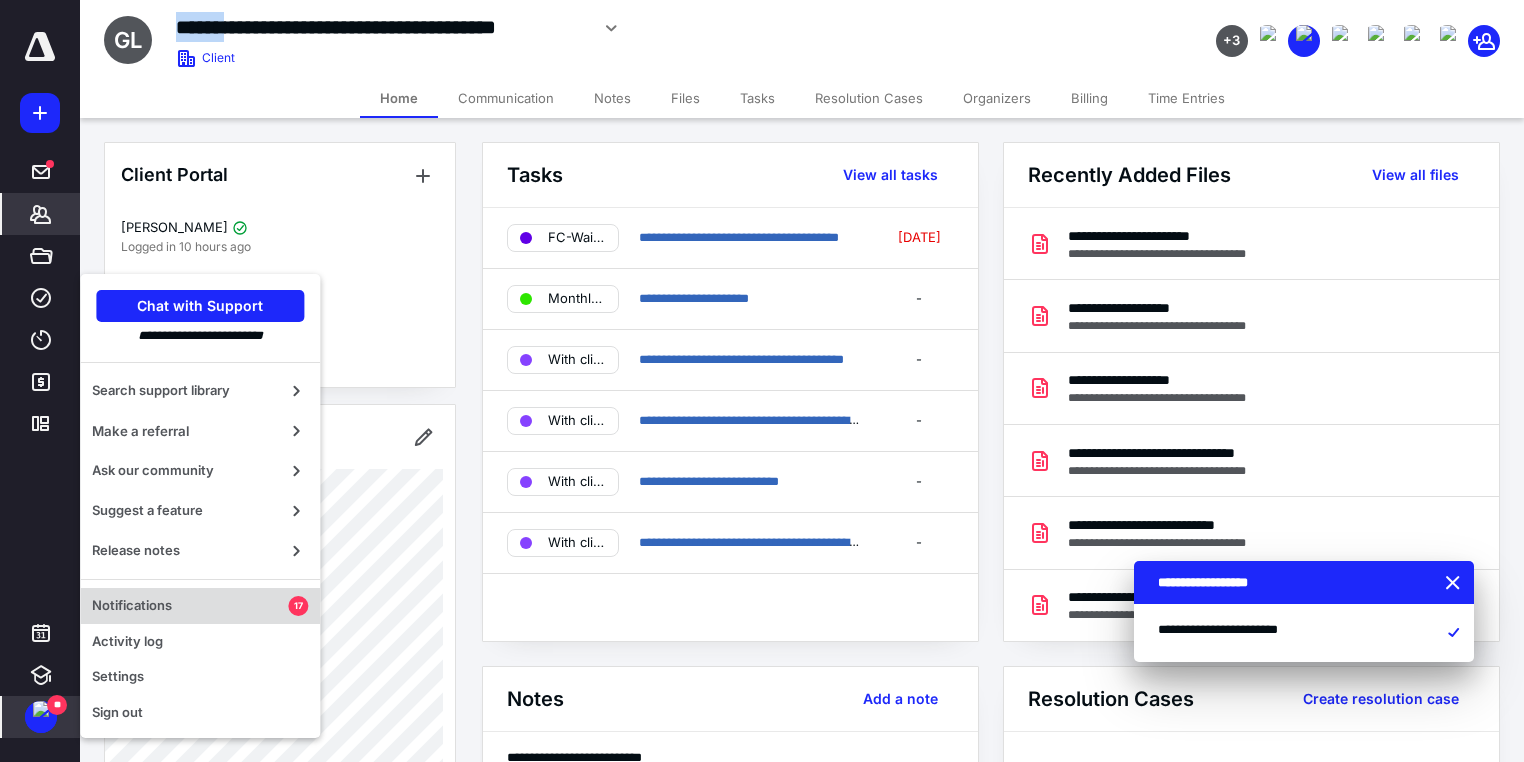 click on "Notifications" at bounding box center (190, 606) 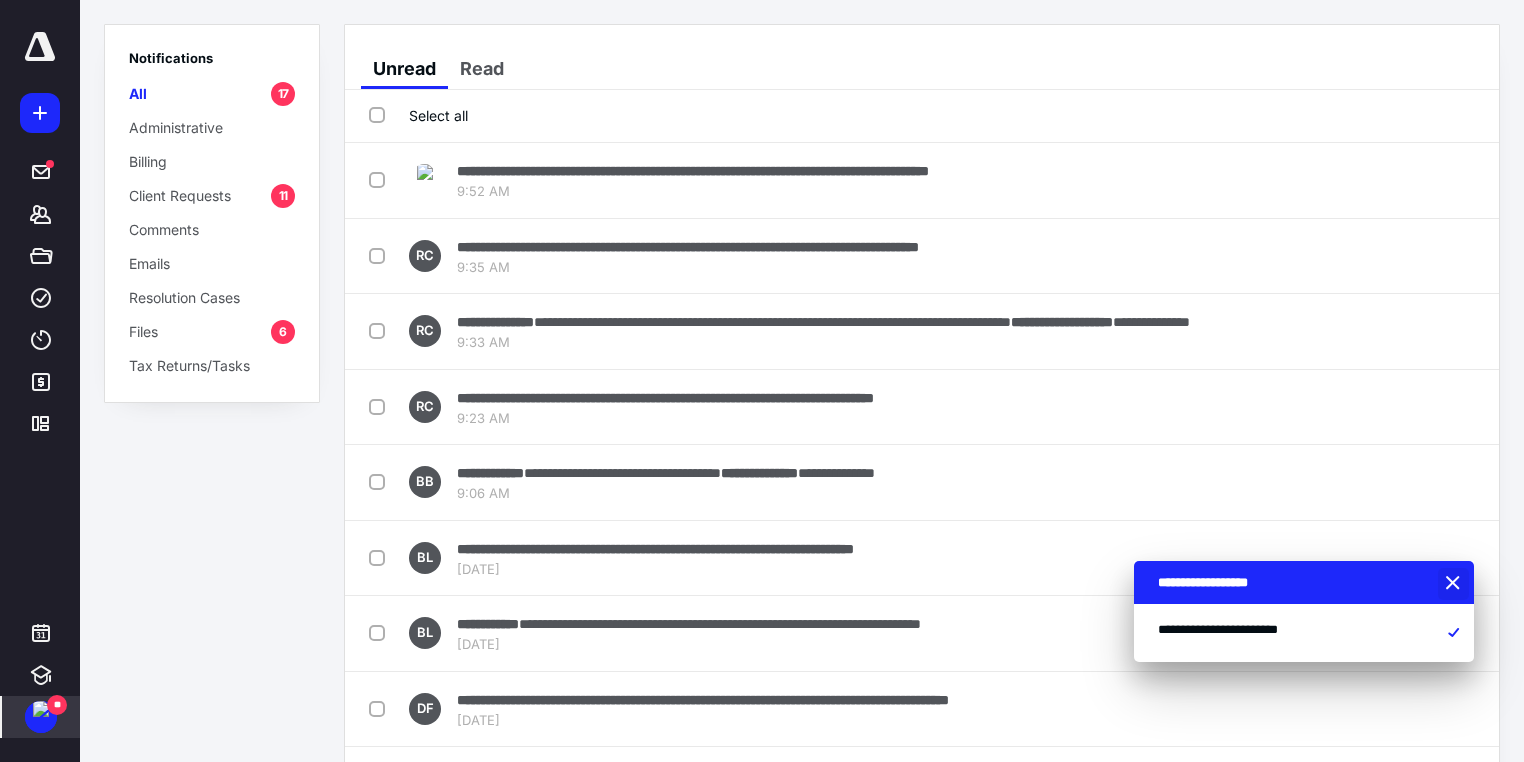 click at bounding box center [1455, 584] 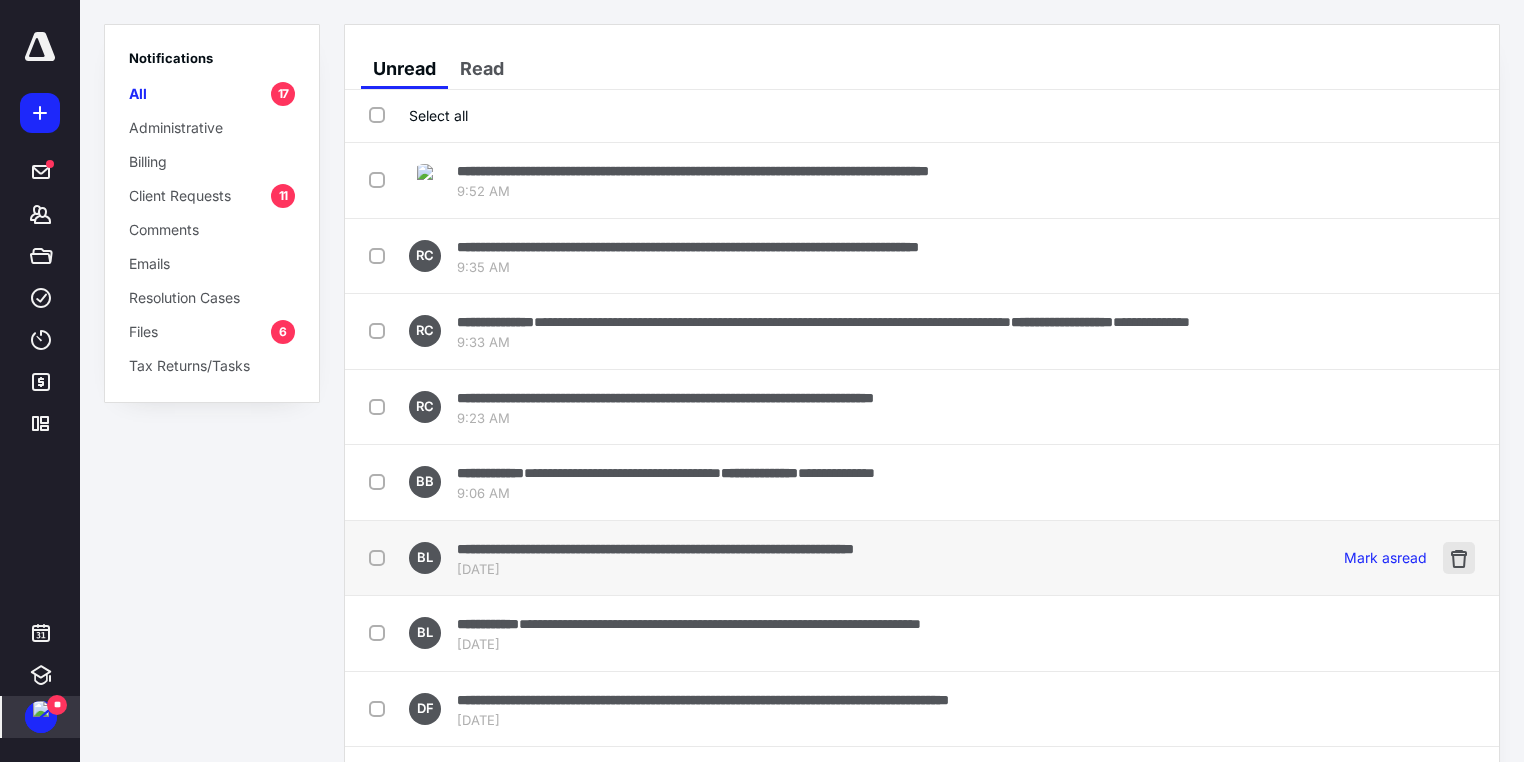 click at bounding box center (1459, 558) 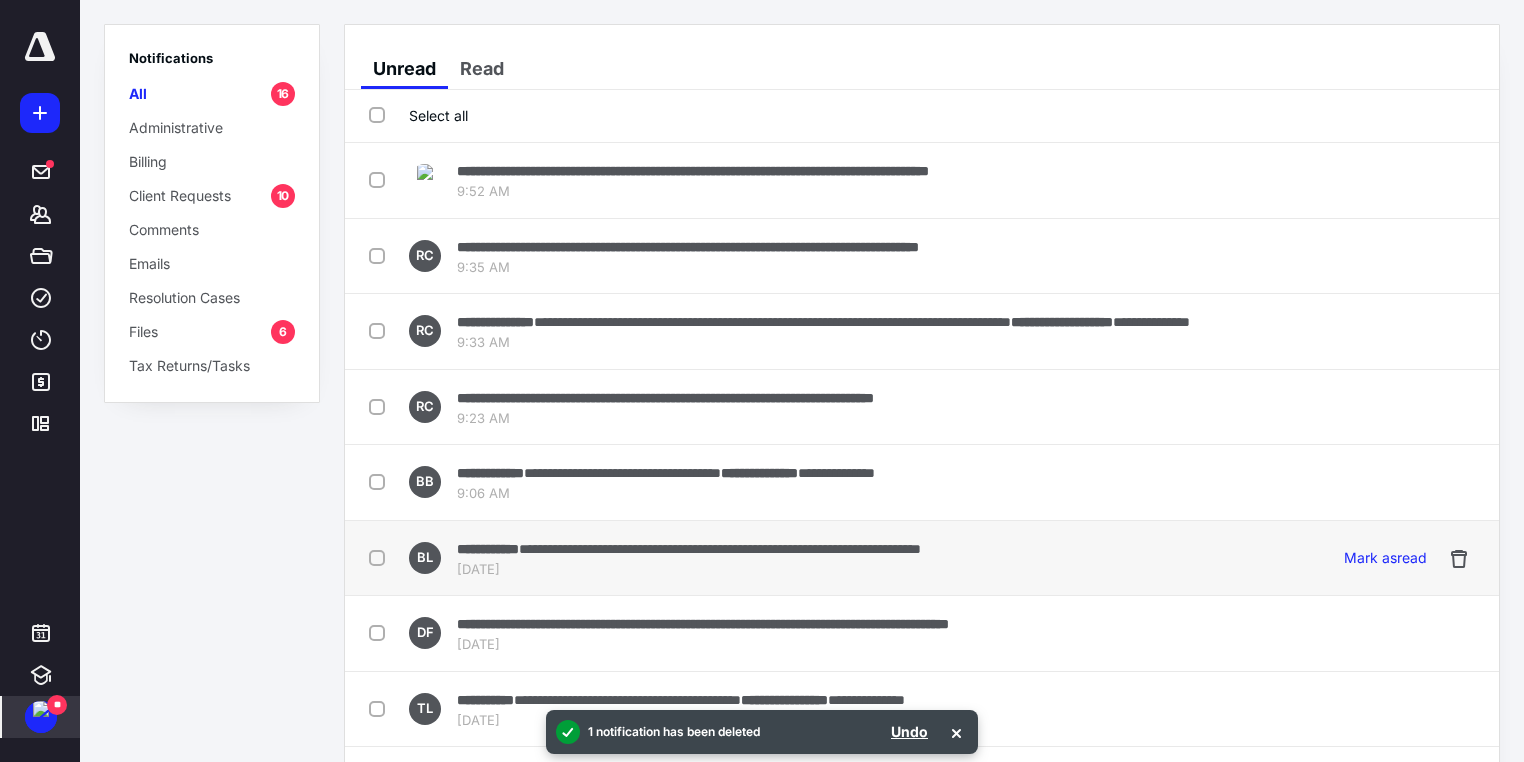 click on "**********" at bounding box center [720, 549] 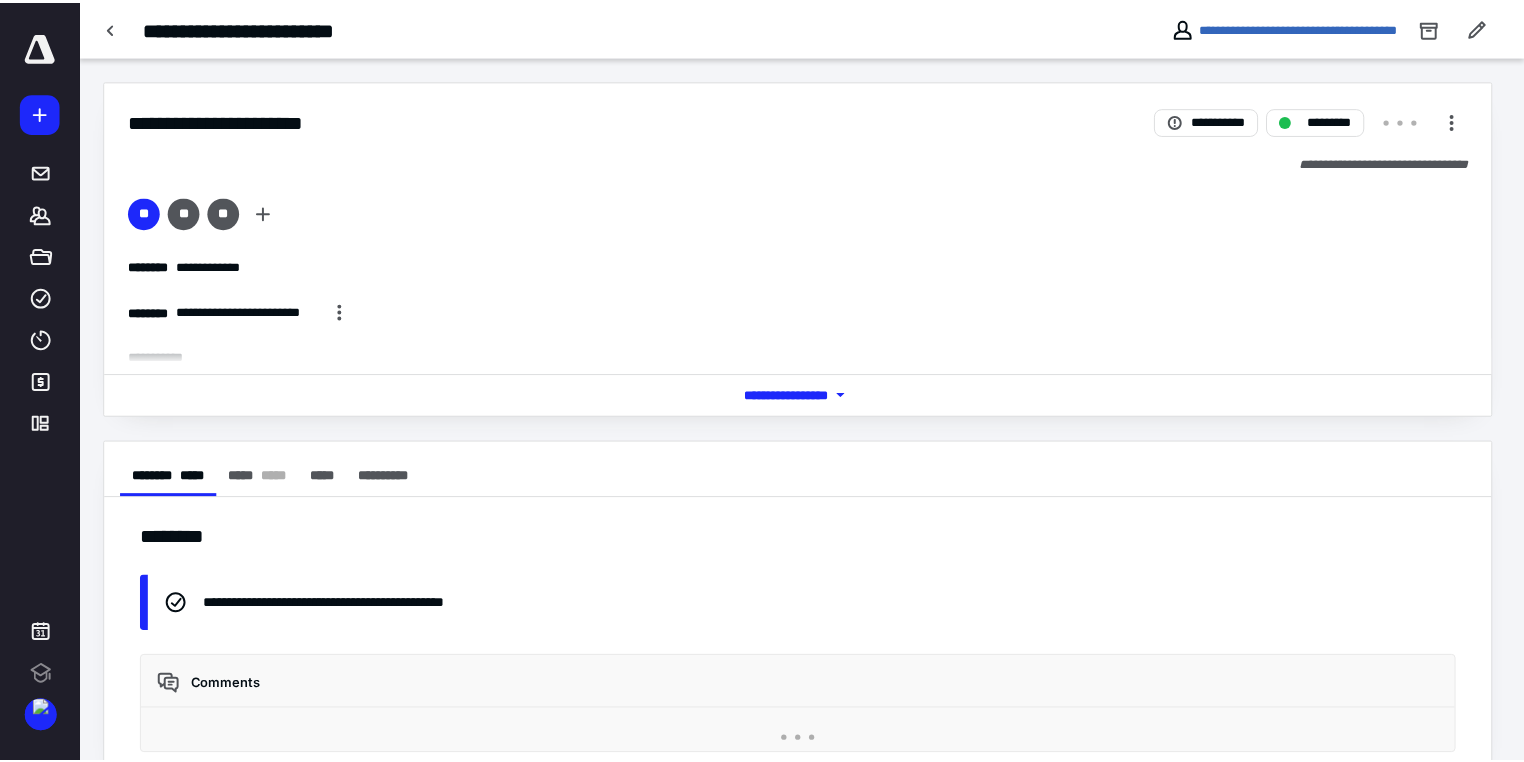 scroll, scrollTop: 0, scrollLeft: 0, axis: both 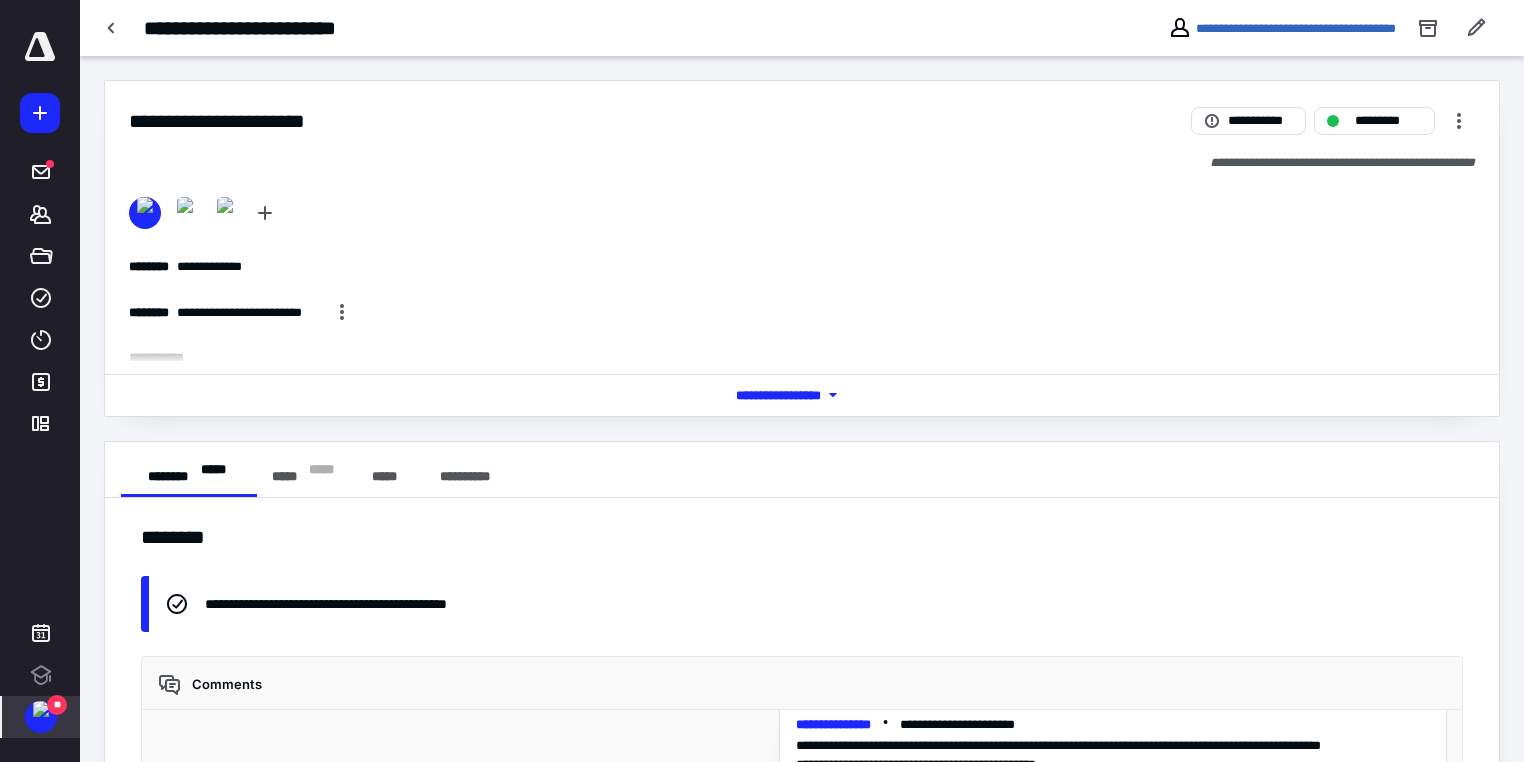 click at bounding box center [41, 709] 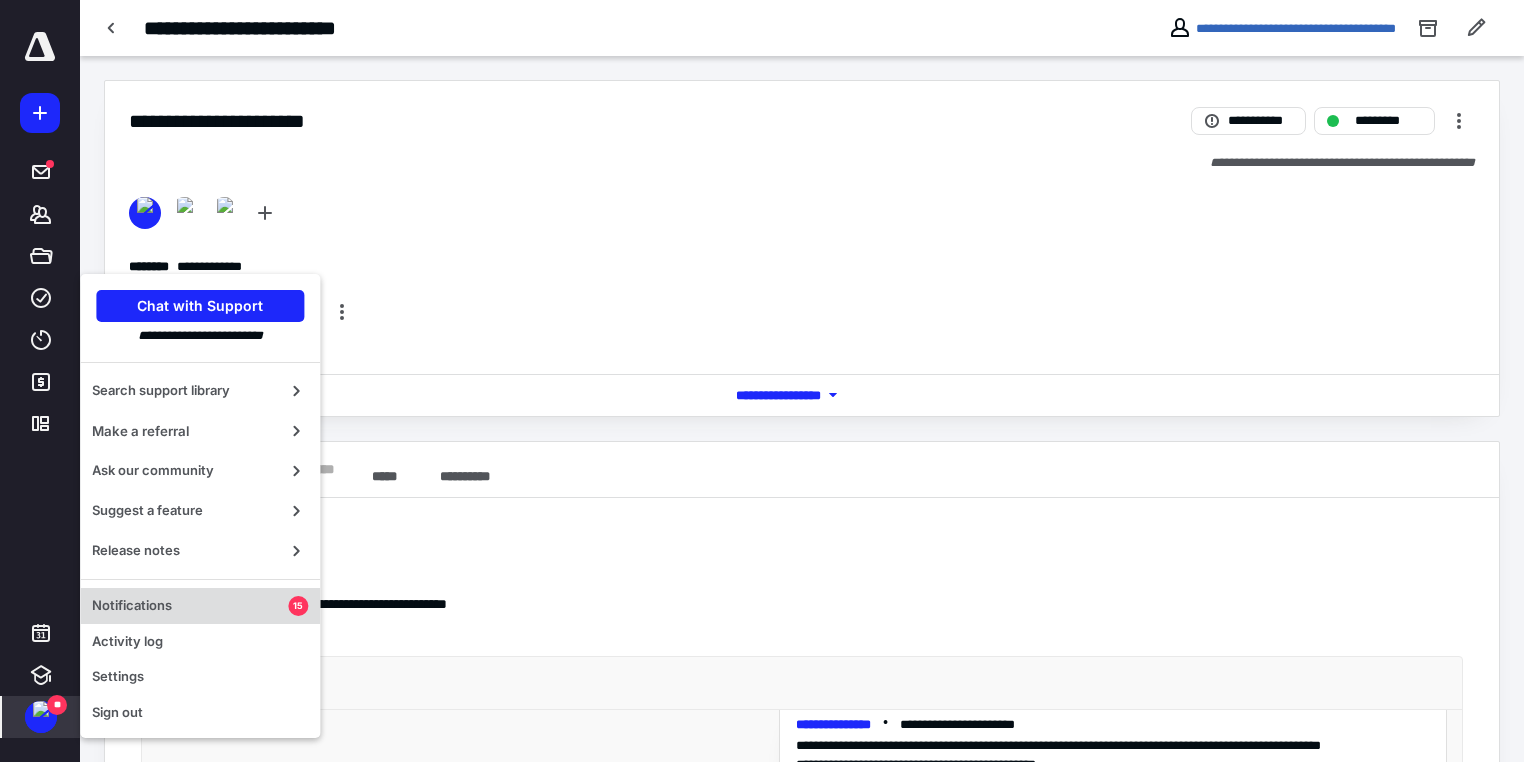 click on "Notifications" at bounding box center [190, 606] 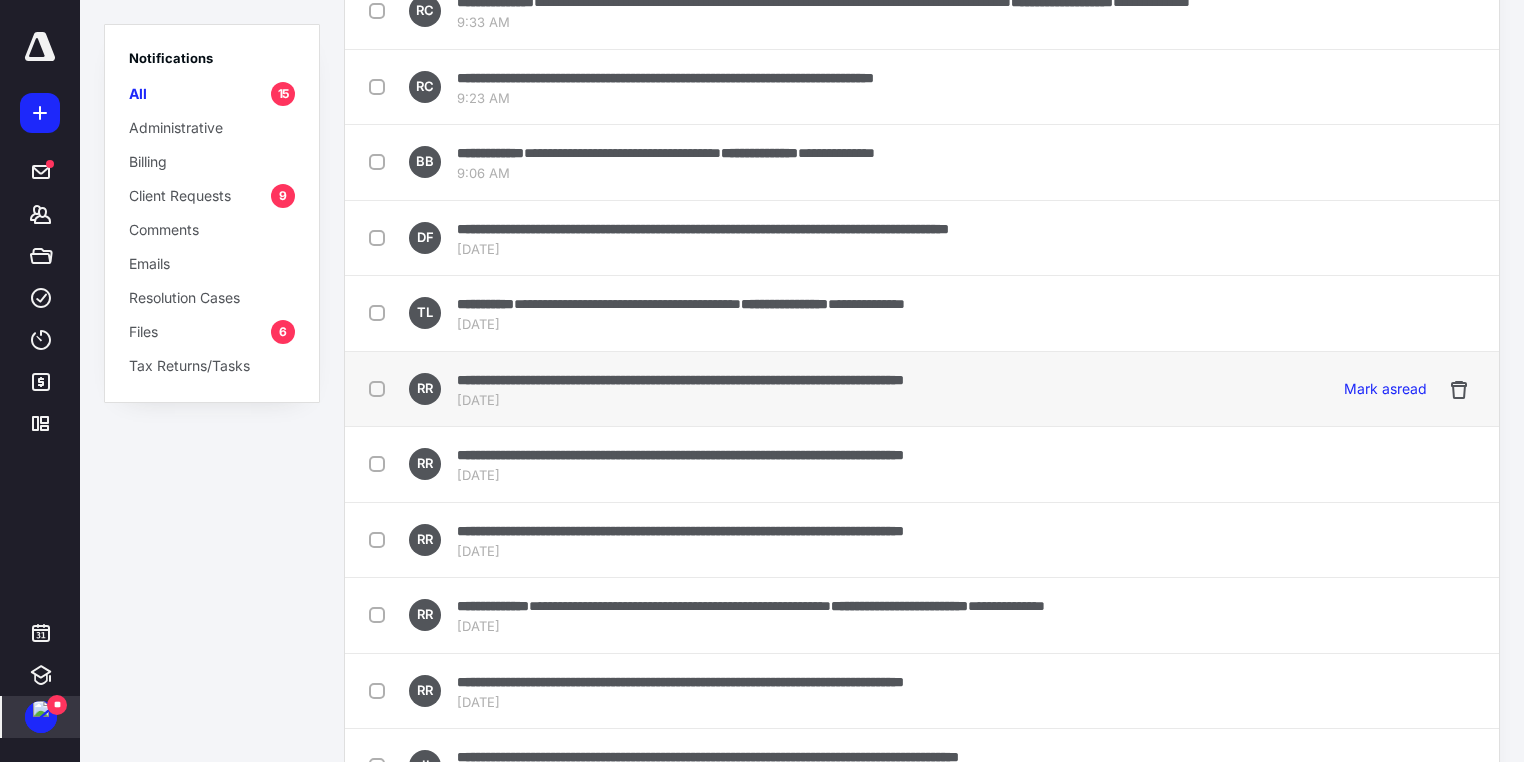 scroll, scrollTop: 0, scrollLeft: 0, axis: both 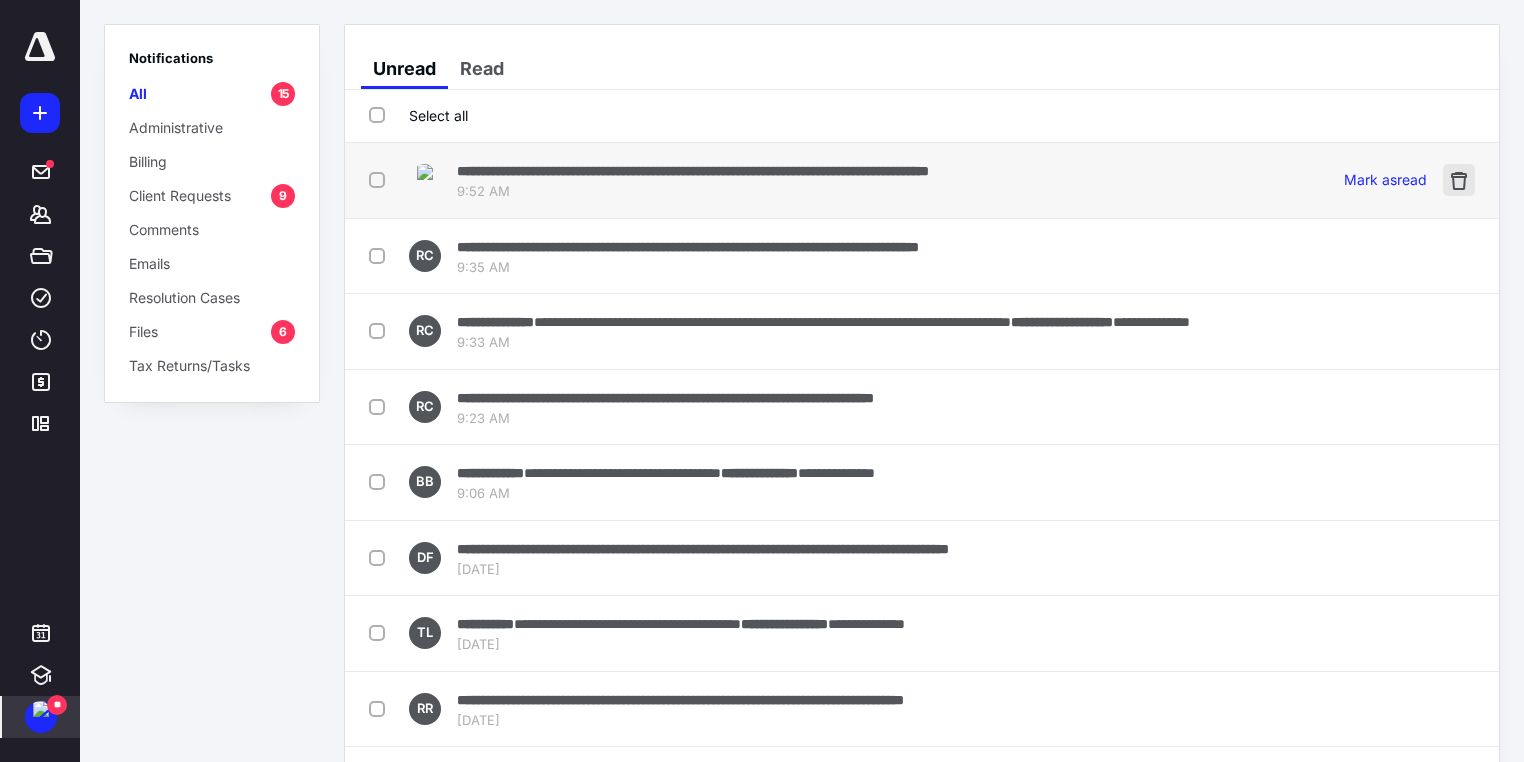 click at bounding box center [1459, 180] 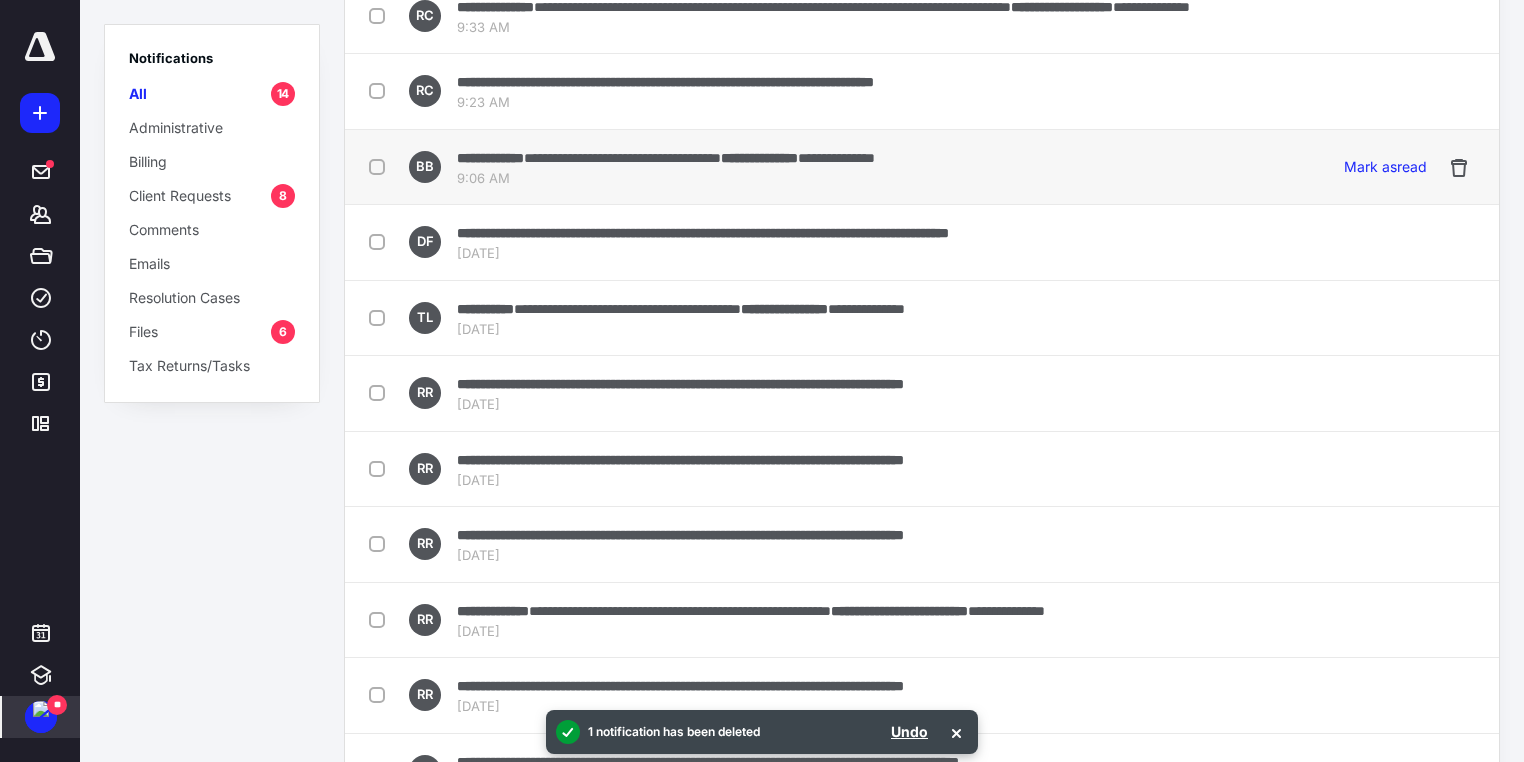 scroll, scrollTop: 320, scrollLeft: 0, axis: vertical 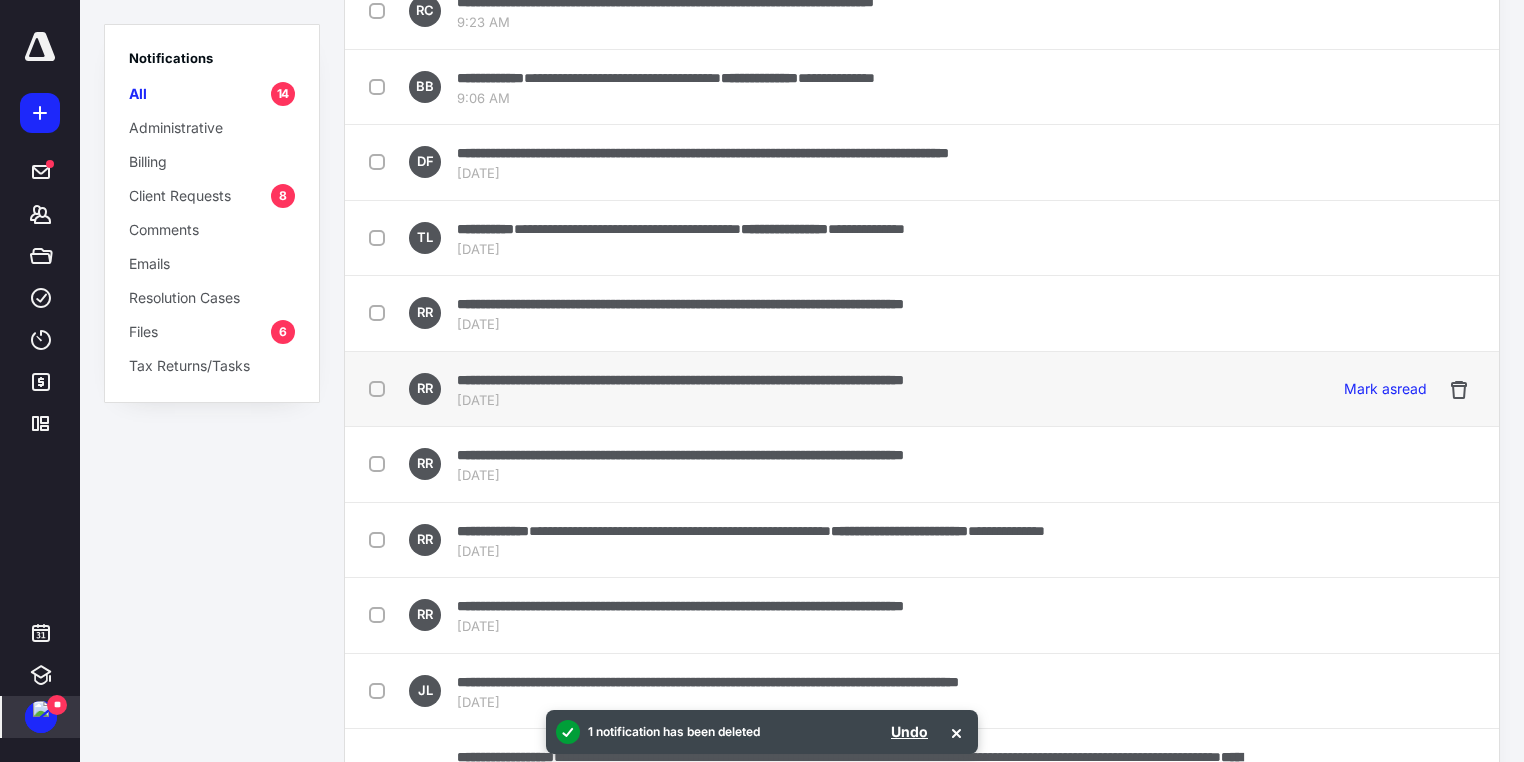 click at bounding box center (381, 388) 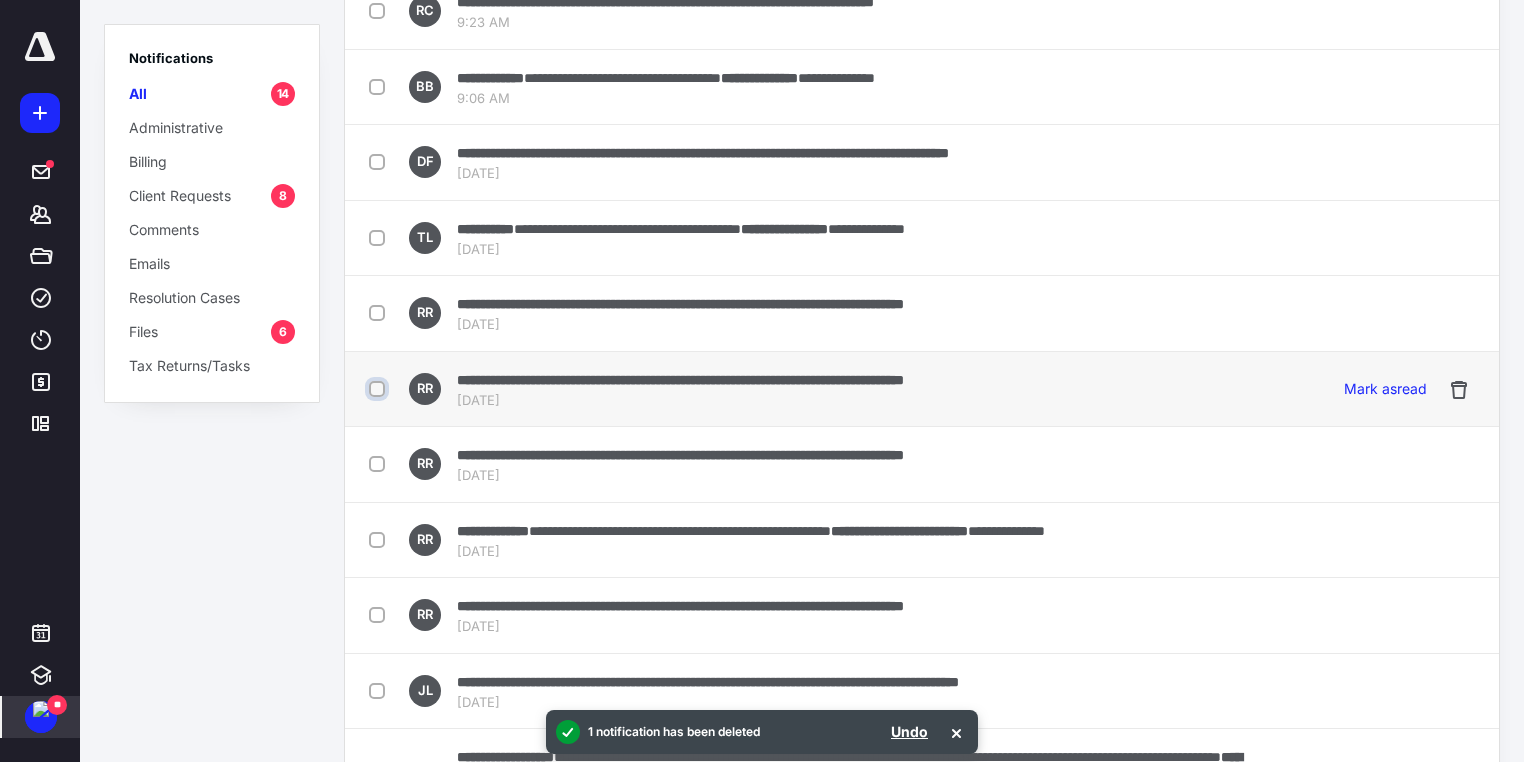 click at bounding box center [379, 389] 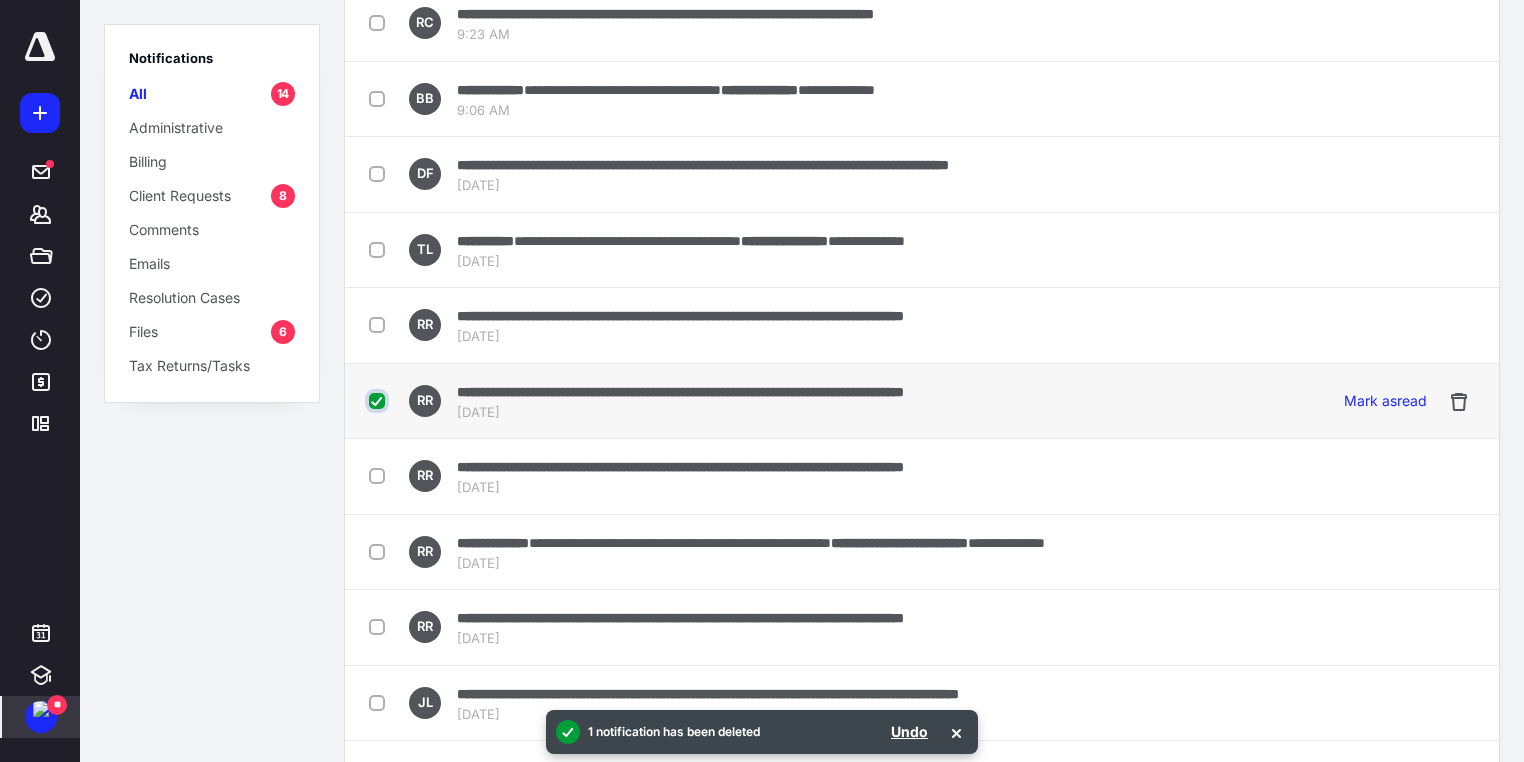scroll, scrollTop: 332, scrollLeft: 0, axis: vertical 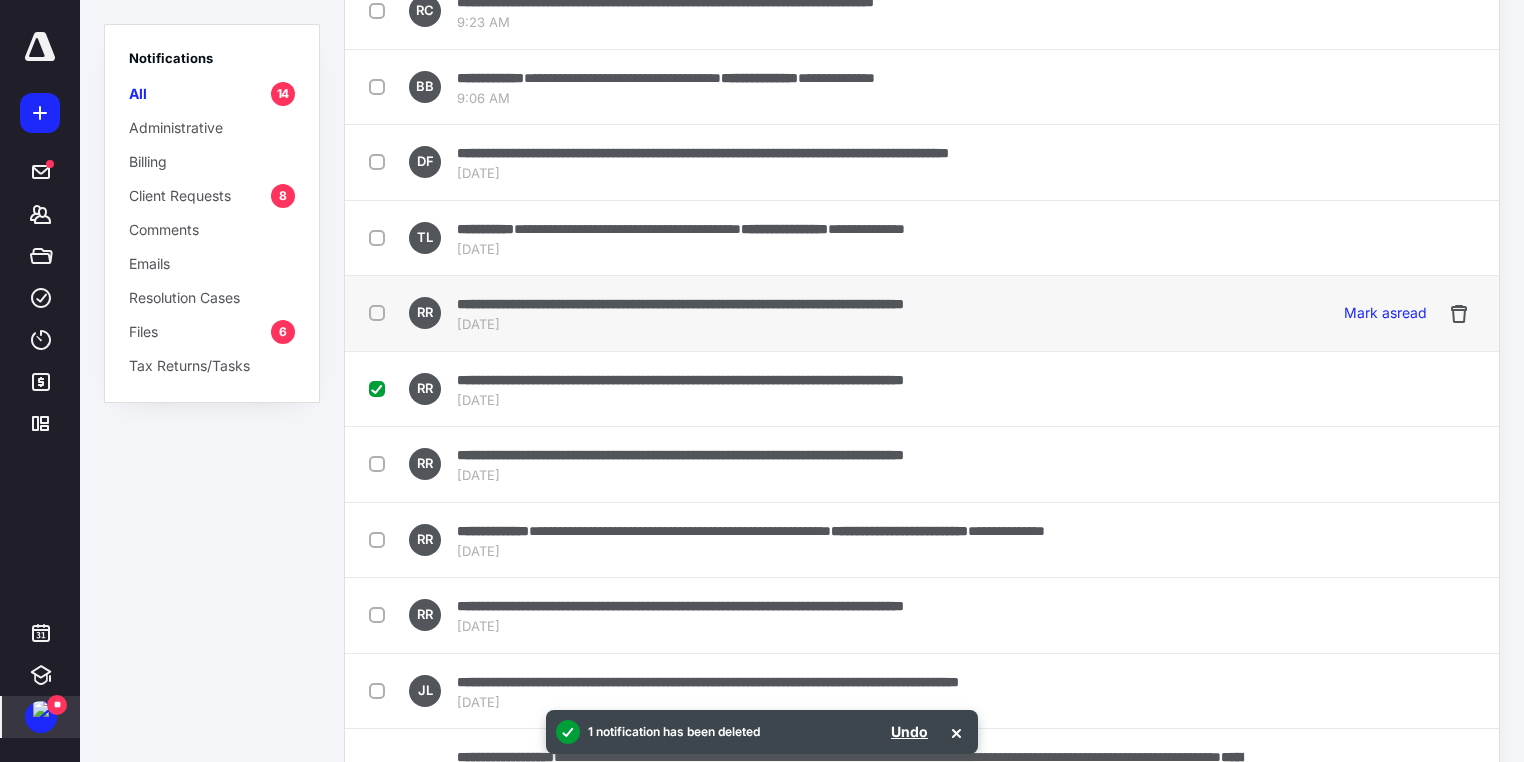 click at bounding box center (381, 312) 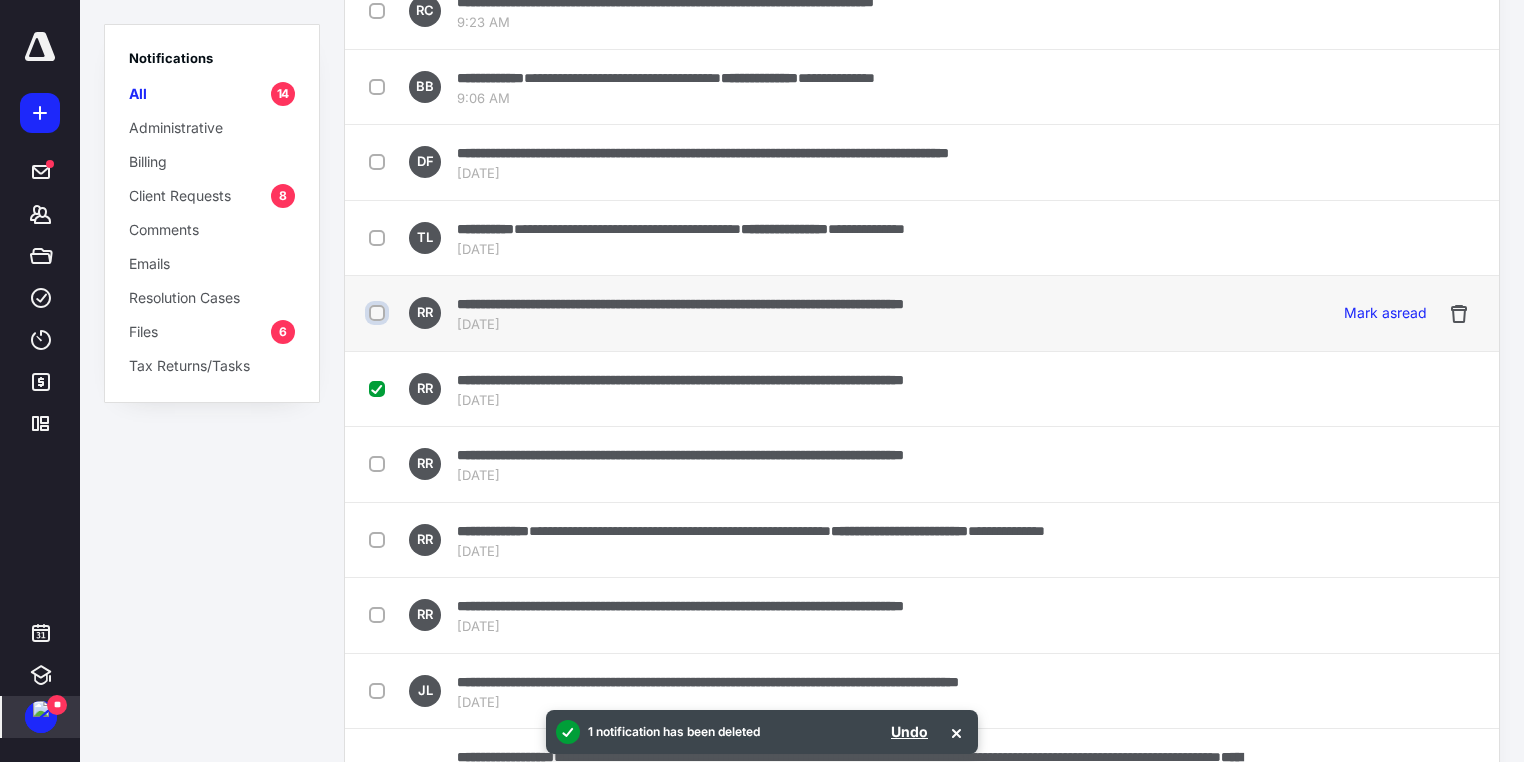 click at bounding box center (379, 313) 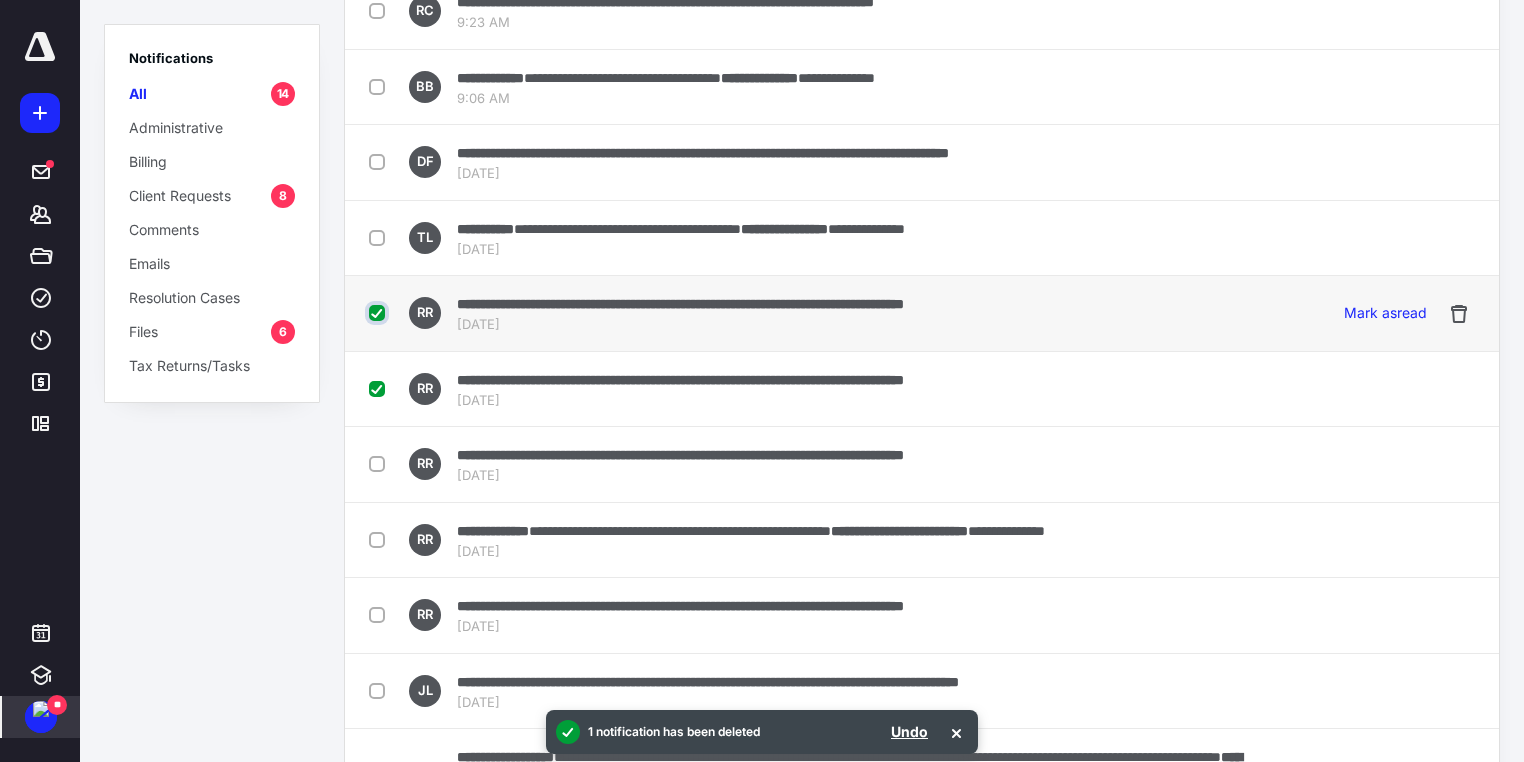 checkbox on "true" 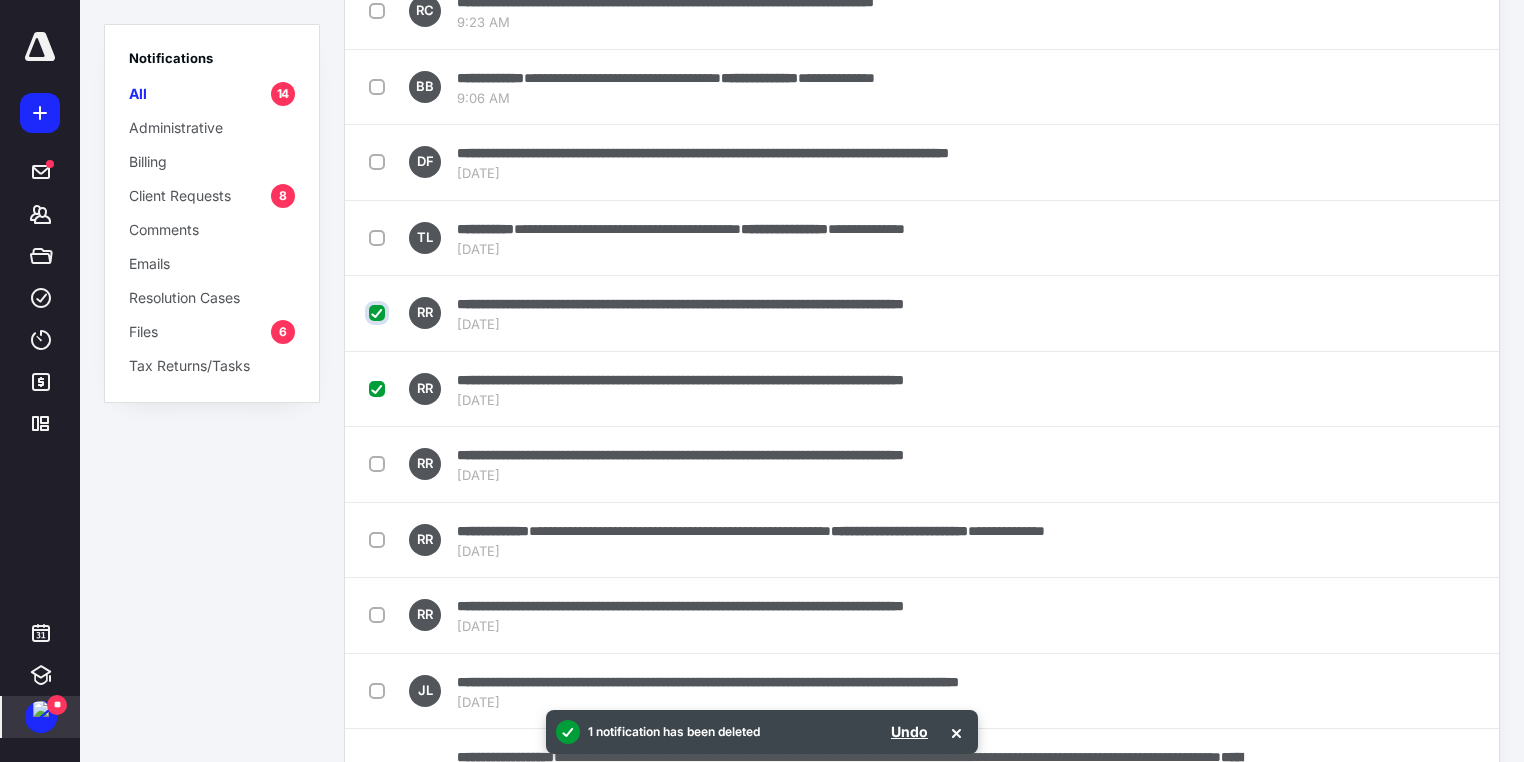 scroll, scrollTop: 0, scrollLeft: 0, axis: both 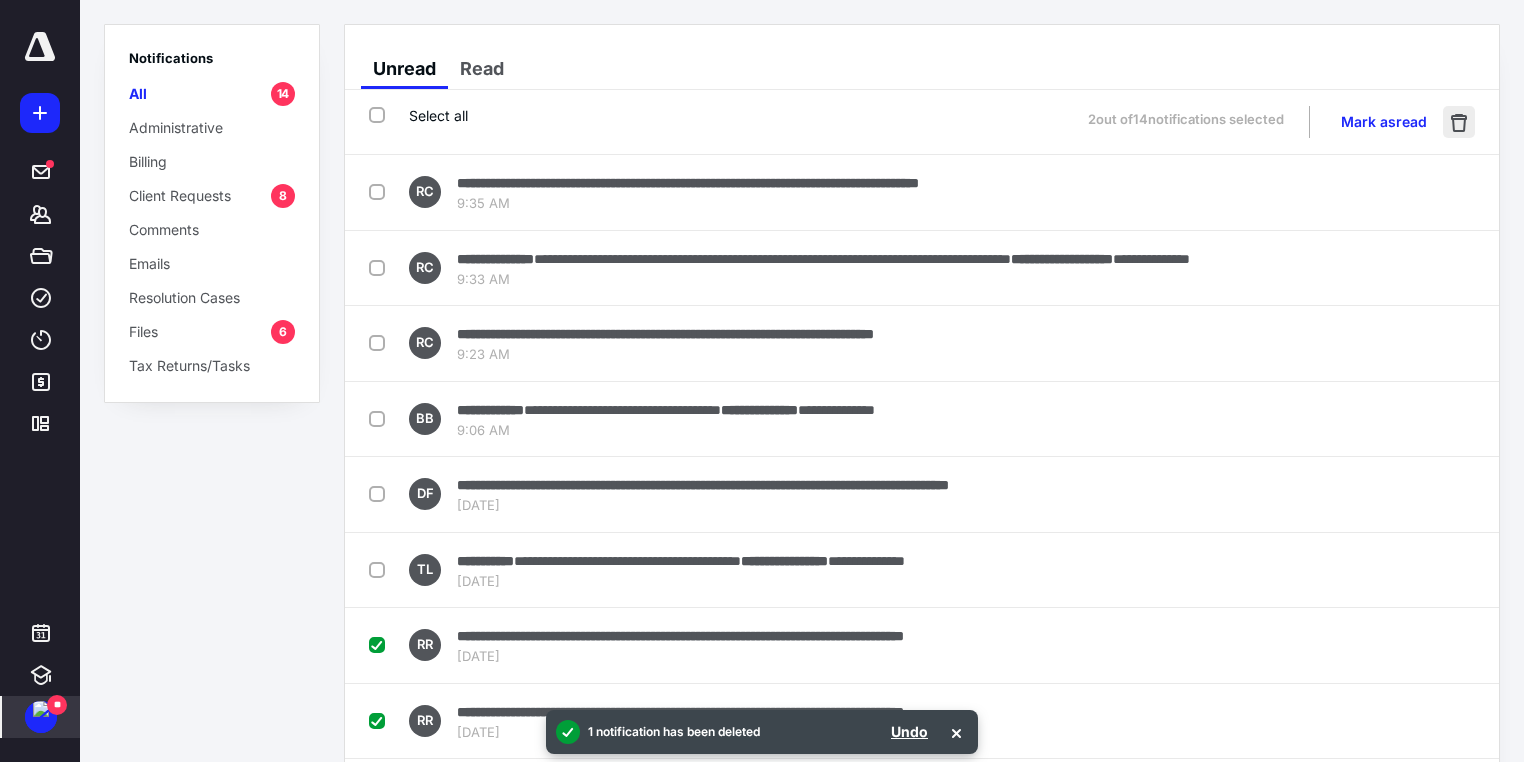 click at bounding box center (1459, 122) 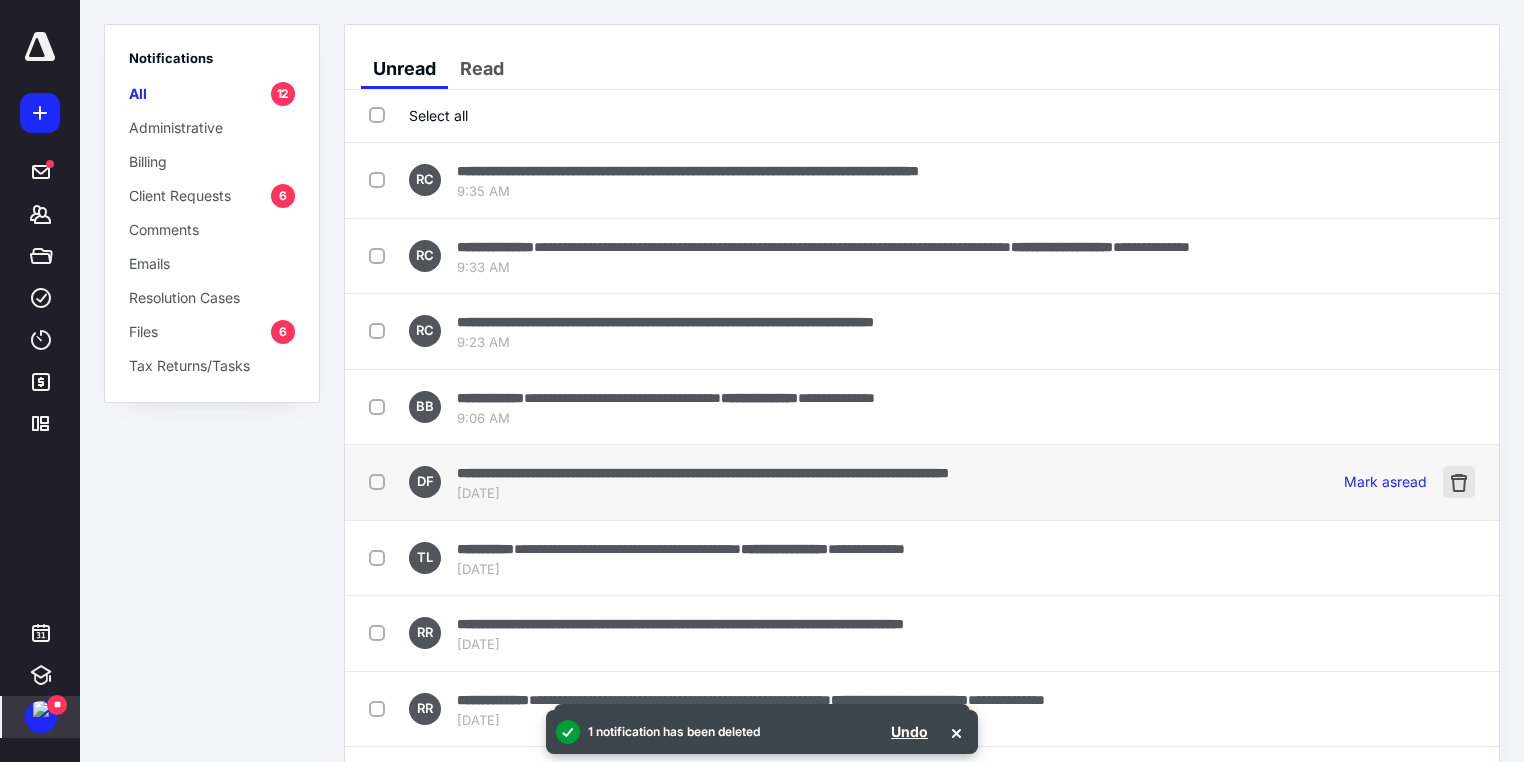 click at bounding box center (1459, 482) 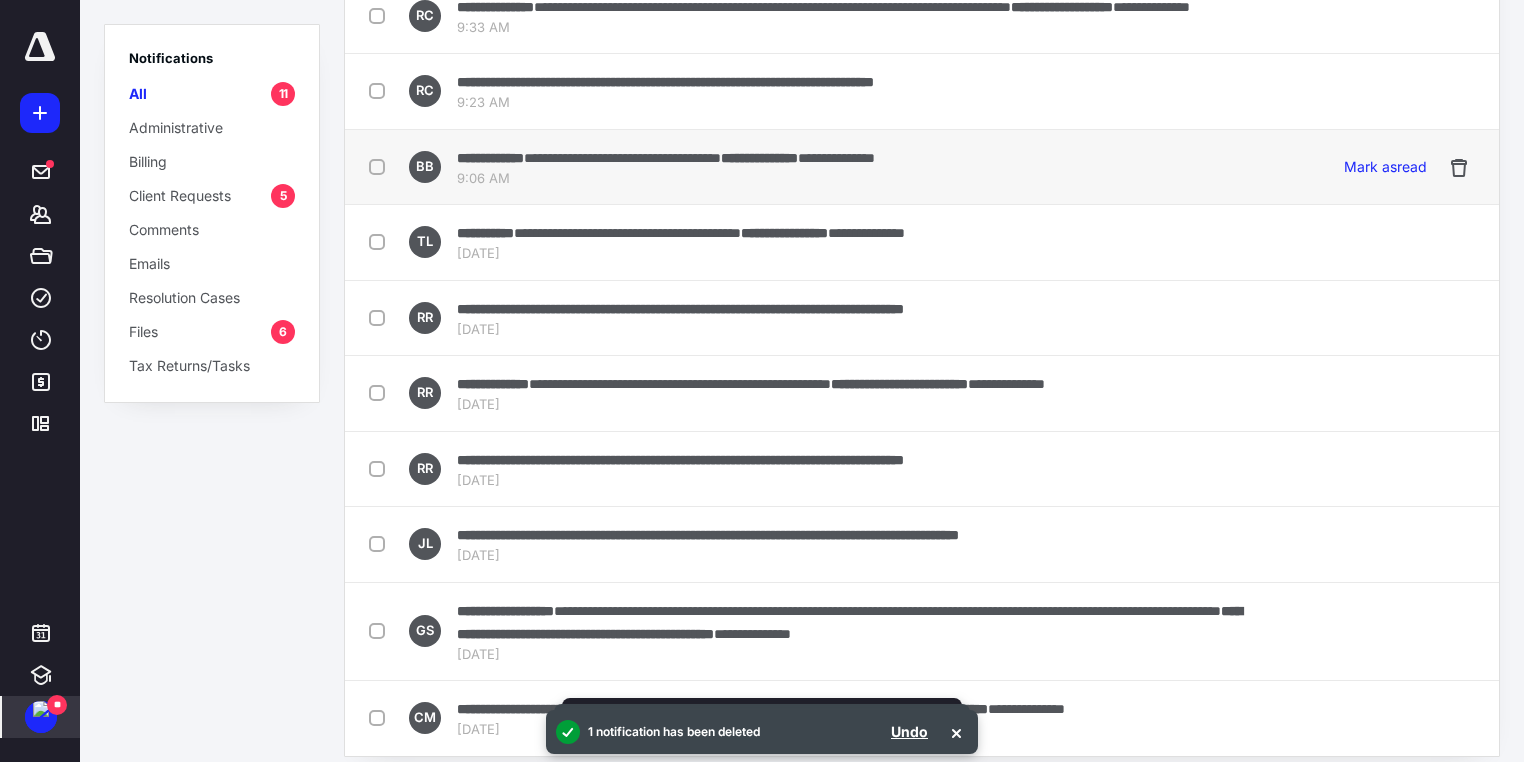 scroll, scrollTop: 294, scrollLeft: 0, axis: vertical 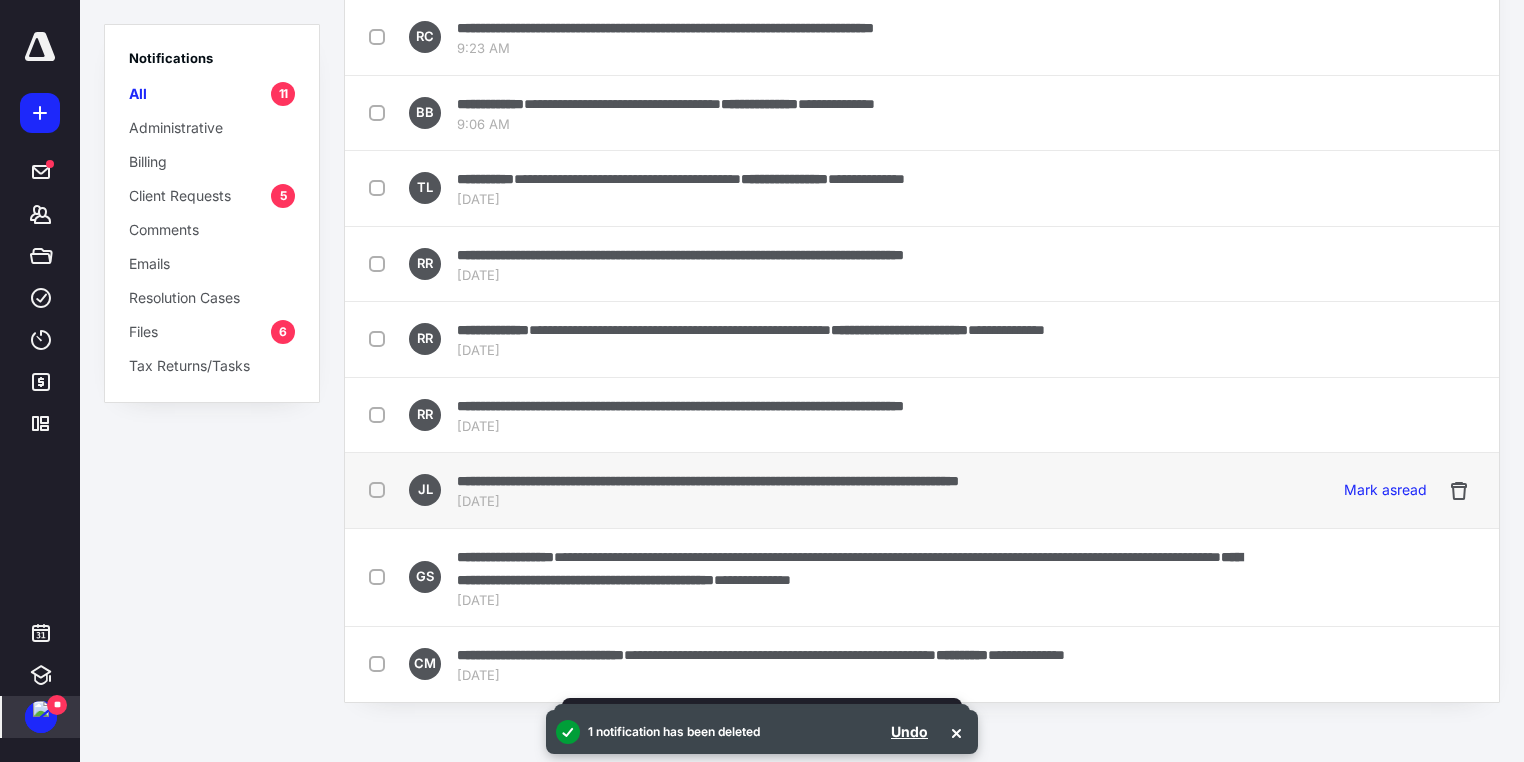 click on "**********" at bounding box center [708, 481] 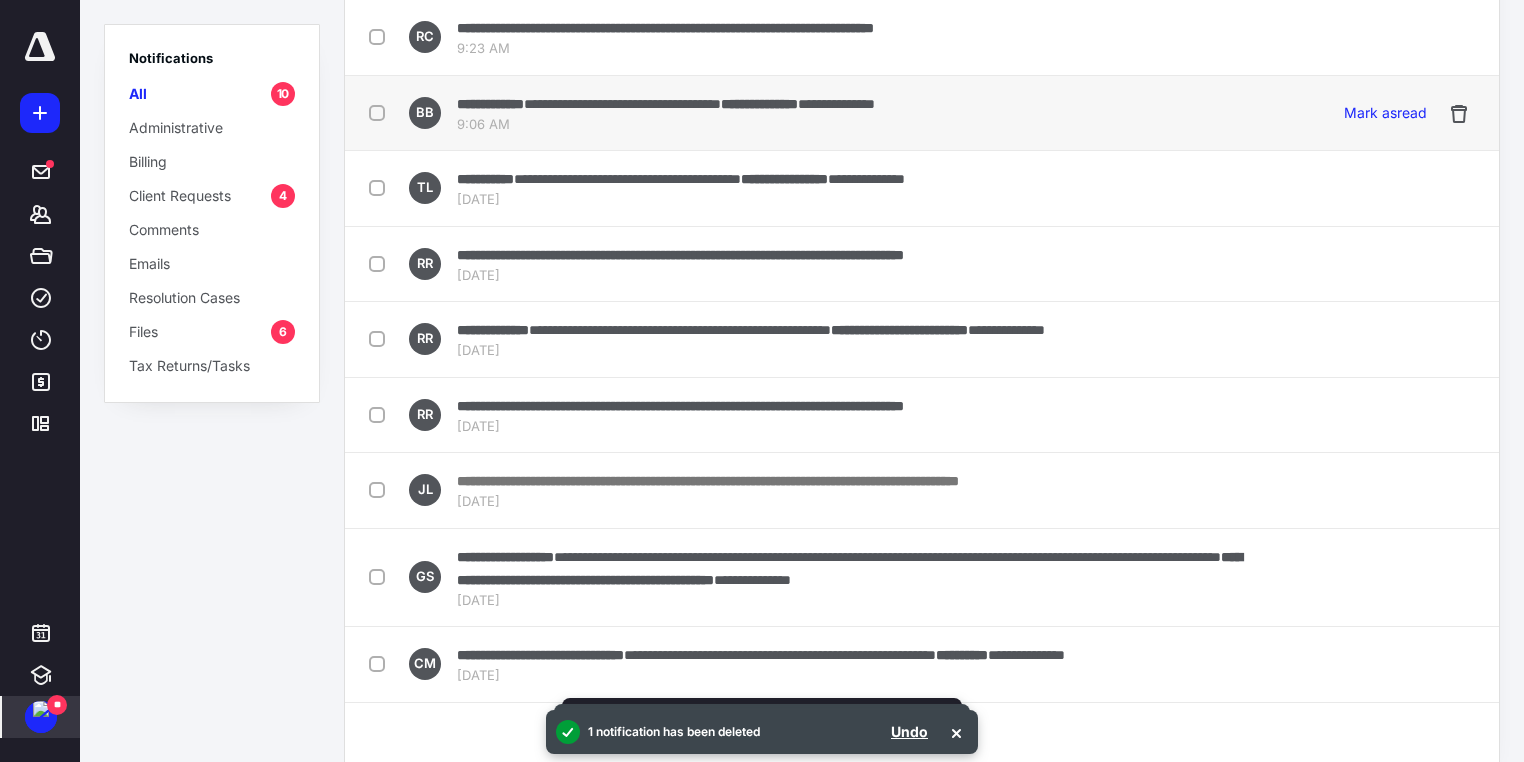 scroll, scrollTop: 0, scrollLeft: 0, axis: both 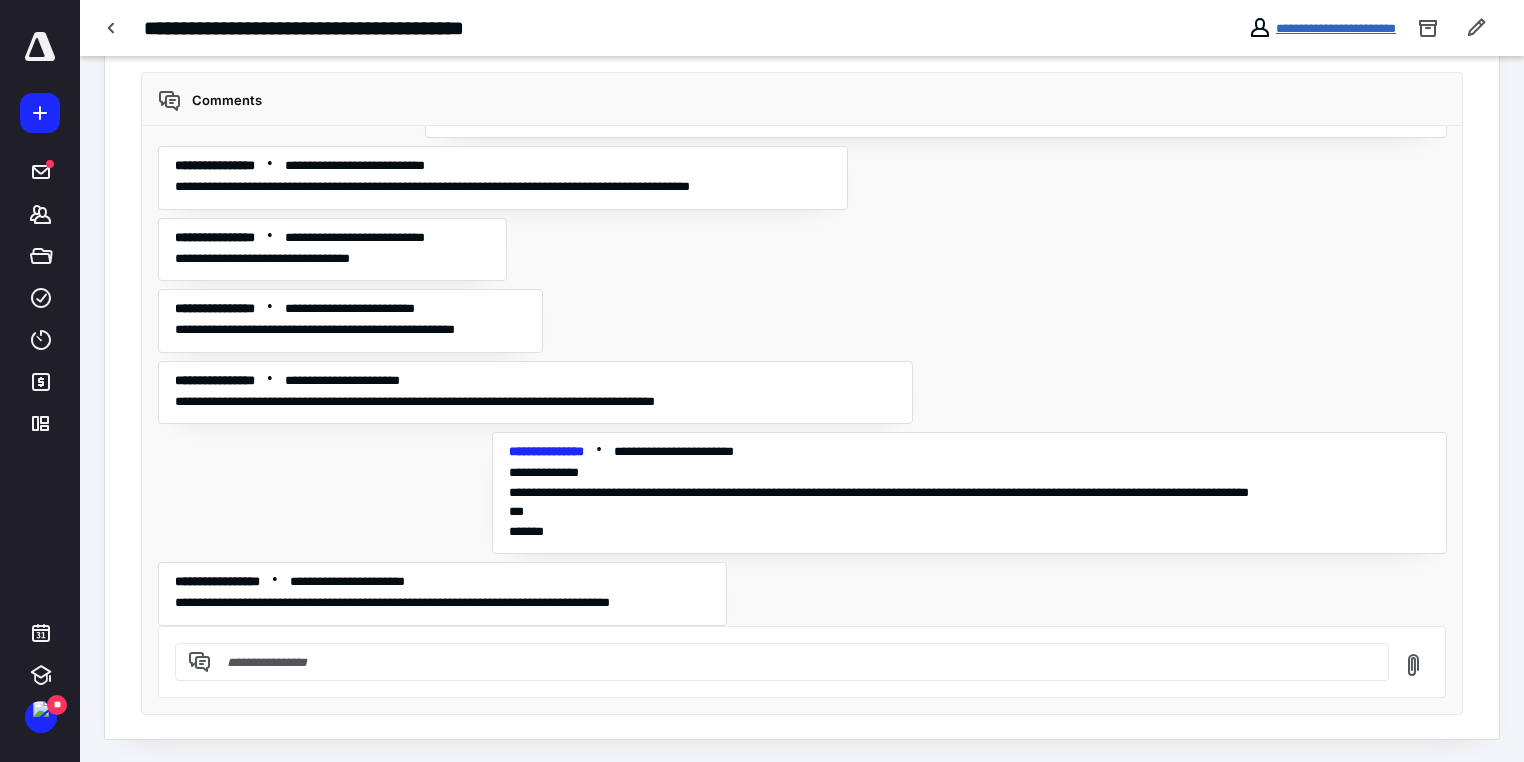 click on "**********" at bounding box center [1336, 28] 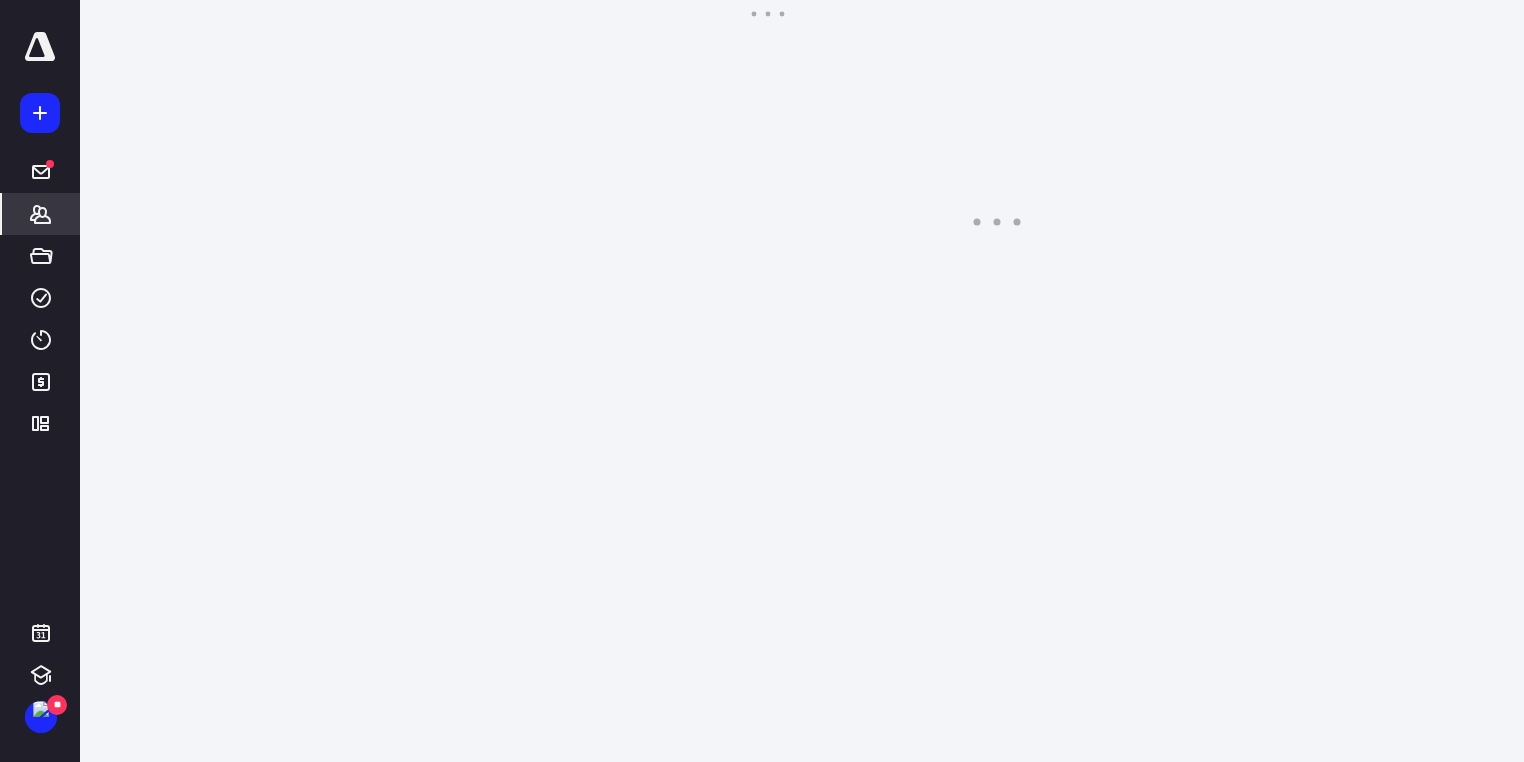 scroll, scrollTop: 0, scrollLeft: 0, axis: both 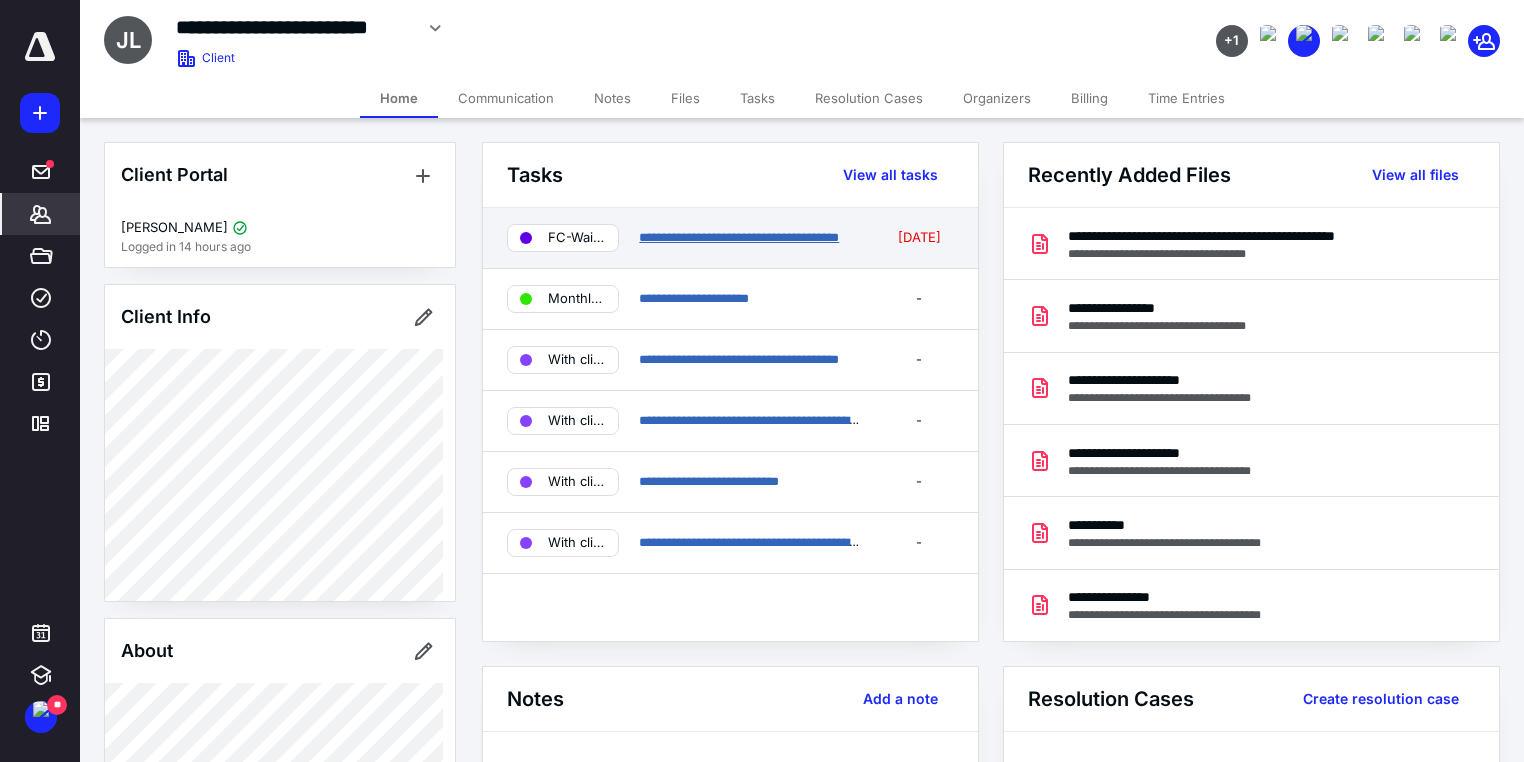 click on "**********" at bounding box center (739, 237) 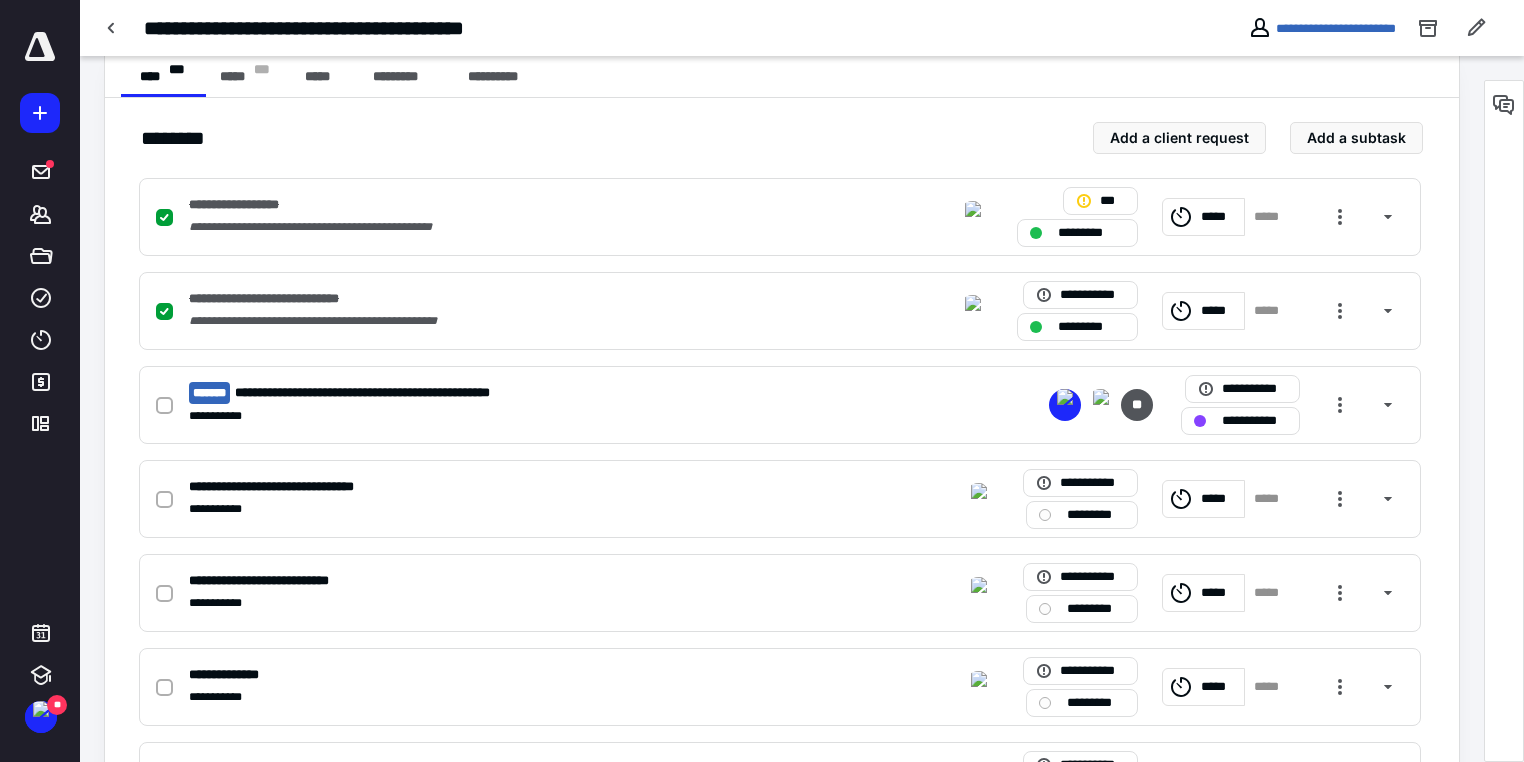 scroll, scrollTop: 480, scrollLeft: 0, axis: vertical 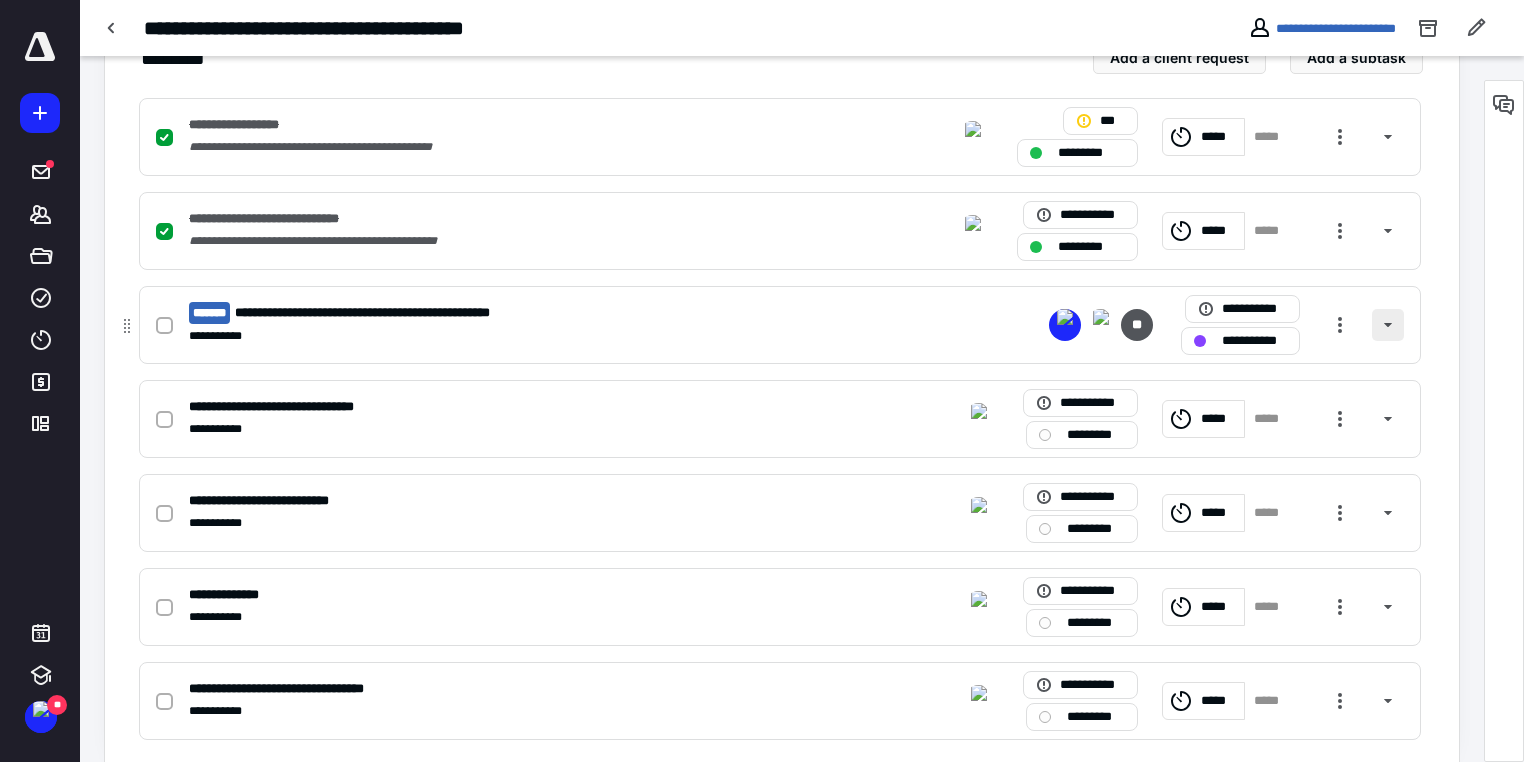 click at bounding box center (1388, 325) 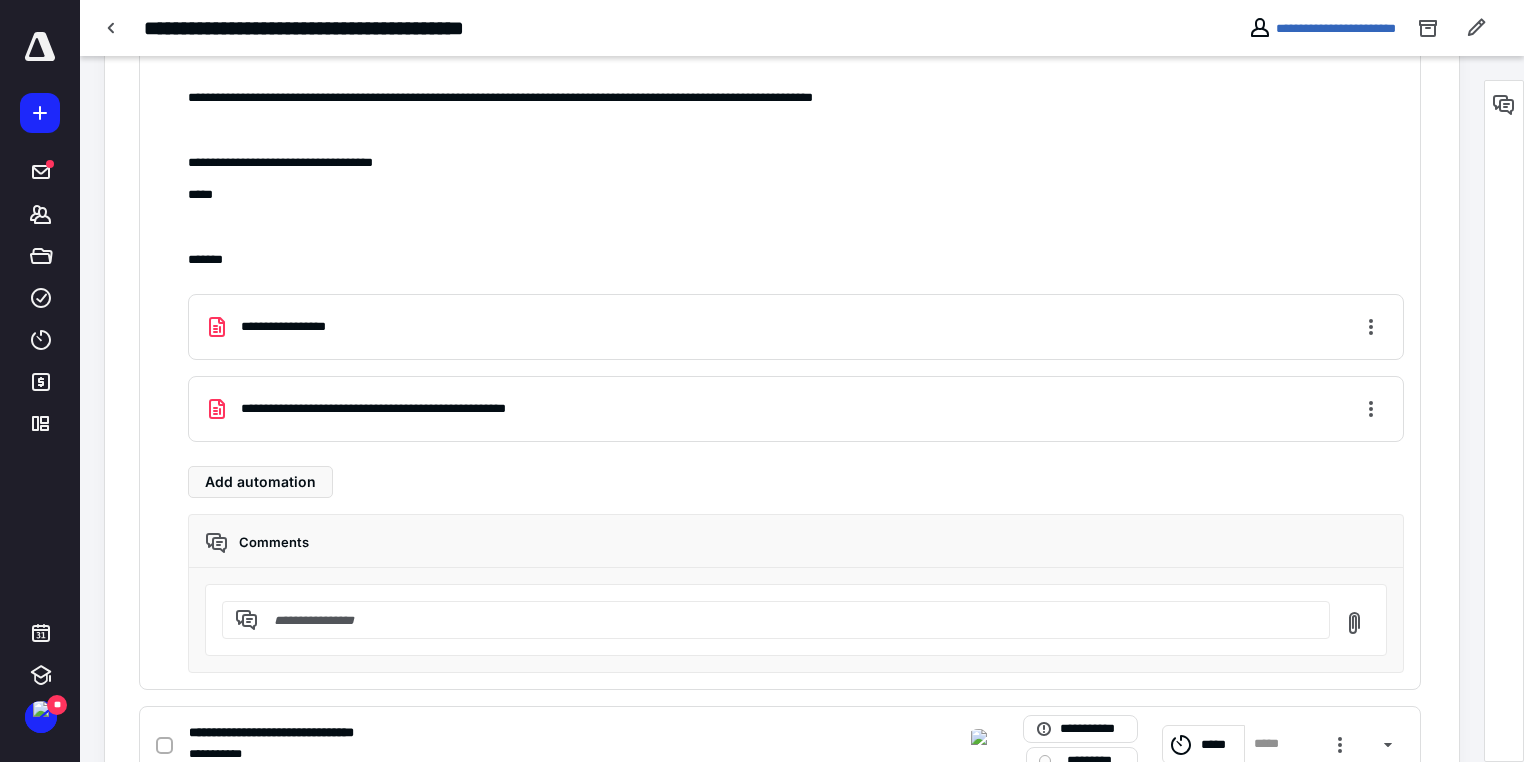 scroll, scrollTop: 1040, scrollLeft: 0, axis: vertical 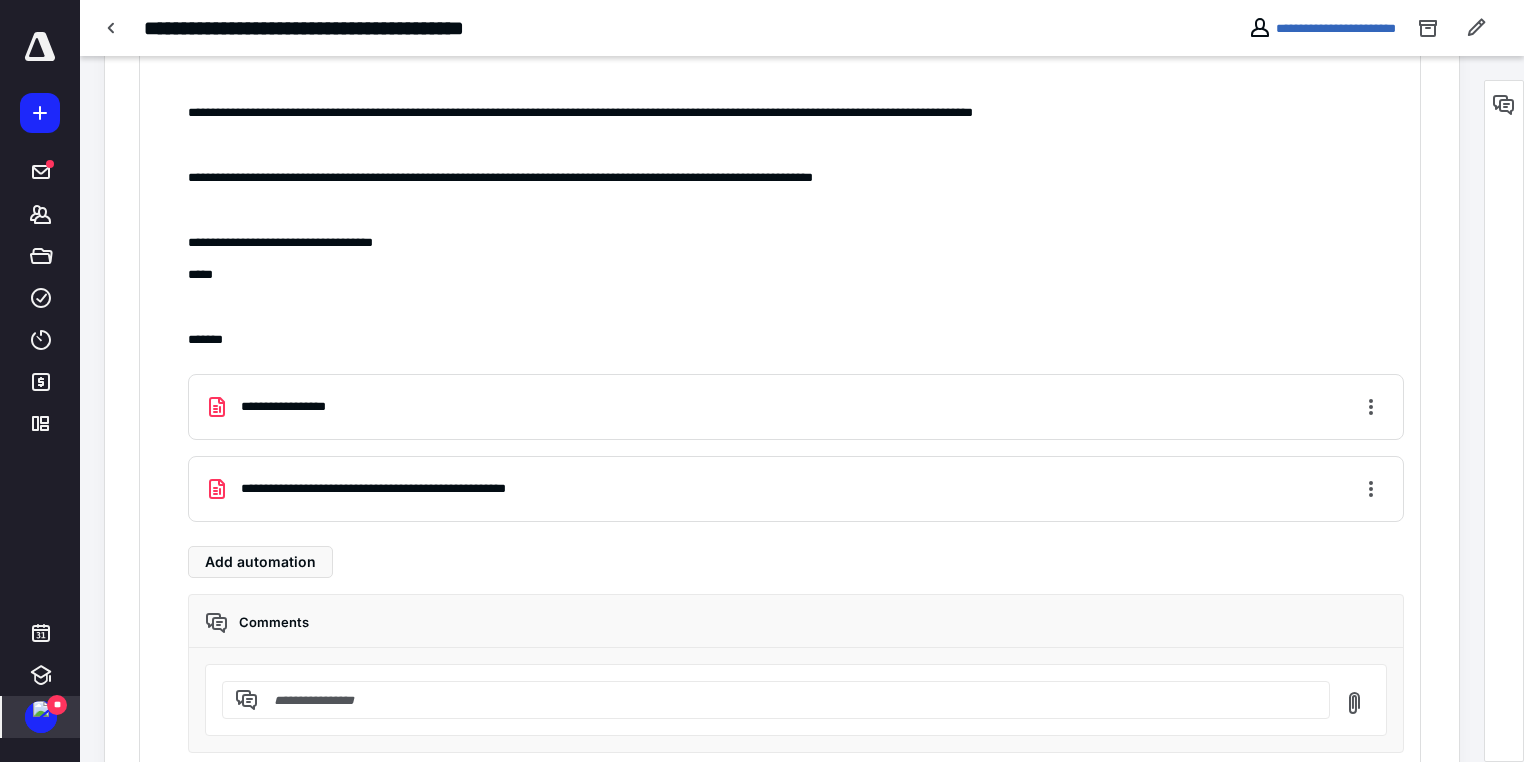 click on "**" at bounding box center (57, 705) 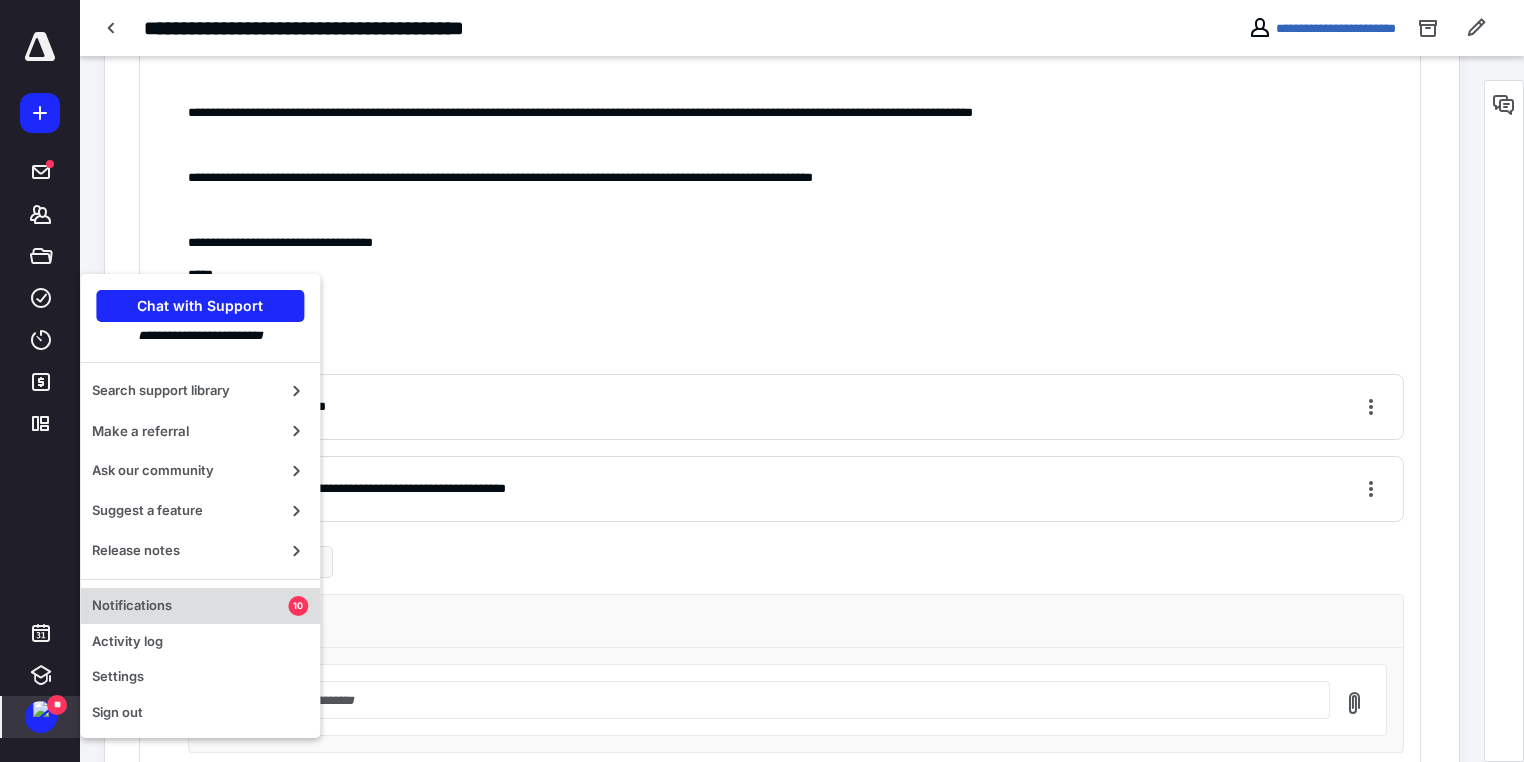 click on "Notifications" at bounding box center [190, 606] 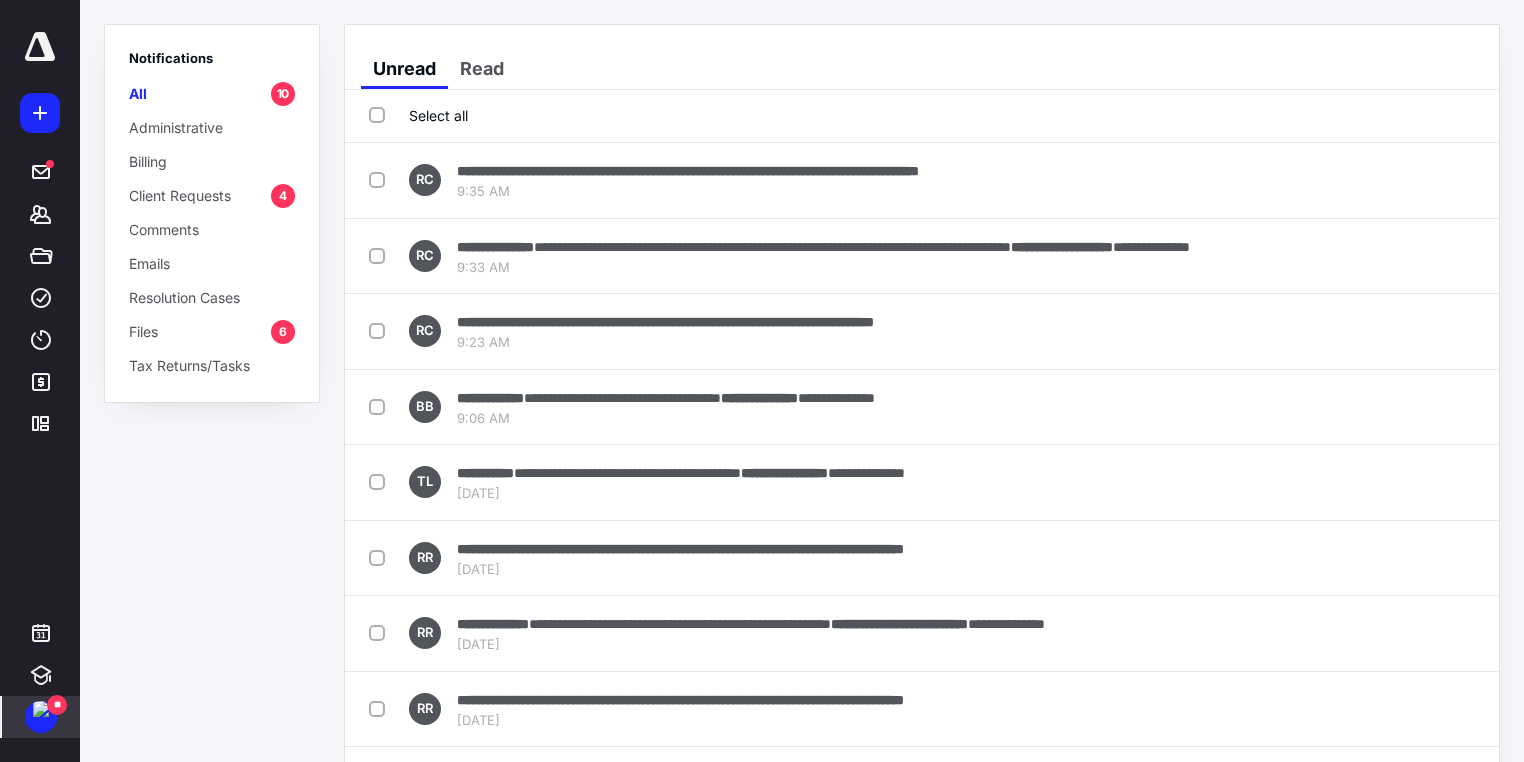 click on "Unread Read" at bounding box center (930, 69) 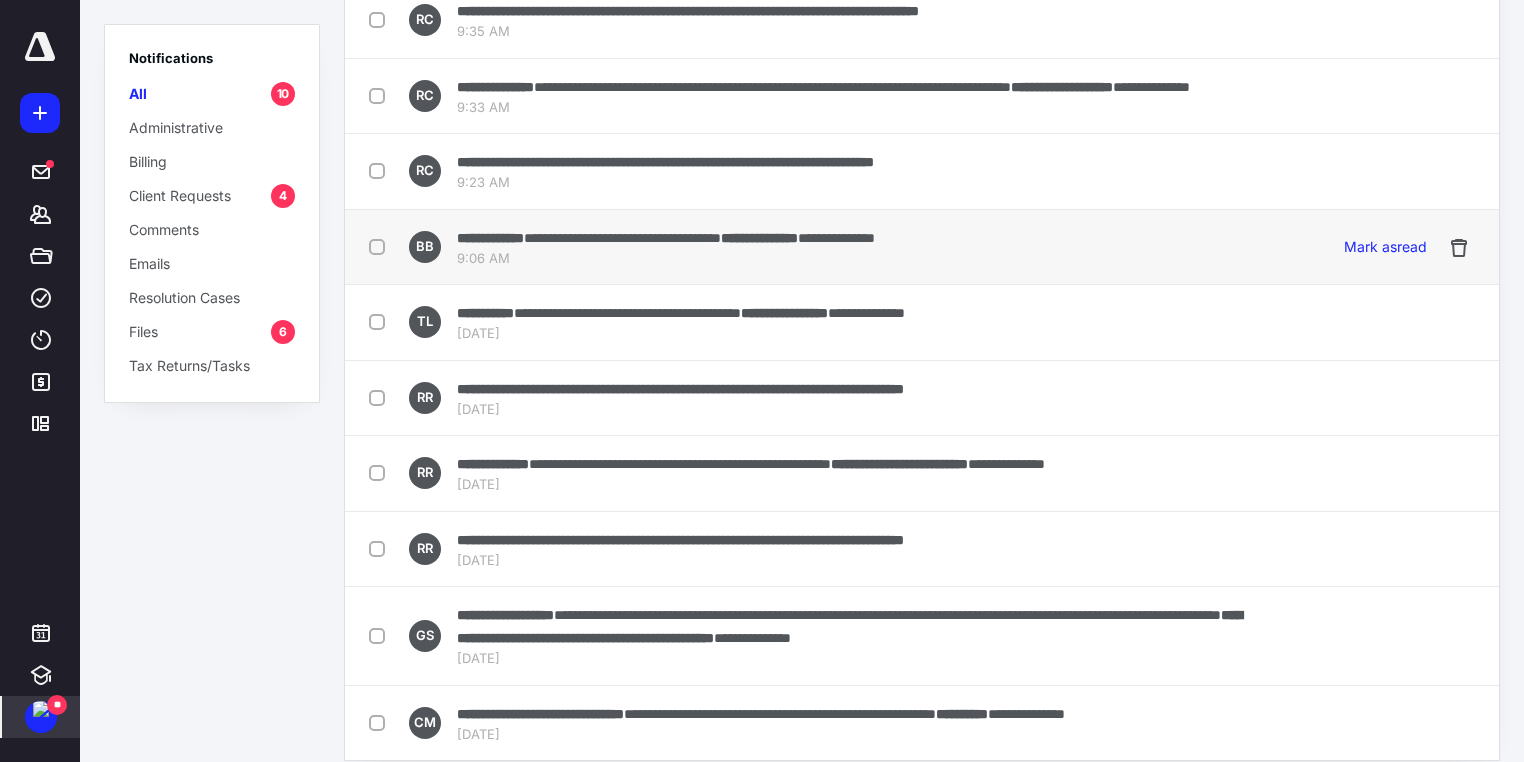 scroll, scrollTop: 220, scrollLeft: 0, axis: vertical 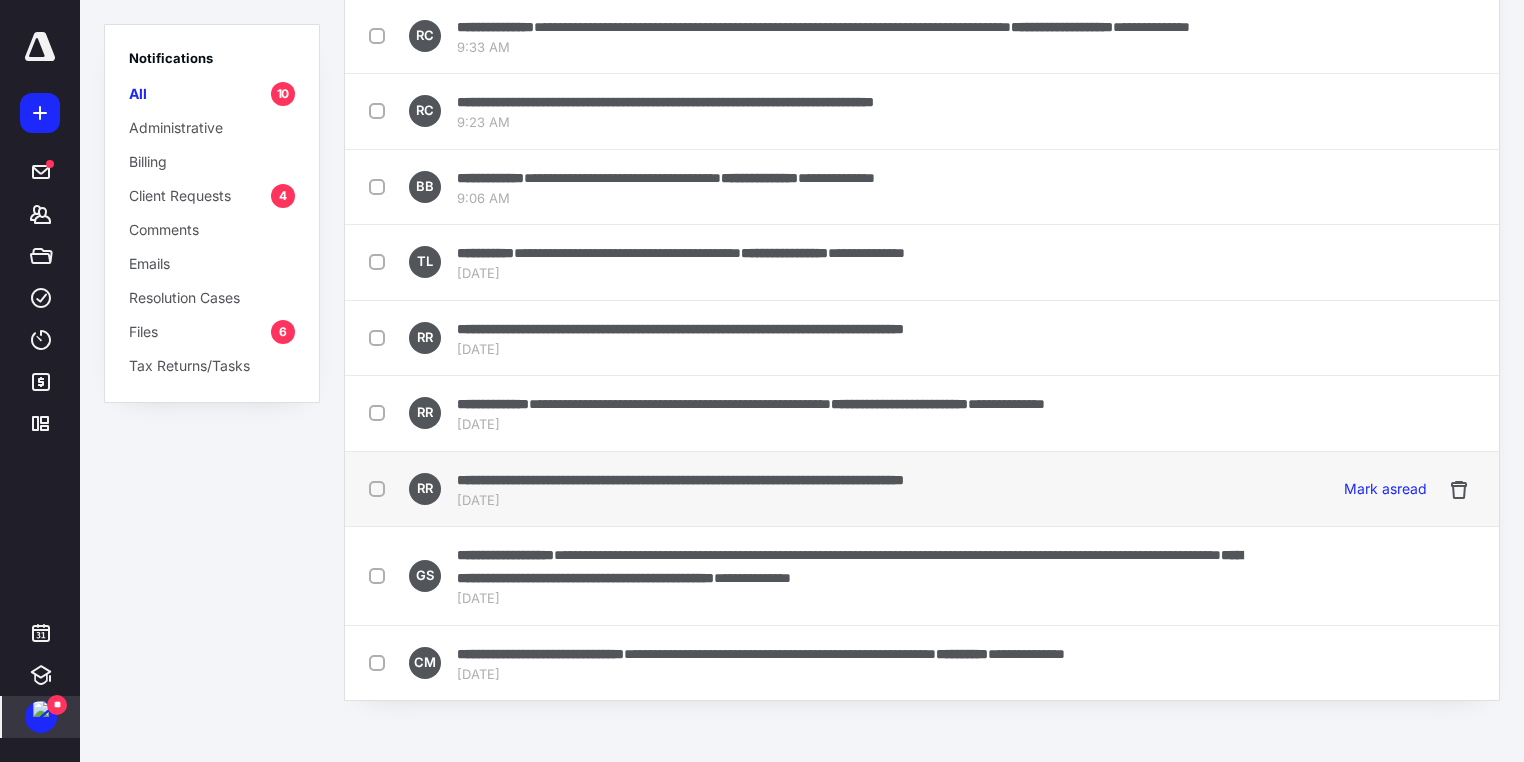 click on "**********" at bounding box center [680, 480] 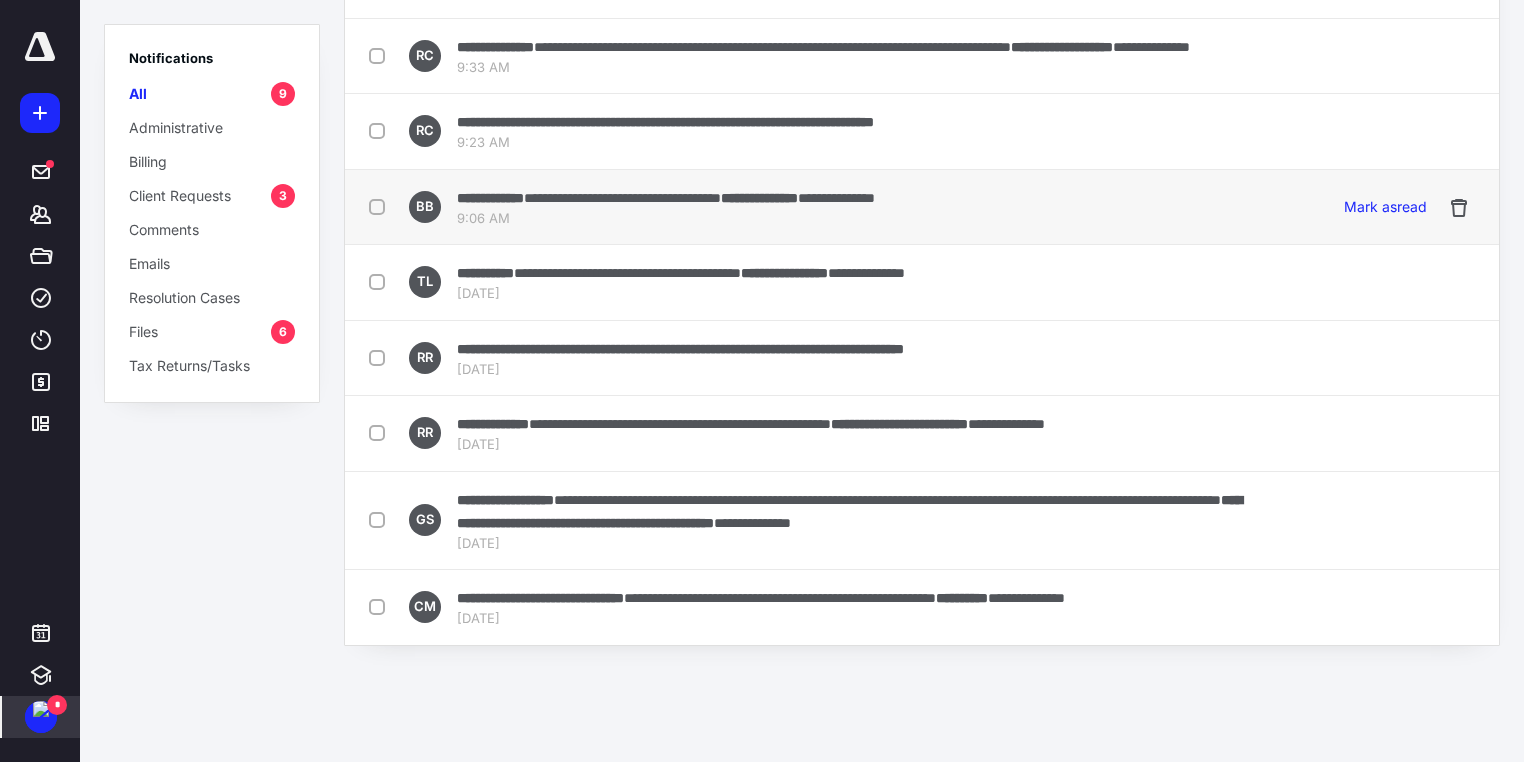 scroll, scrollTop: 0, scrollLeft: 0, axis: both 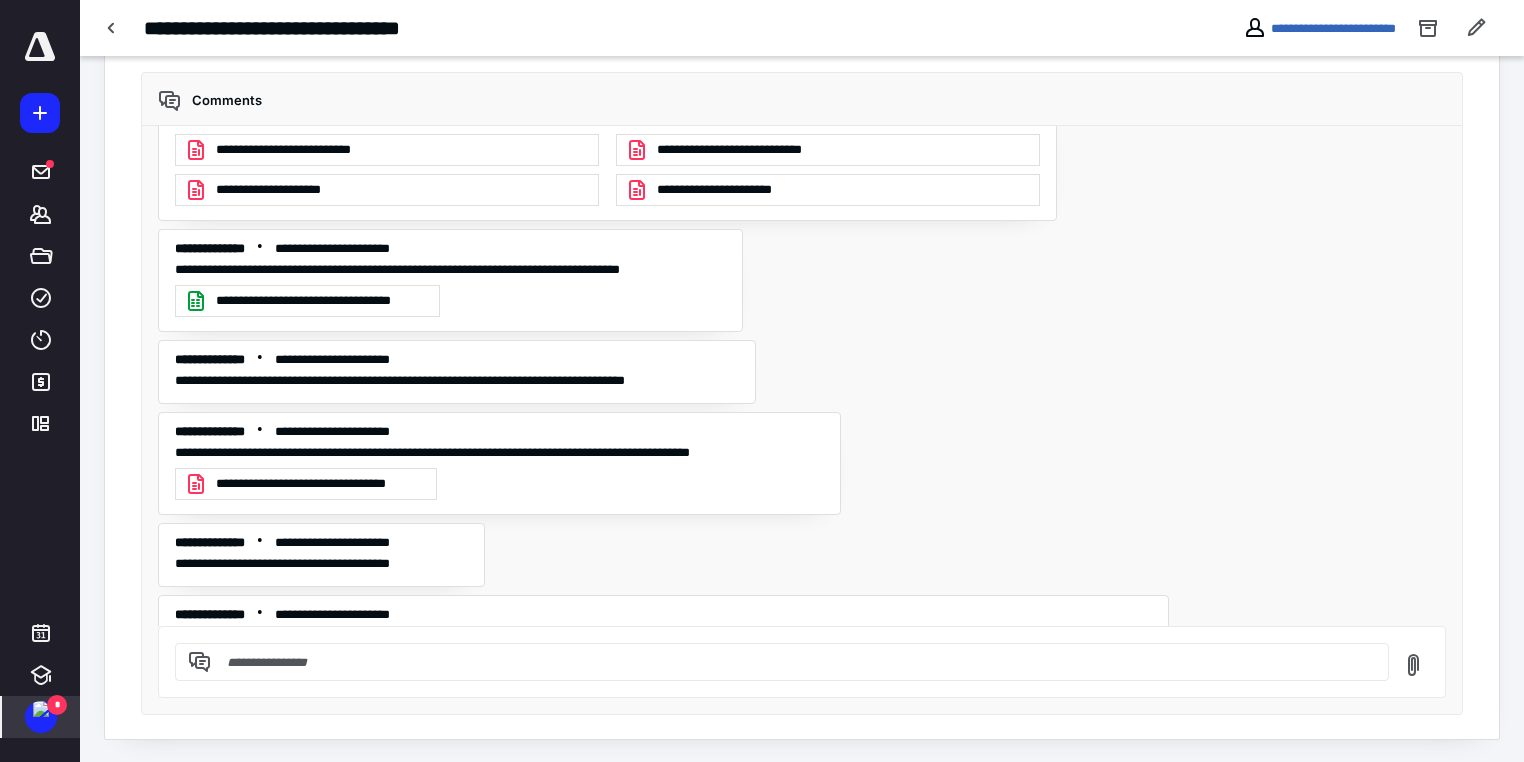 click on "*" at bounding box center [57, 705] 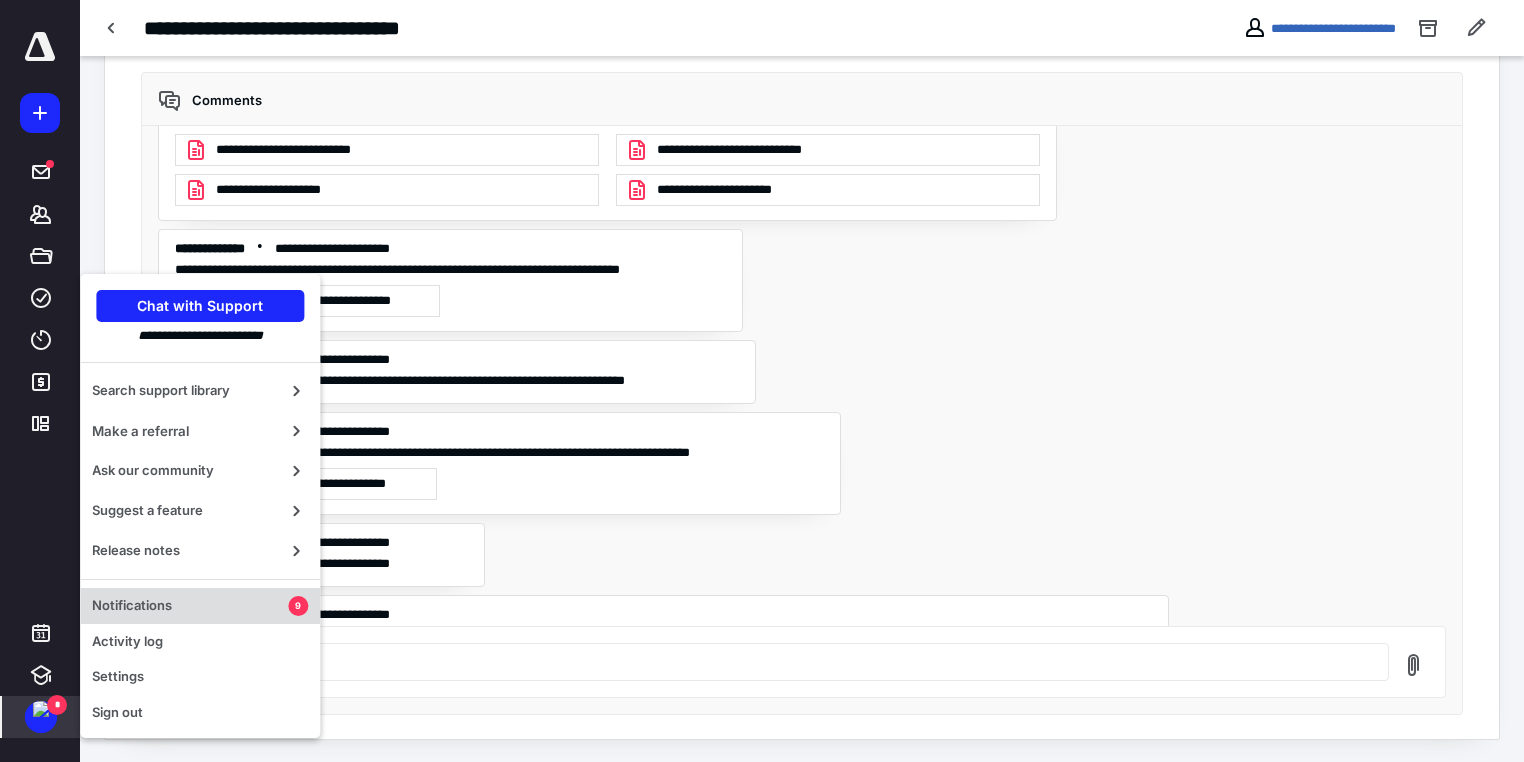 click on "Notifications" at bounding box center (190, 606) 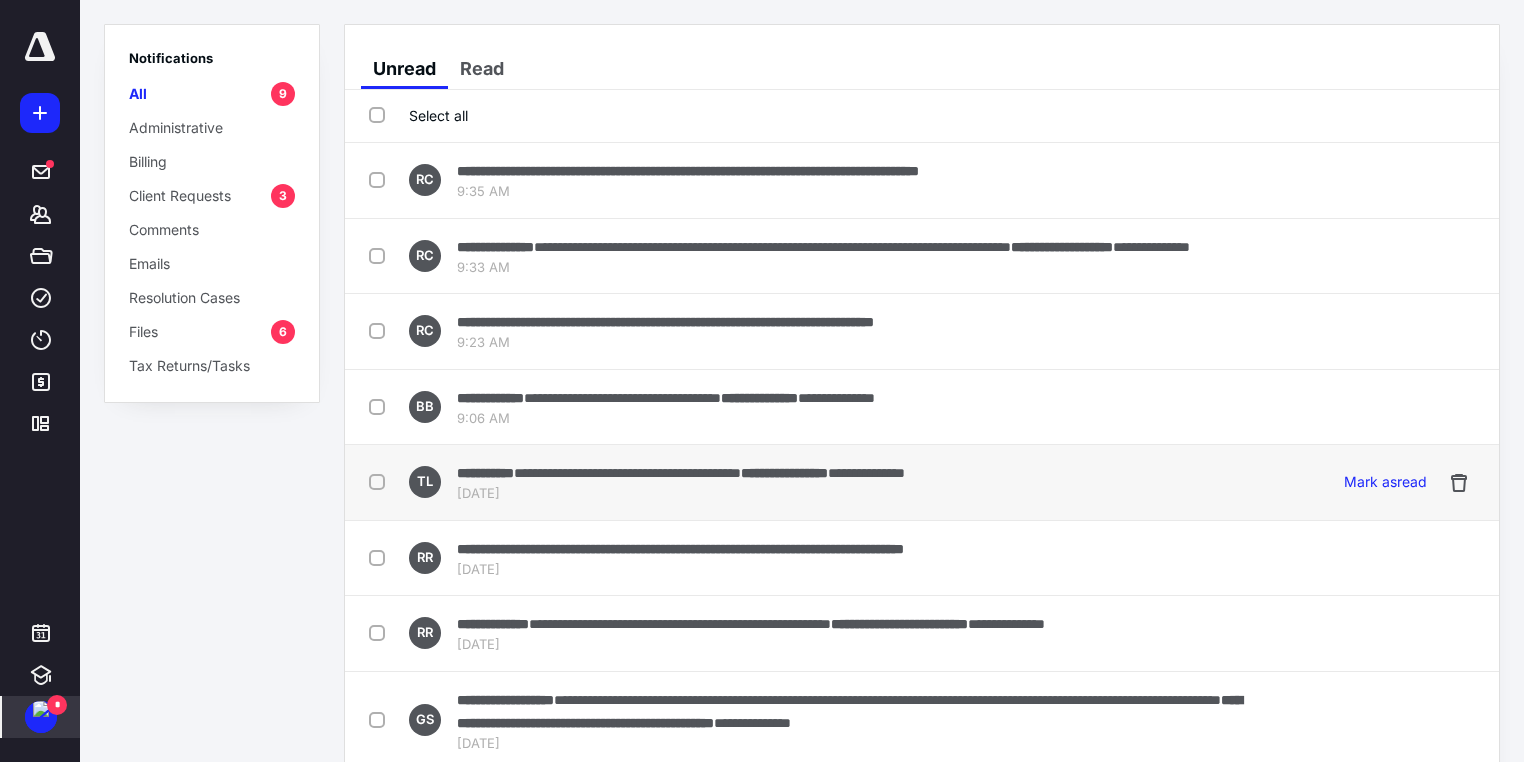 scroll, scrollTop: 148, scrollLeft: 0, axis: vertical 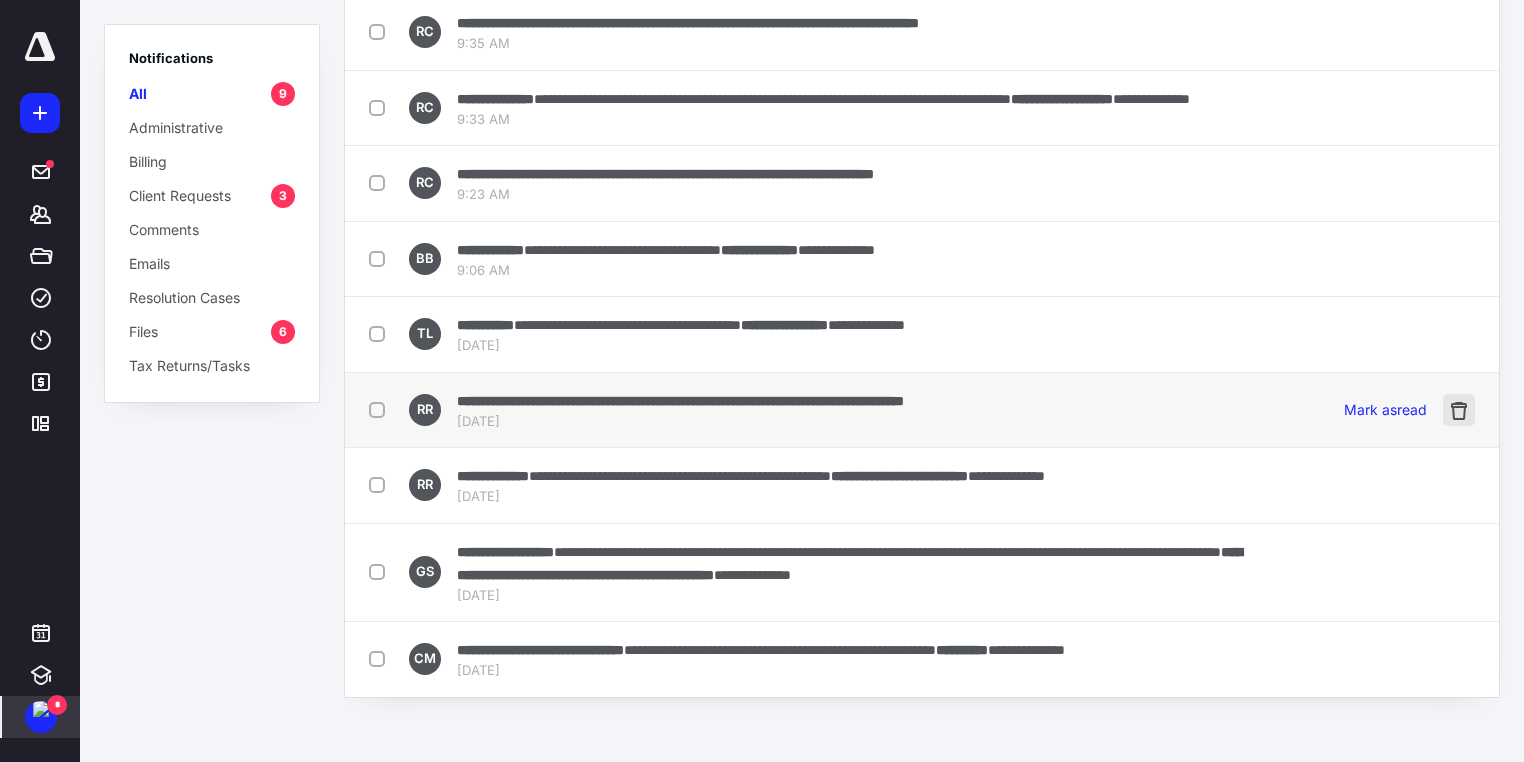 click at bounding box center (1459, 410) 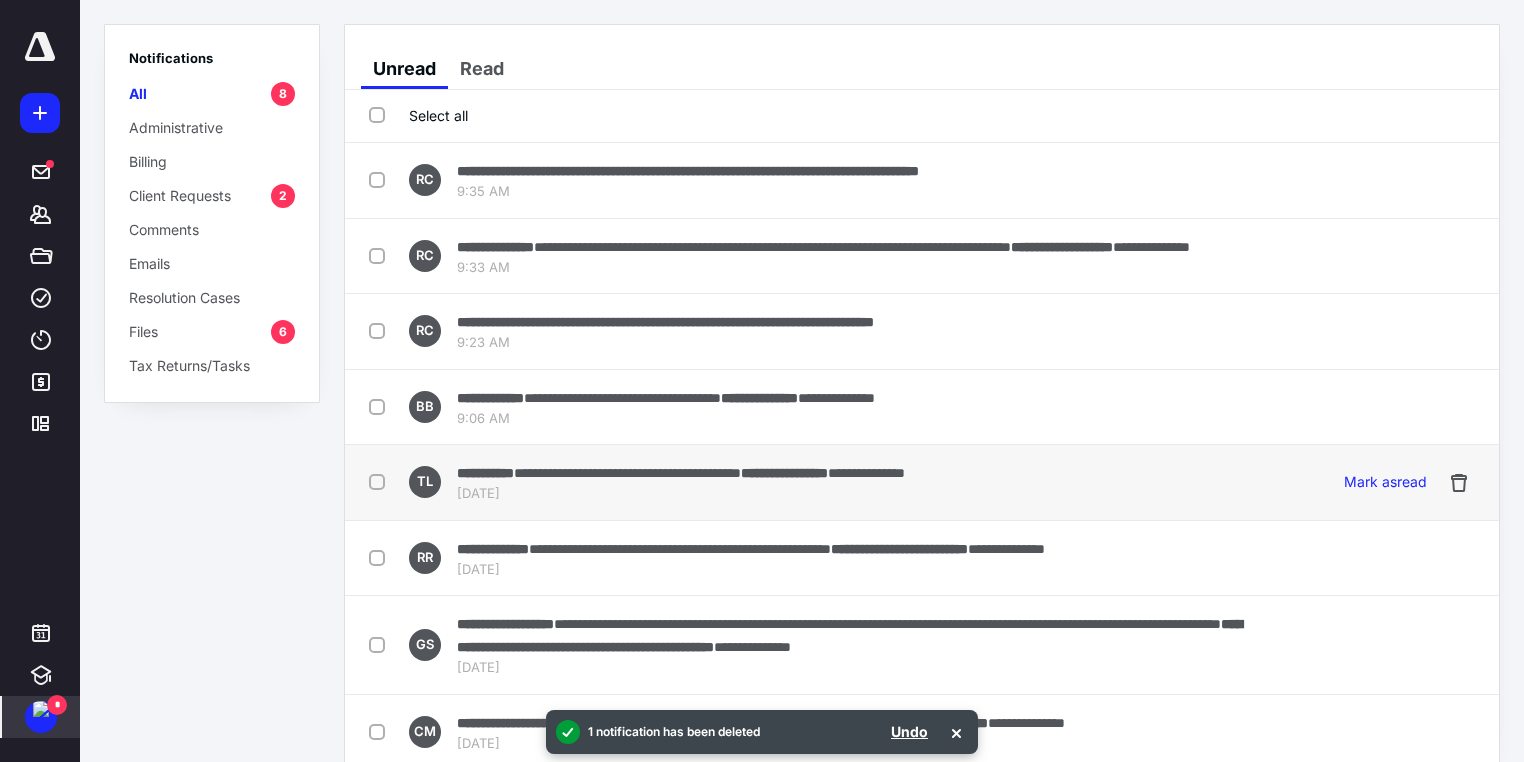 scroll, scrollTop: 74, scrollLeft: 0, axis: vertical 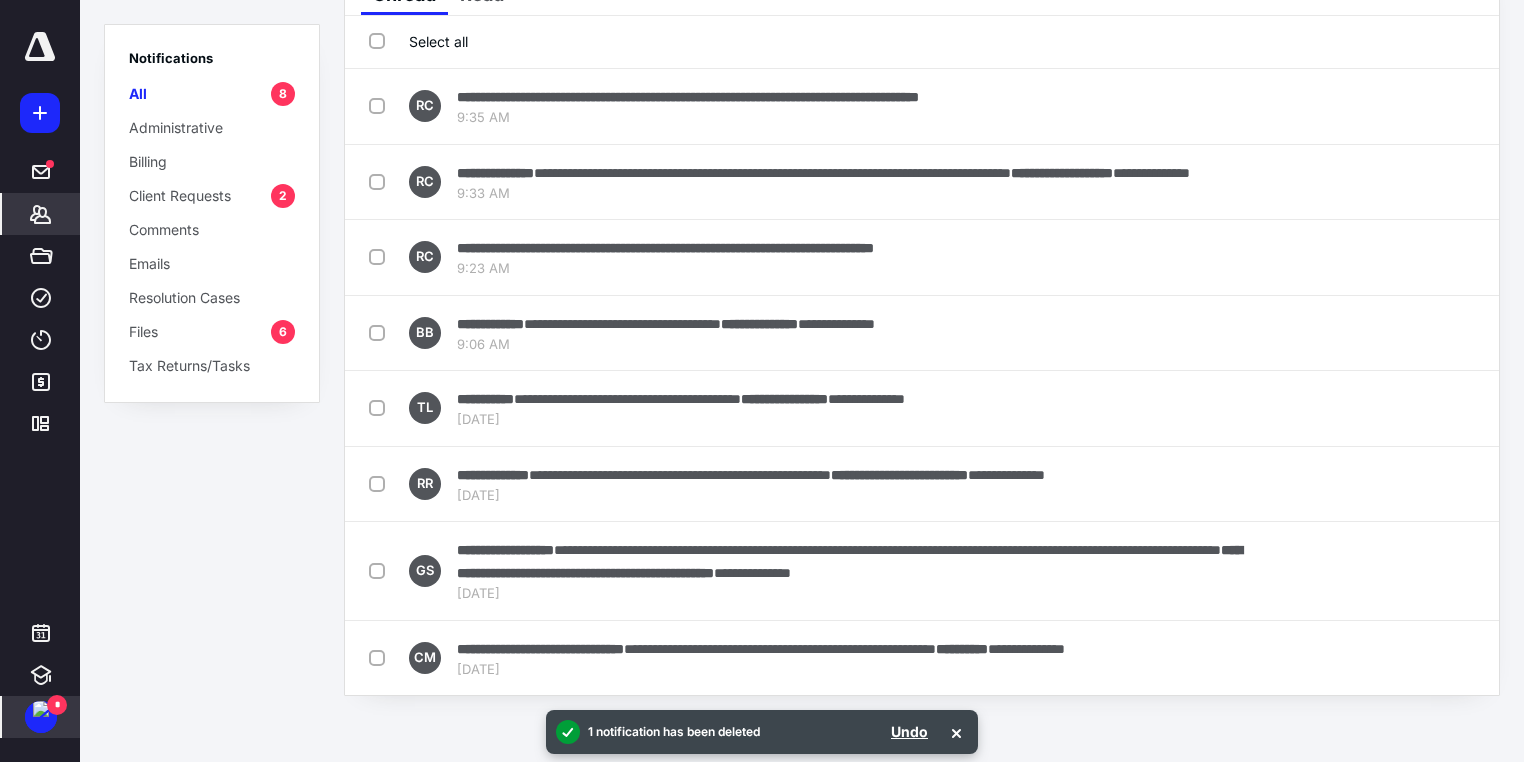 click 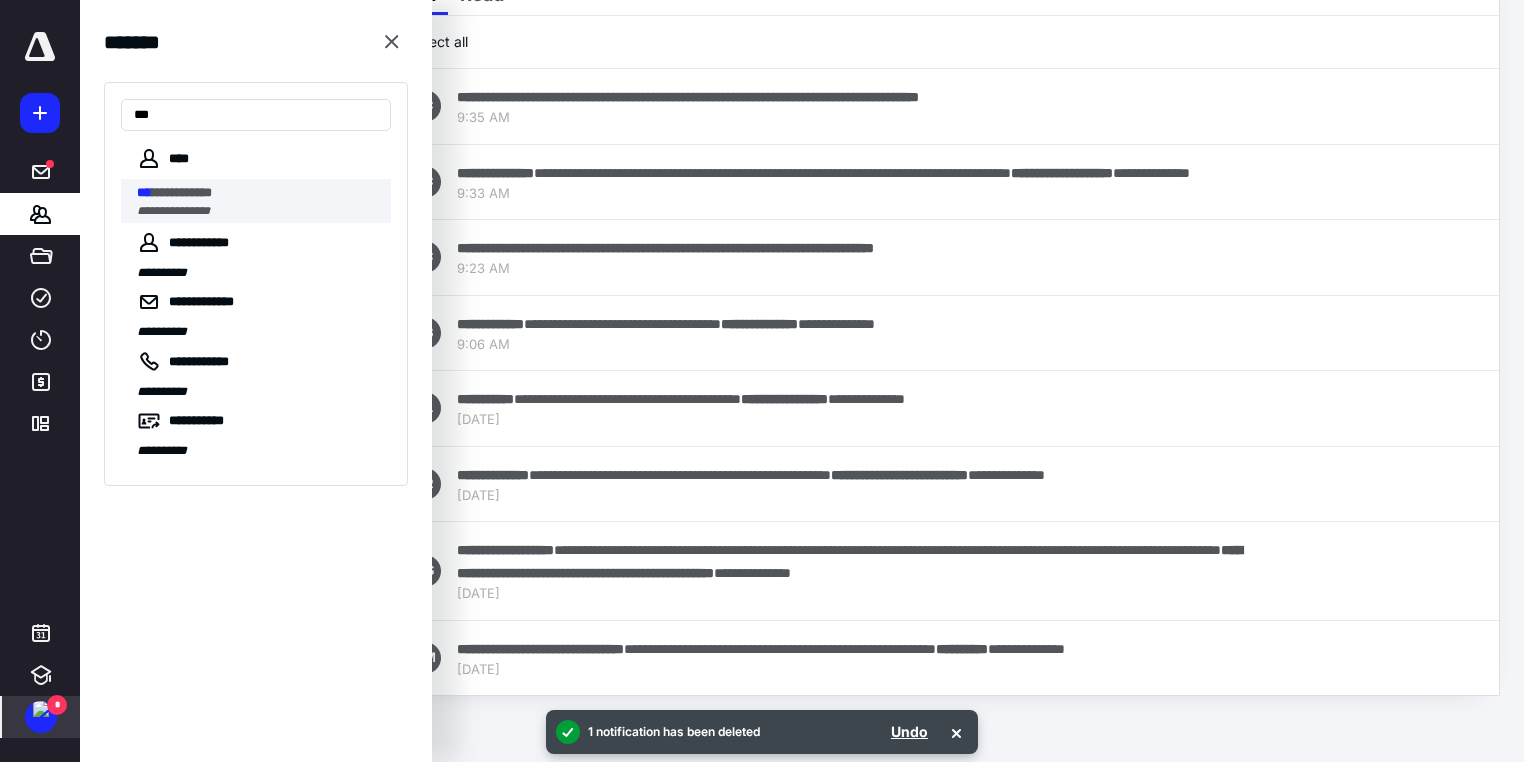 type on "***" 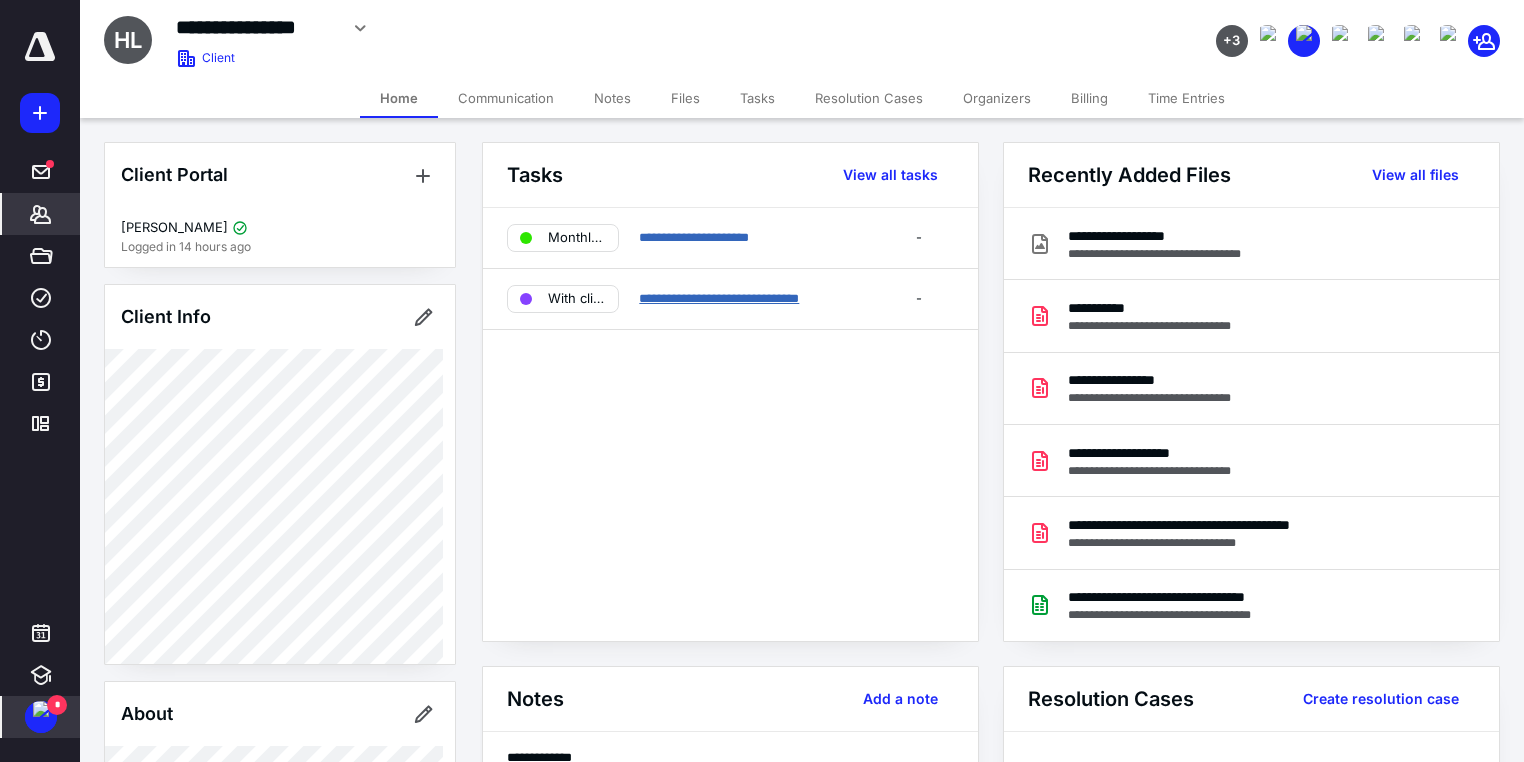 click on "**********" at bounding box center [719, 298] 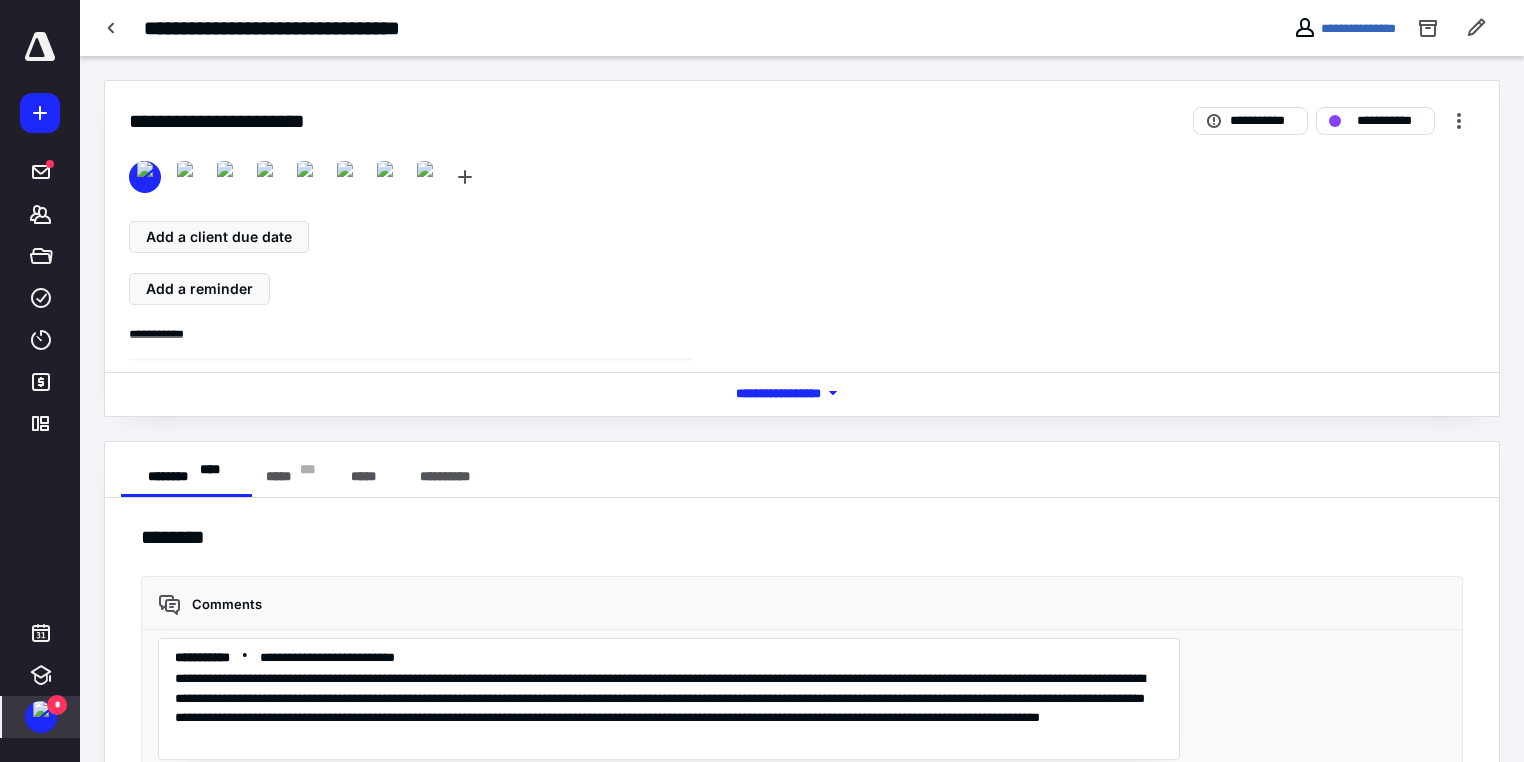 scroll, scrollTop: 4072, scrollLeft: 0, axis: vertical 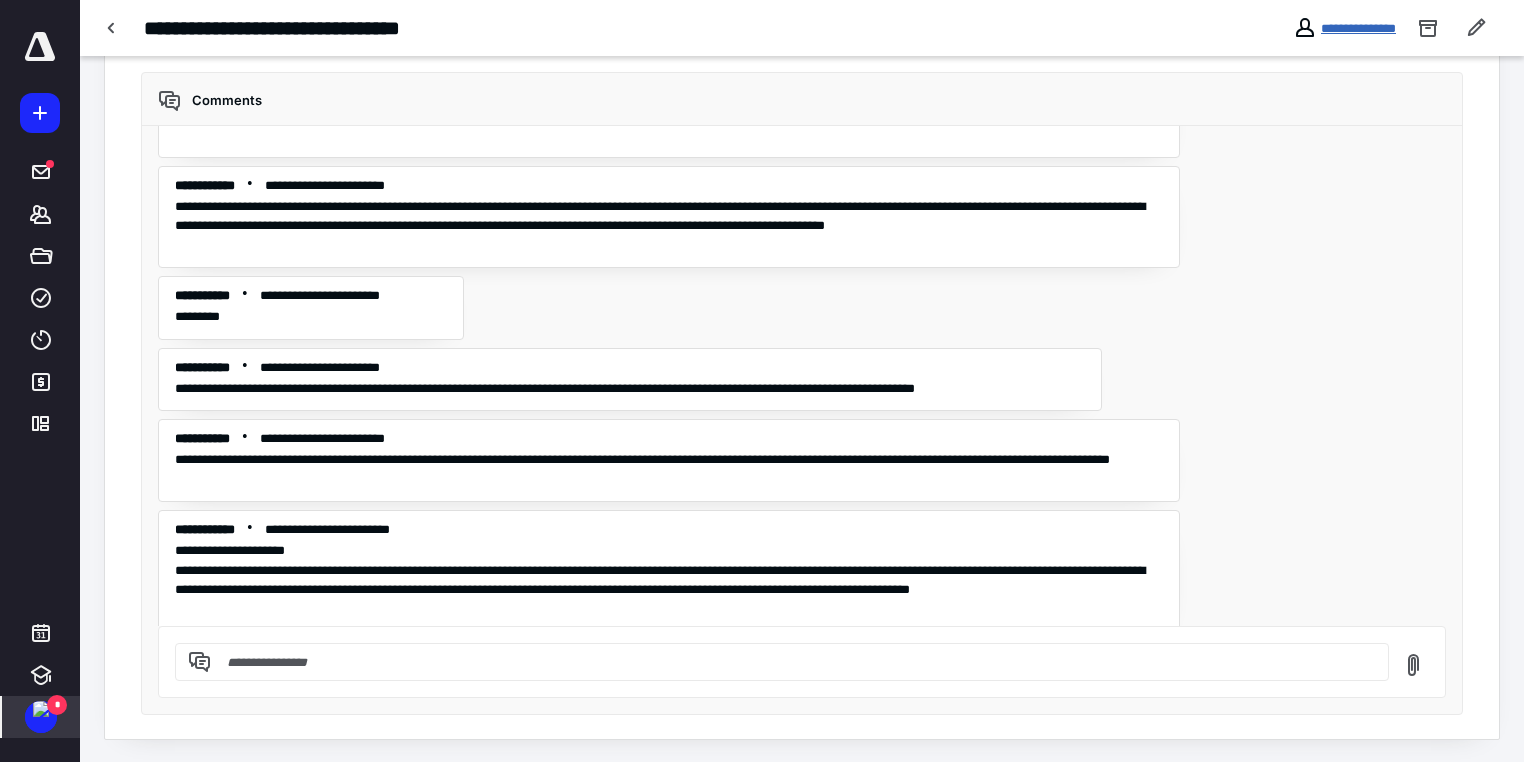 click on "**********" at bounding box center [1358, 28] 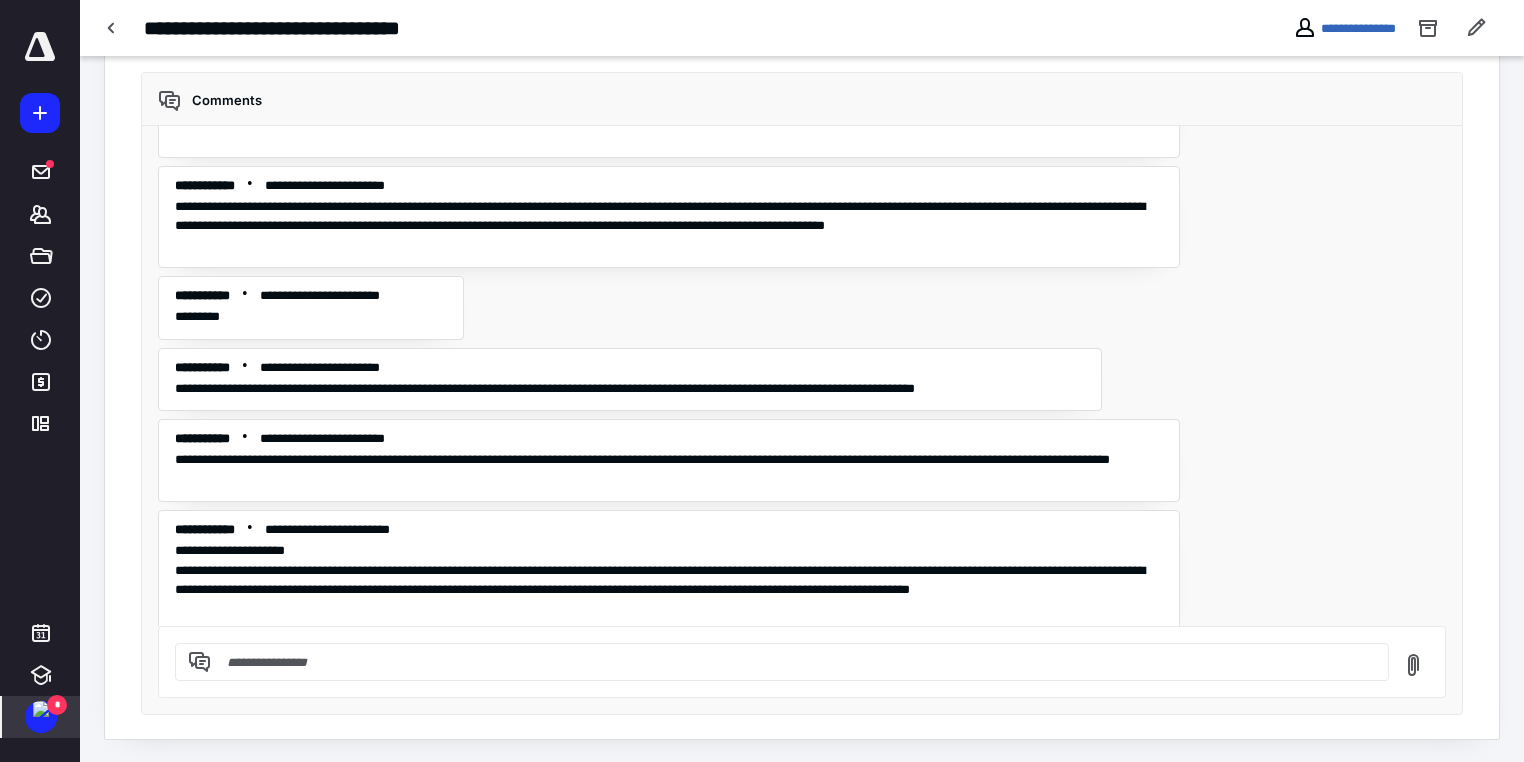 scroll, scrollTop: 0, scrollLeft: 0, axis: both 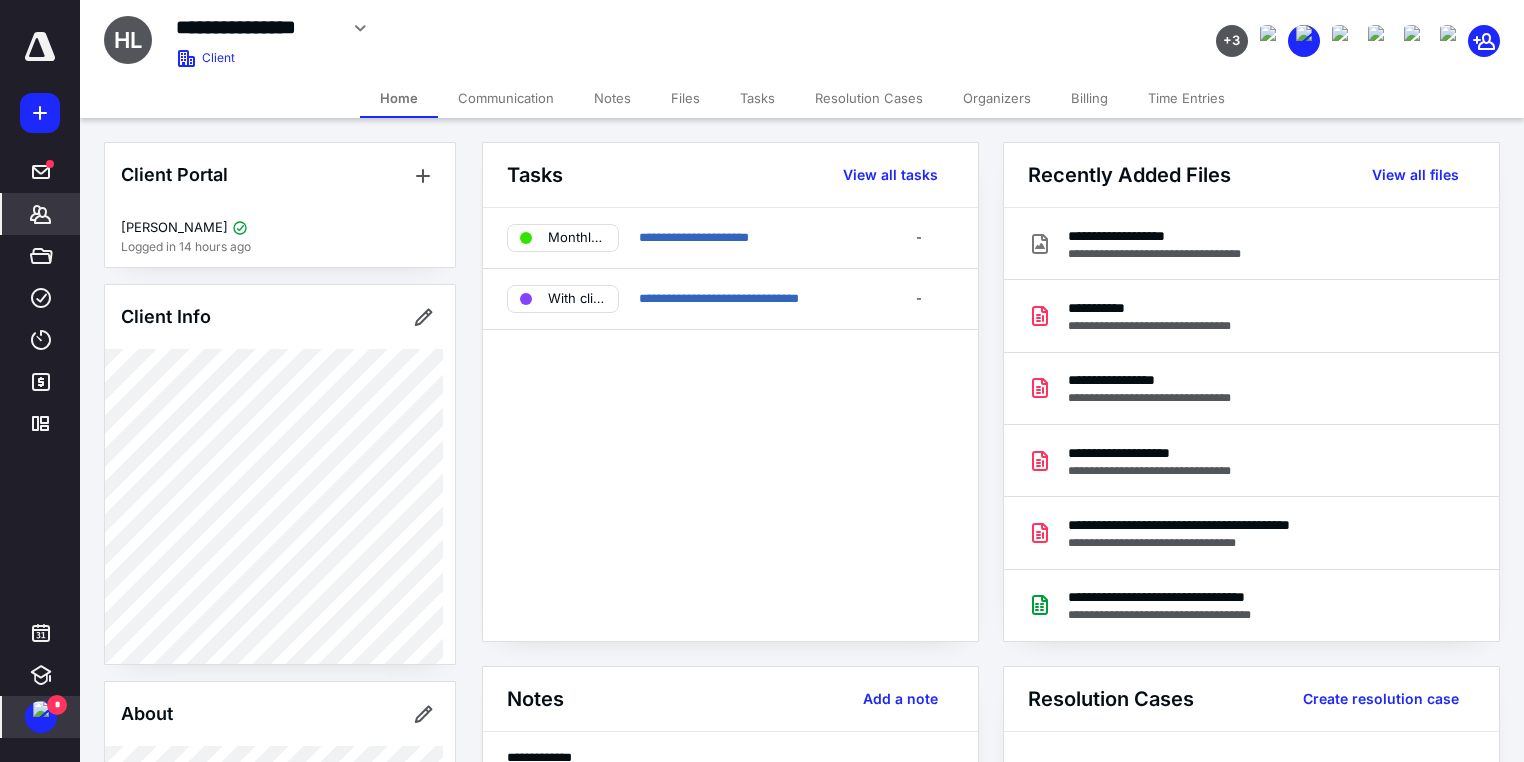 click on "Files" at bounding box center [685, 98] 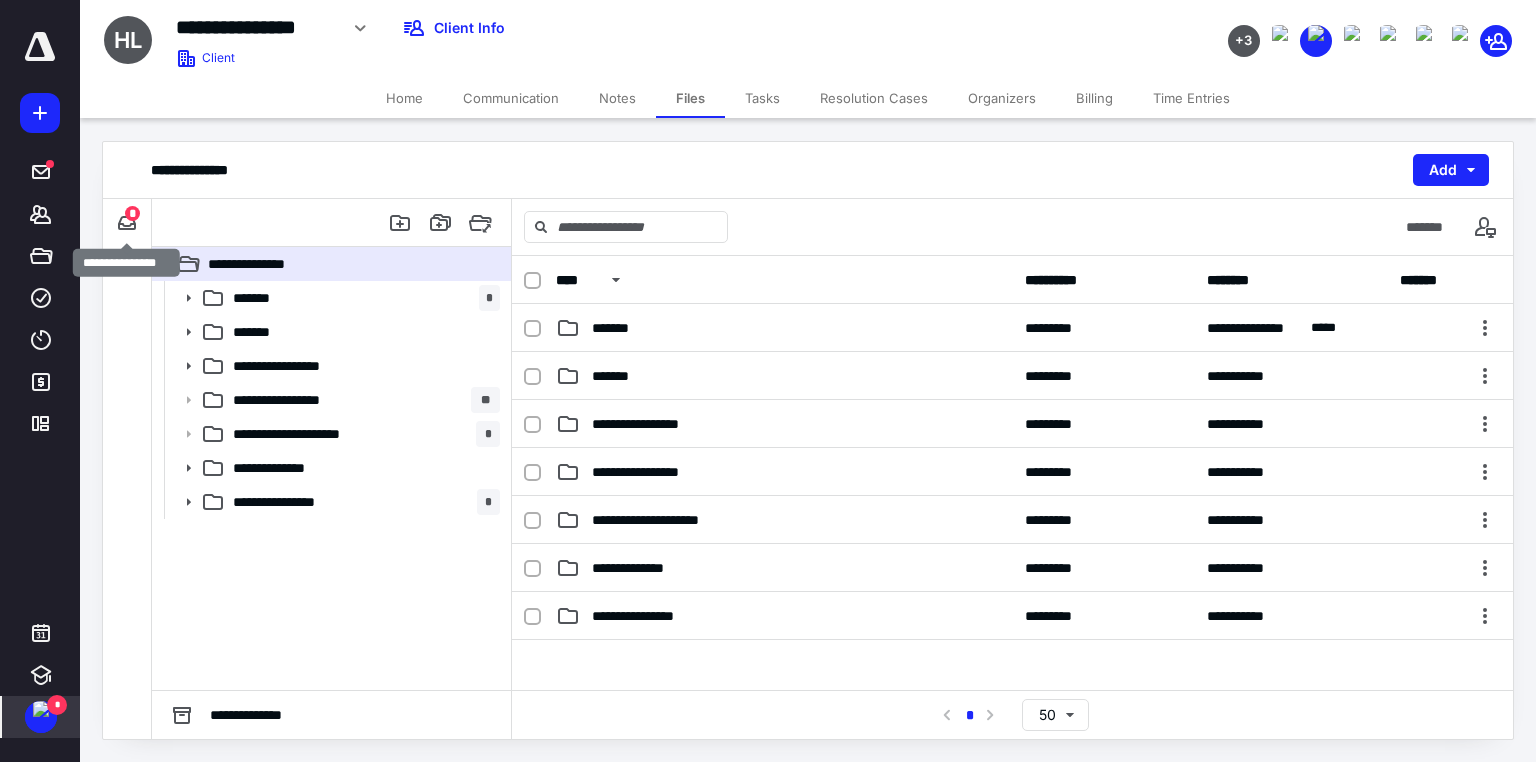click on "*" at bounding box center (132, 213) 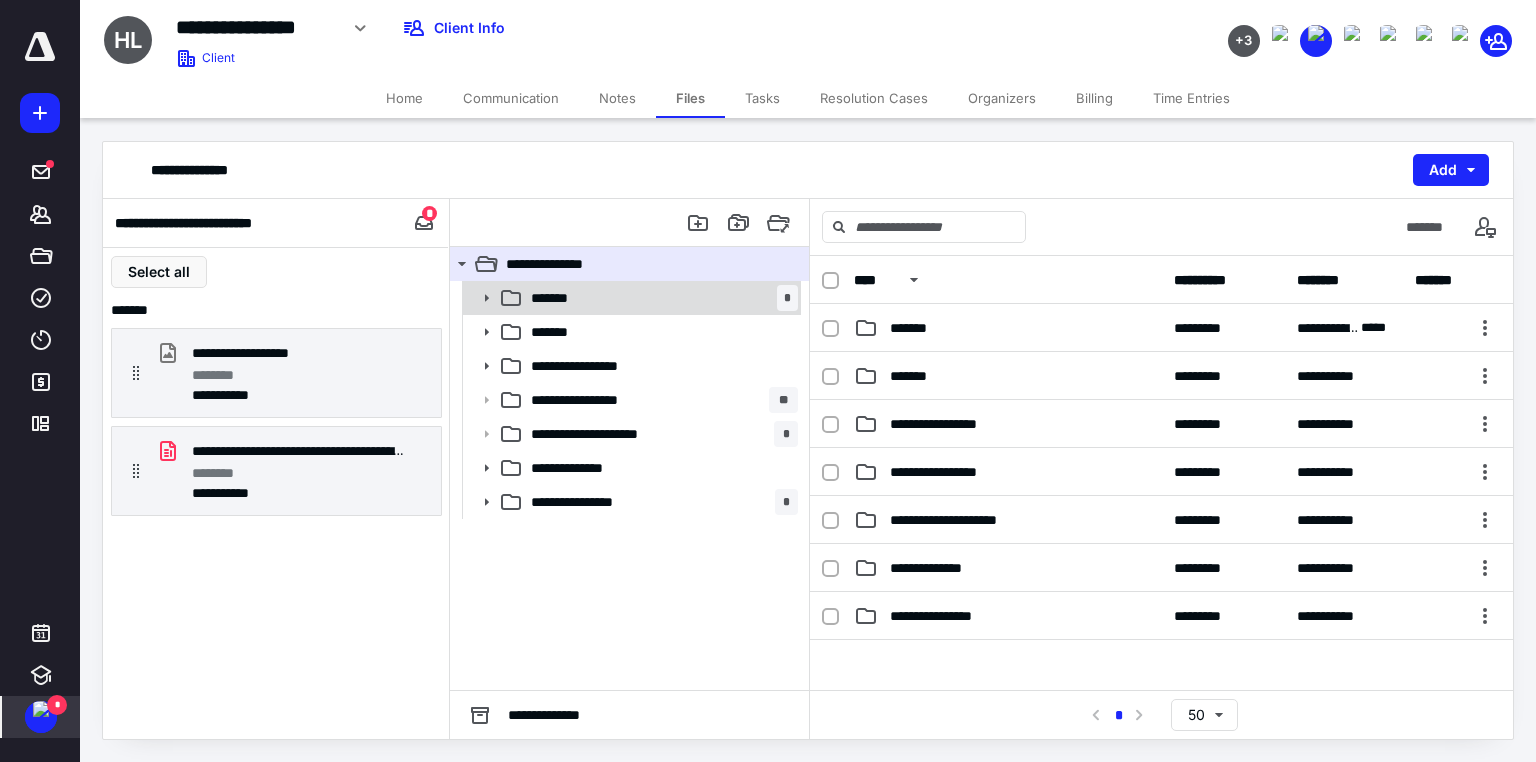 click on "*******" at bounding box center (560, 298) 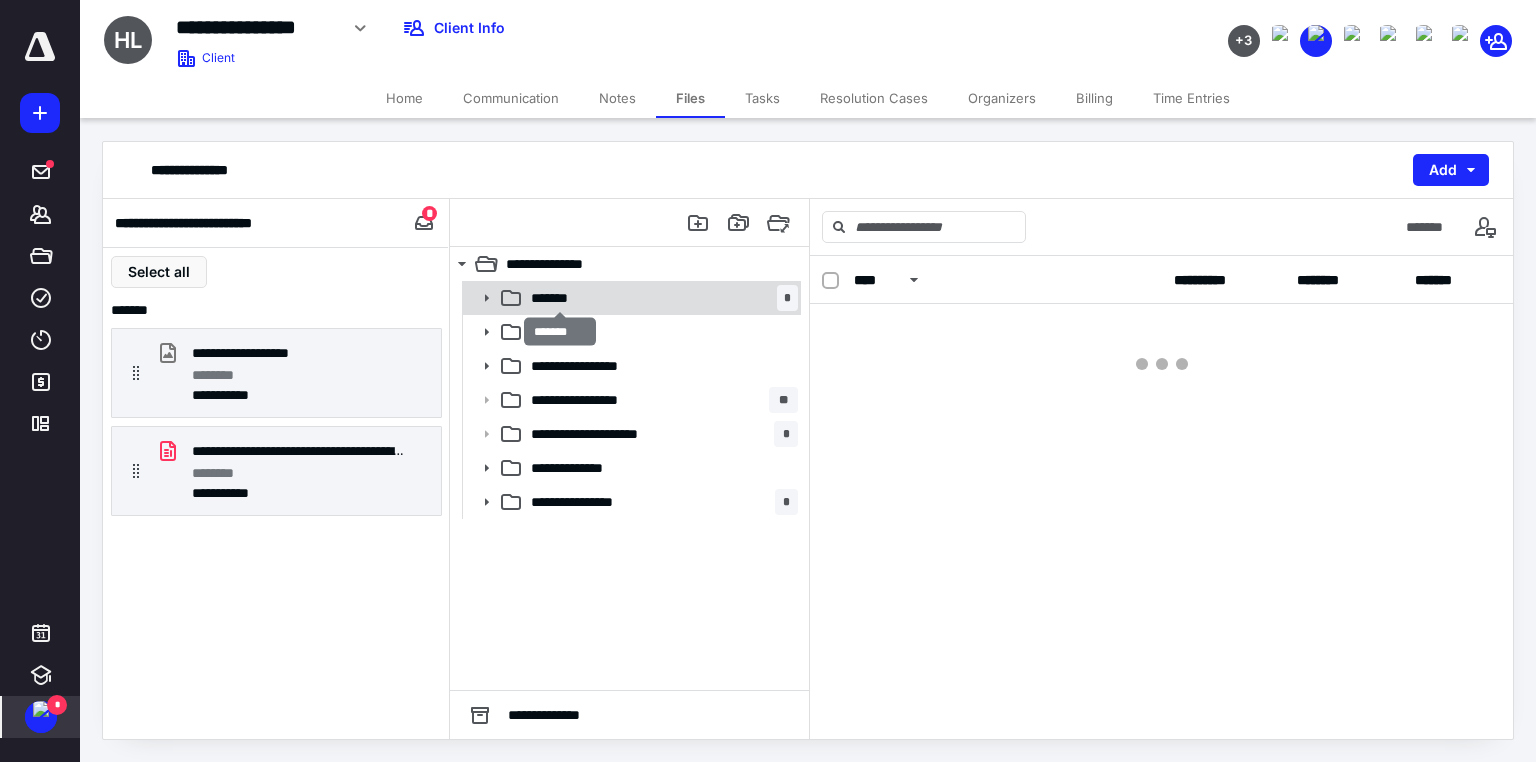 click on "*******" at bounding box center [560, 298] 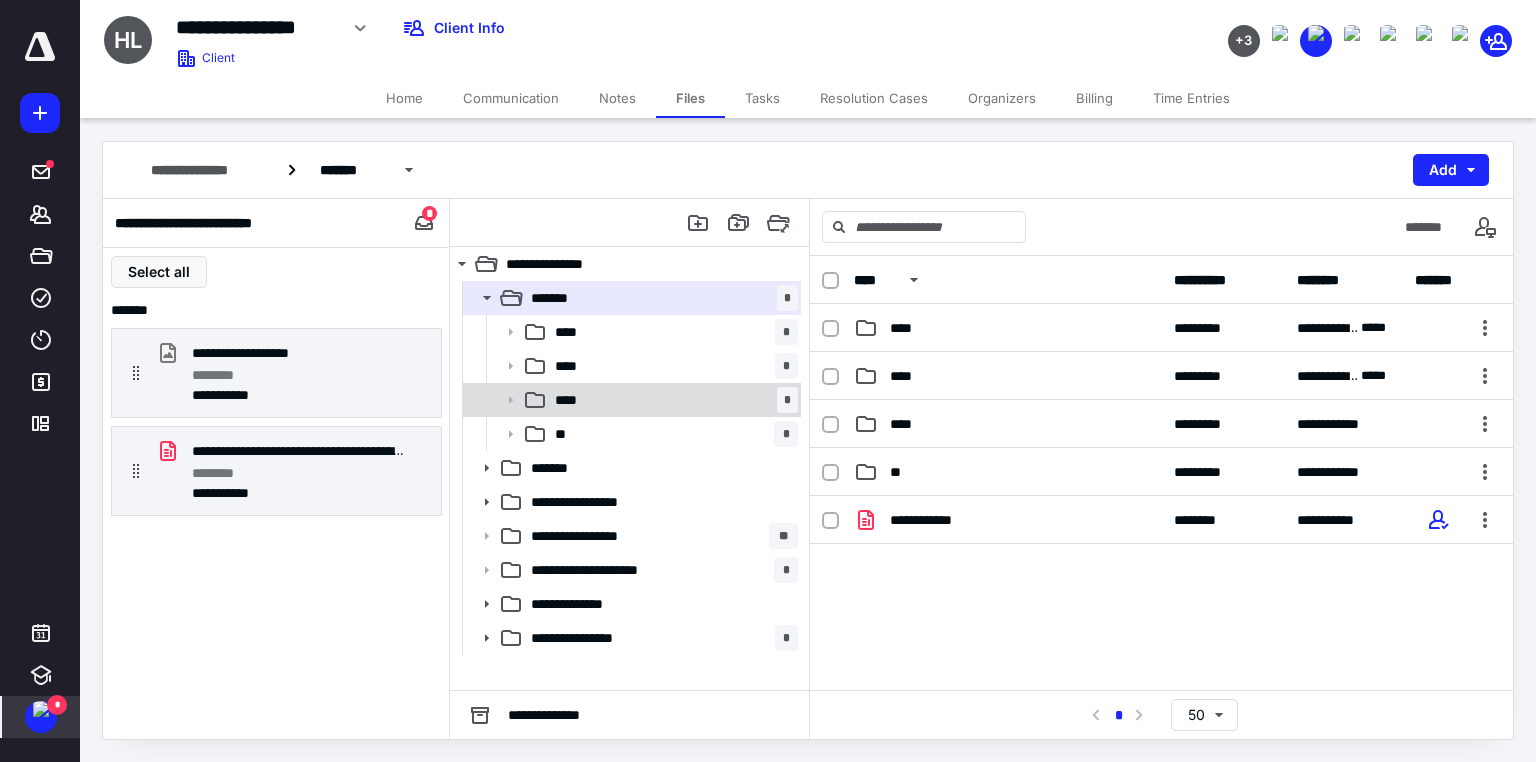 click on "****" at bounding box center (572, 400) 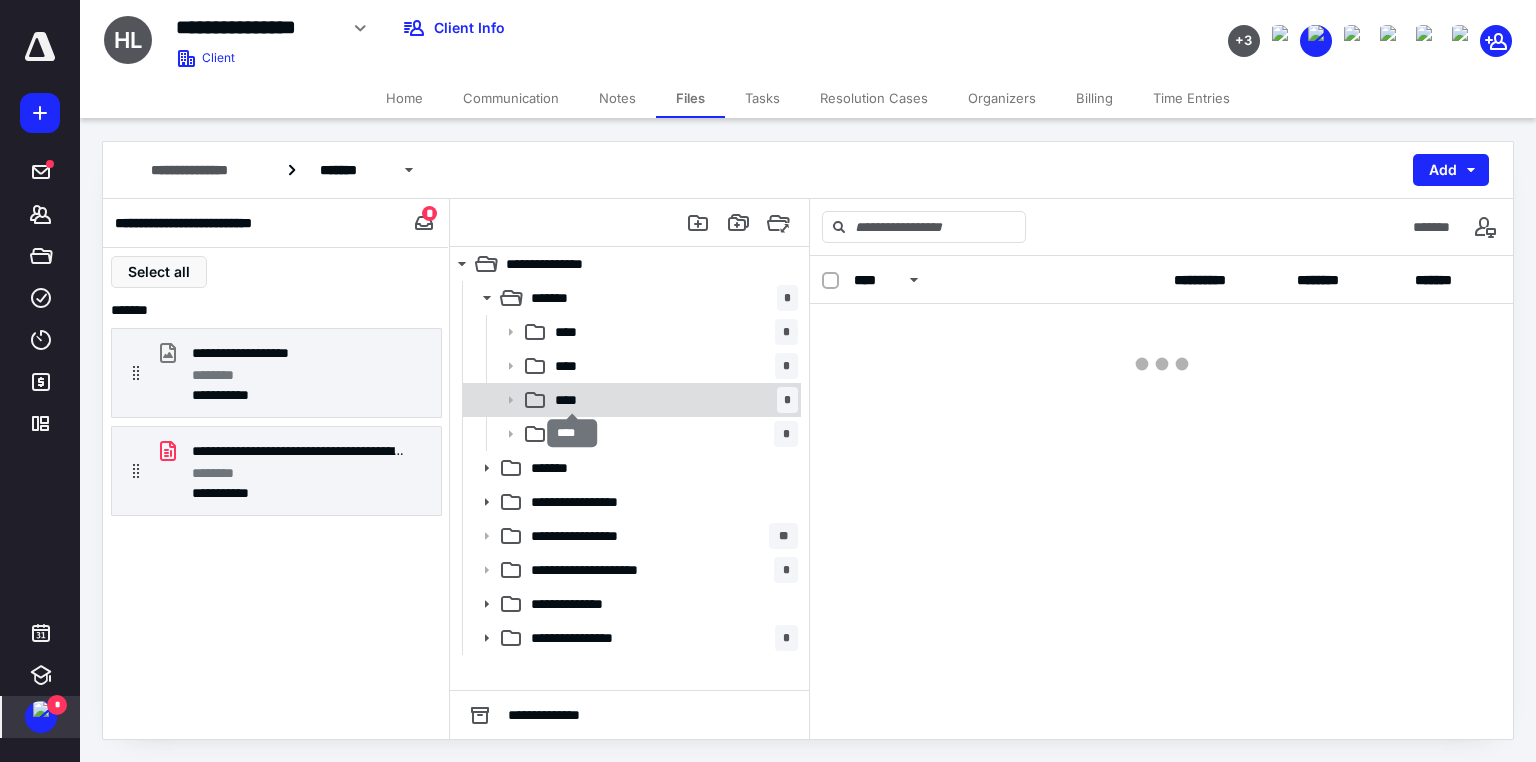 click on "****" at bounding box center [572, 400] 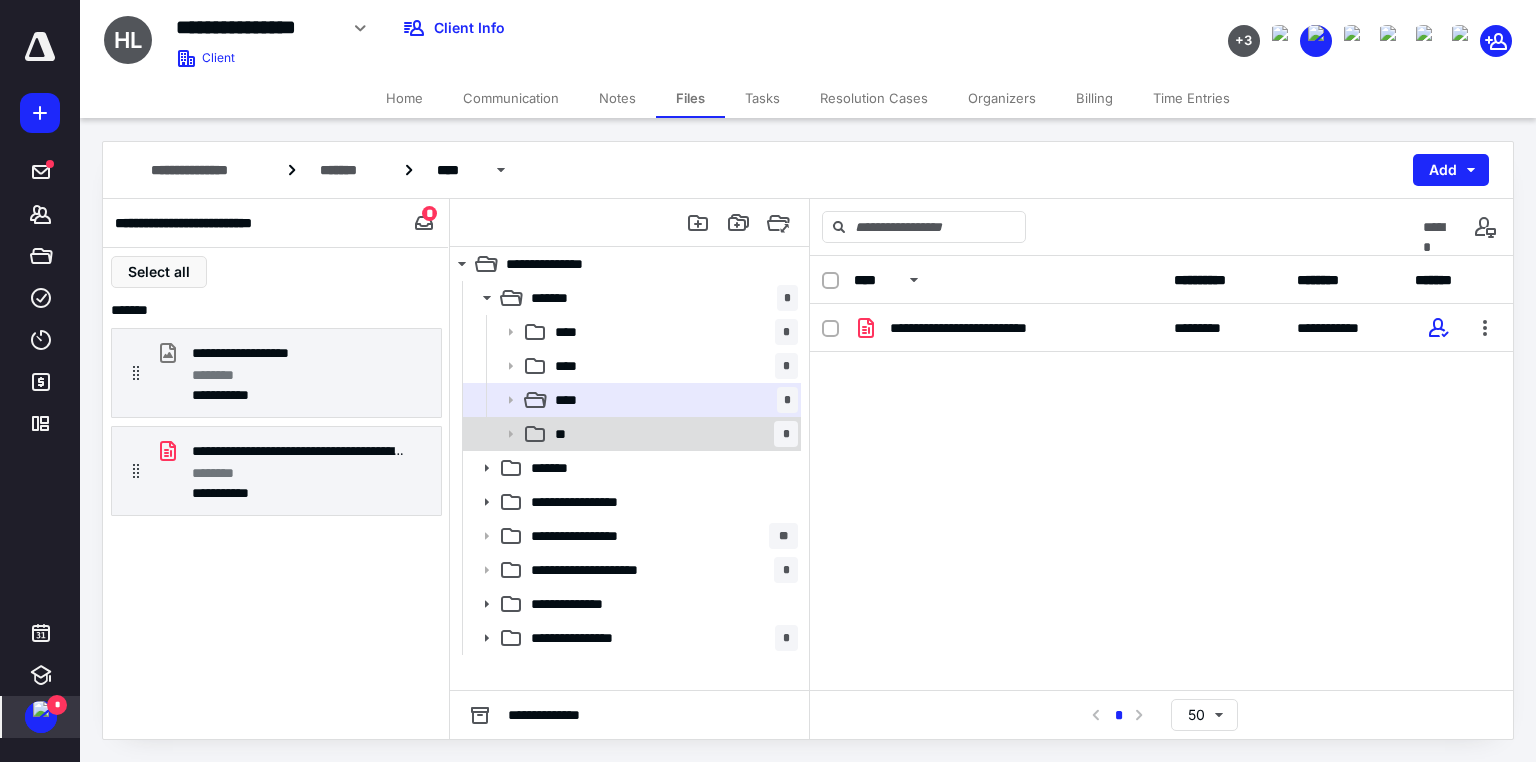 click on "**" at bounding box center (566, 434) 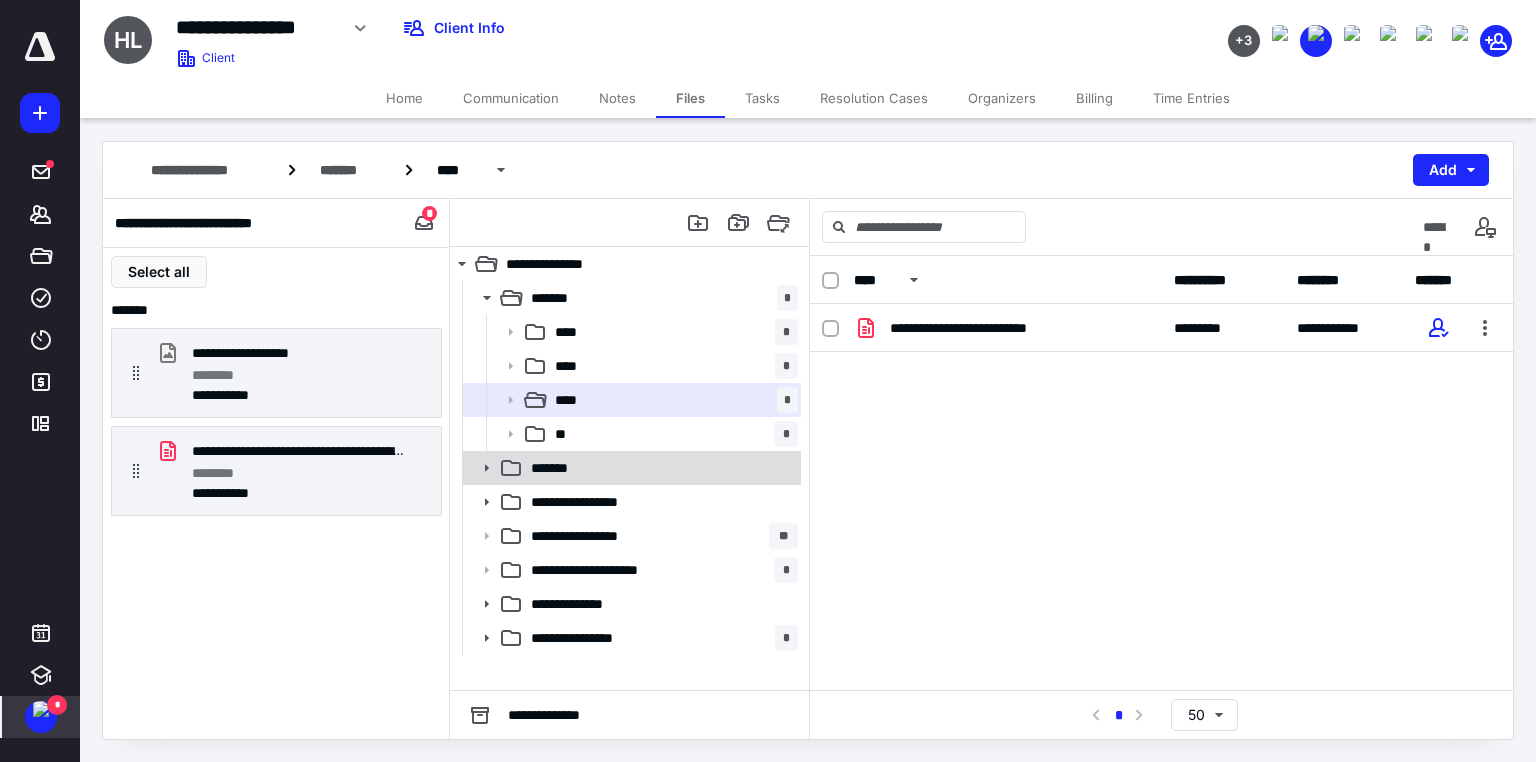 drag, startPoint x: 574, startPoint y: 440, endPoint x: 600, endPoint y: 465, distance: 36.069378 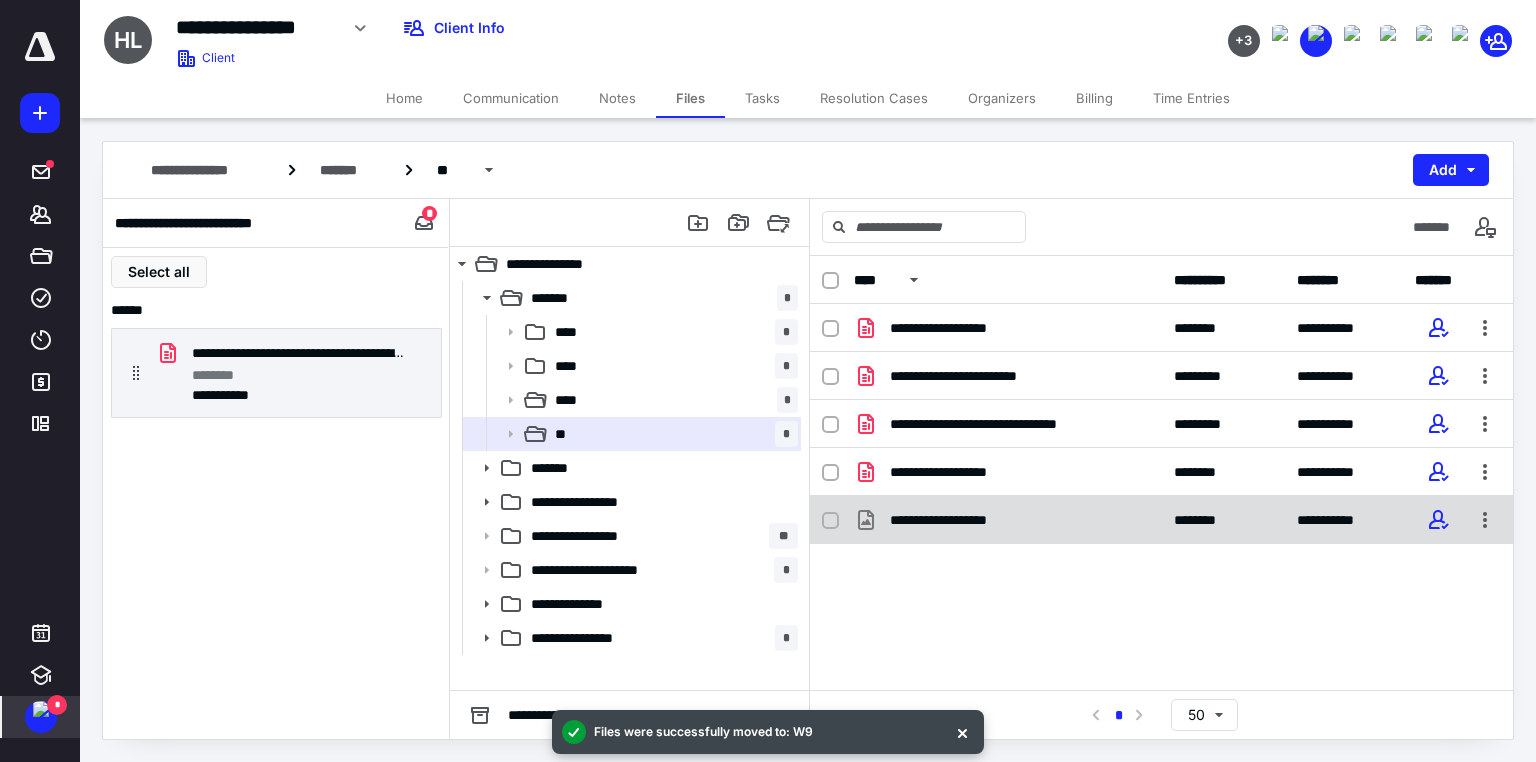checkbox on "true" 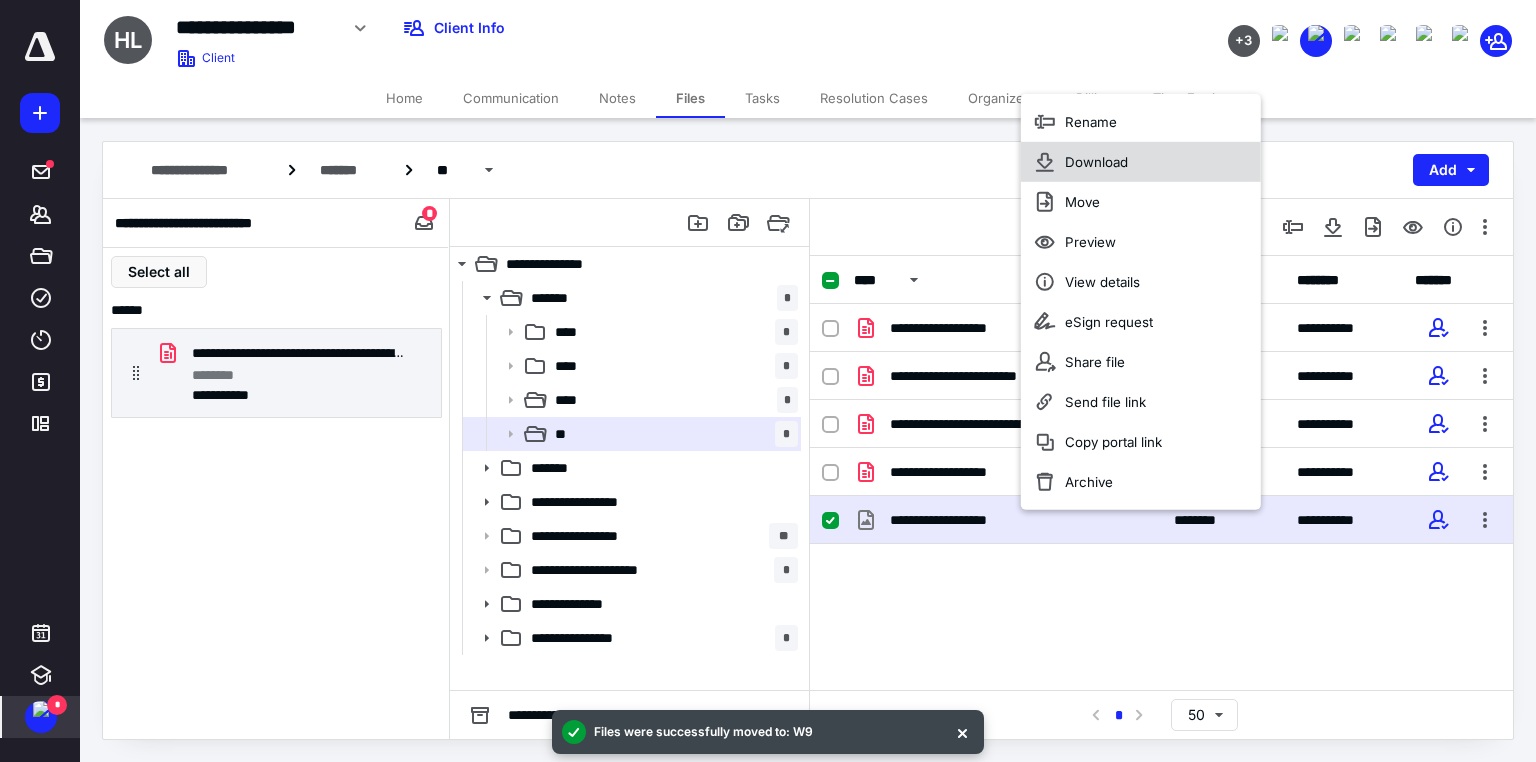 click on "Download" at bounding box center [1096, 162] 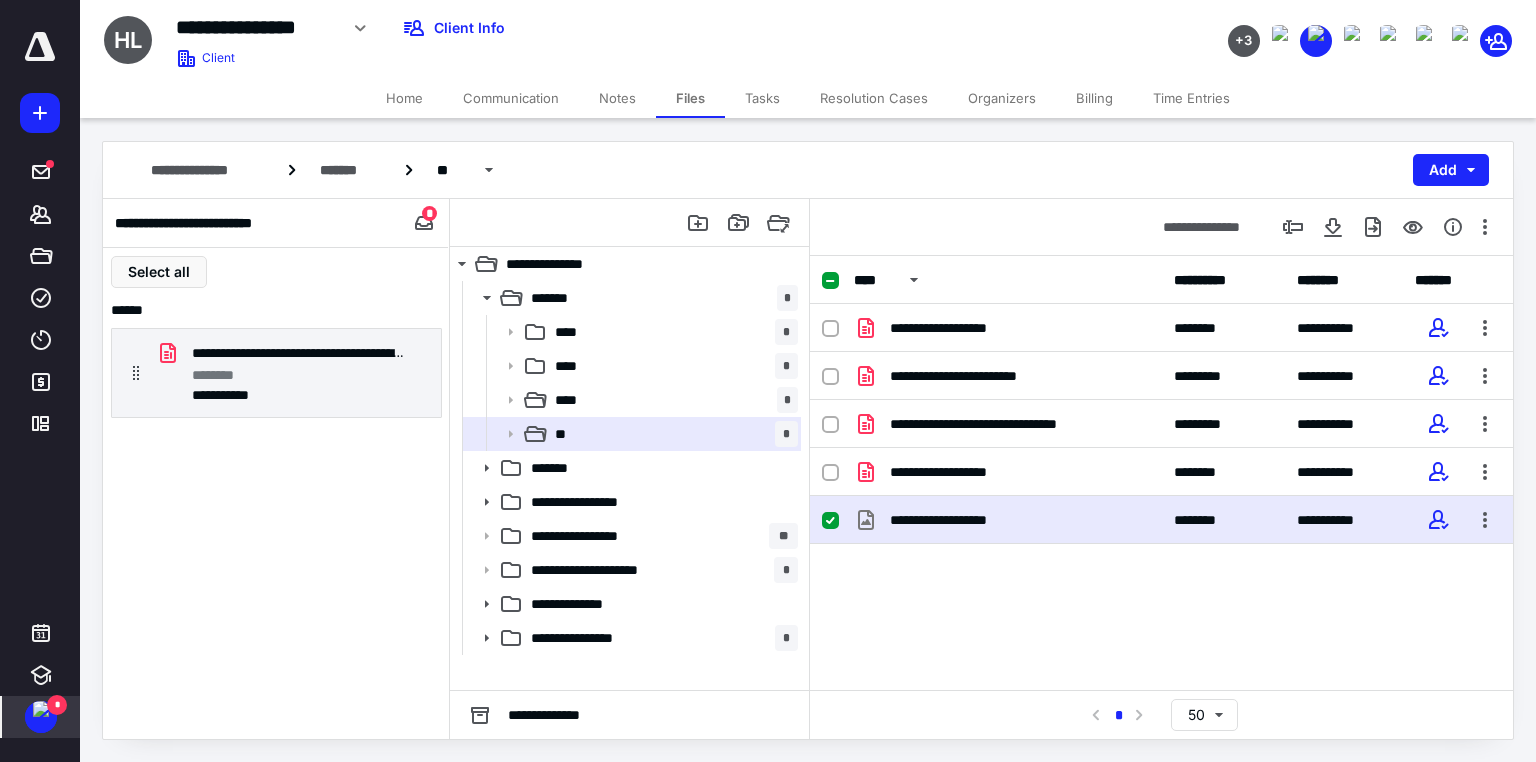 click at bounding box center (41, 709) 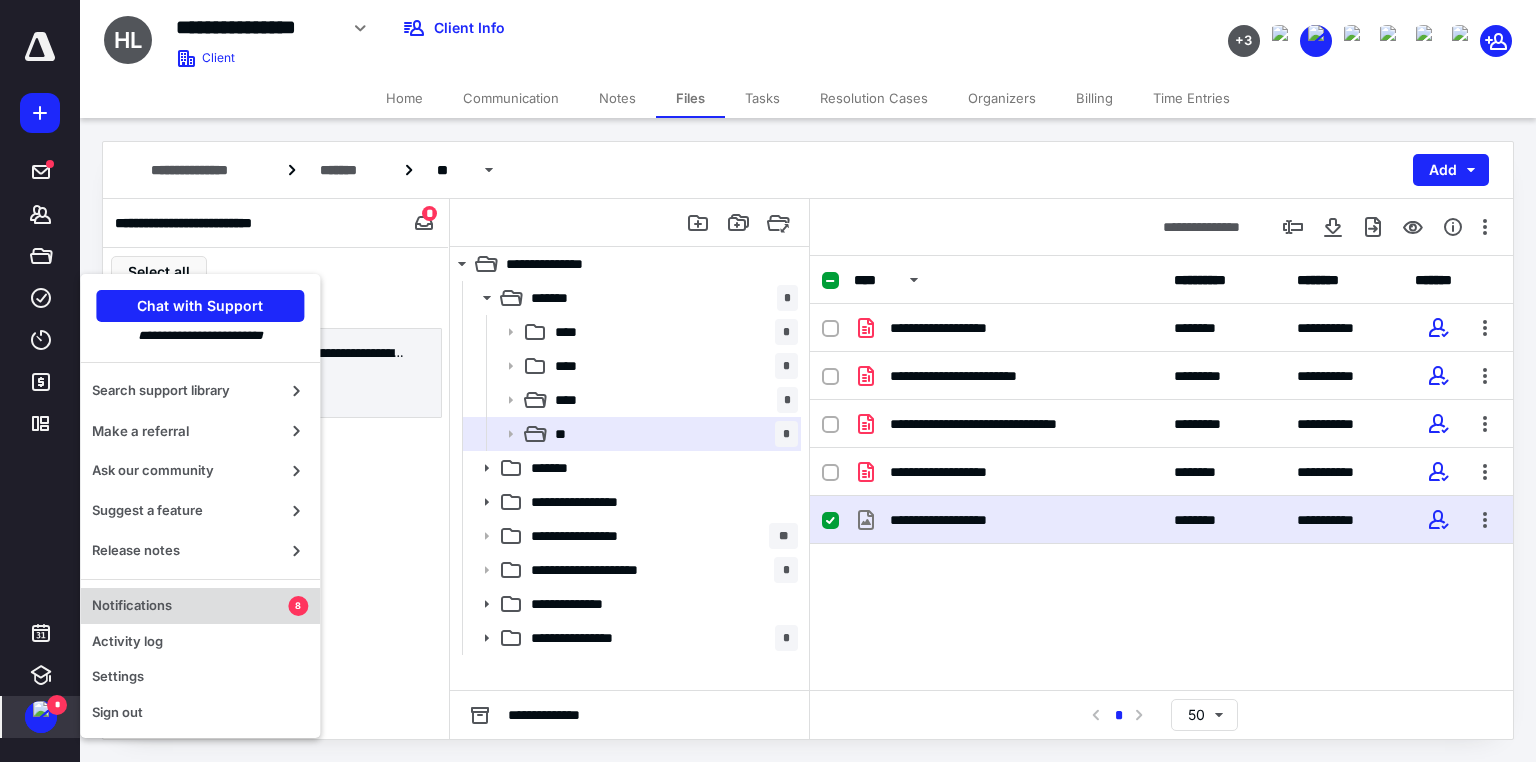 click on "Notifications" at bounding box center [190, 606] 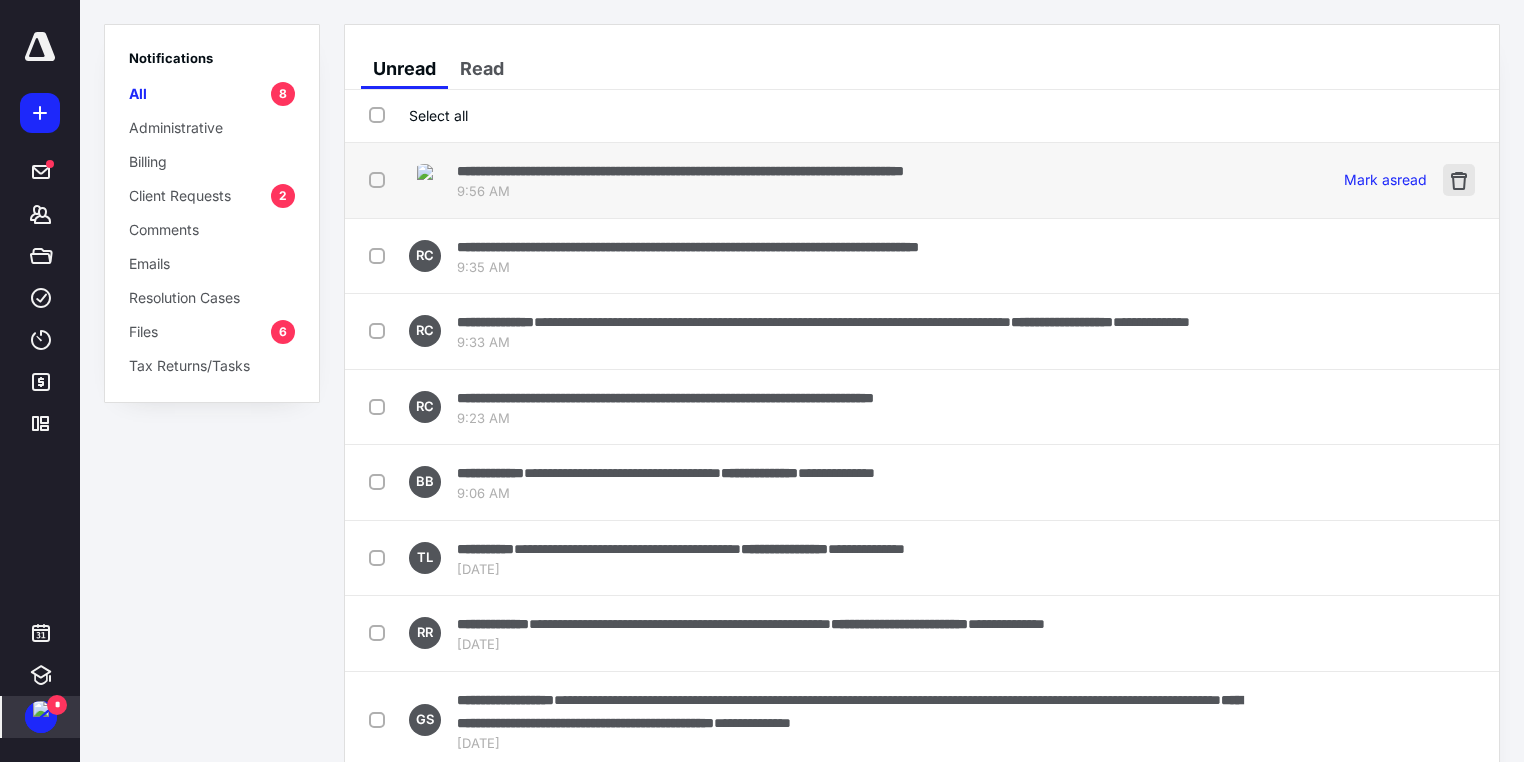 click at bounding box center [1459, 180] 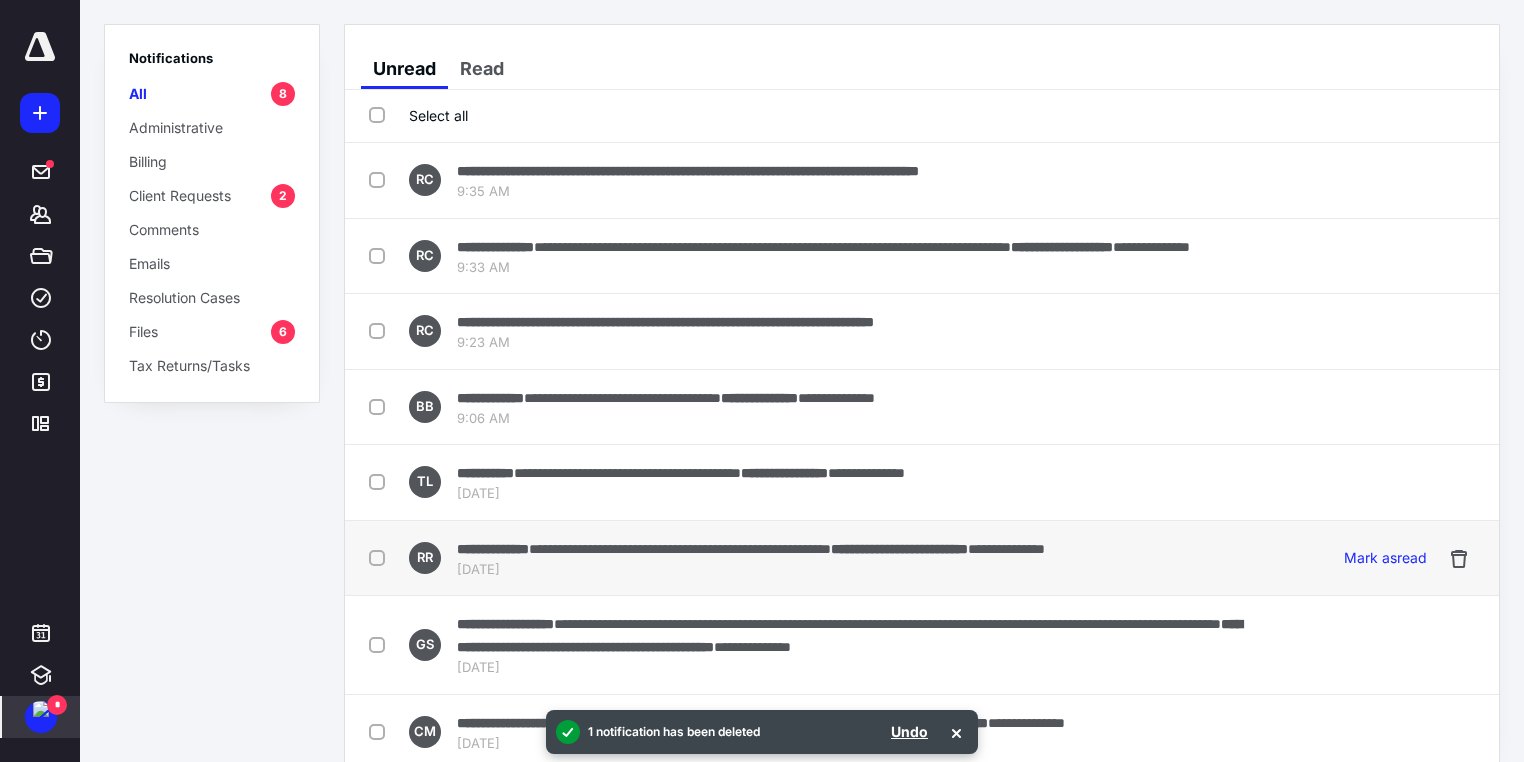 scroll, scrollTop: 74, scrollLeft: 0, axis: vertical 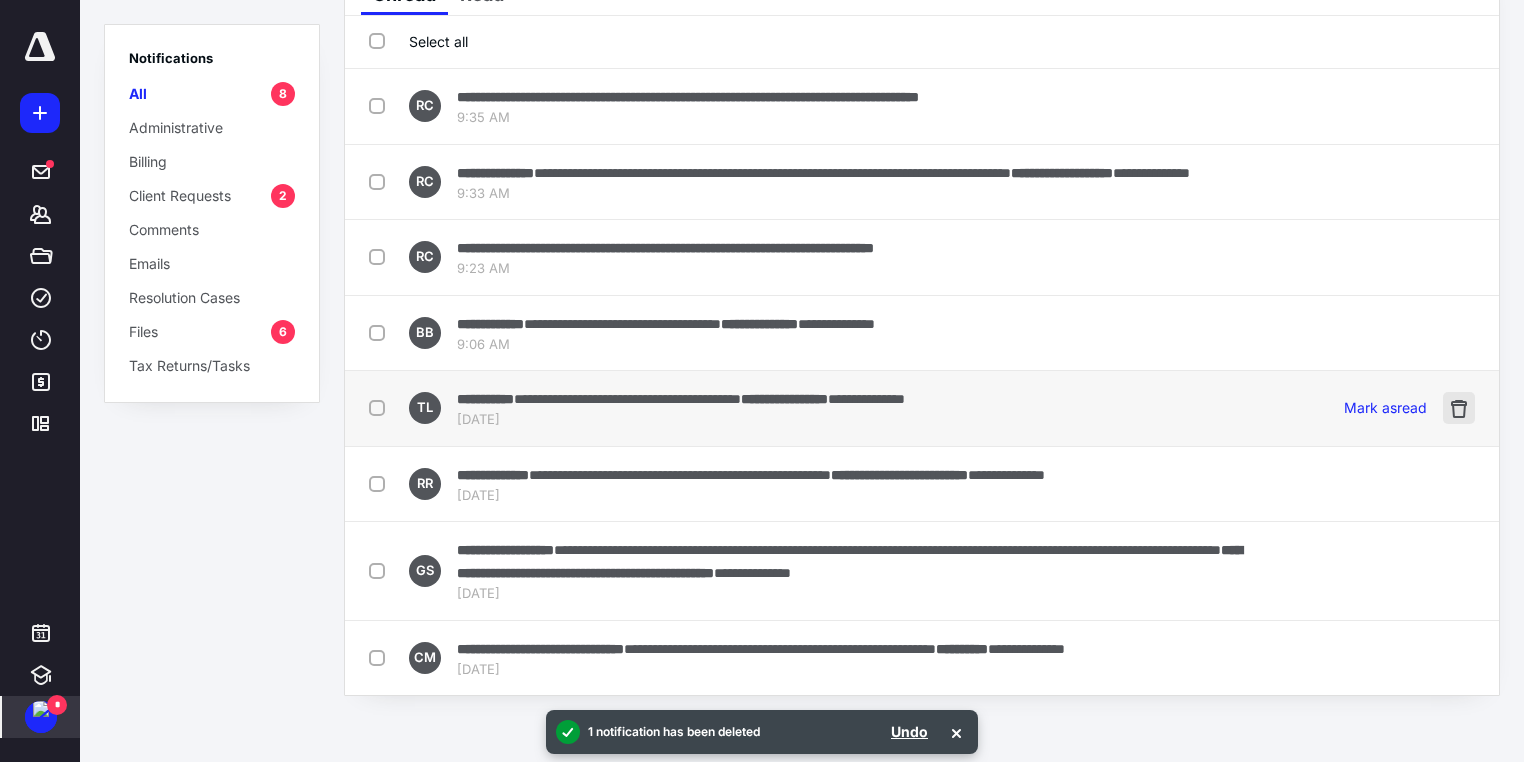 click at bounding box center (1459, 408) 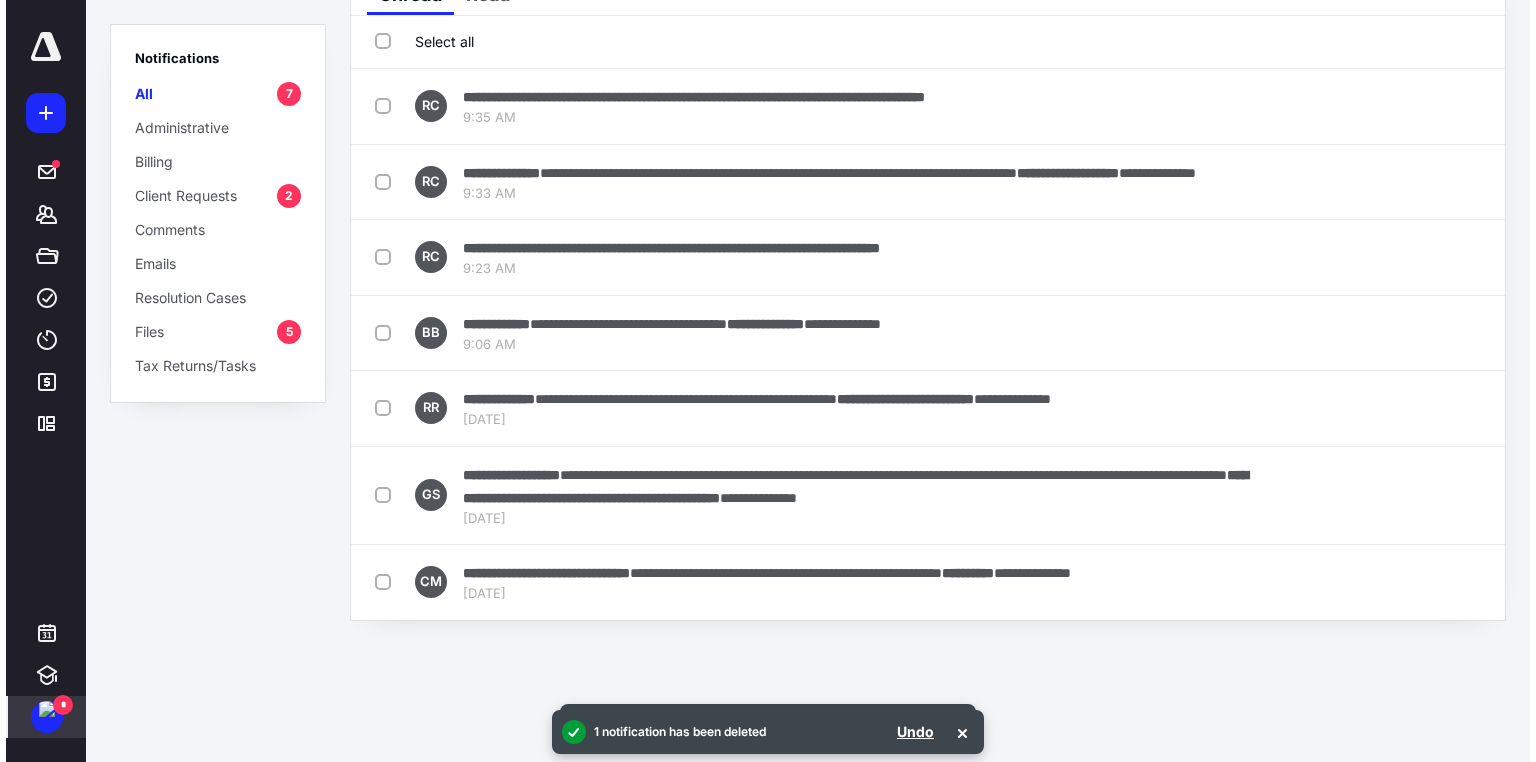 scroll, scrollTop: 0, scrollLeft: 0, axis: both 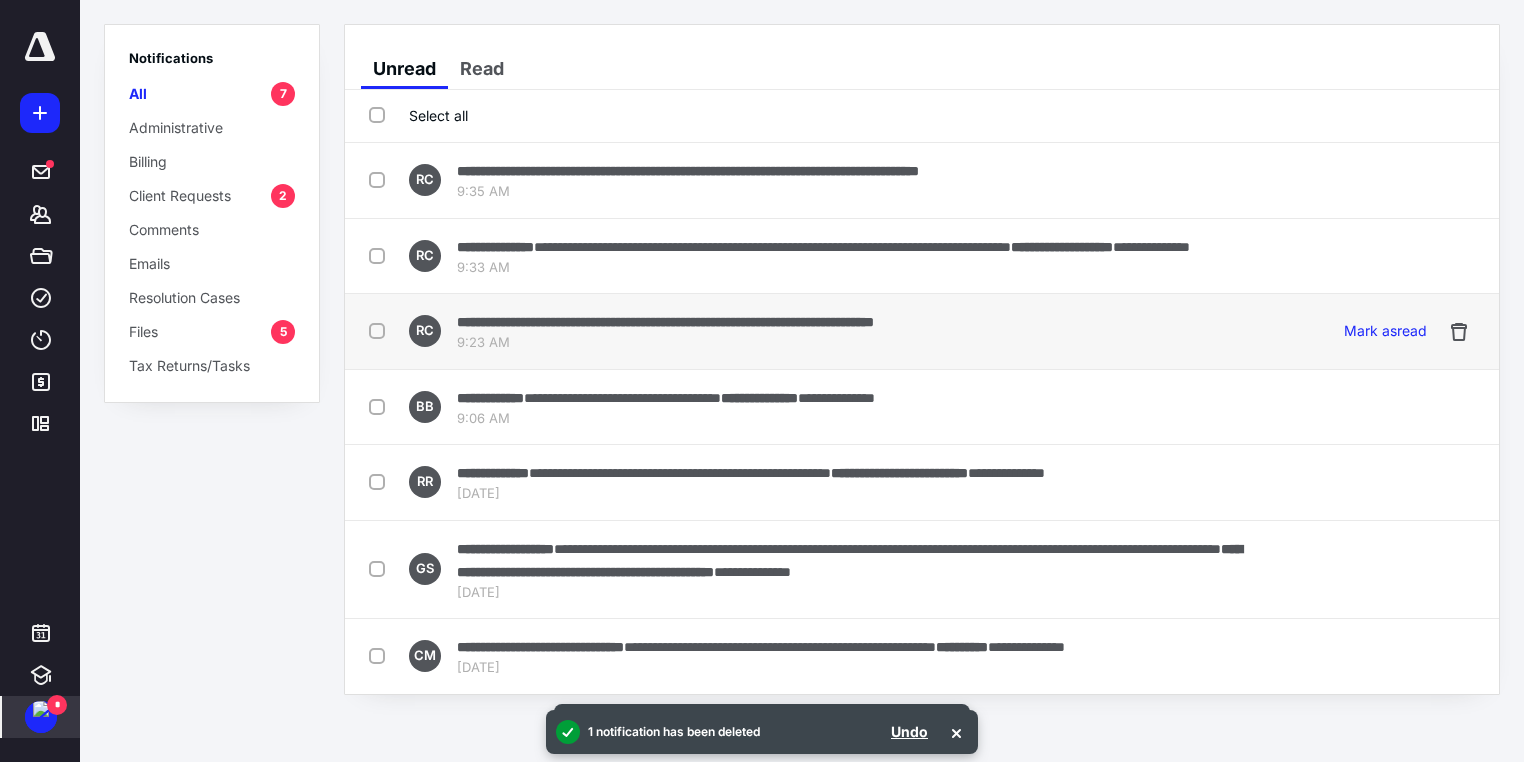 click on "**********" at bounding box center (665, 321) 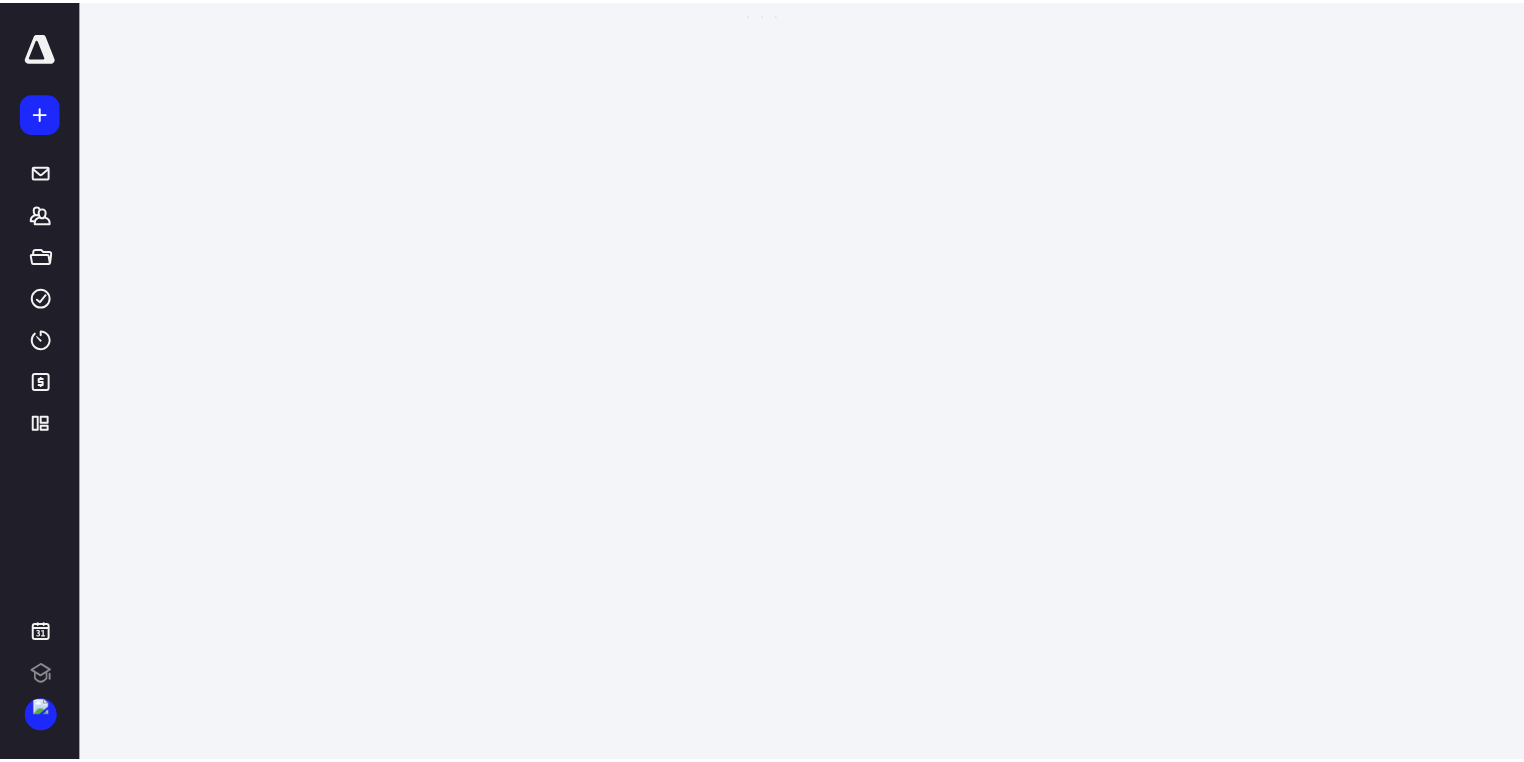 scroll, scrollTop: 0, scrollLeft: 0, axis: both 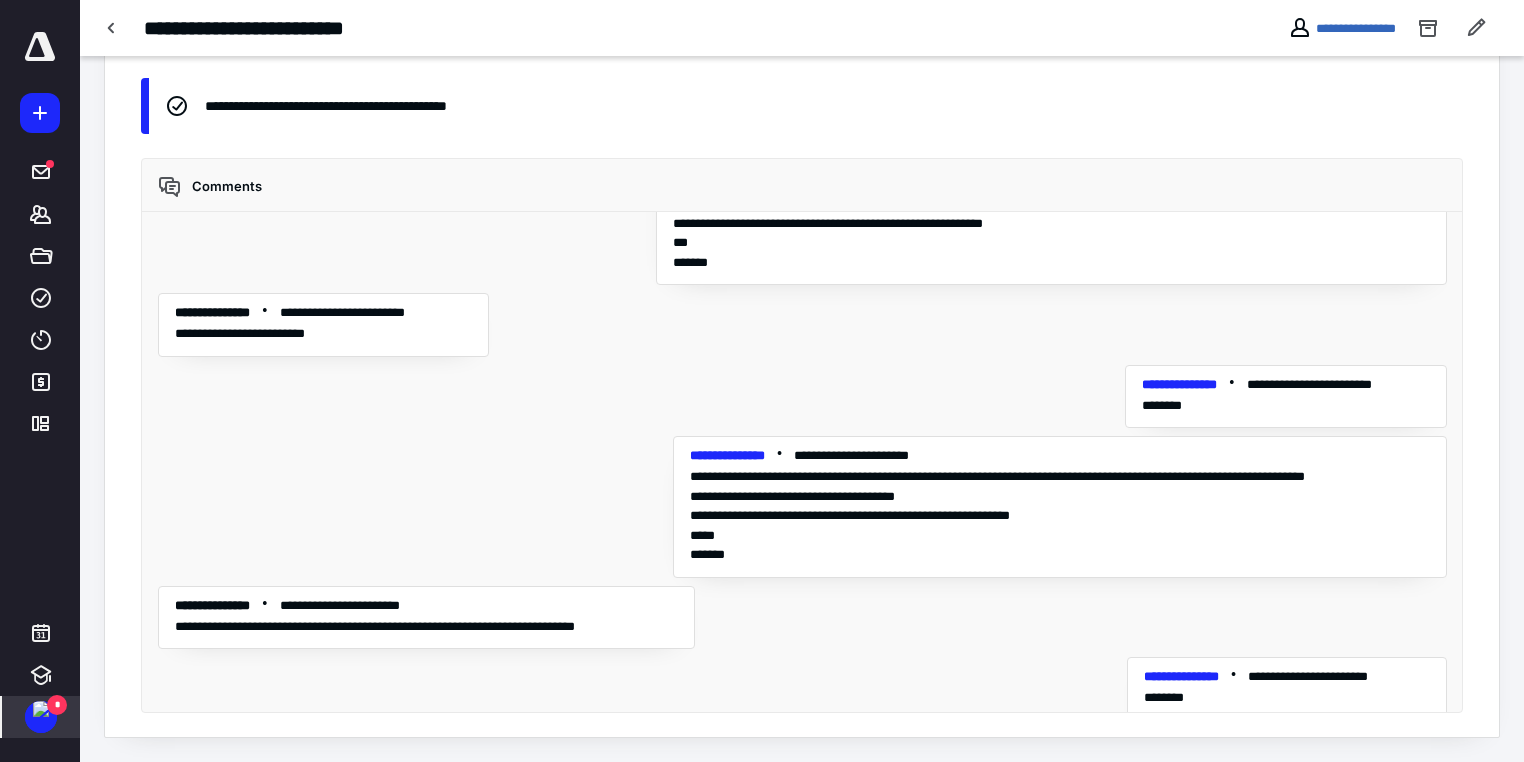 click at bounding box center [41, 709] 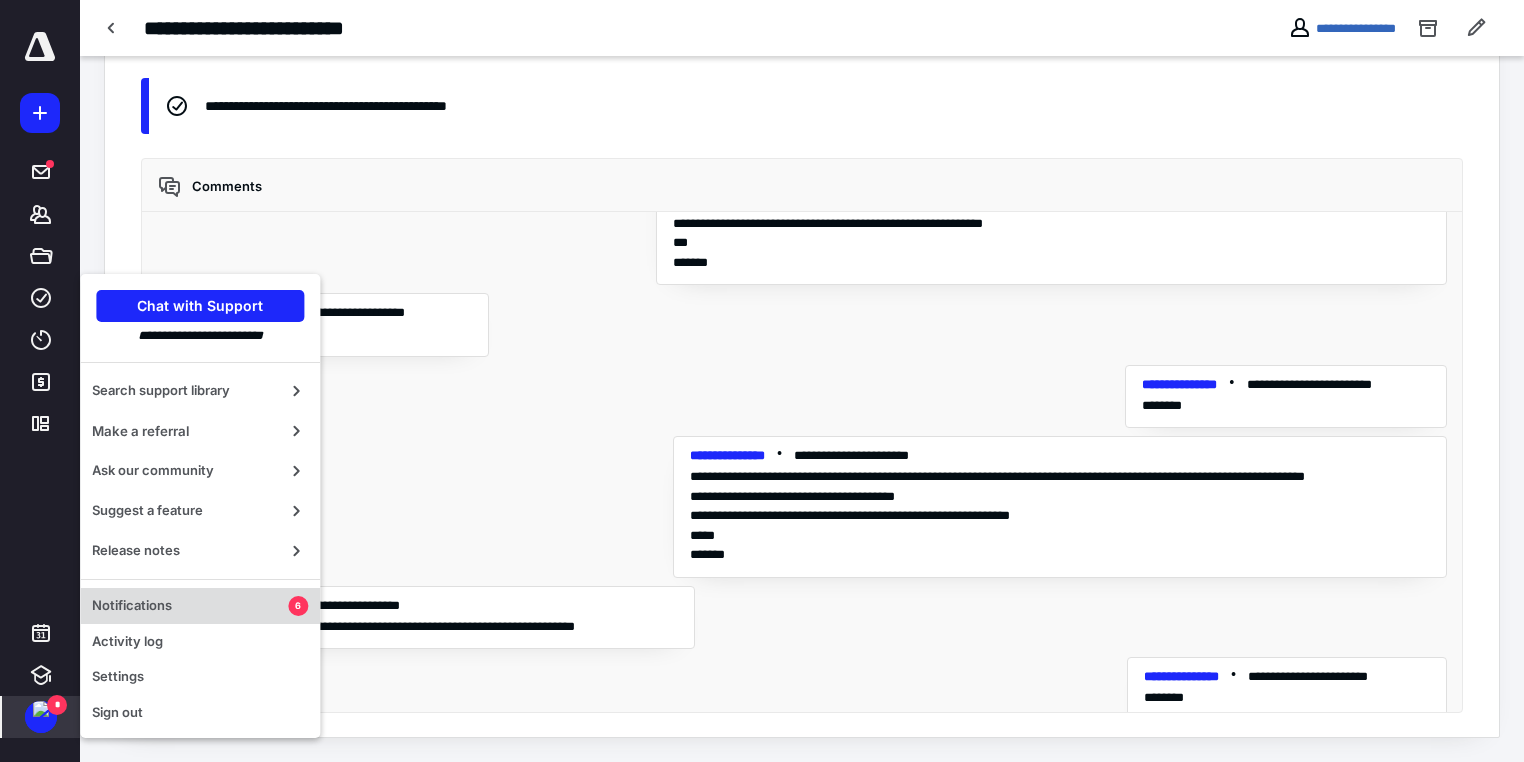 click on "Notifications" at bounding box center (190, 606) 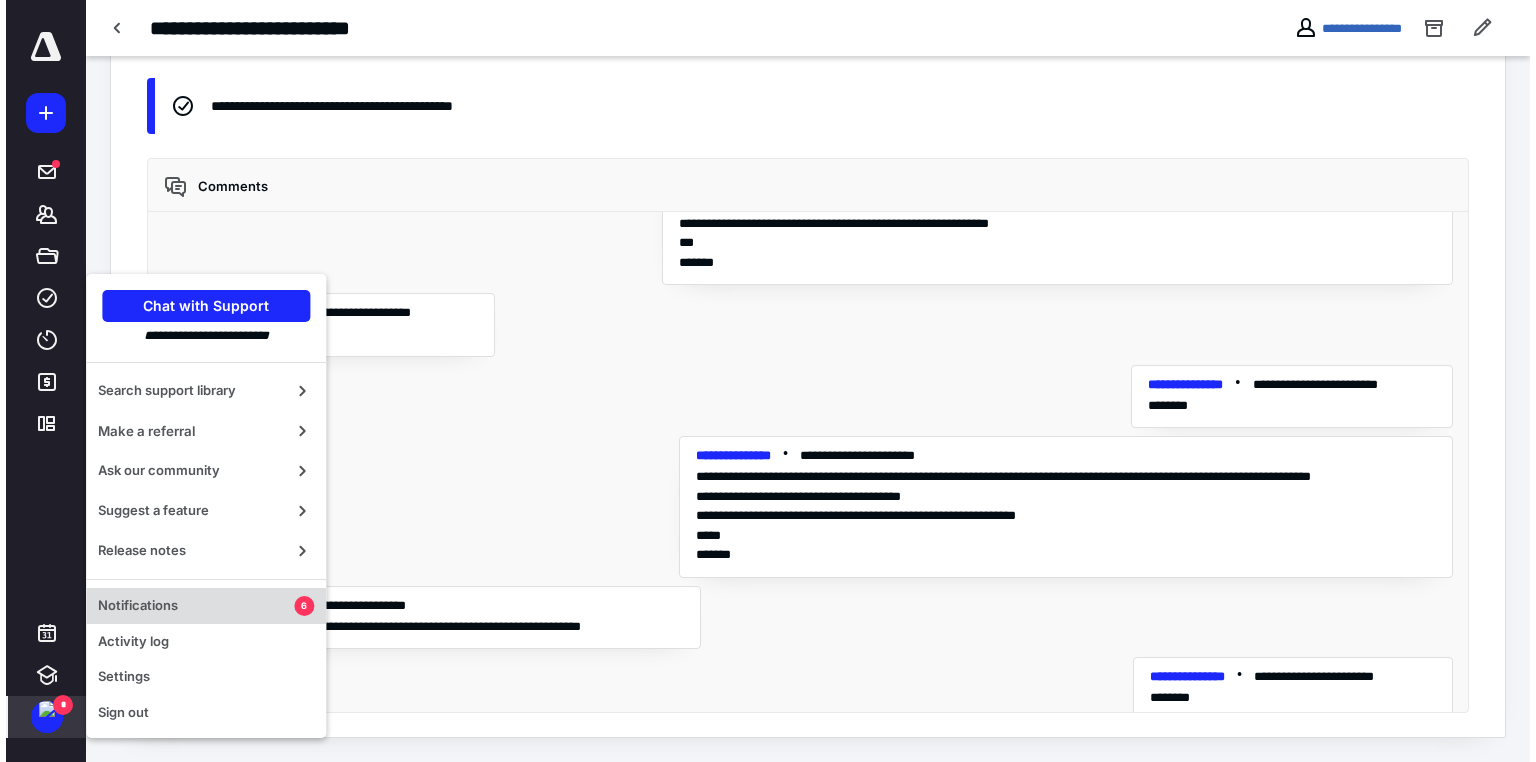 scroll, scrollTop: 0, scrollLeft: 0, axis: both 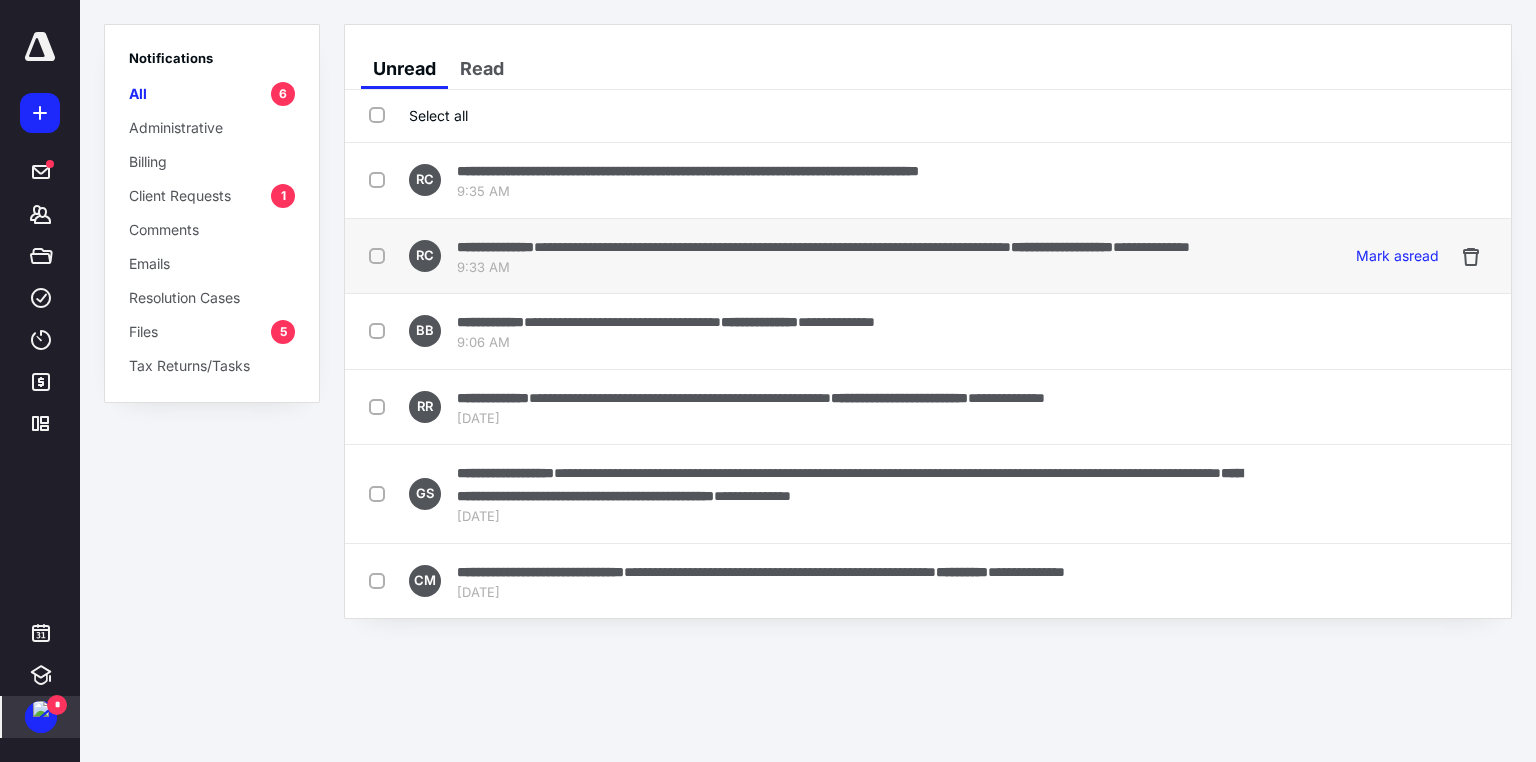 click on "**********" at bounding box center (772, 247) 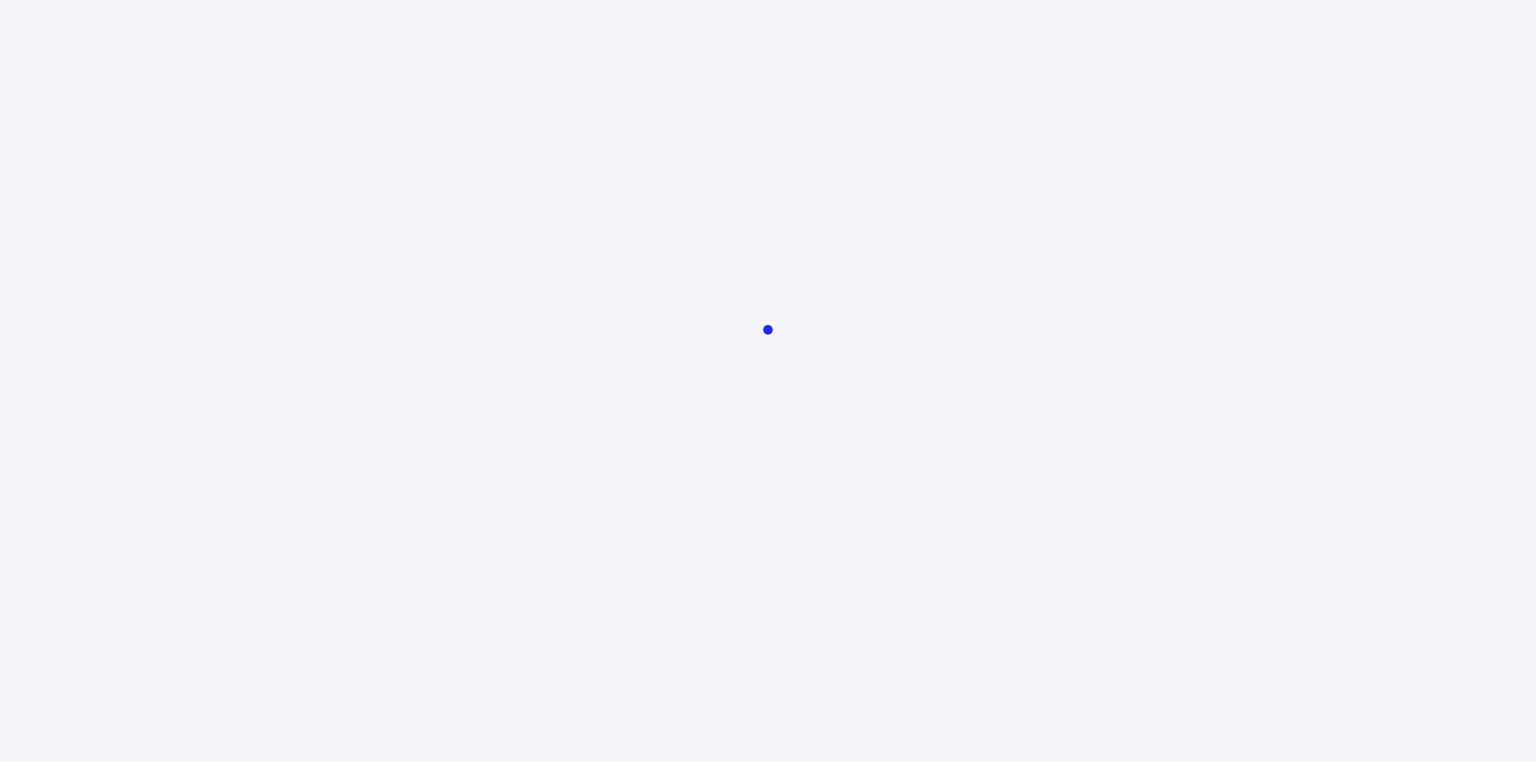 scroll, scrollTop: 0, scrollLeft: 0, axis: both 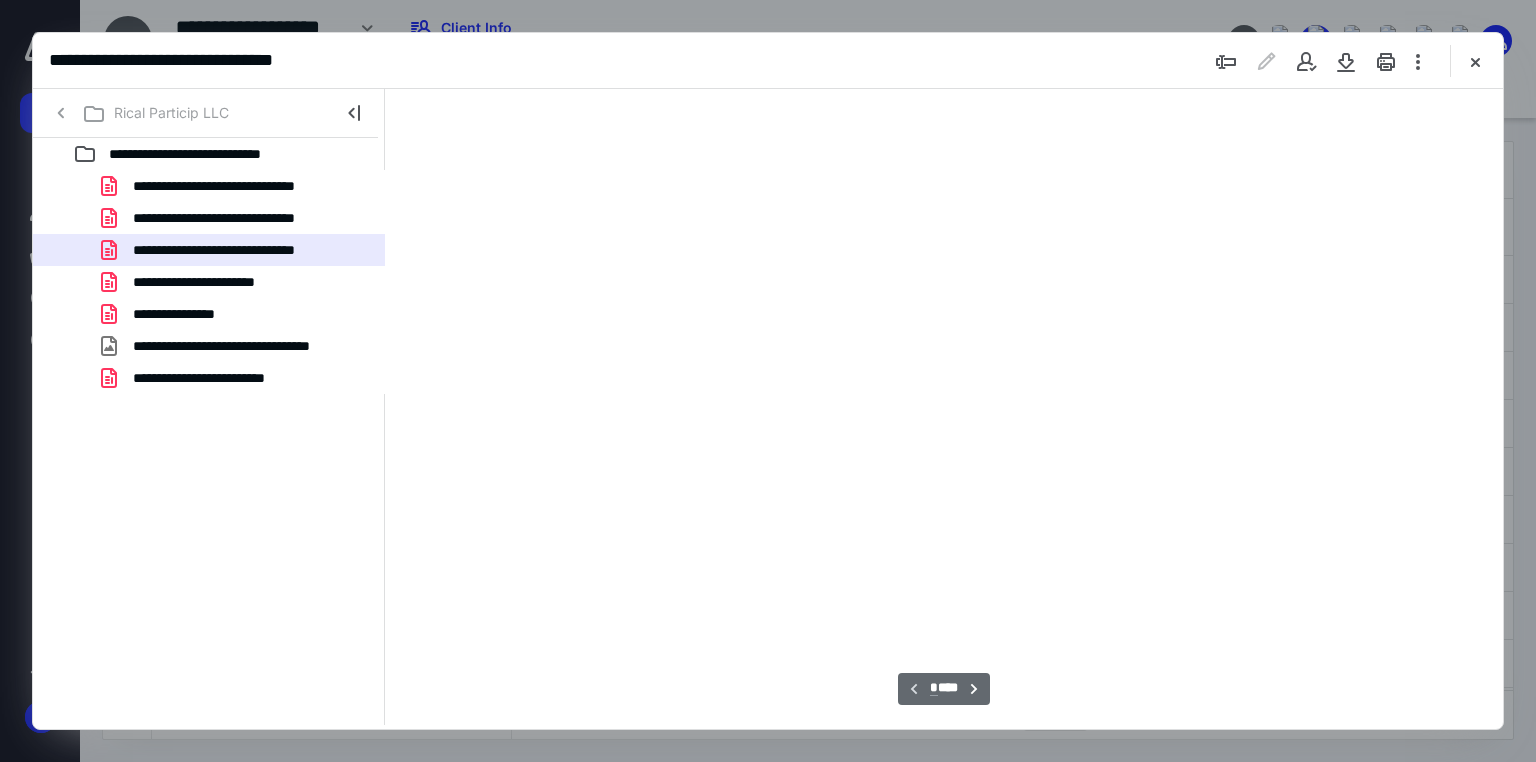 type on "71" 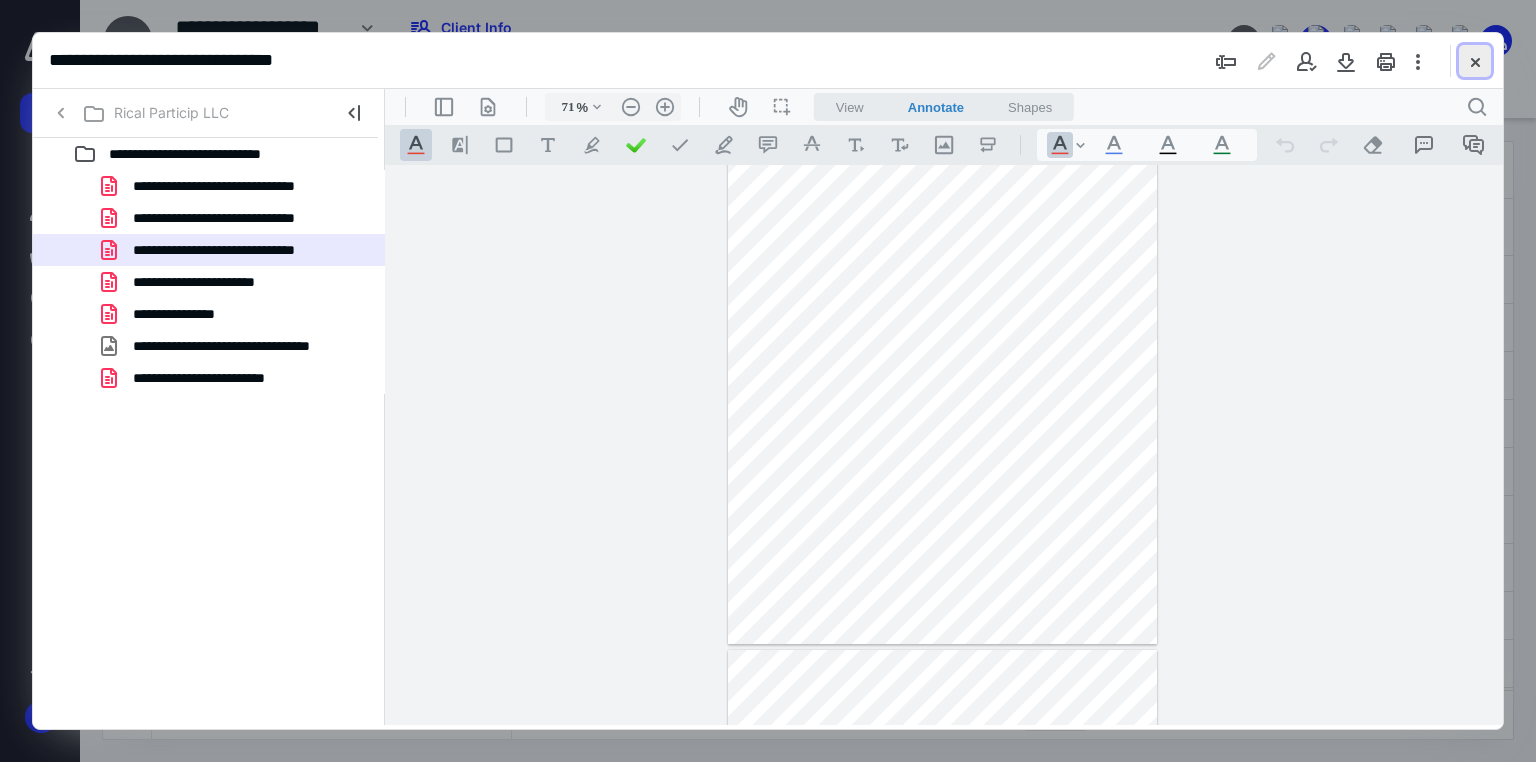 click at bounding box center [1475, 61] 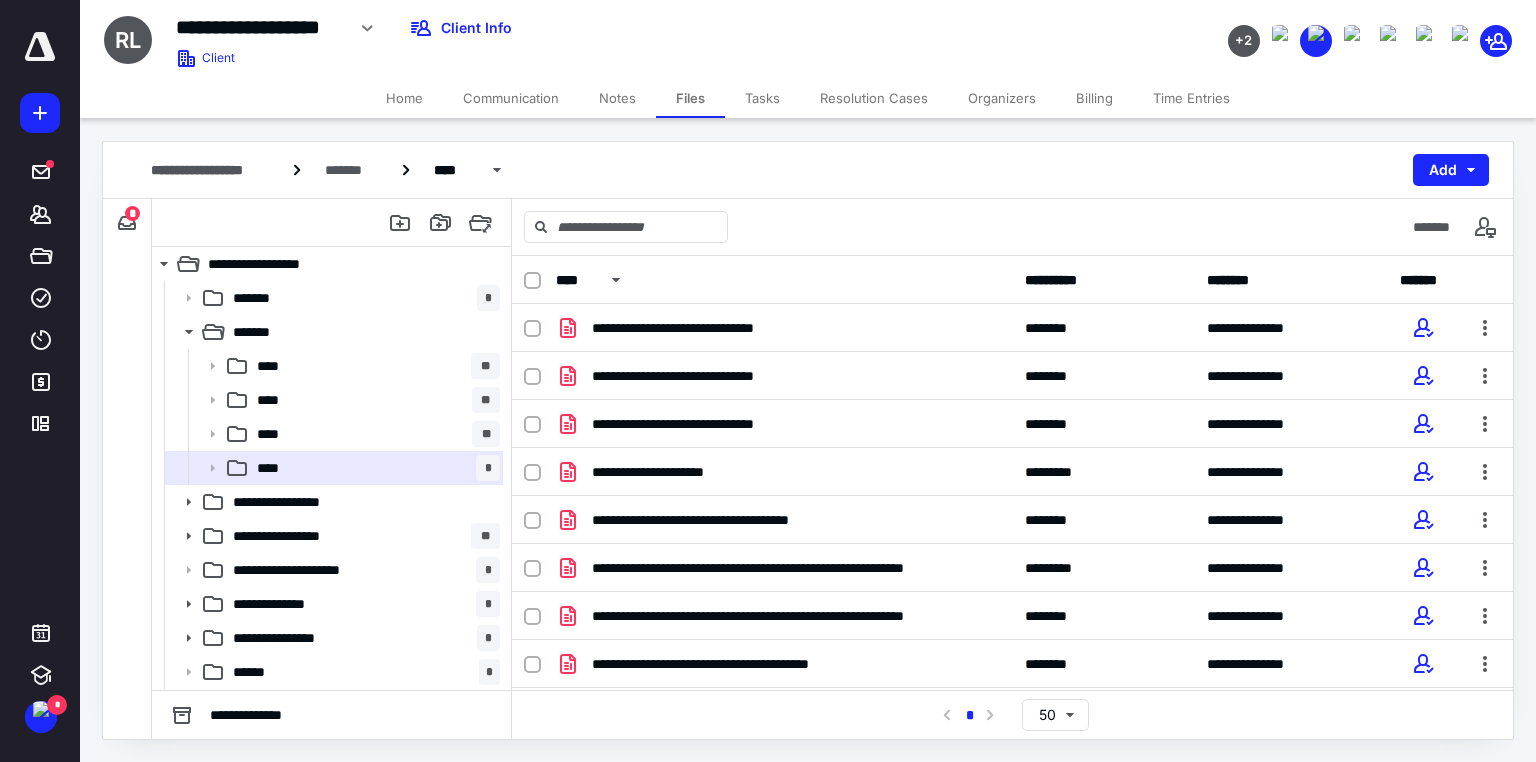 click on "*" at bounding box center (132, 213) 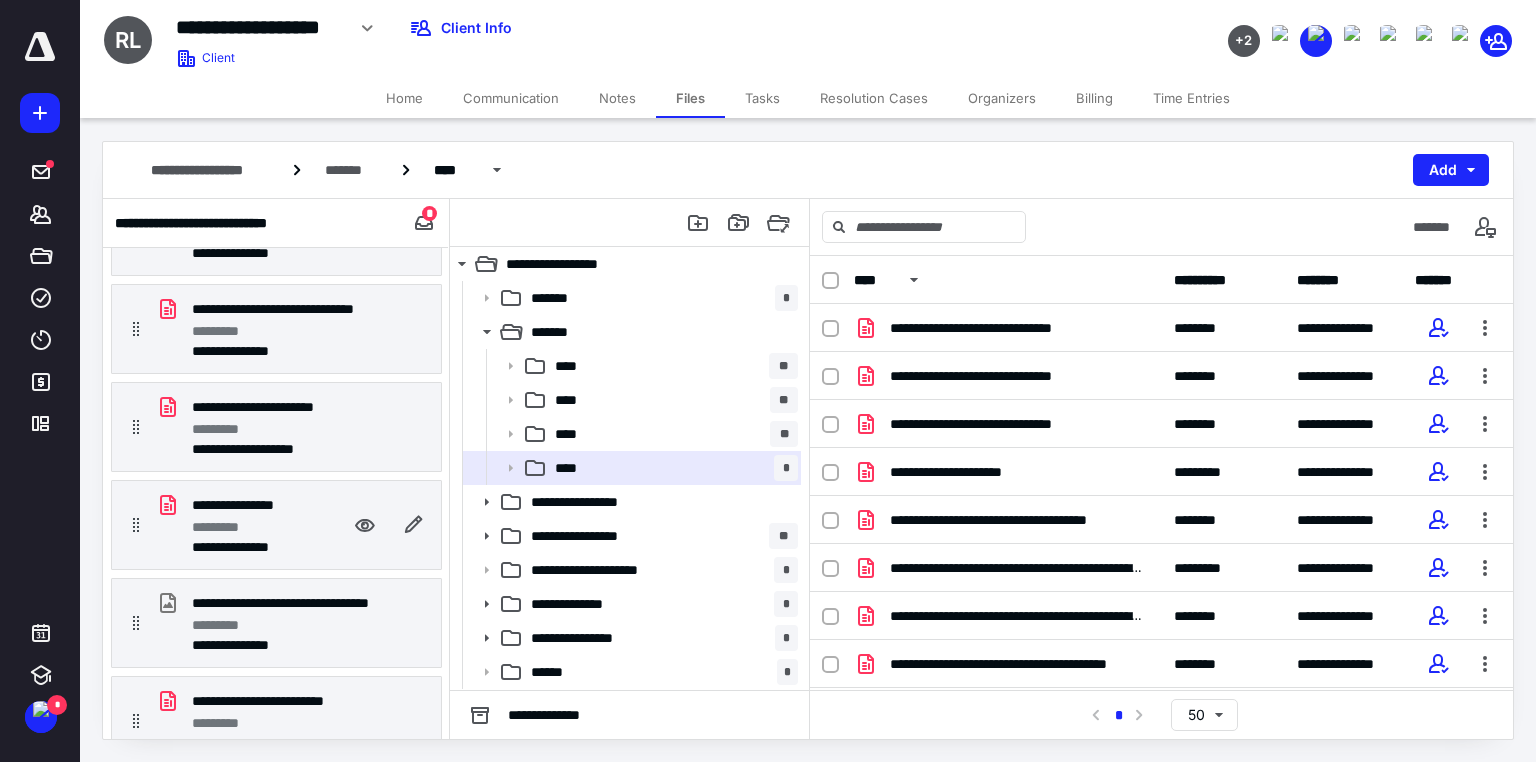 scroll, scrollTop: 0, scrollLeft: 0, axis: both 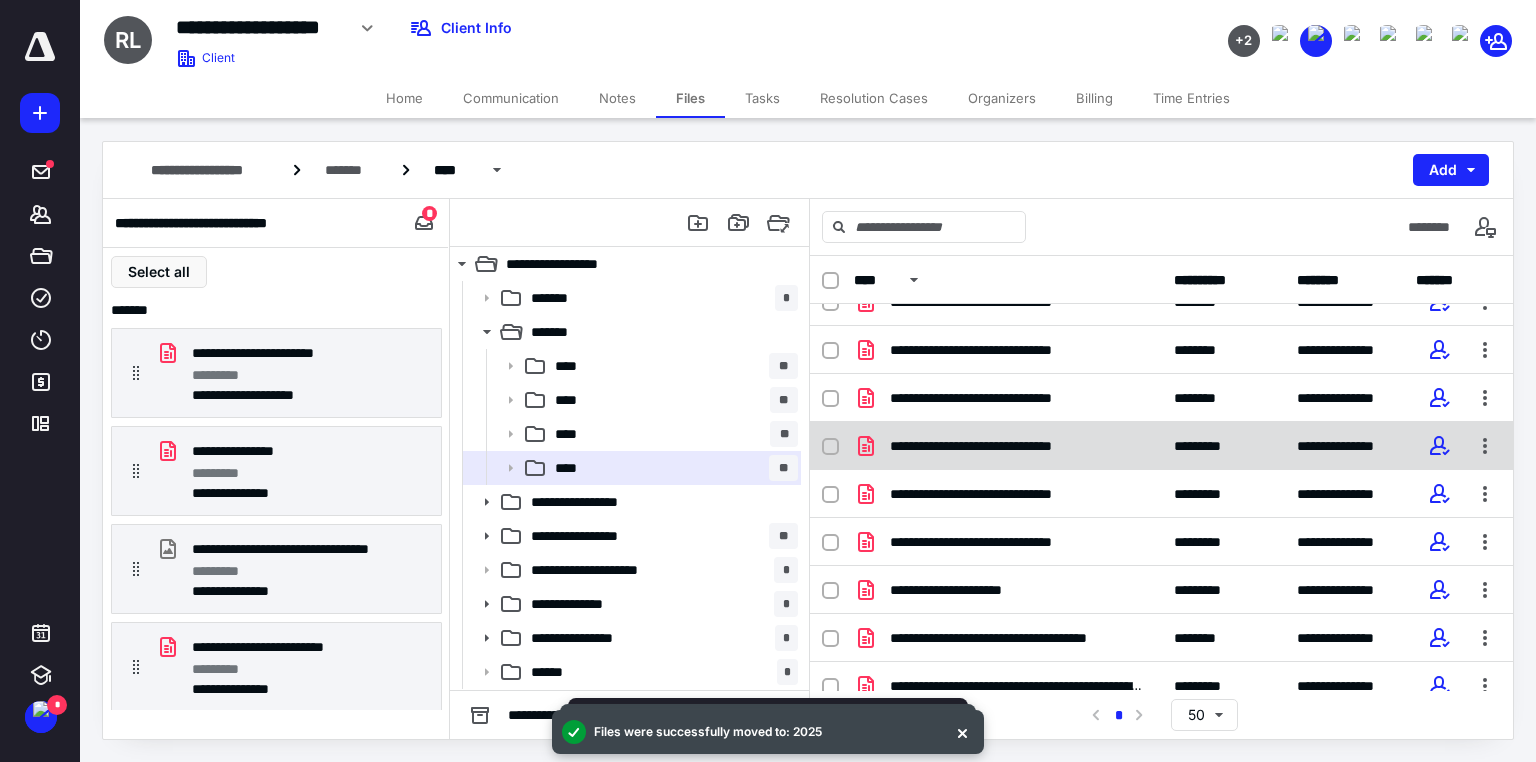 click 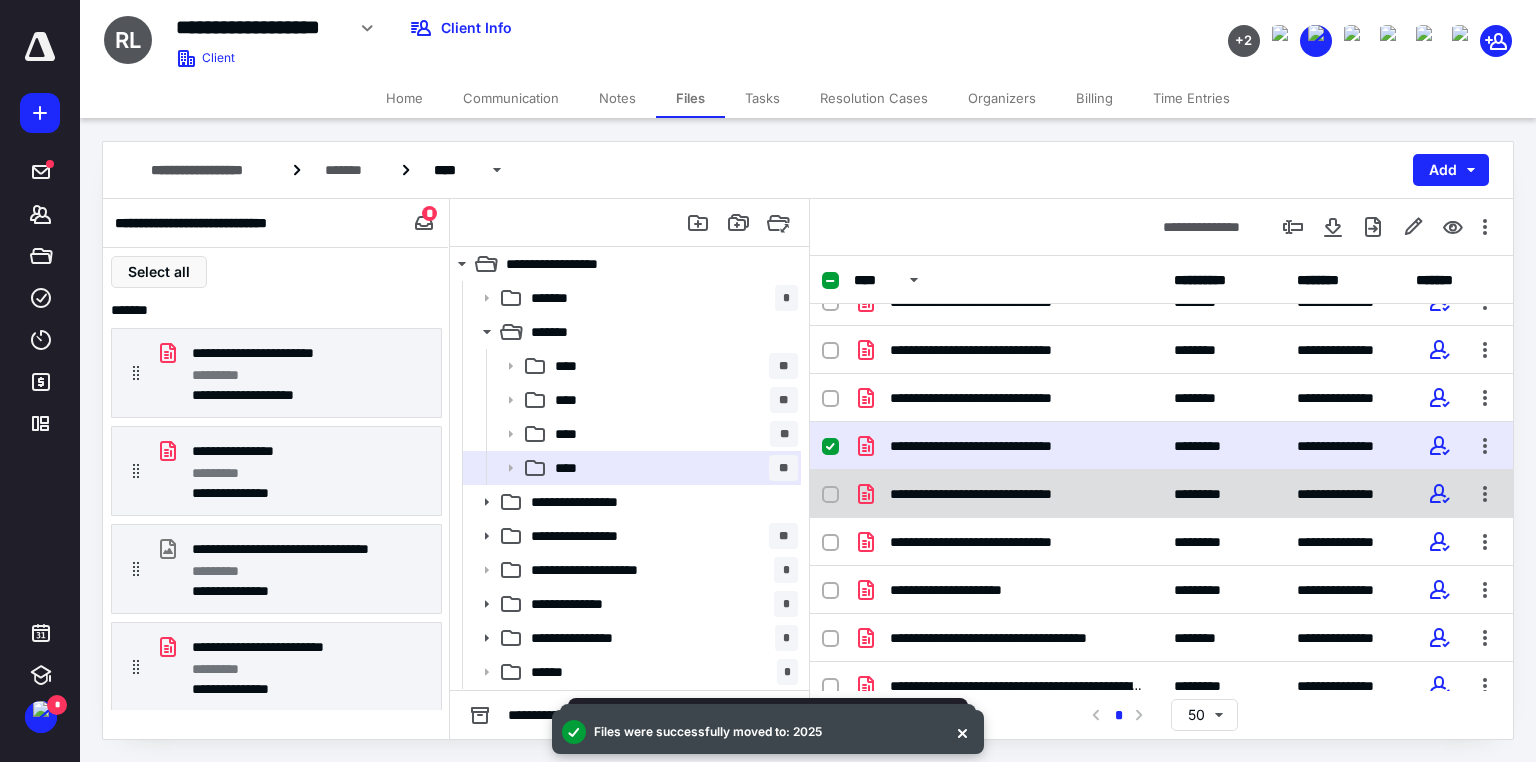 click 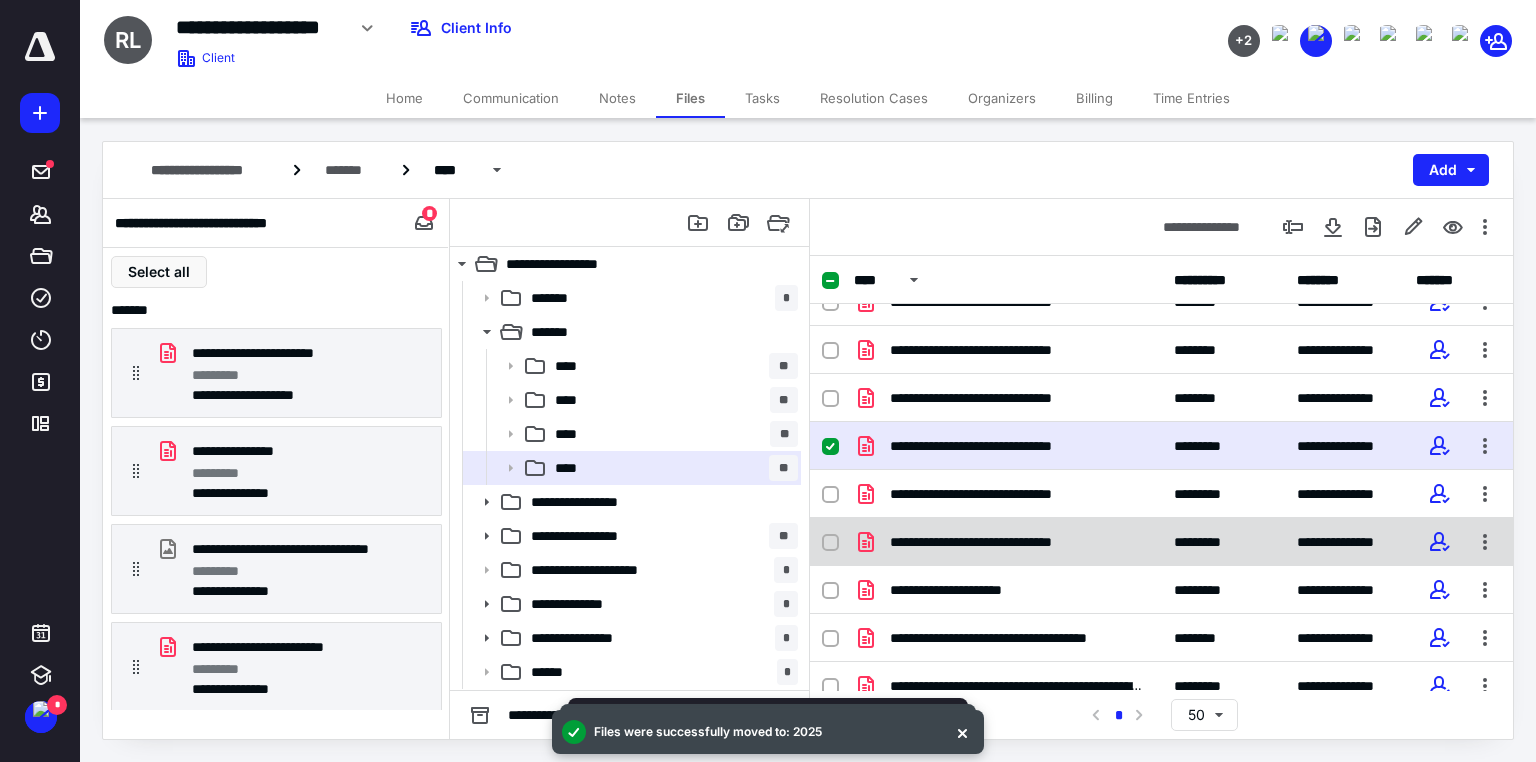 checkbox on "true" 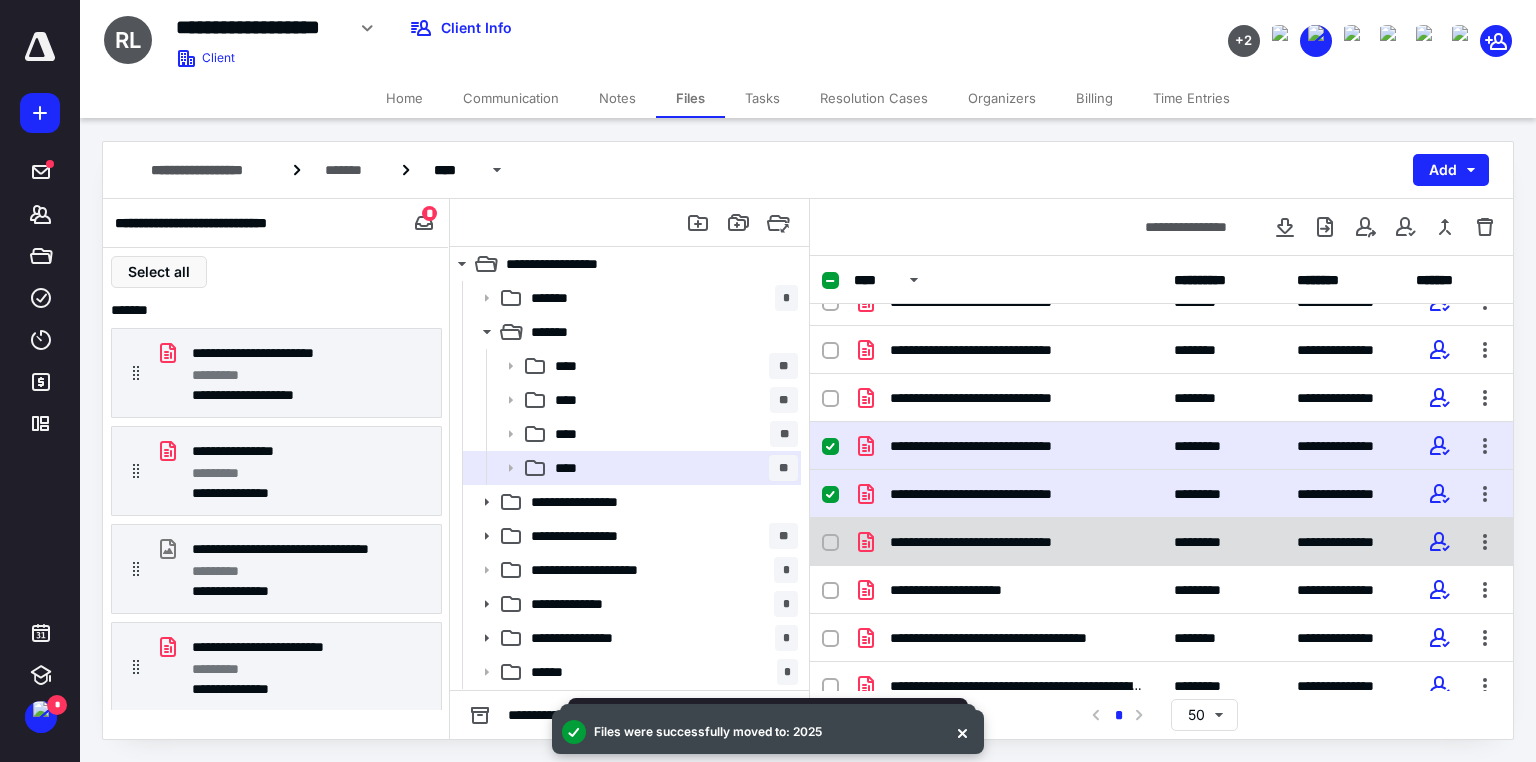 click 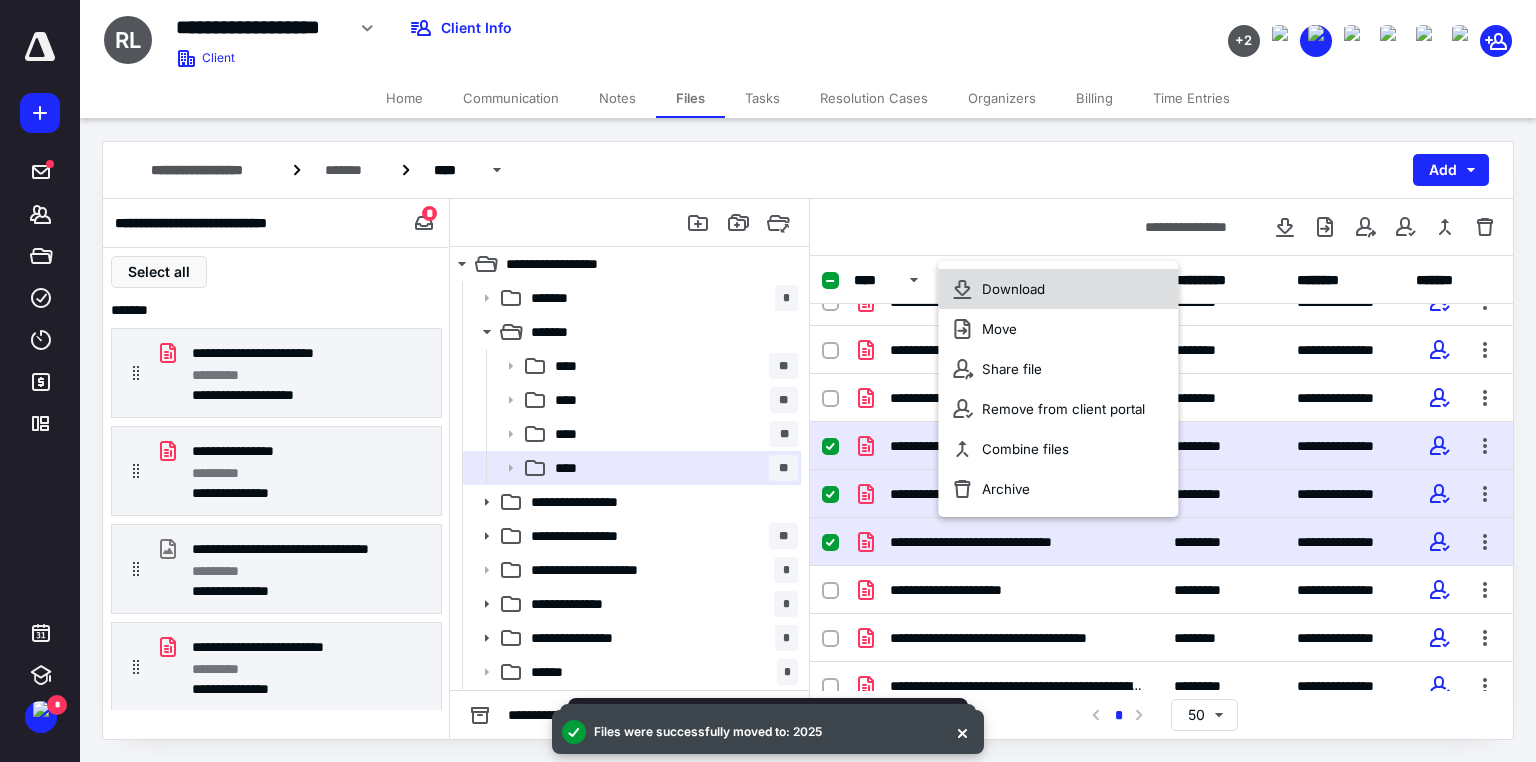 click on "Download" at bounding box center [1013, 289] 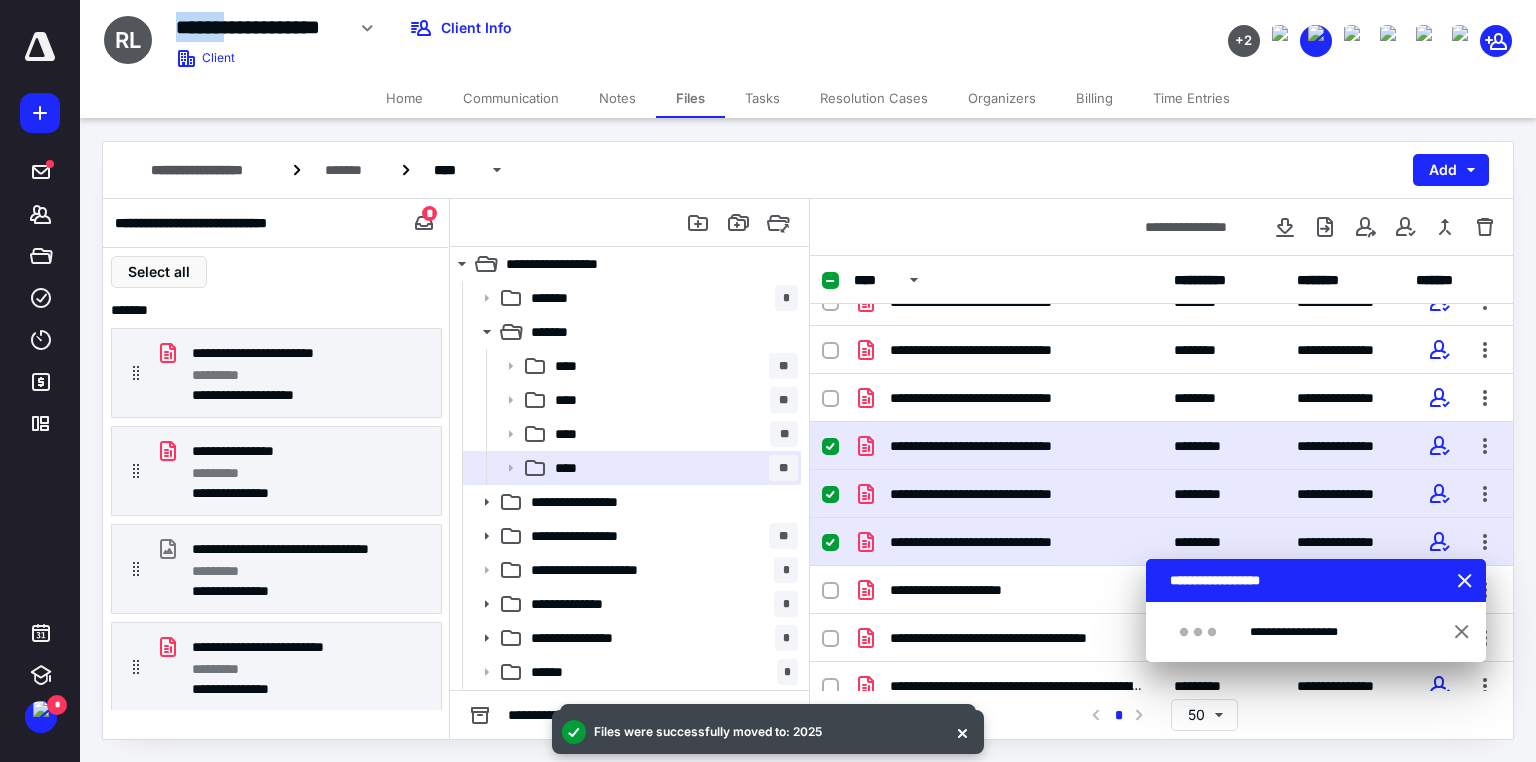drag, startPoint x: 225, startPoint y: 23, endPoint x: 167, endPoint y: 26, distance: 58.077534 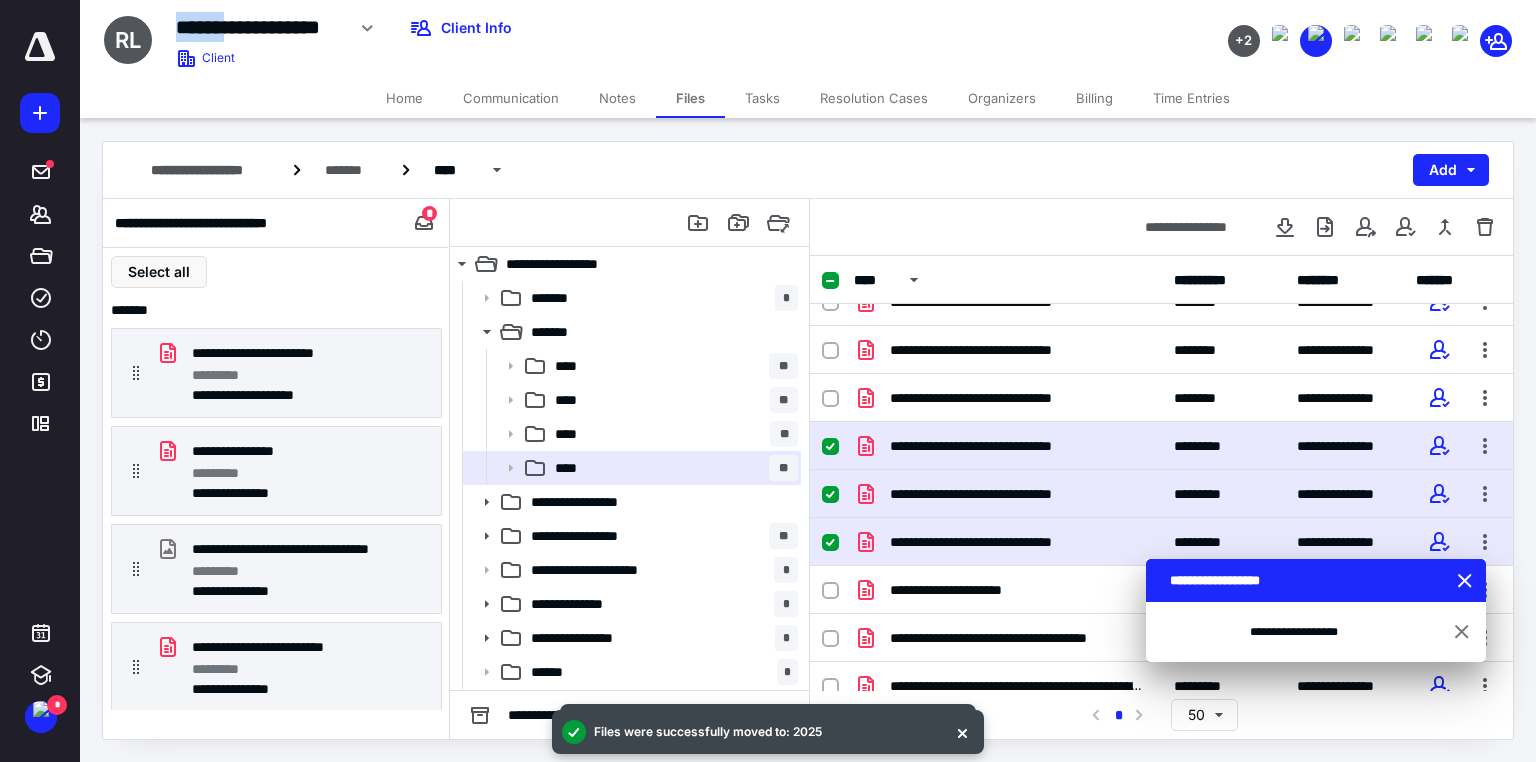 click on "**********" at bounding box center [570, 22] 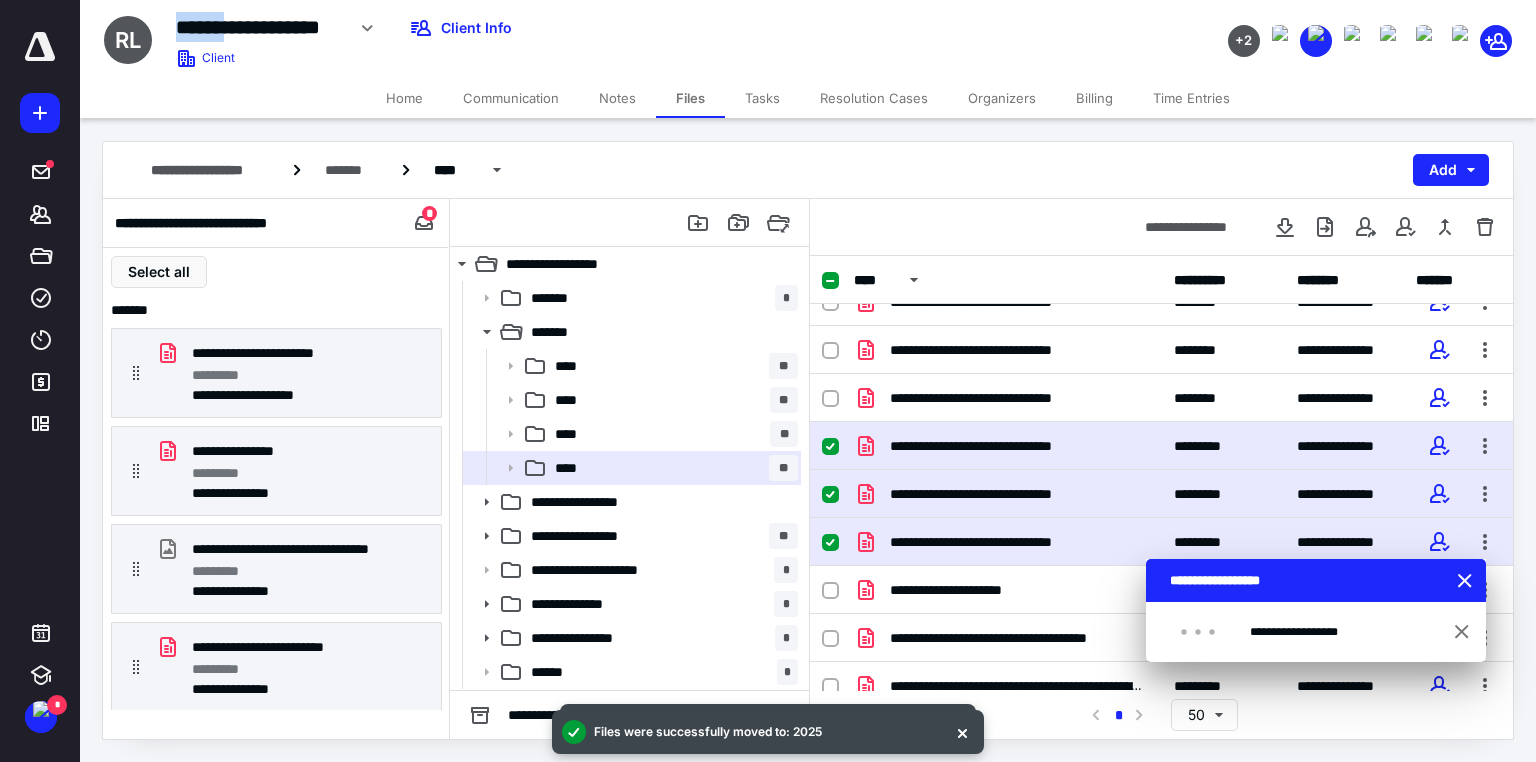 copy on "******" 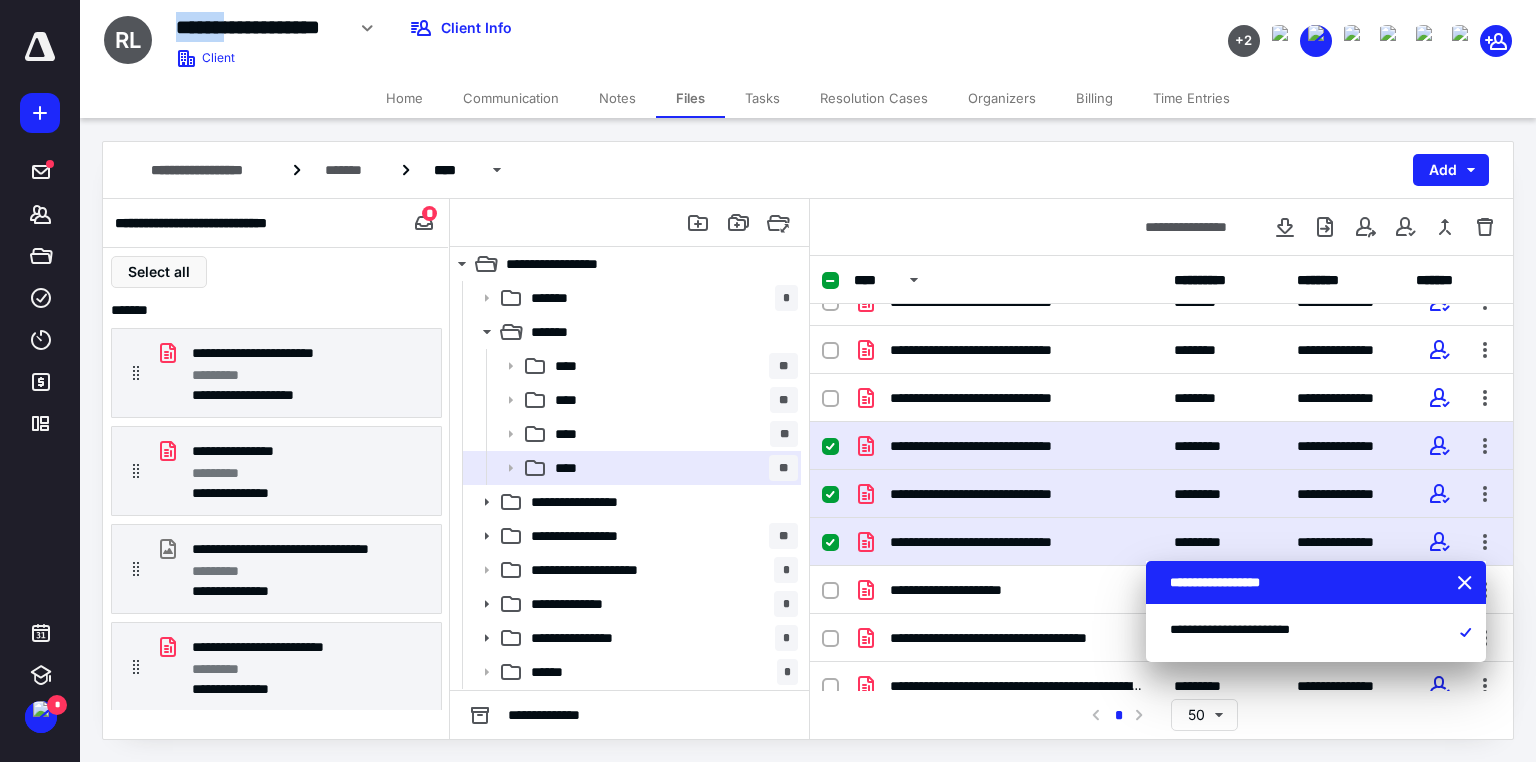 click on "Tasks" at bounding box center (762, 98) 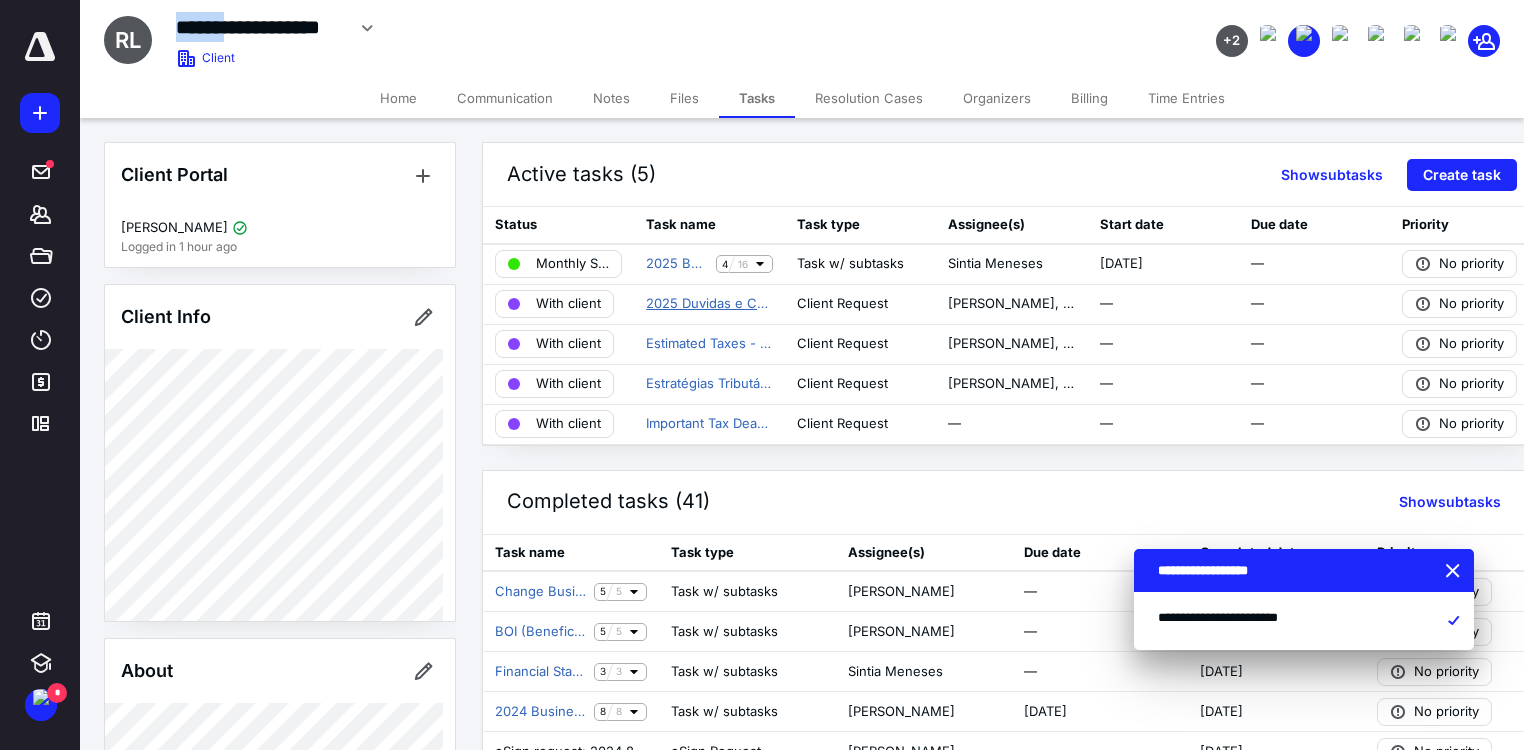 click on "2025 Duvidas e Comentarios - Rical" at bounding box center [709, 304] 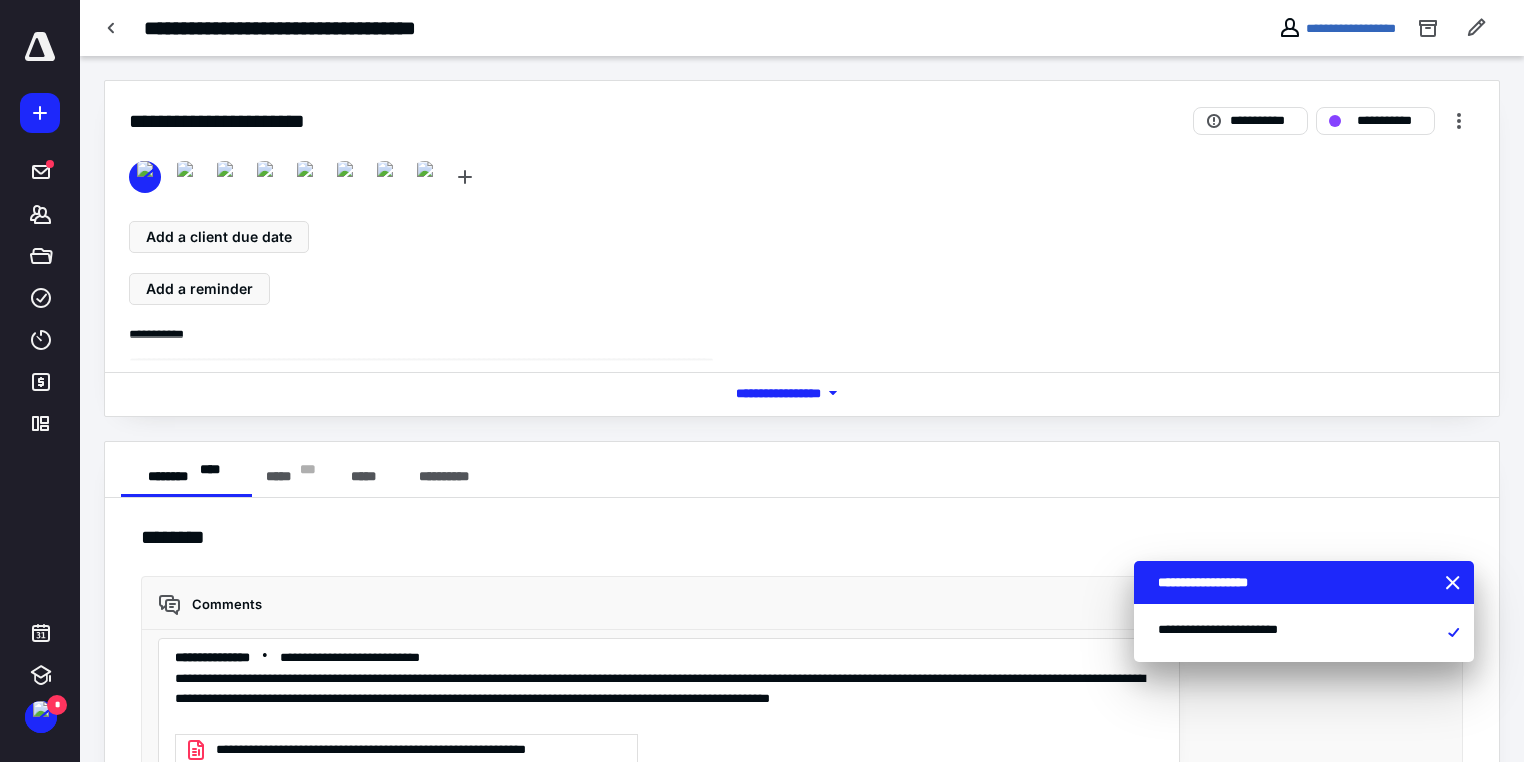 scroll, scrollTop: 4779, scrollLeft: 0, axis: vertical 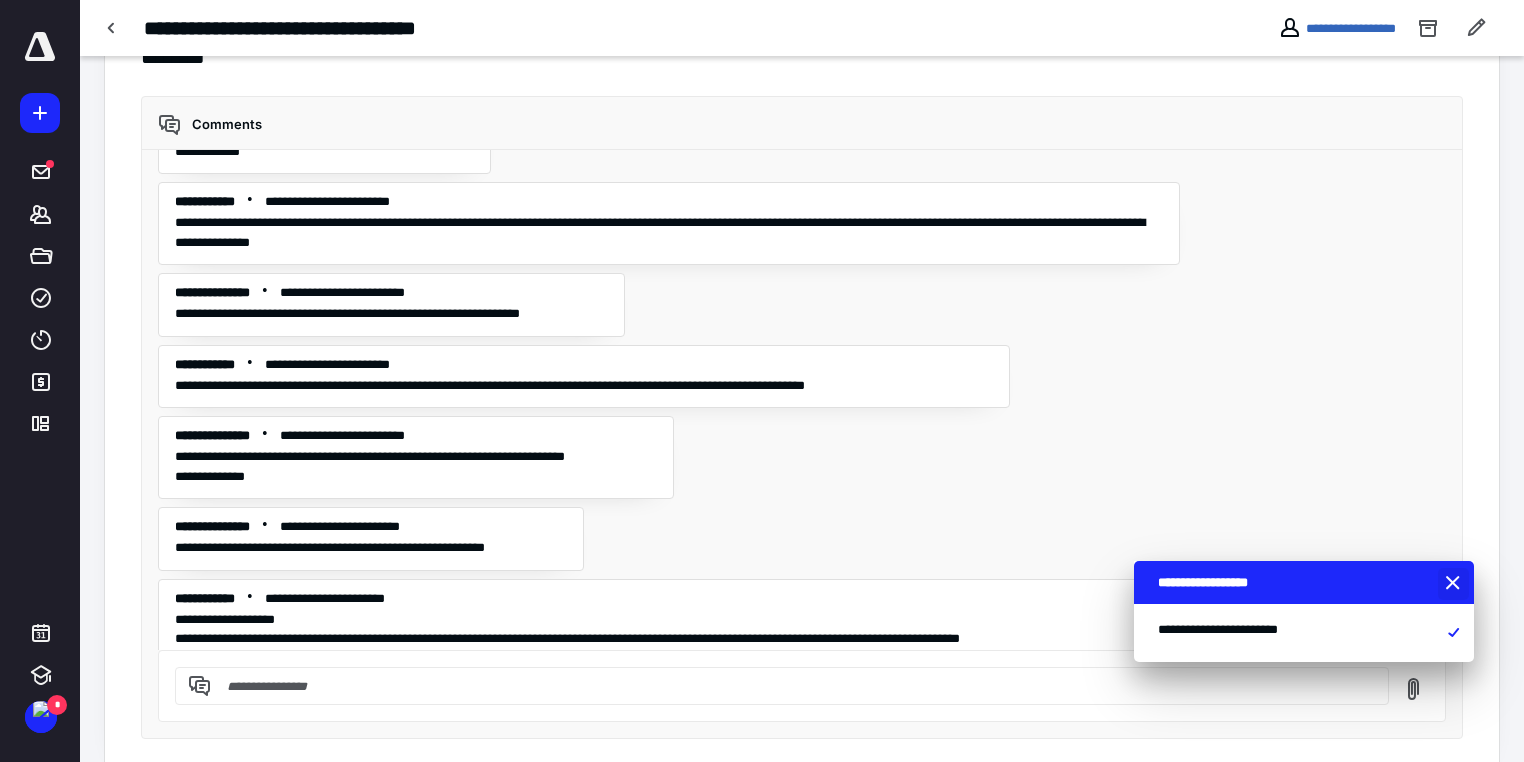 click at bounding box center [1455, 584] 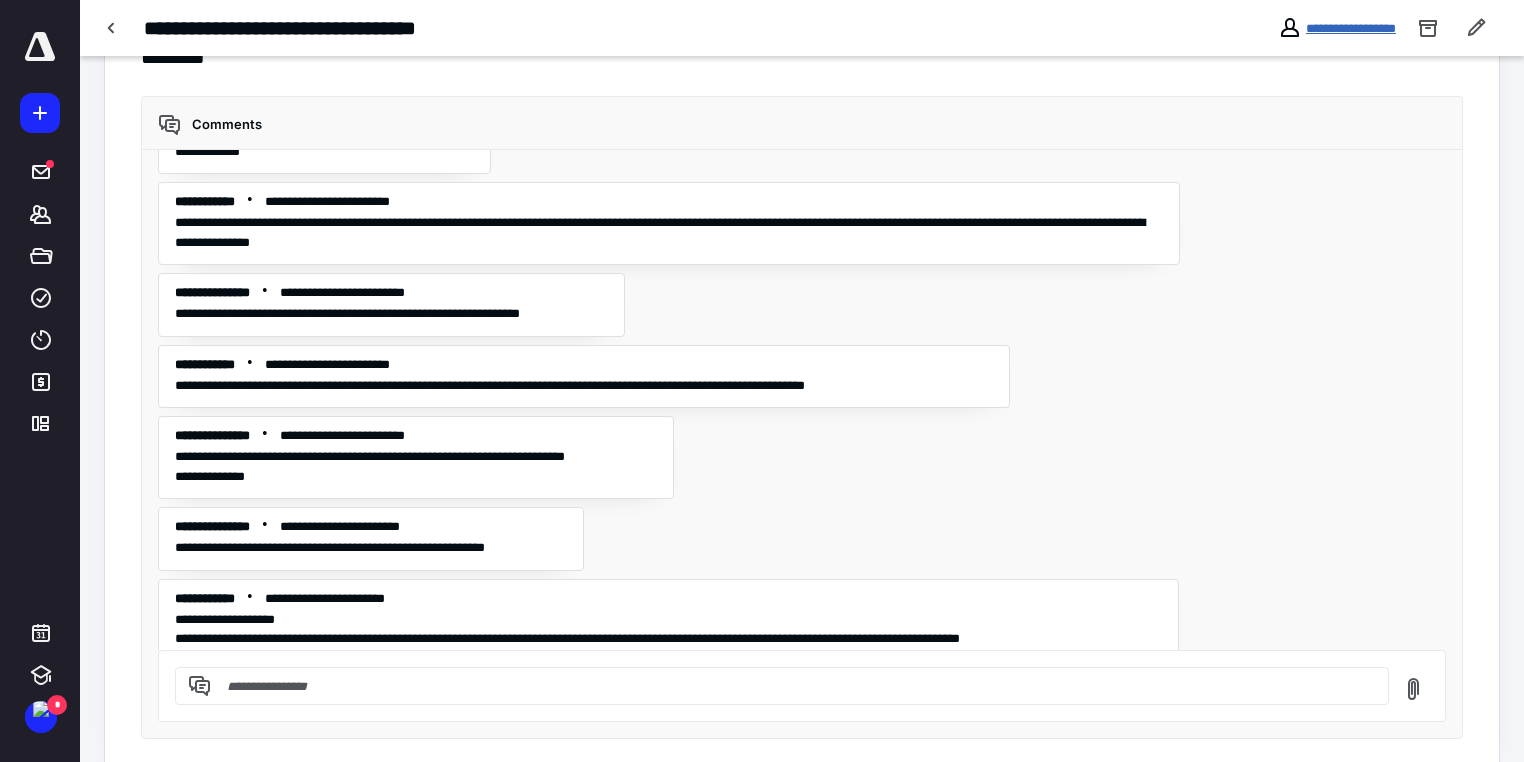 click on "**********" at bounding box center (1351, 28) 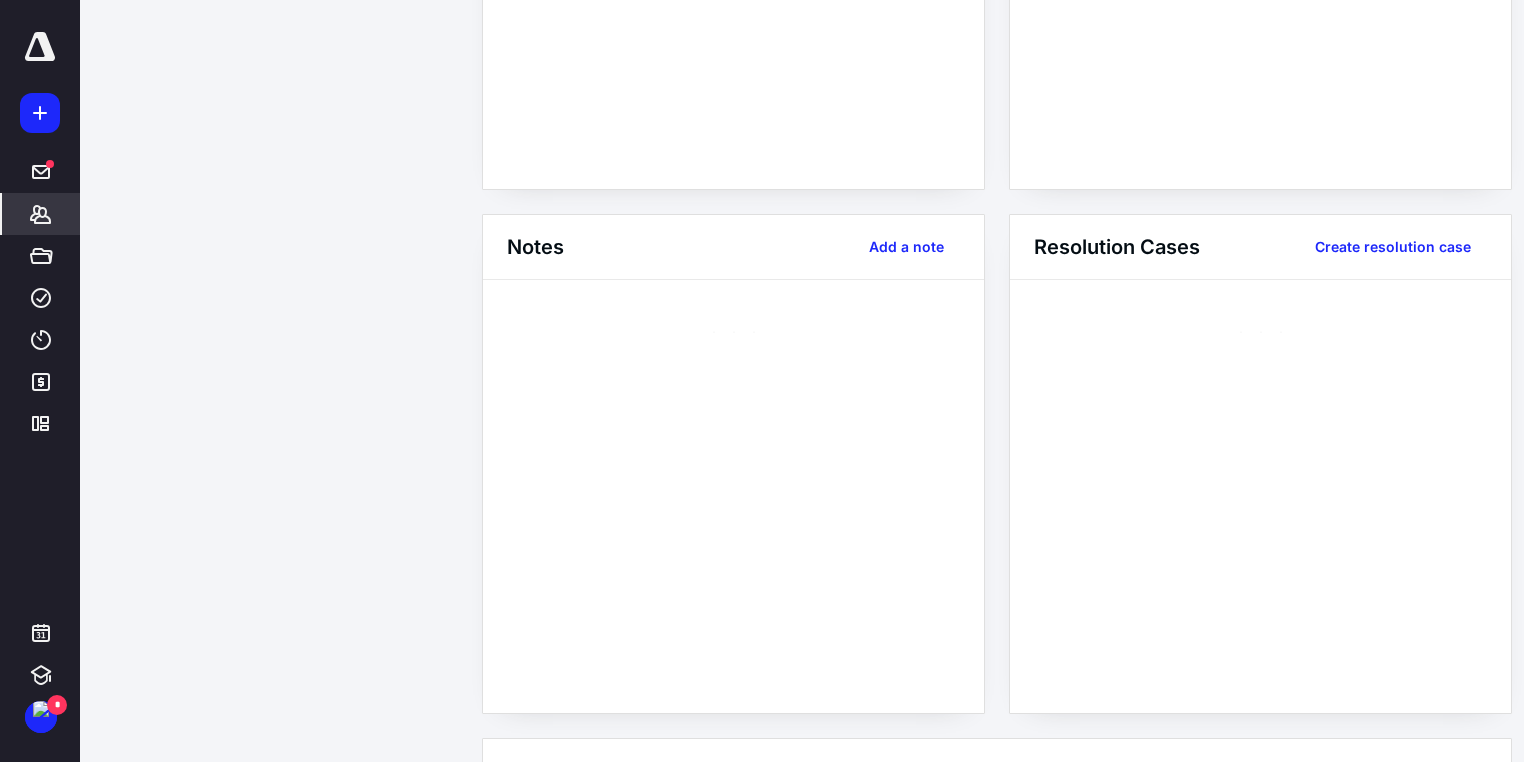 scroll, scrollTop: 0, scrollLeft: 0, axis: both 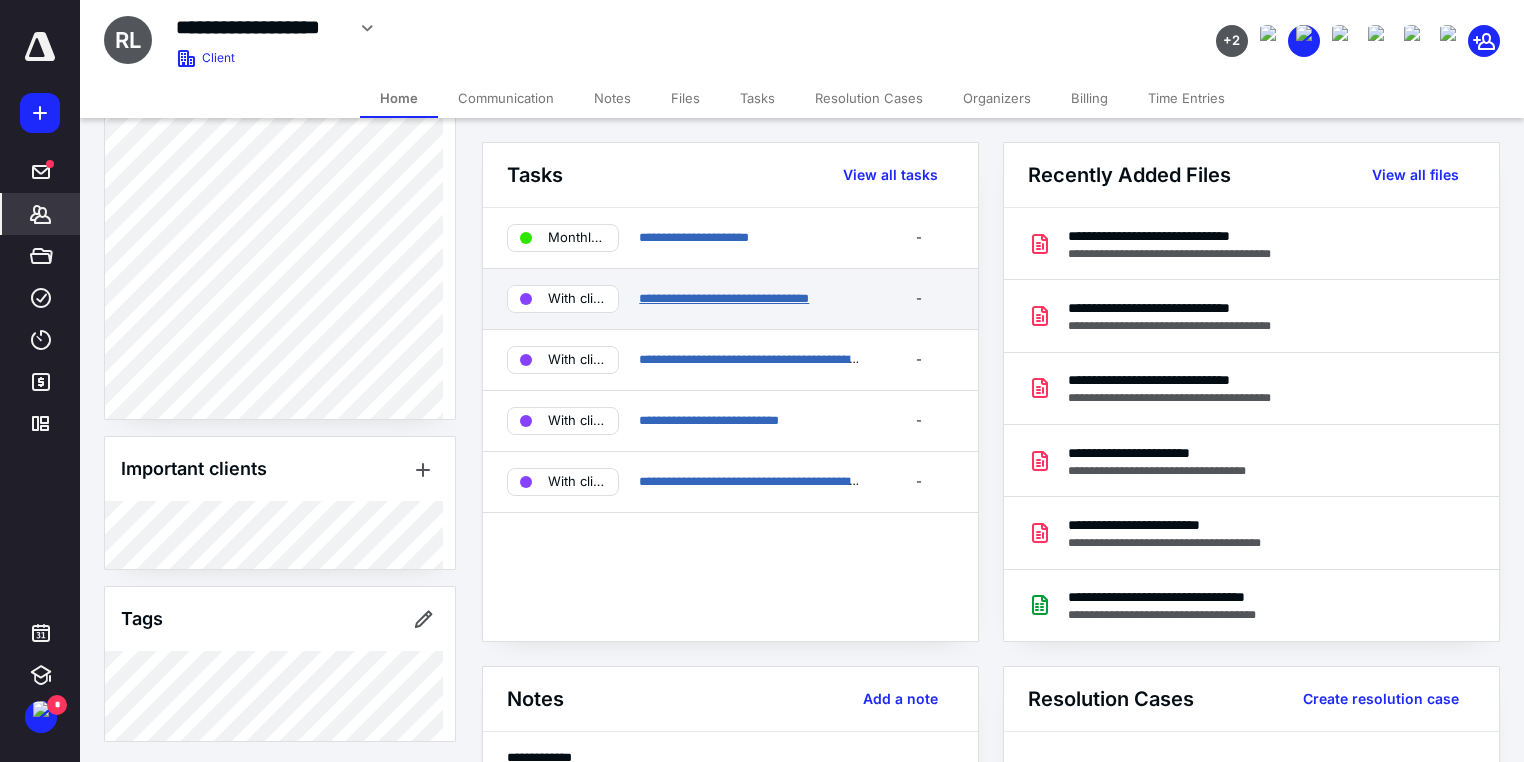 click on "**********" at bounding box center [724, 298] 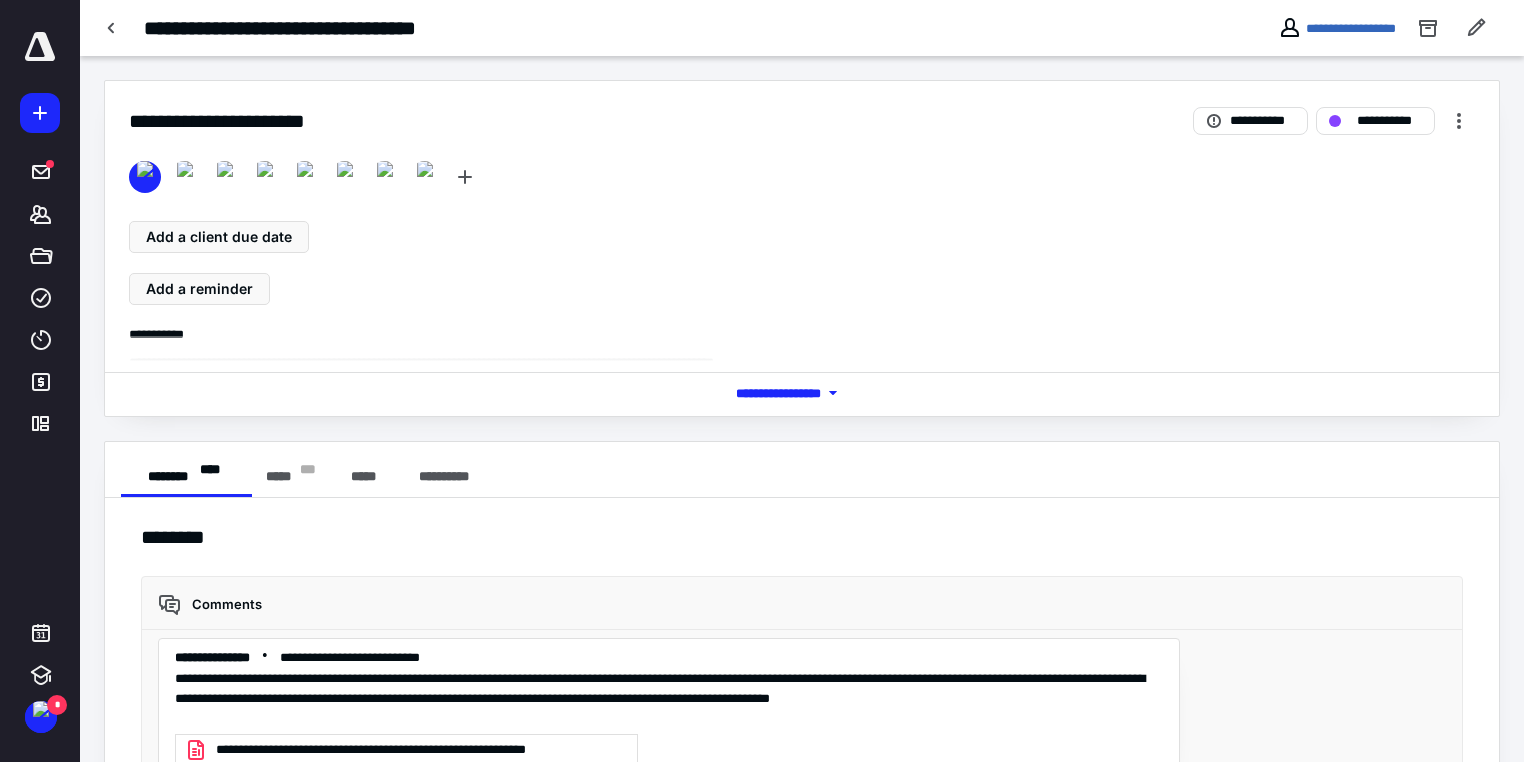 scroll, scrollTop: 4779, scrollLeft: 0, axis: vertical 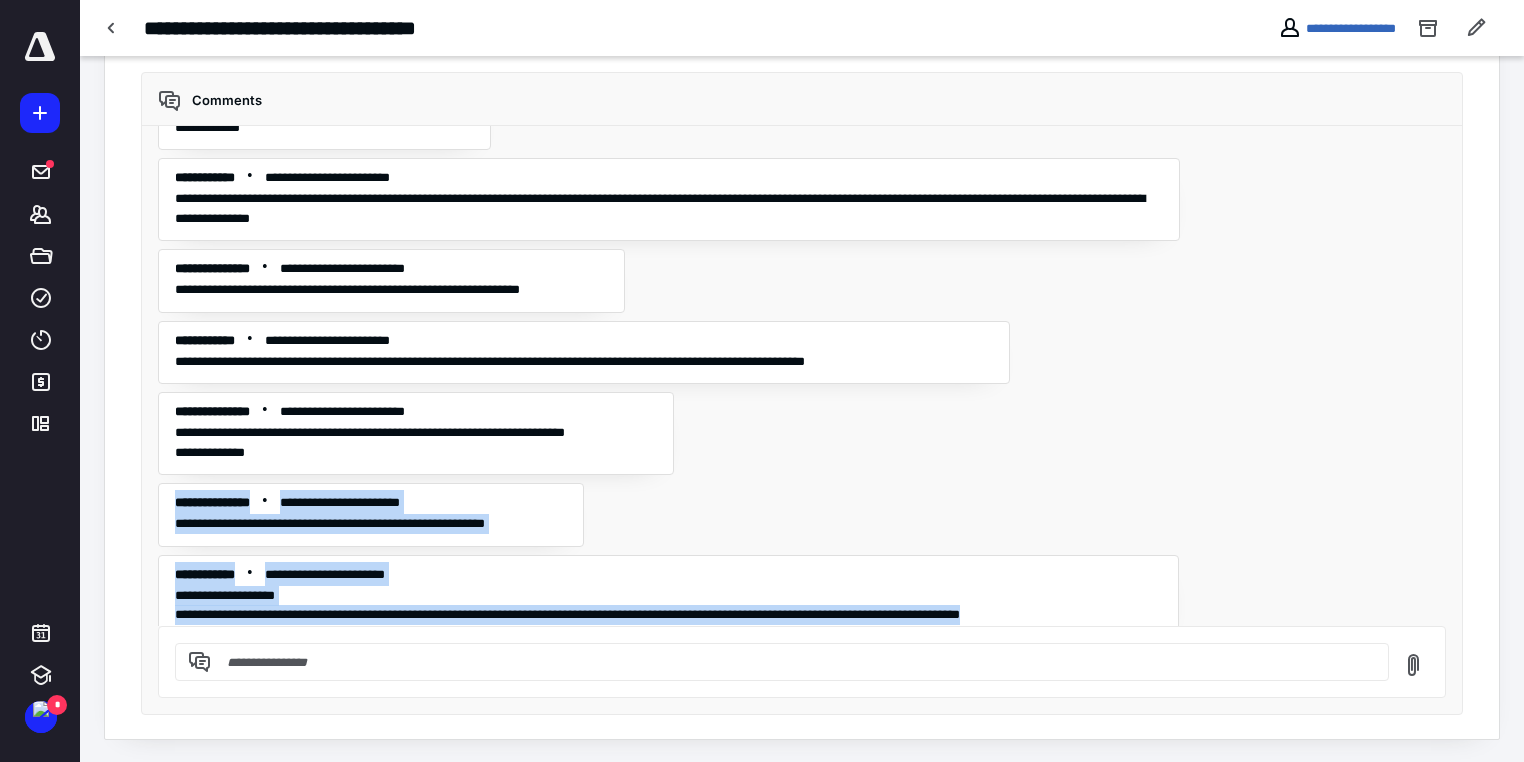 drag, startPoint x: 1168, startPoint y: 600, endPoint x: 175, endPoint y: 488, distance: 999.29626 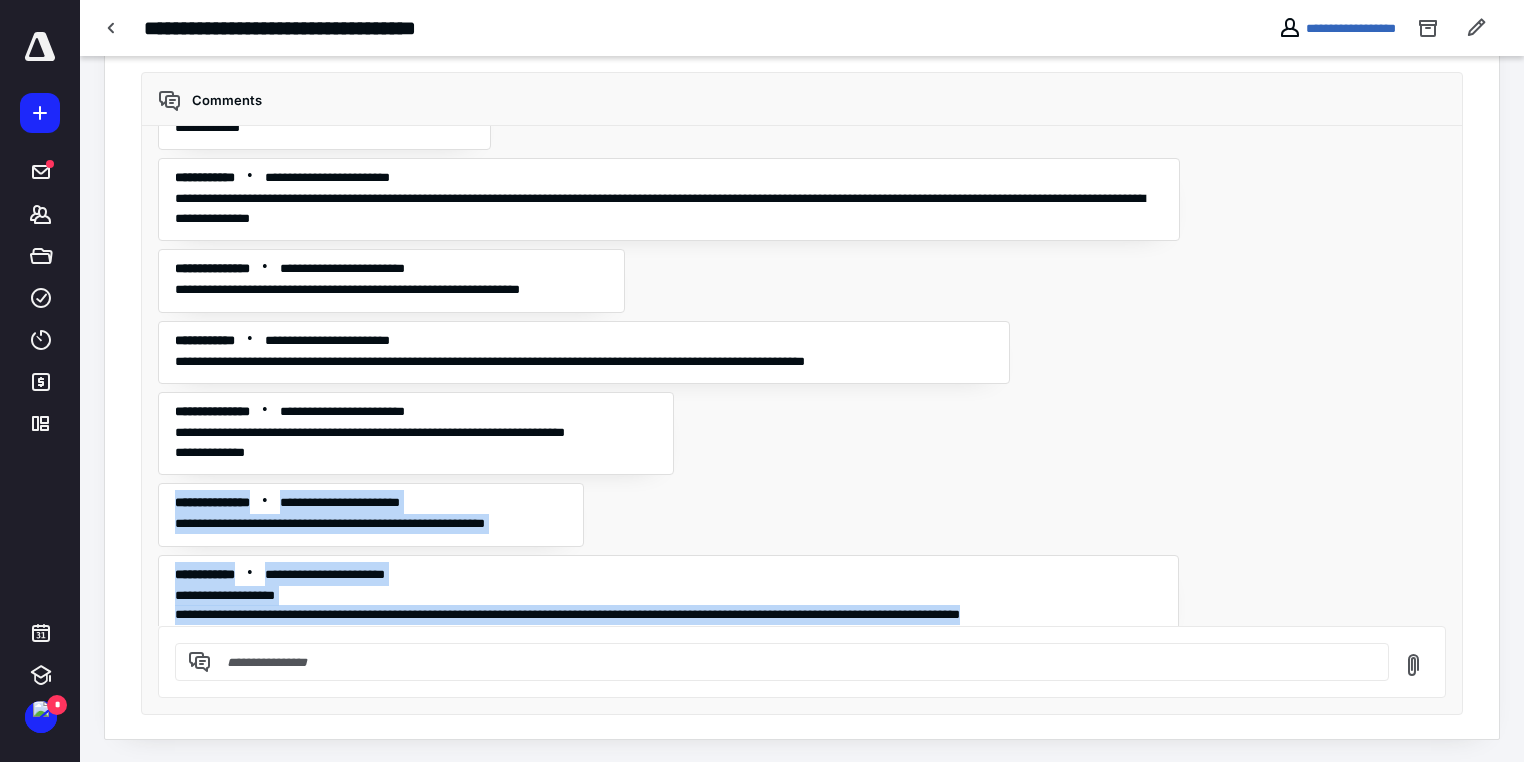copy on "**********" 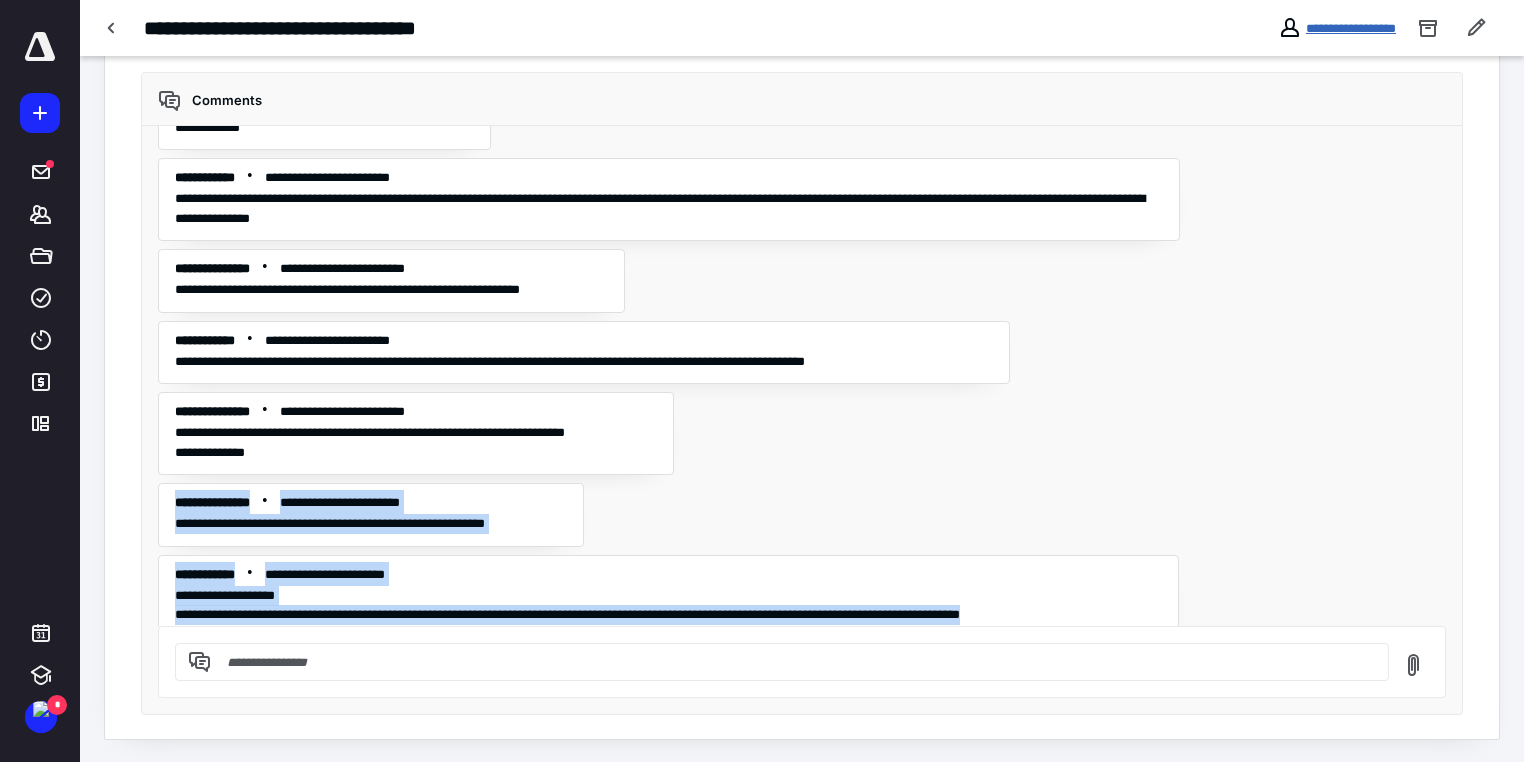 click on "**********" at bounding box center [1351, 28] 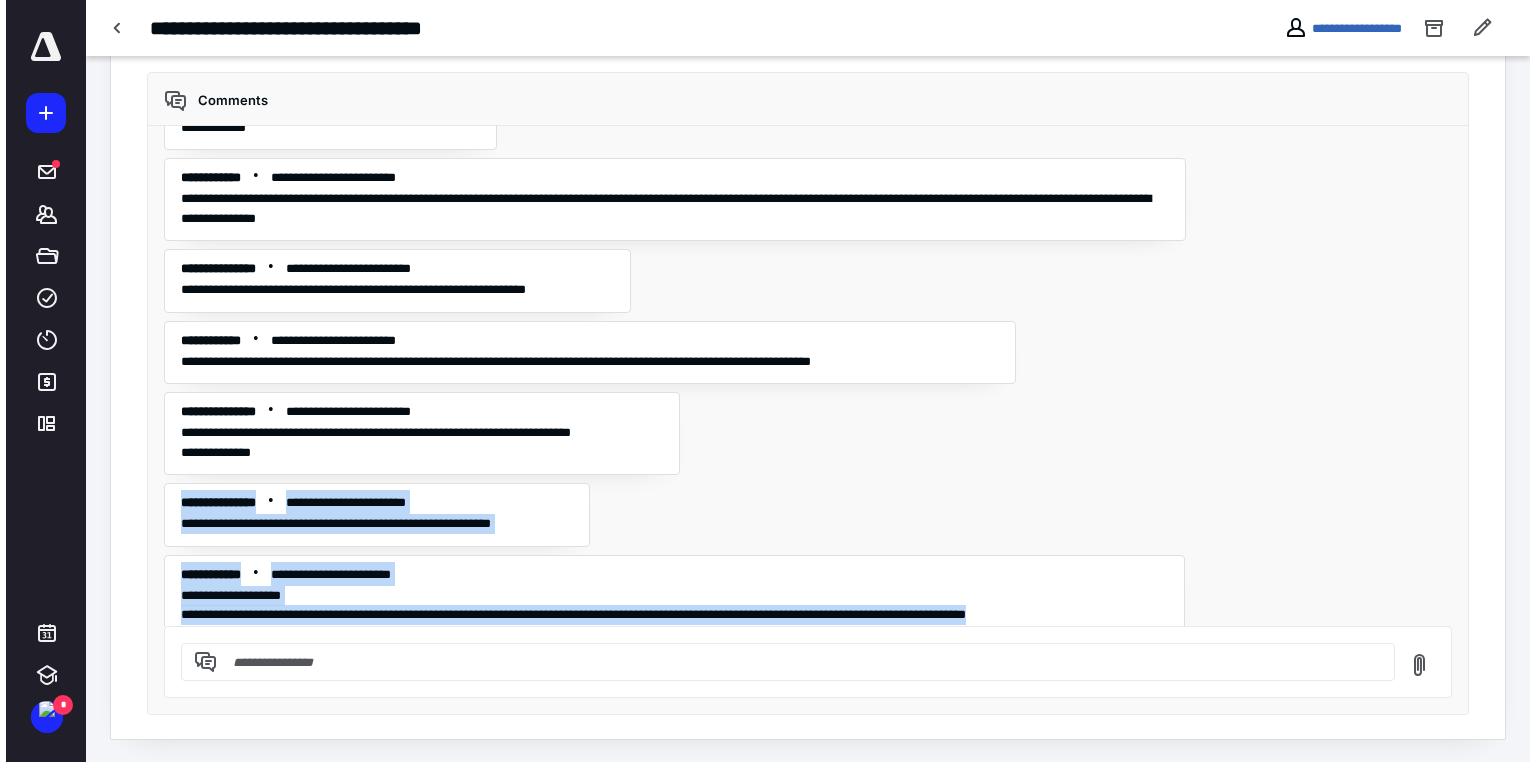 scroll, scrollTop: 0, scrollLeft: 0, axis: both 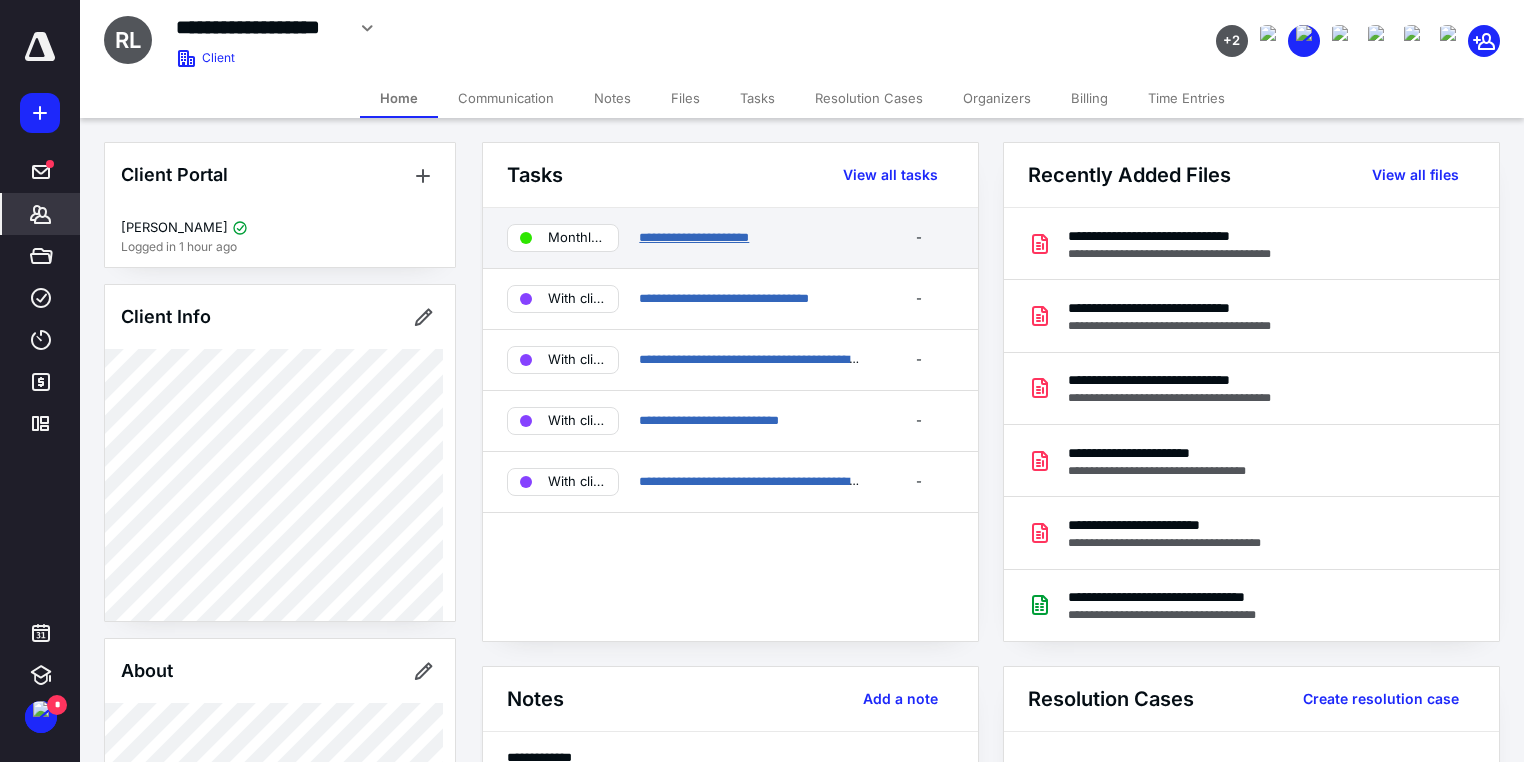 click on "**********" at bounding box center (694, 237) 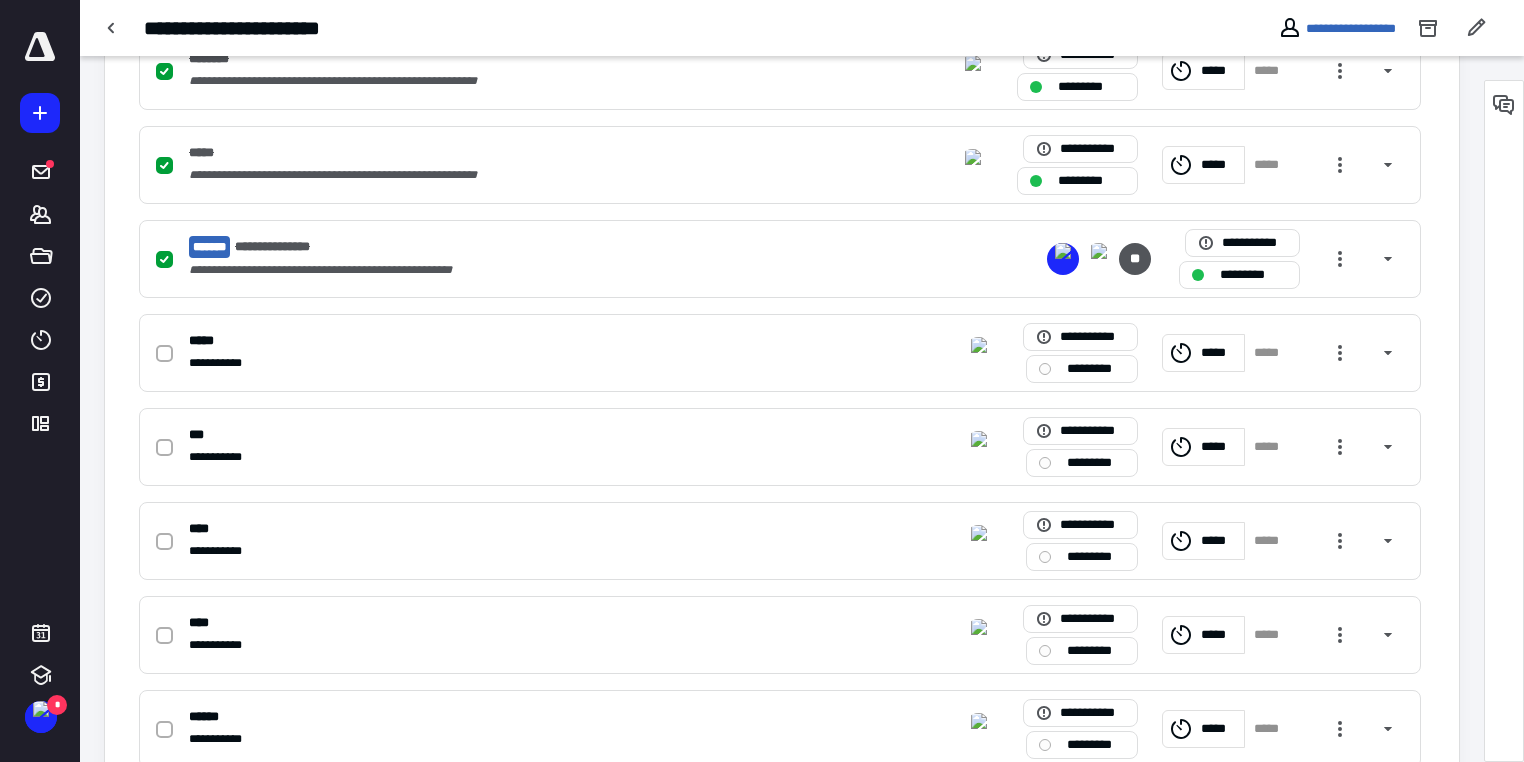 scroll, scrollTop: 720, scrollLeft: 0, axis: vertical 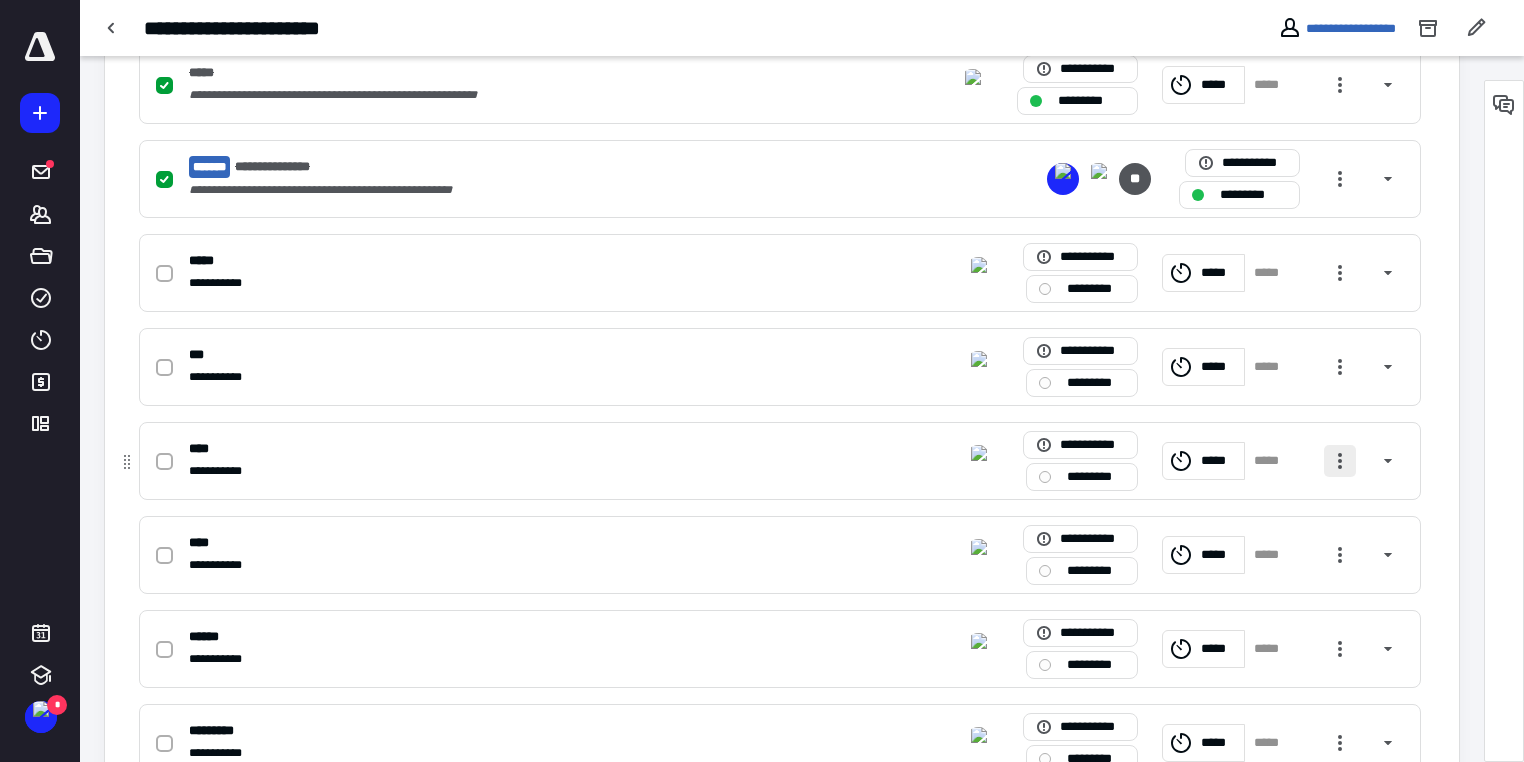 click at bounding box center [1340, 461] 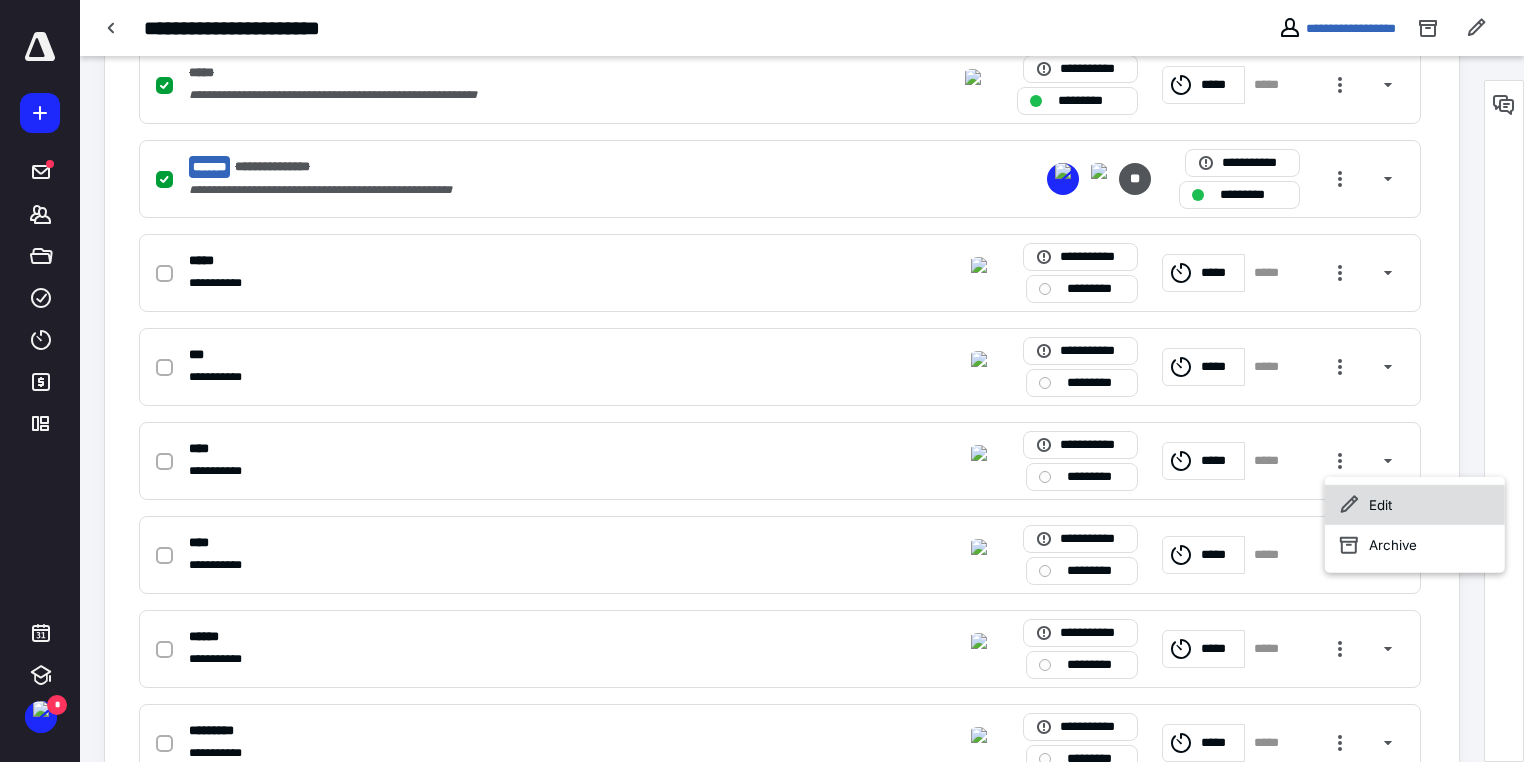 click on "Edit" at bounding box center (1415, 505) 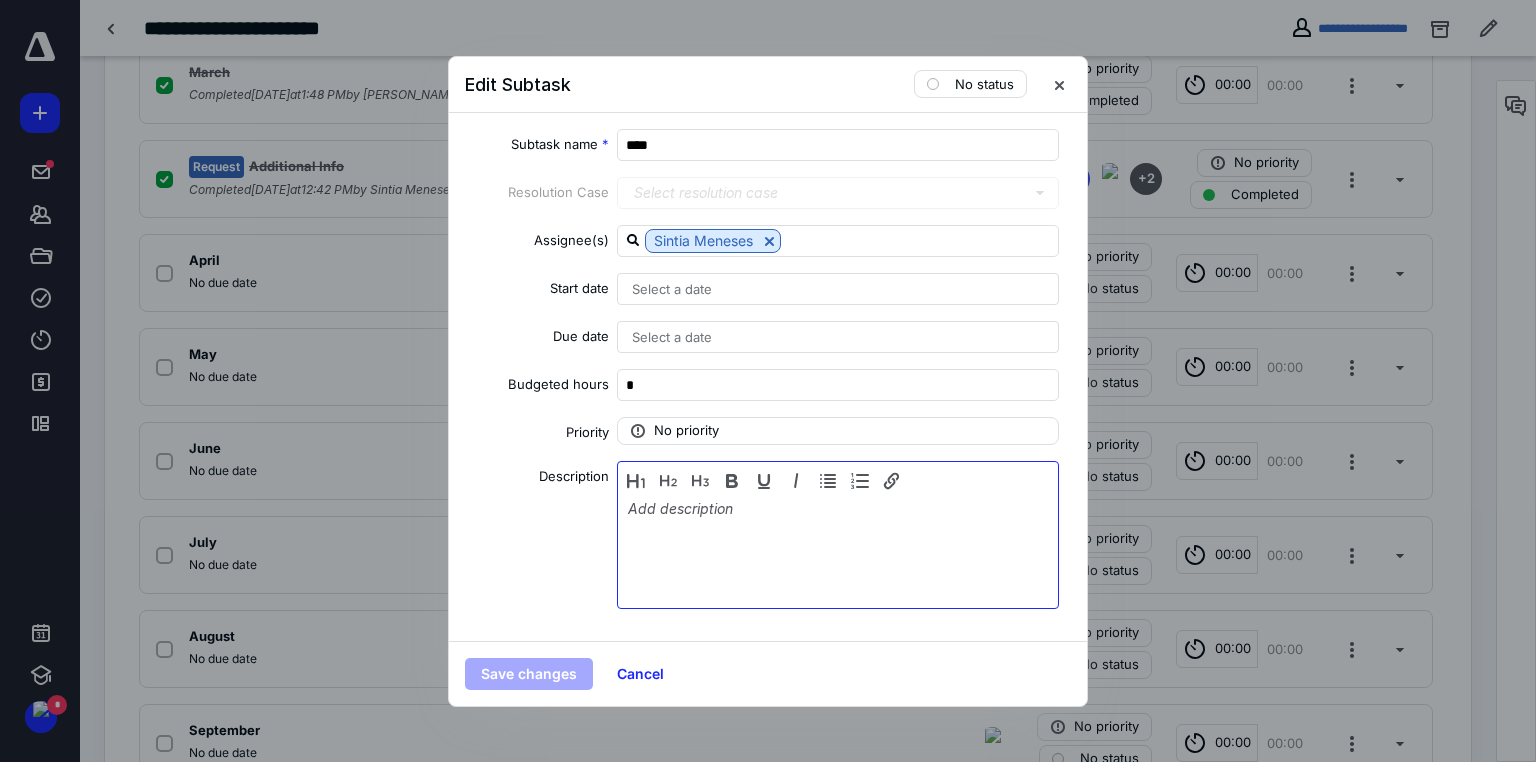click at bounding box center [838, 550] 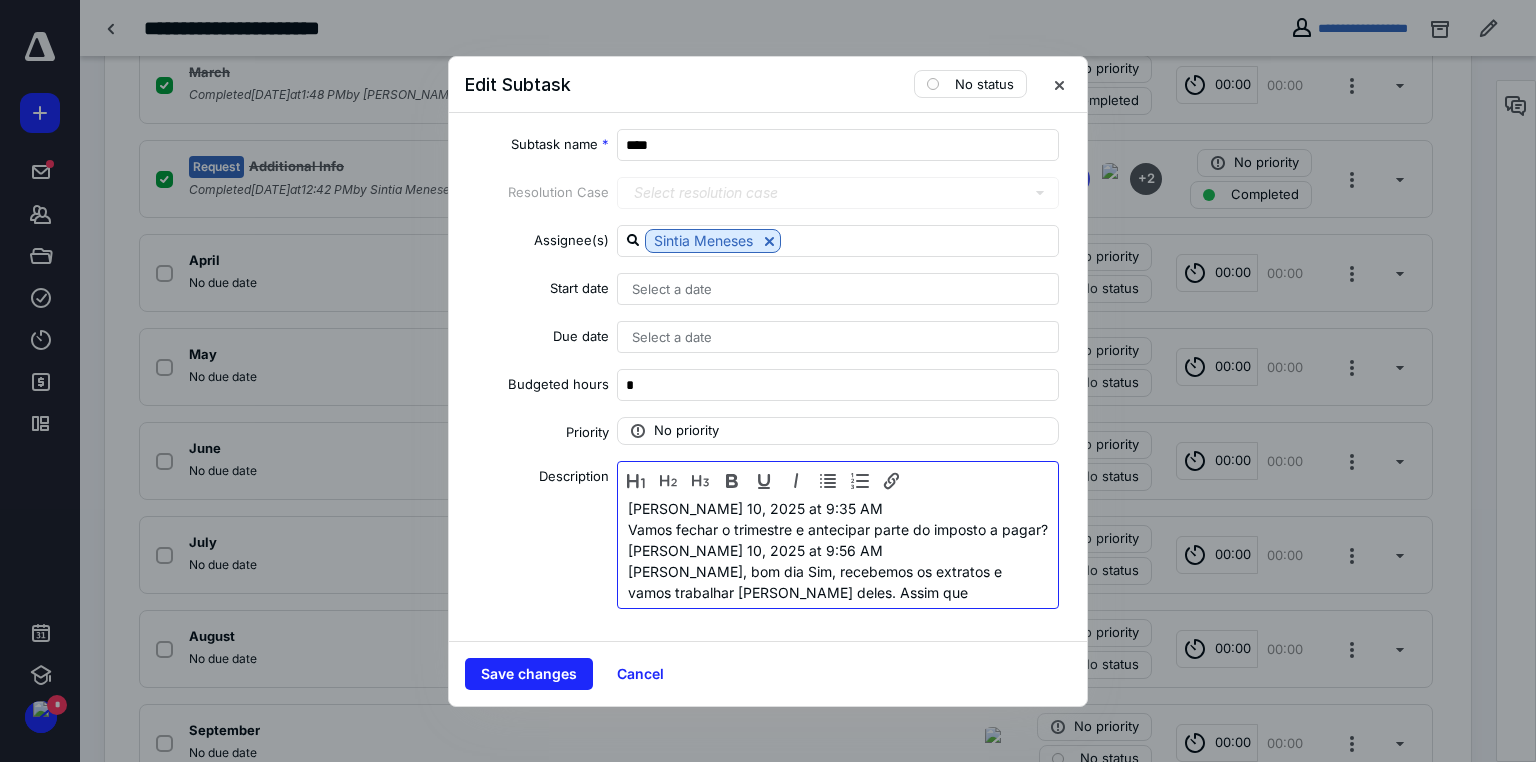 click on "[PERSON_NAME] 10, 2025 at 9:35 AM" at bounding box center [838, 508] 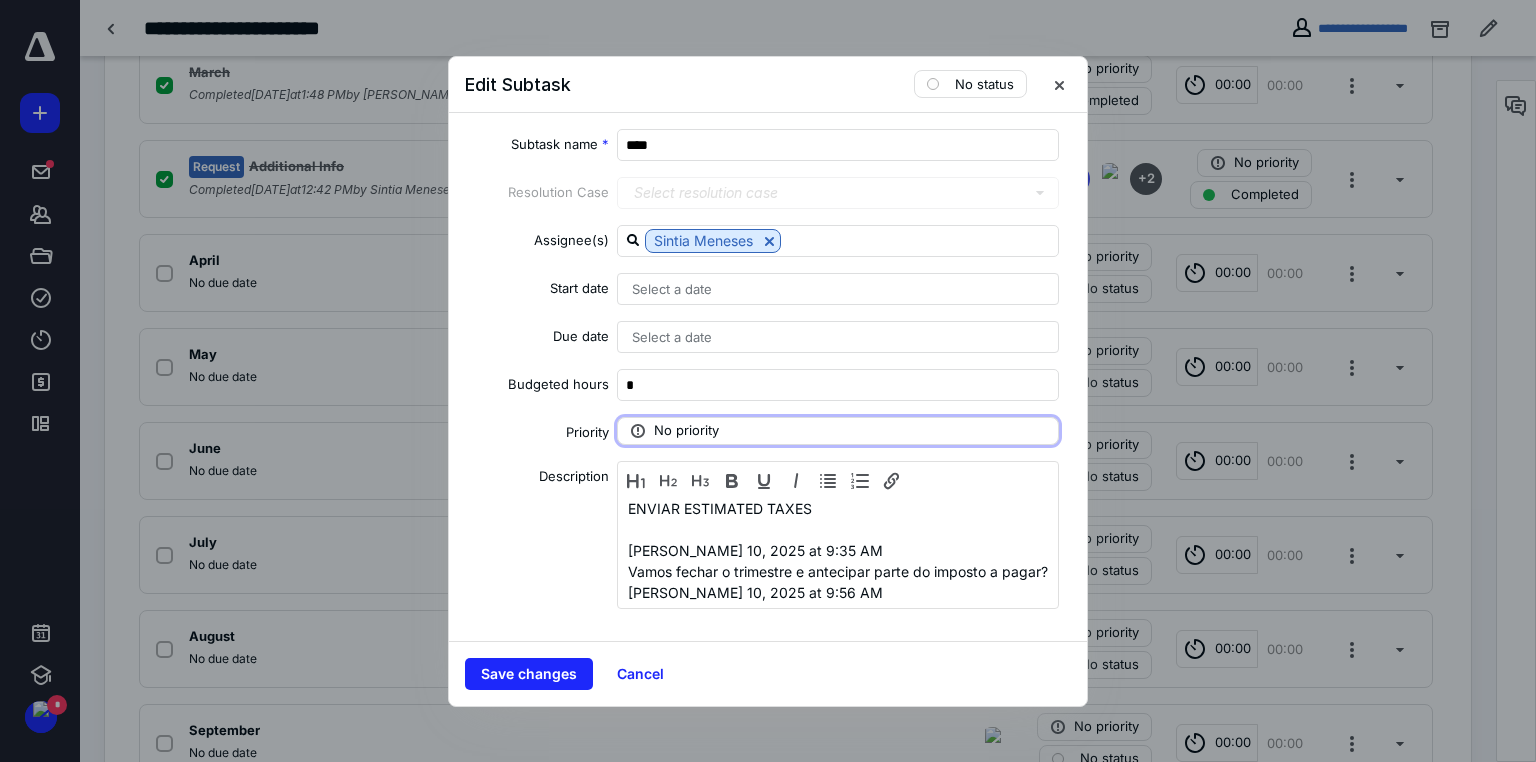 click on "No priority" at bounding box center (838, 431) 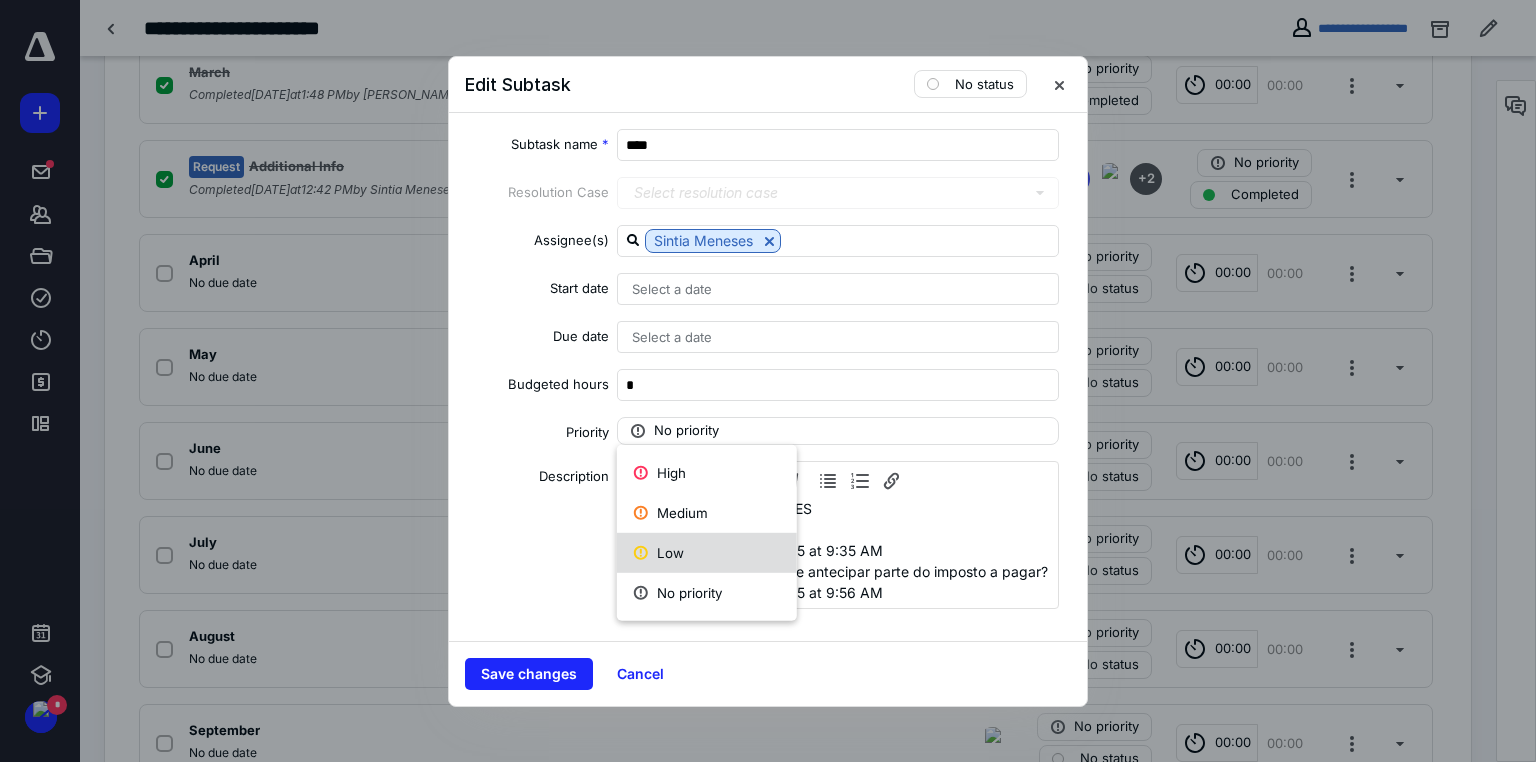 click on "Low" at bounding box center [707, 553] 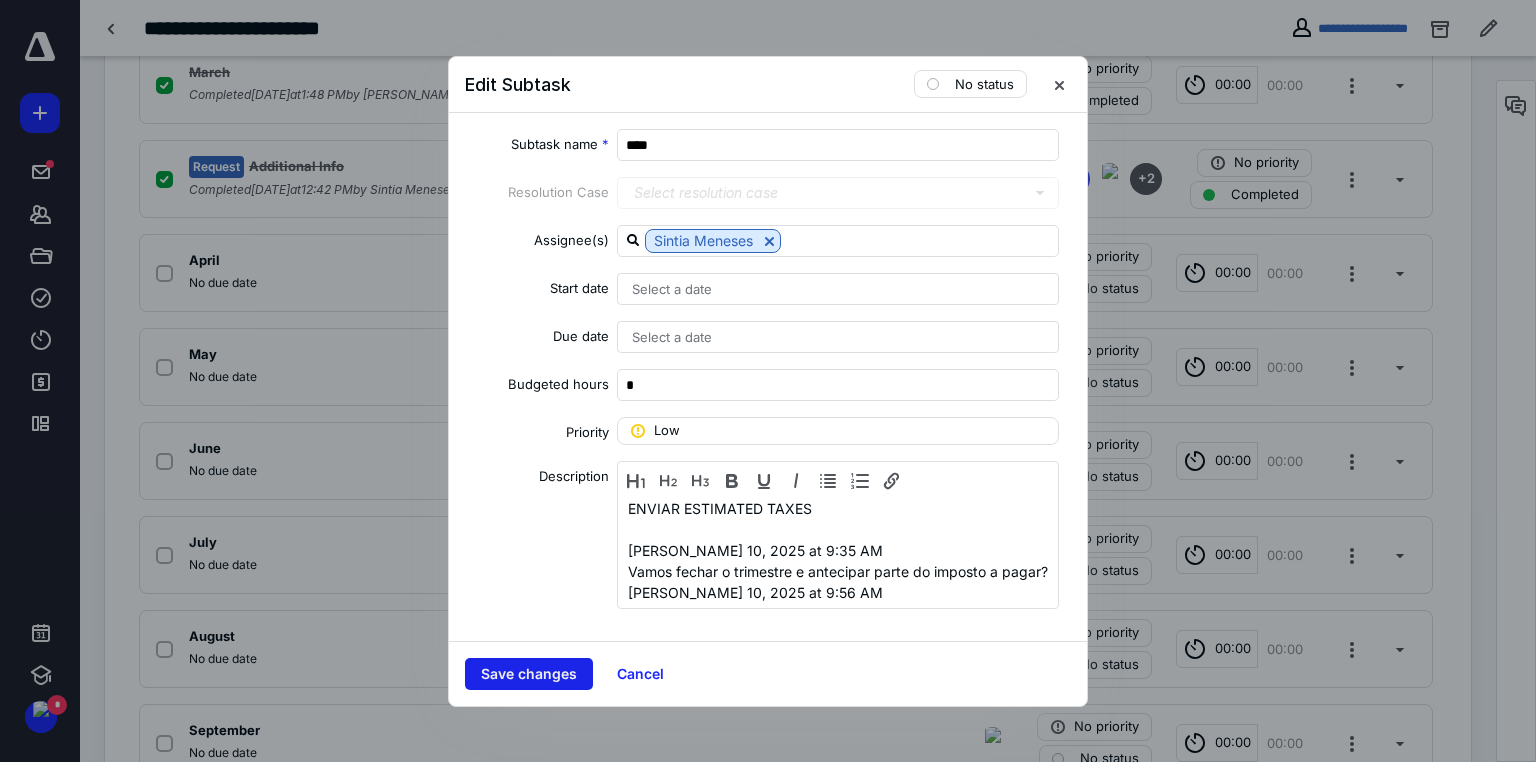 click on "Save changes" at bounding box center [529, 674] 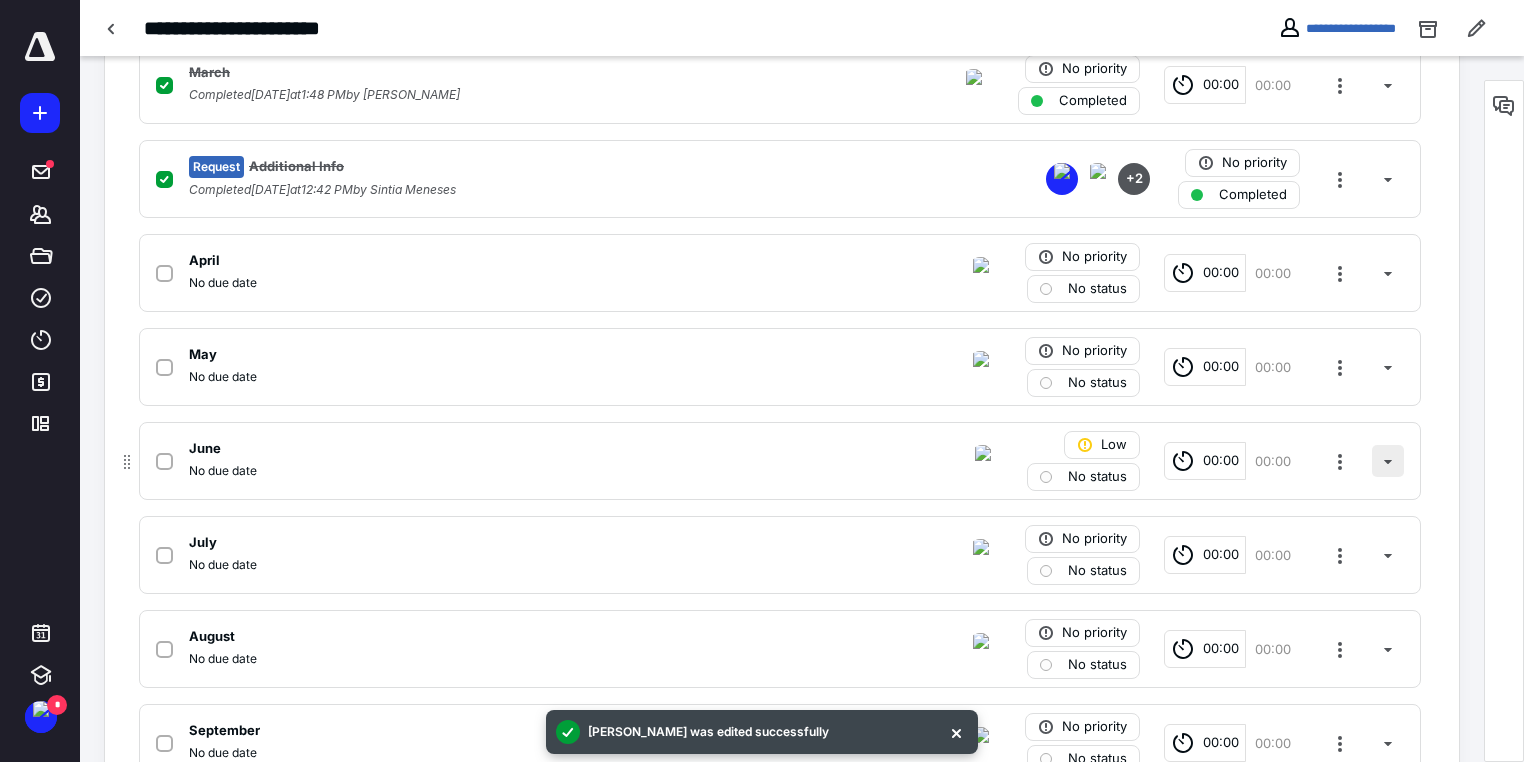 click at bounding box center (1388, 461) 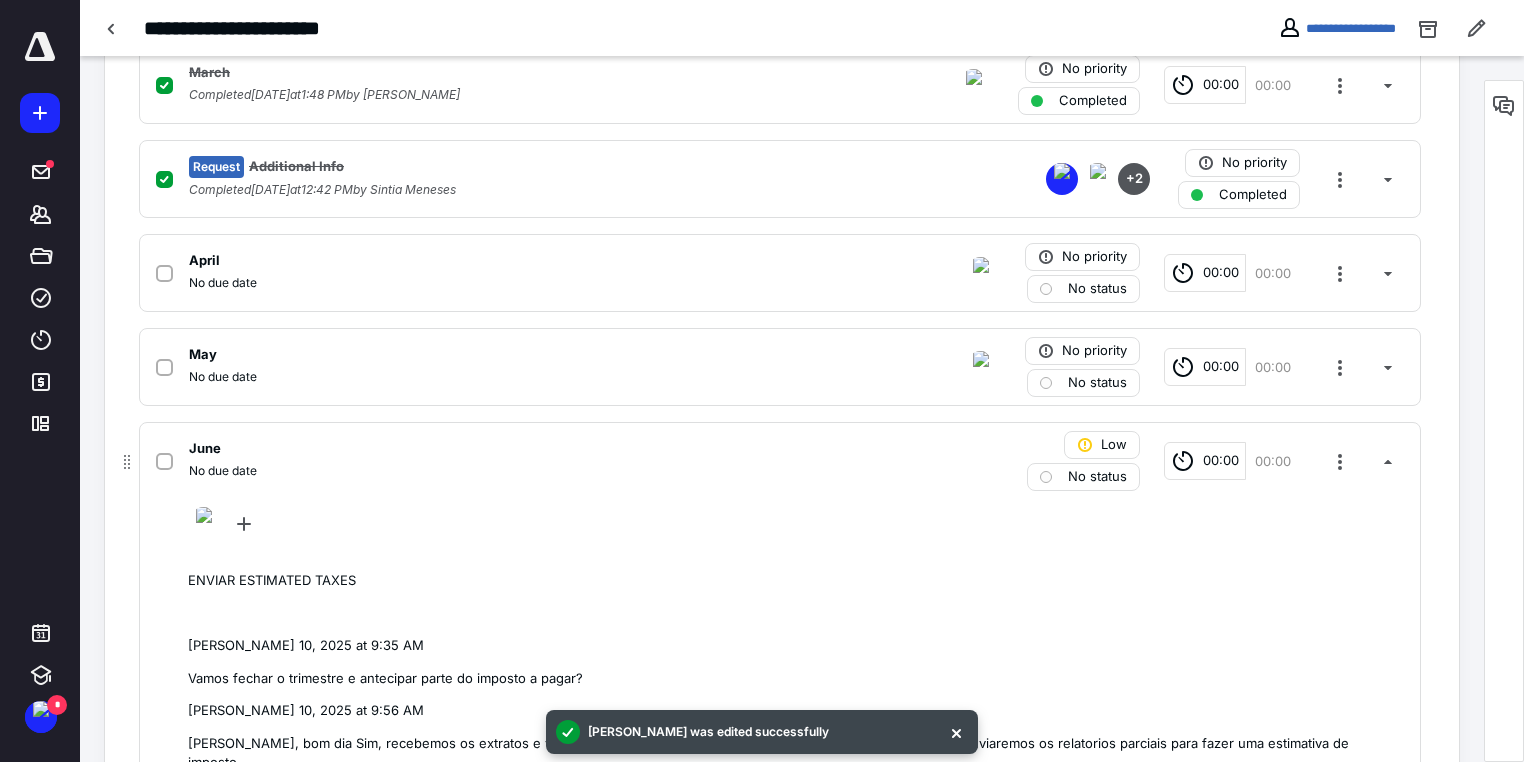 scroll, scrollTop: 880, scrollLeft: 0, axis: vertical 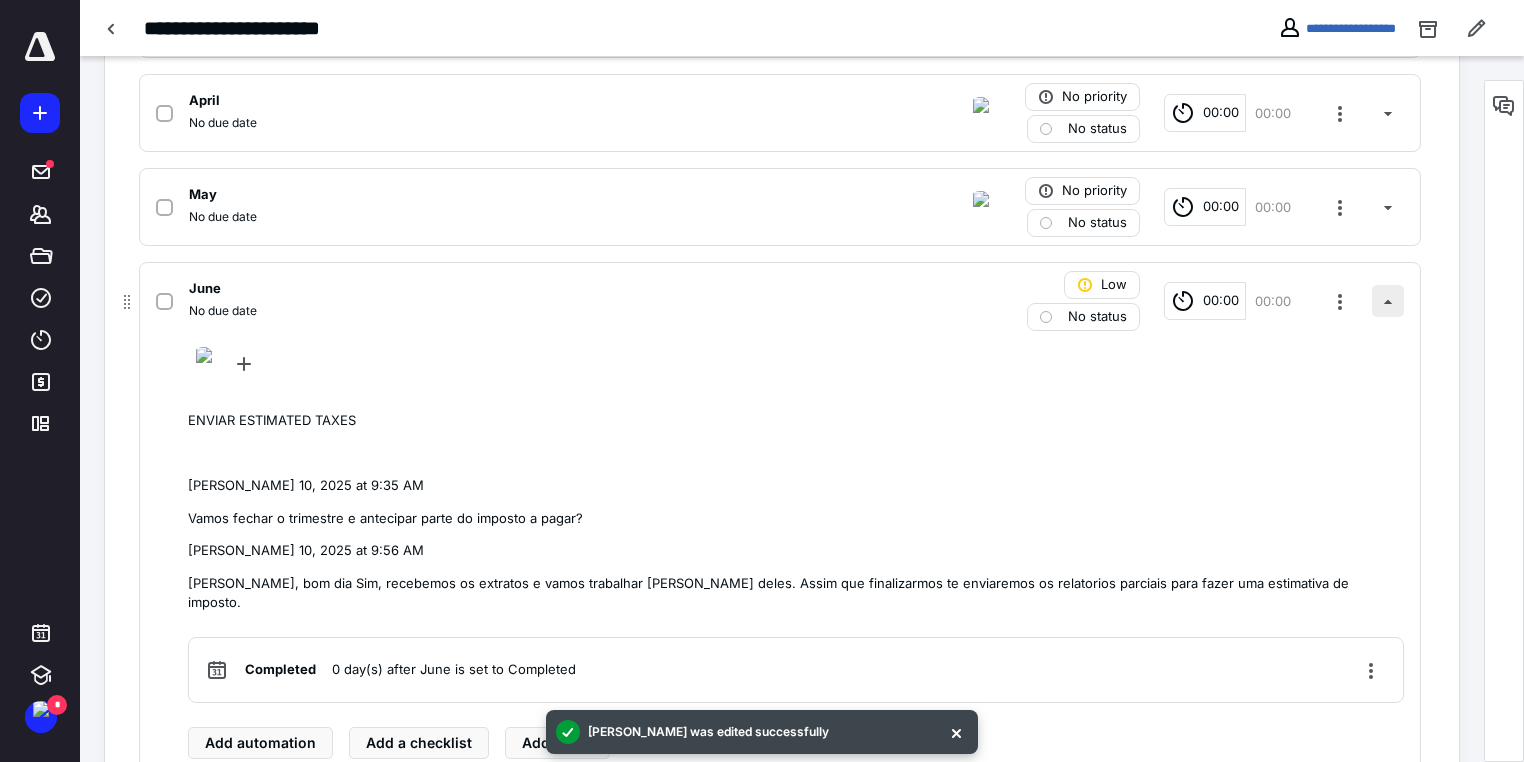 click at bounding box center (1388, 301) 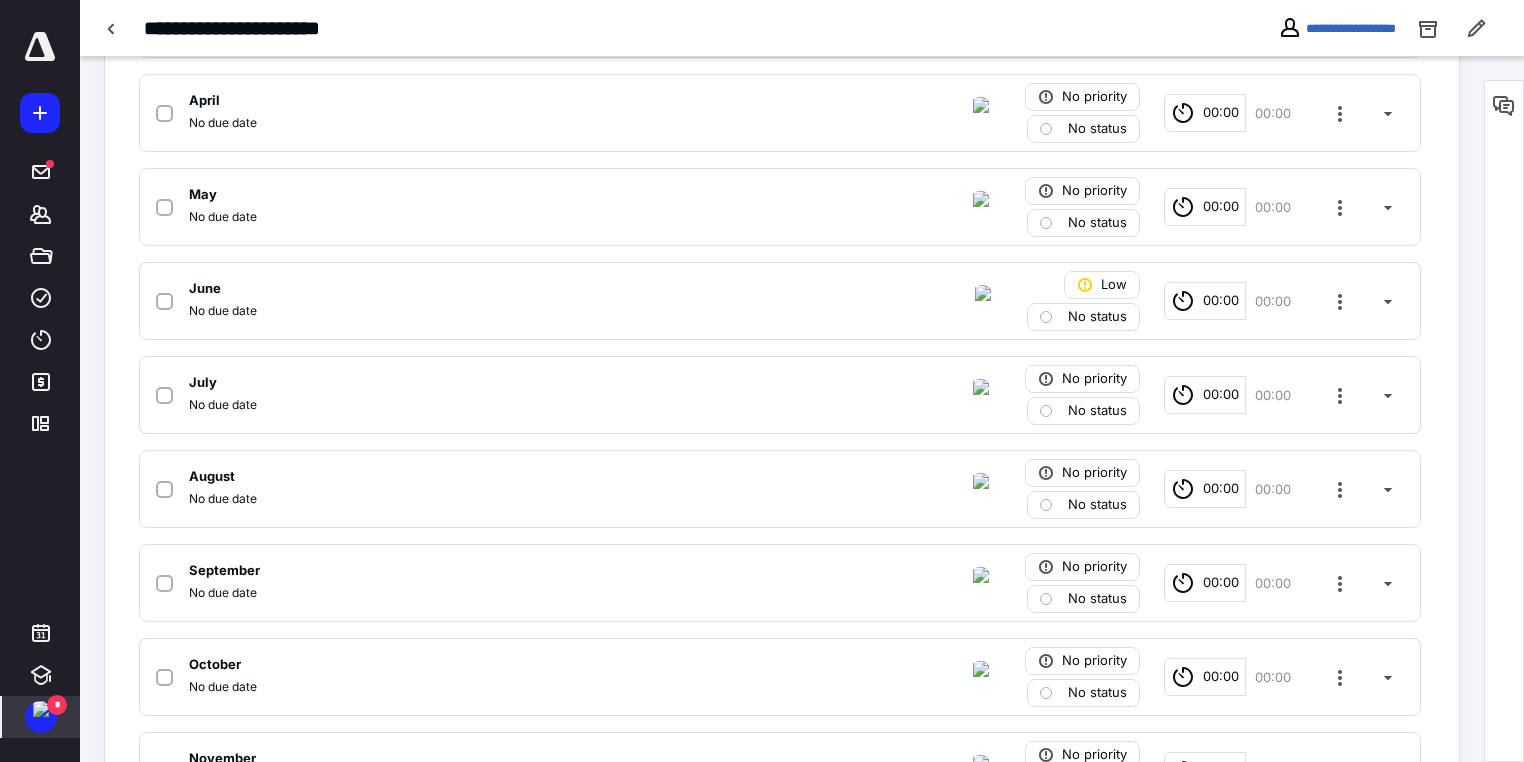 click at bounding box center [41, 709] 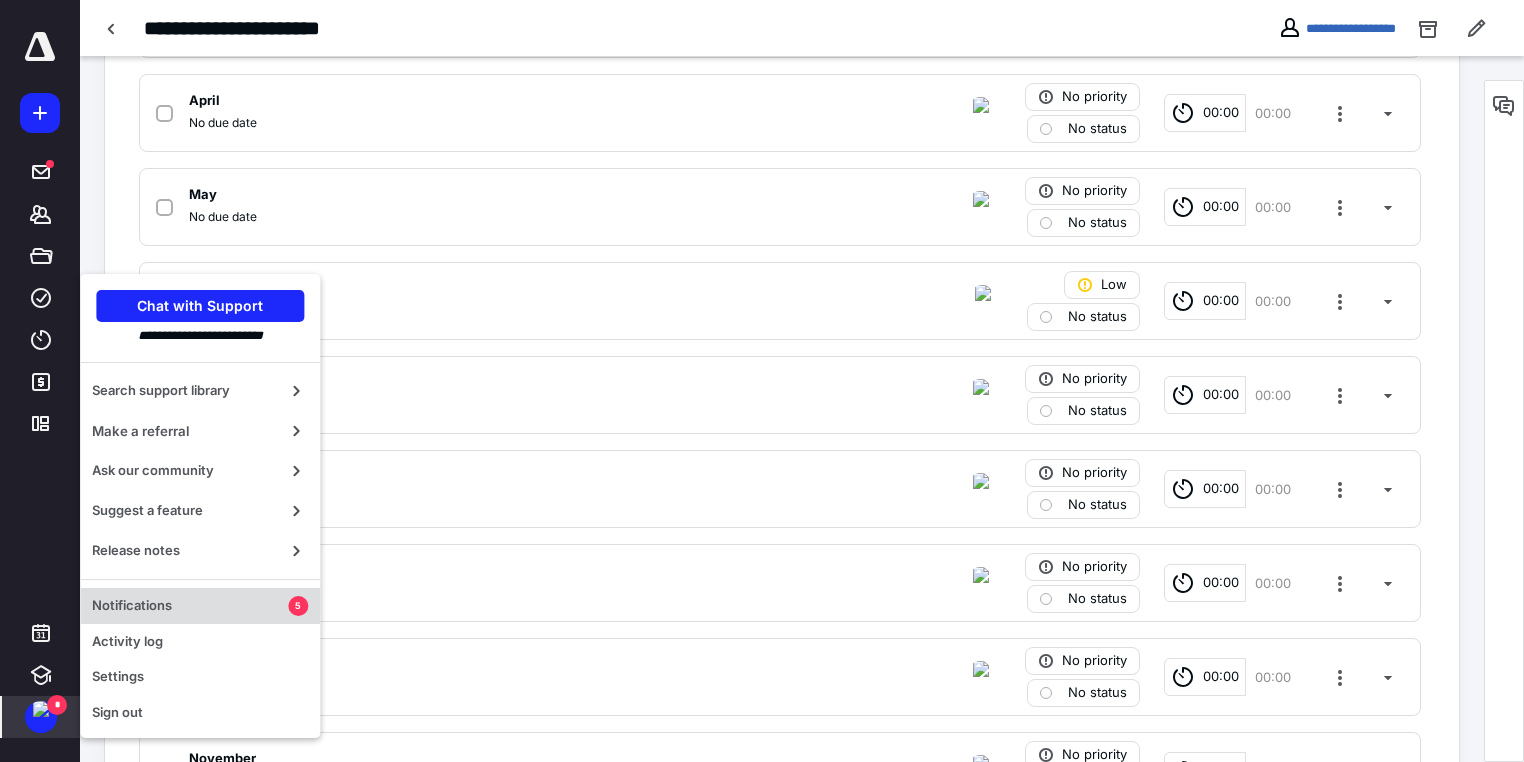 click on "Notifications" at bounding box center [190, 606] 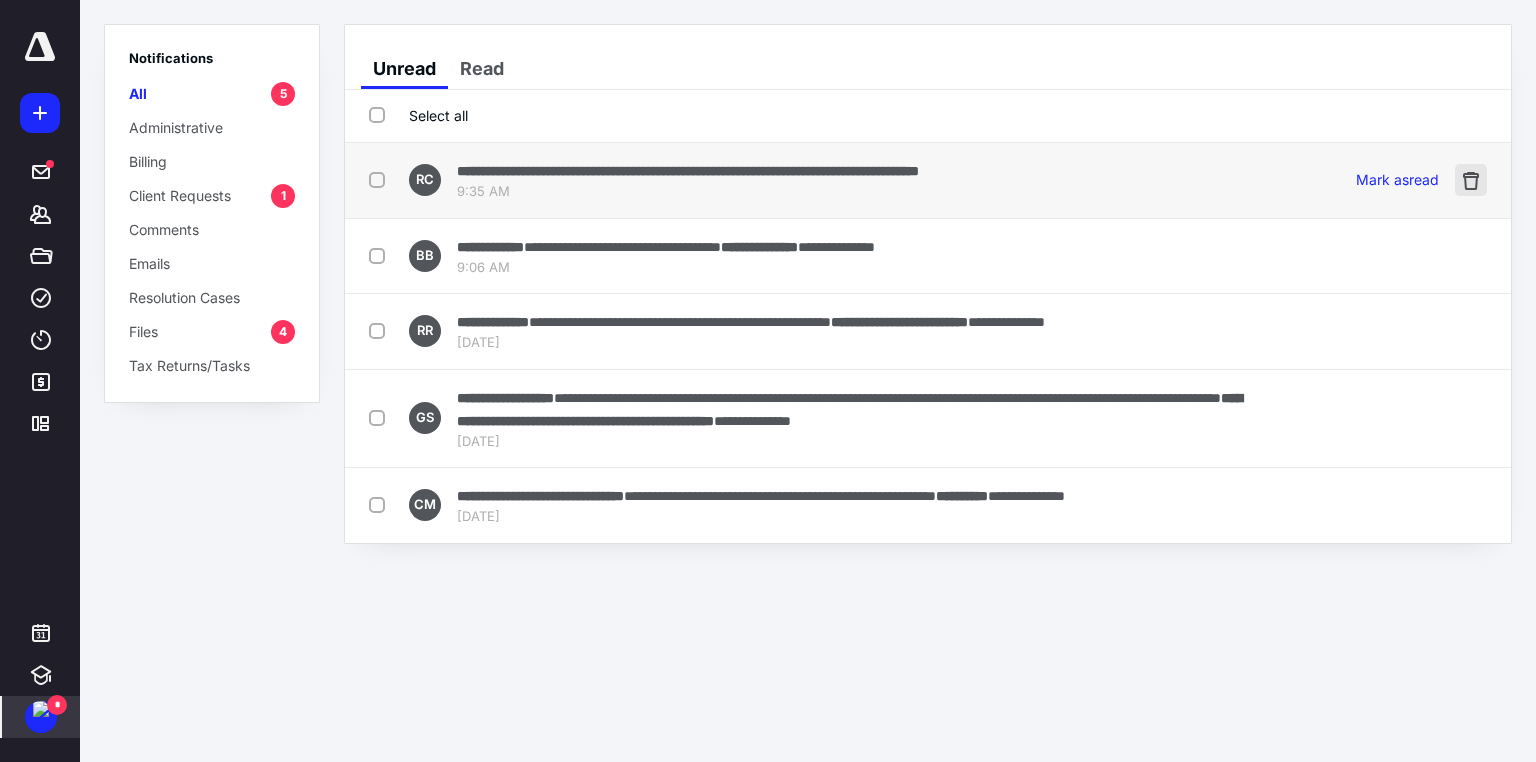 click at bounding box center [1471, 180] 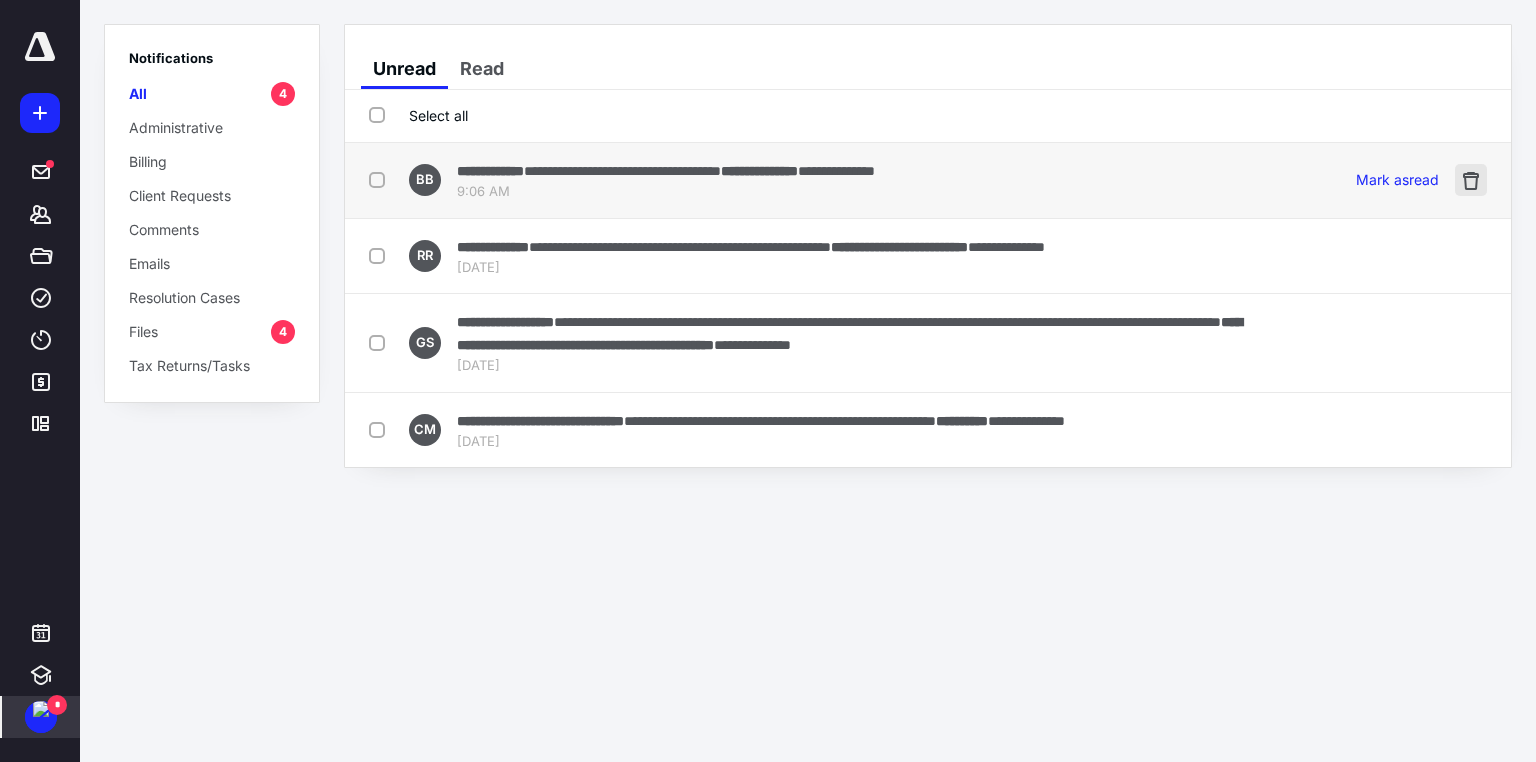 click at bounding box center (1471, 180) 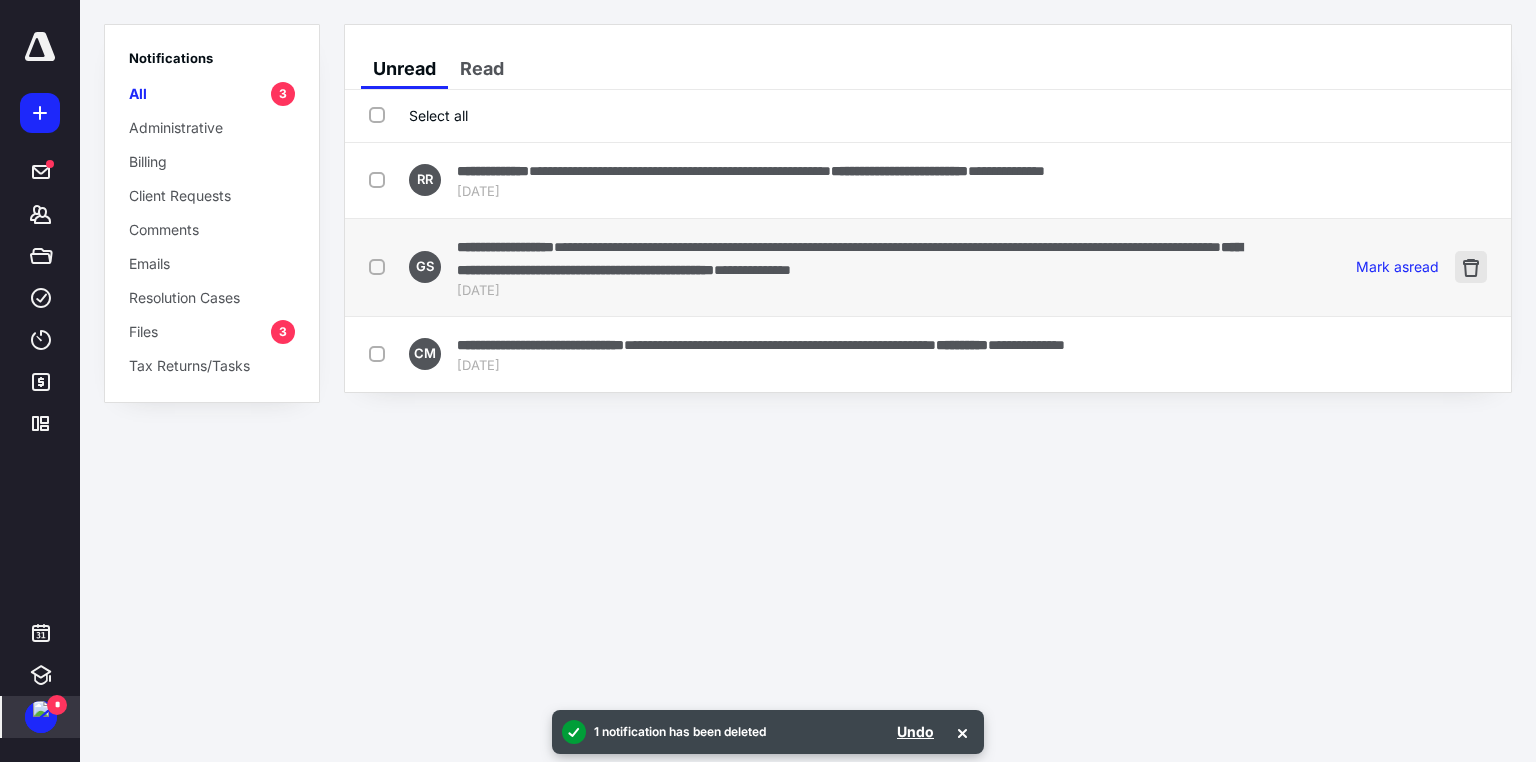 click at bounding box center (1471, 267) 